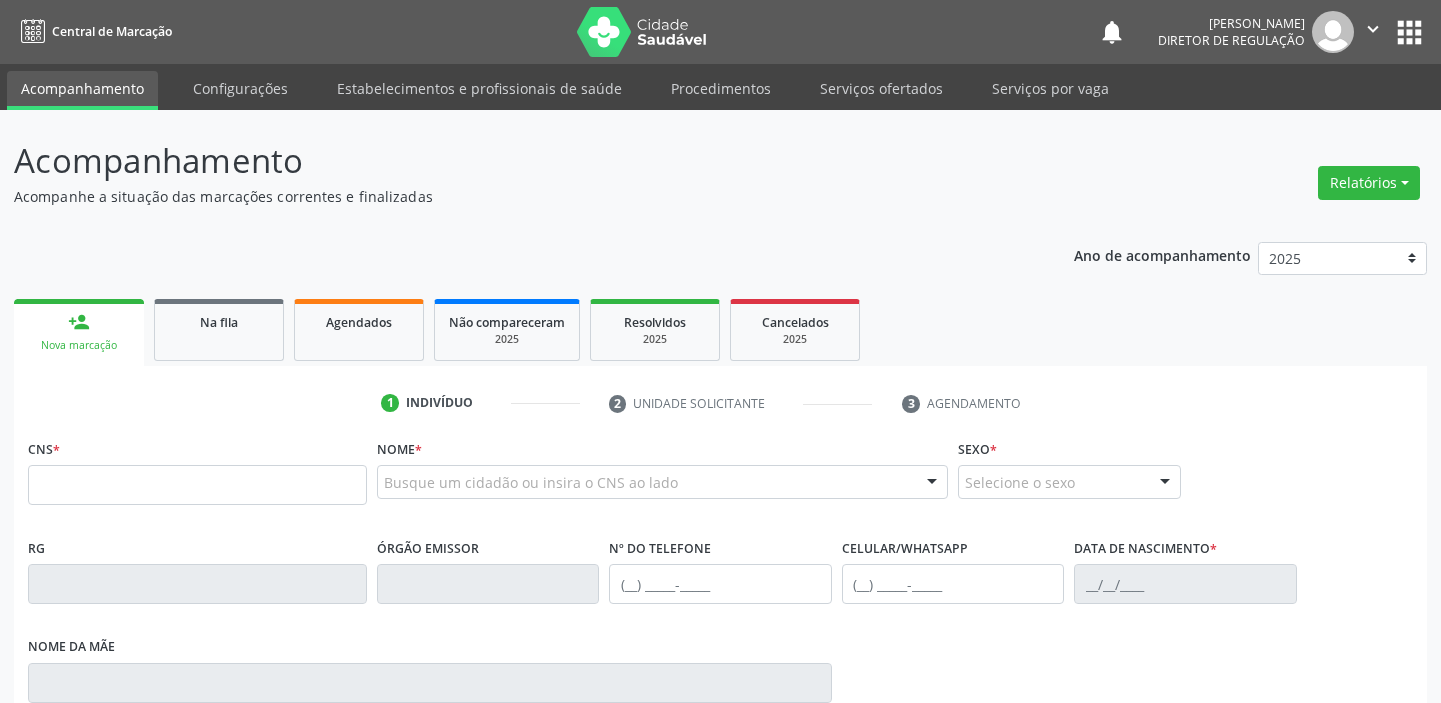 scroll, scrollTop: 0, scrollLeft: 0, axis: both 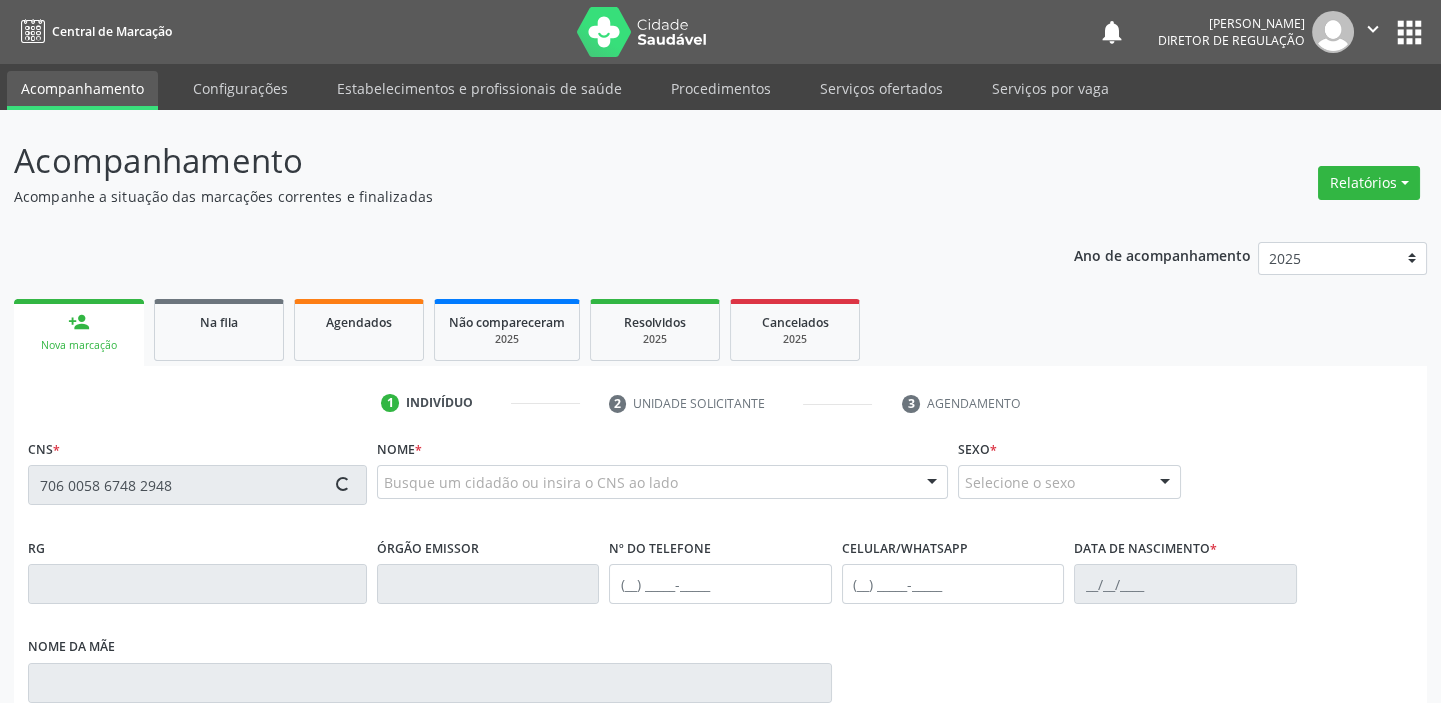 type on "706 0058 6748 2948" 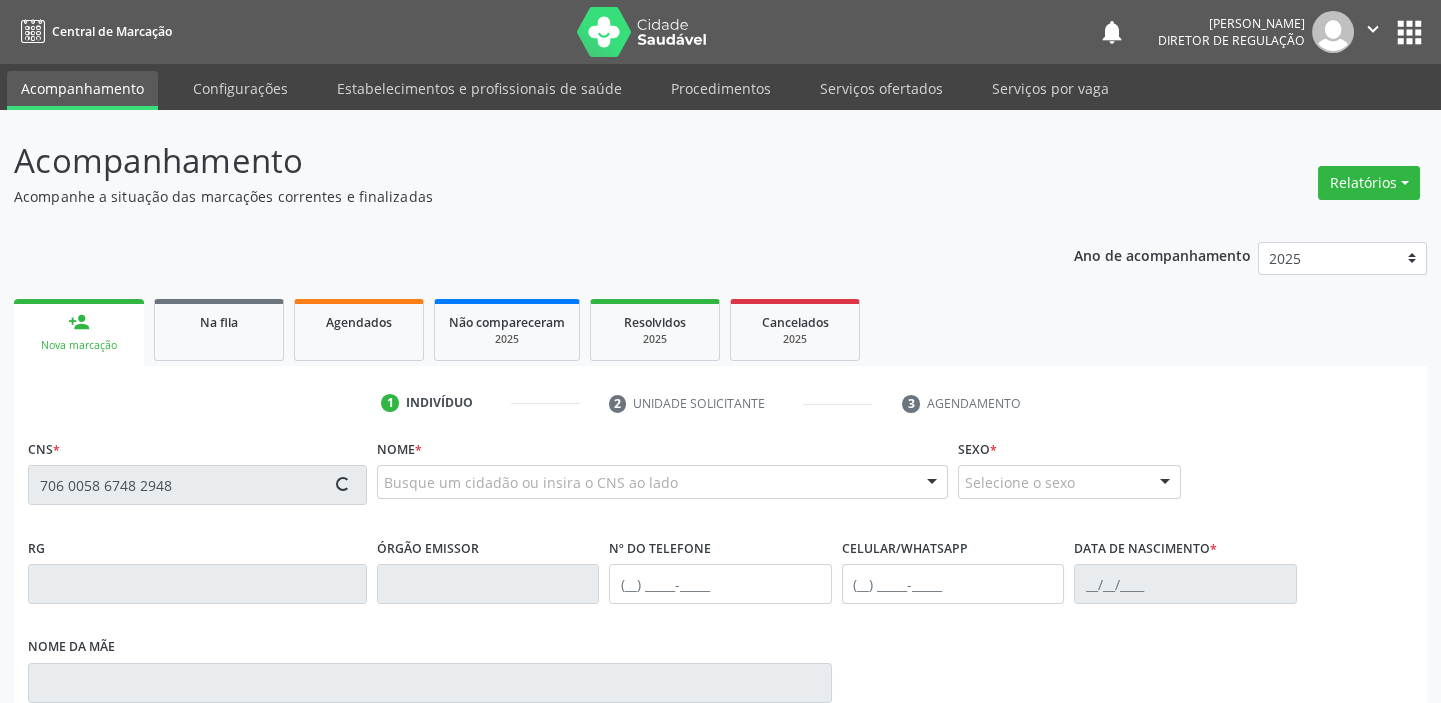 type 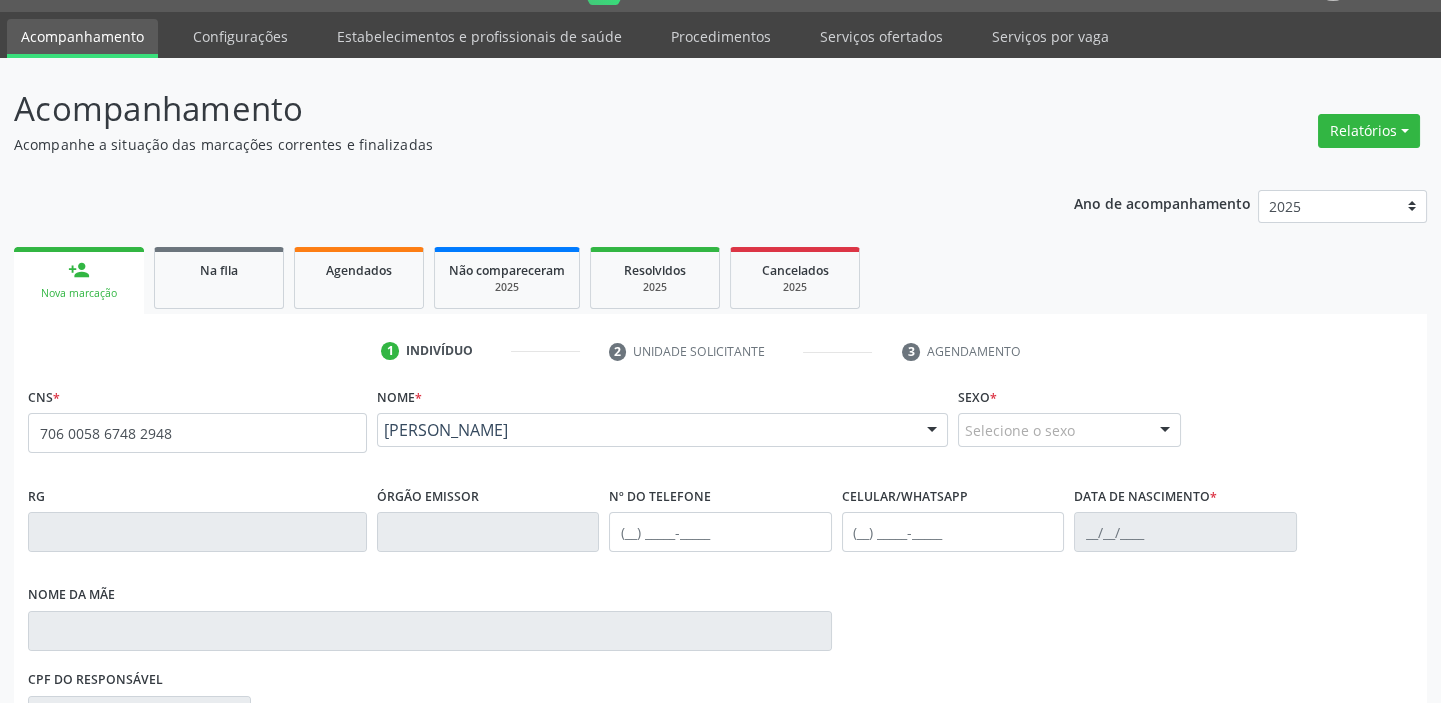 scroll, scrollTop: 366, scrollLeft: 0, axis: vertical 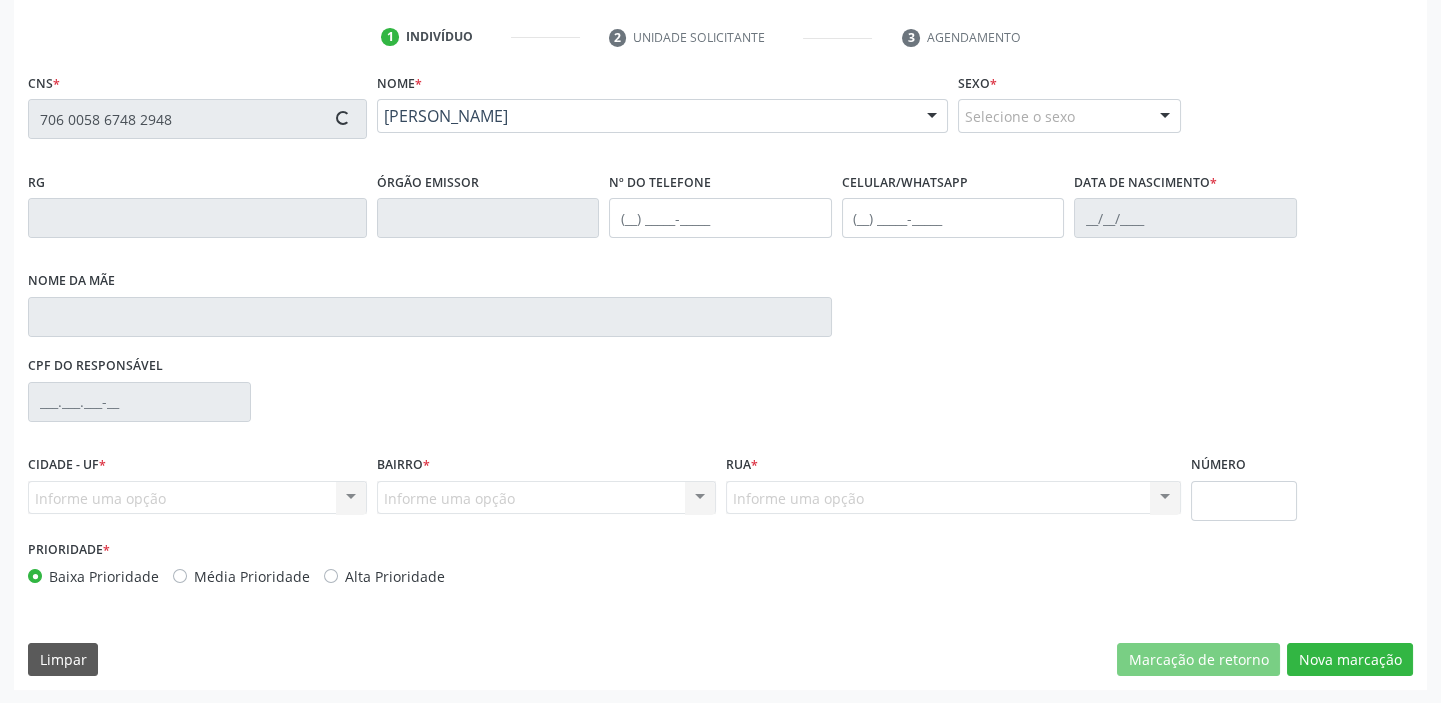type on "[PHONE_NUMBER]" 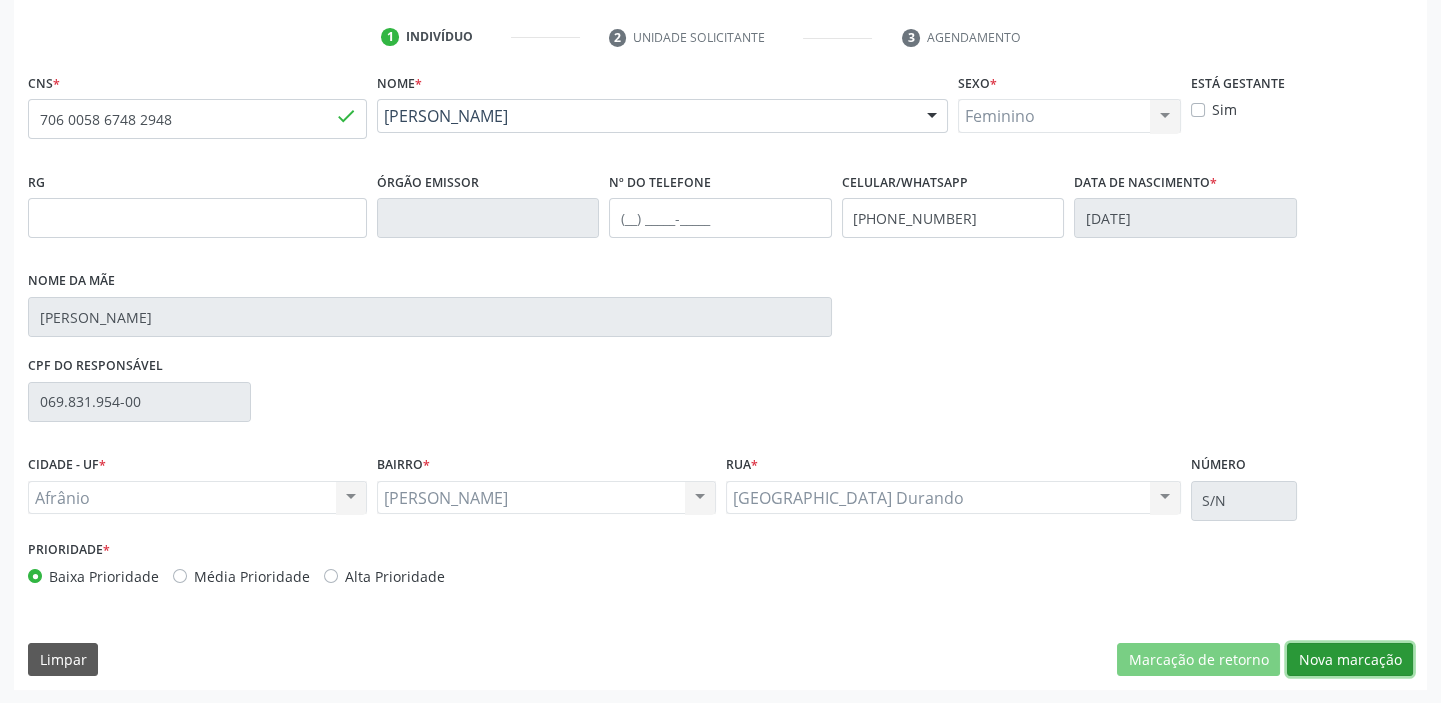 click on "Nova marcação" at bounding box center [1350, 660] 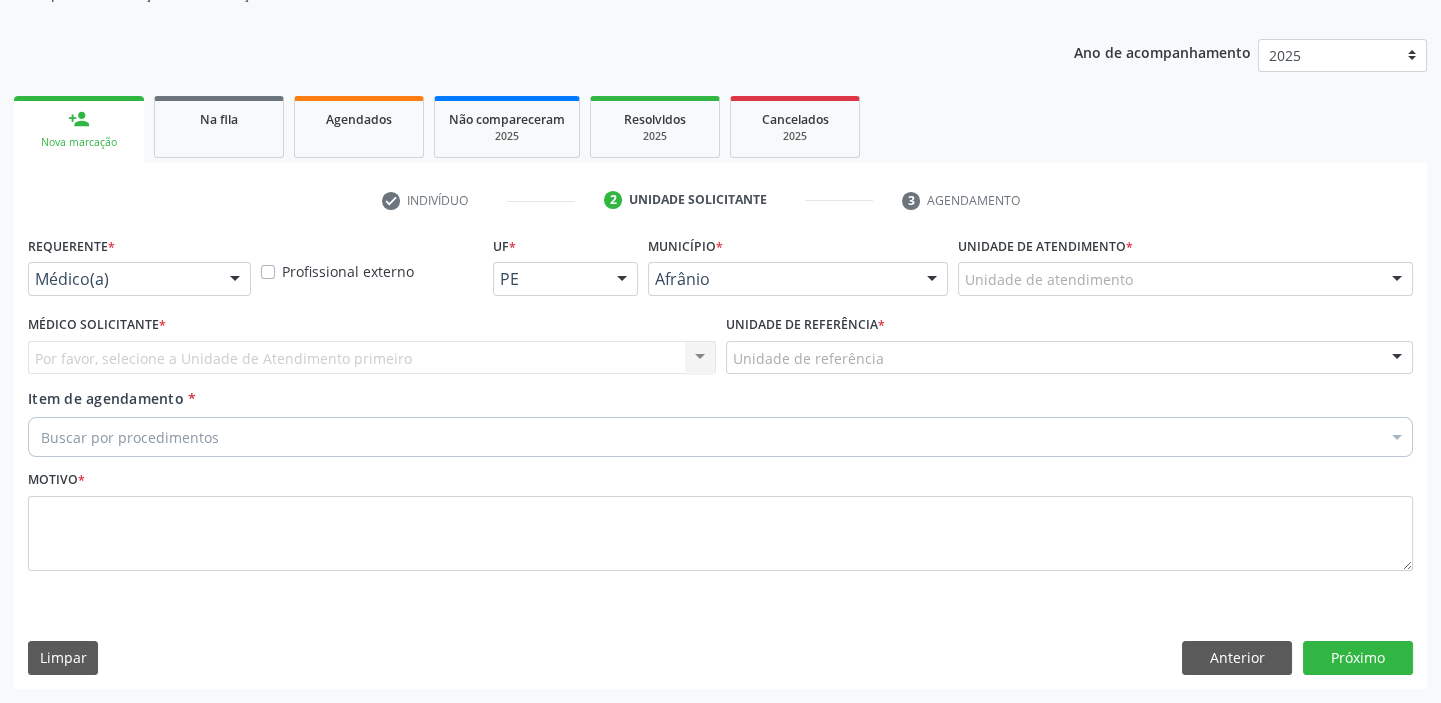 scroll, scrollTop: 201, scrollLeft: 0, axis: vertical 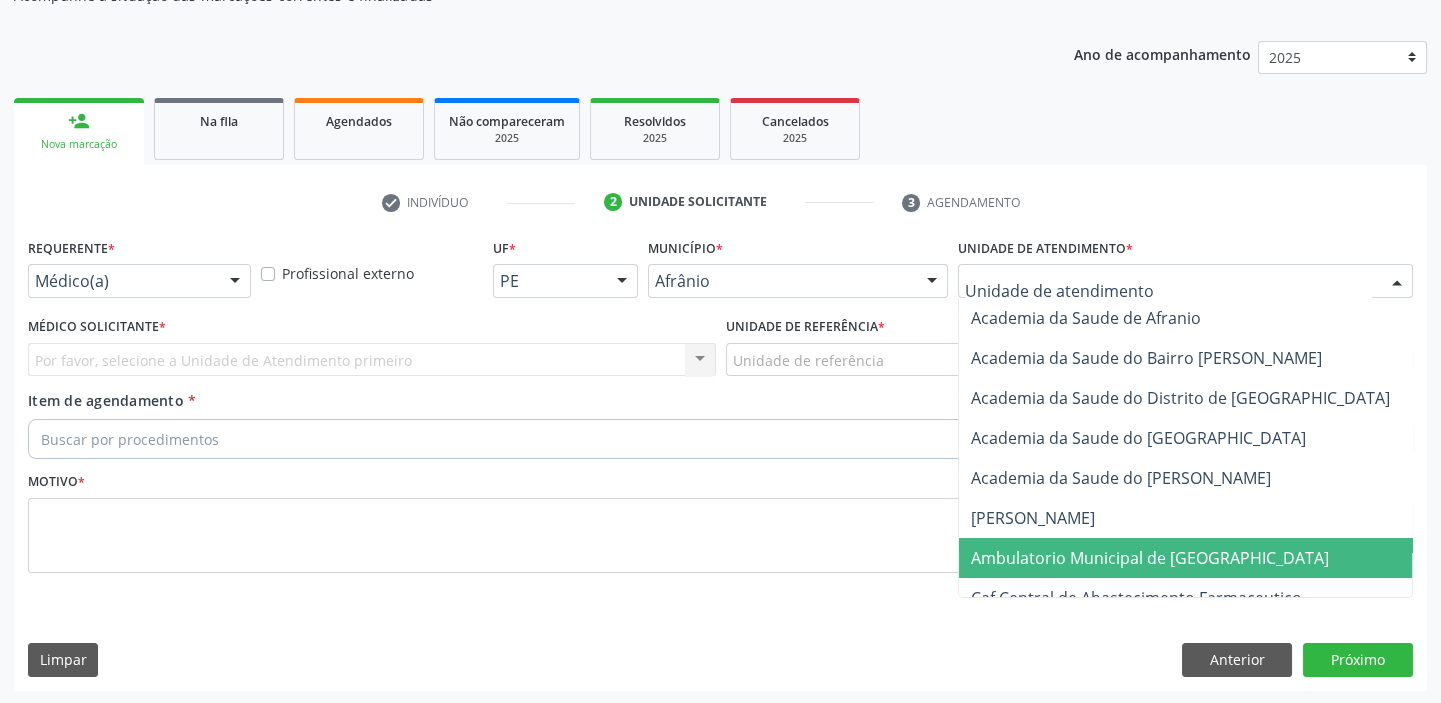drag, startPoint x: 1044, startPoint y: 544, endPoint x: 973, endPoint y: 515, distance: 76.6942 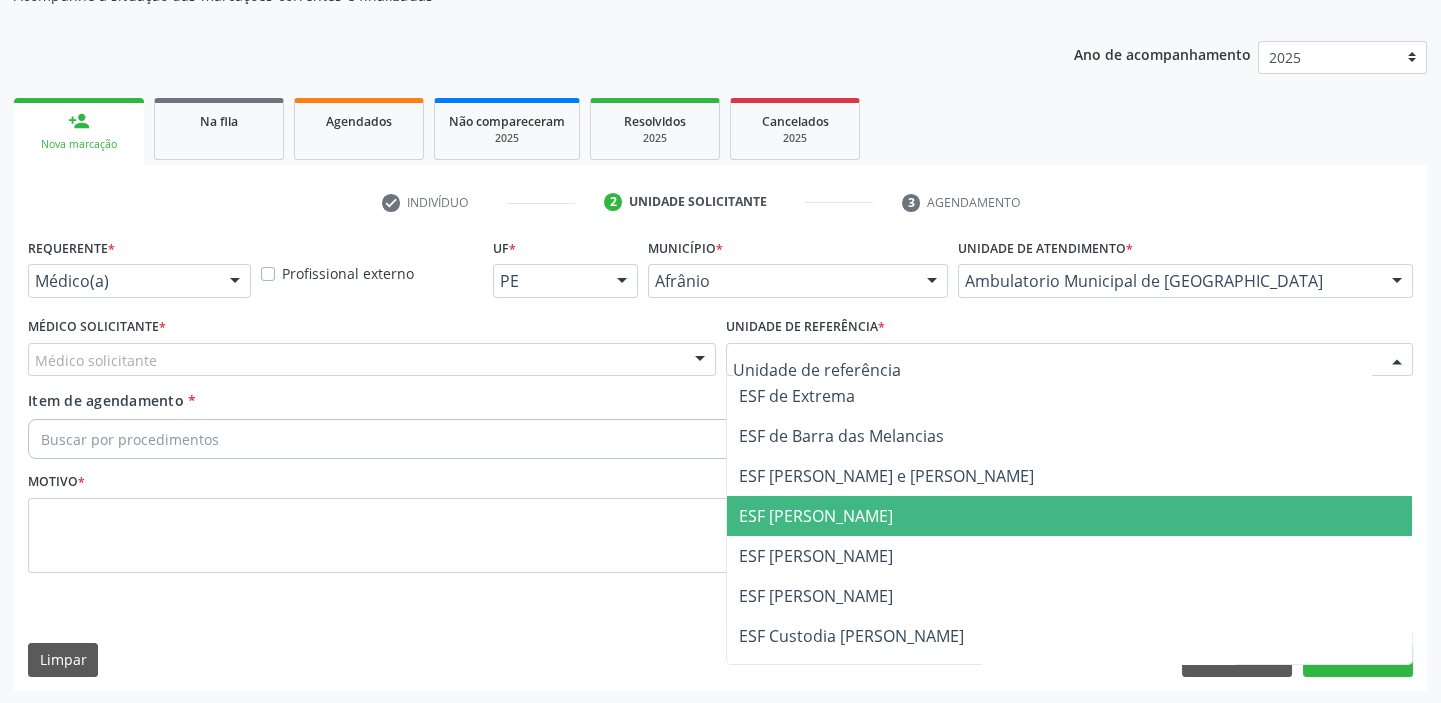 click on "ESF [PERSON_NAME]" at bounding box center [1070, 516] 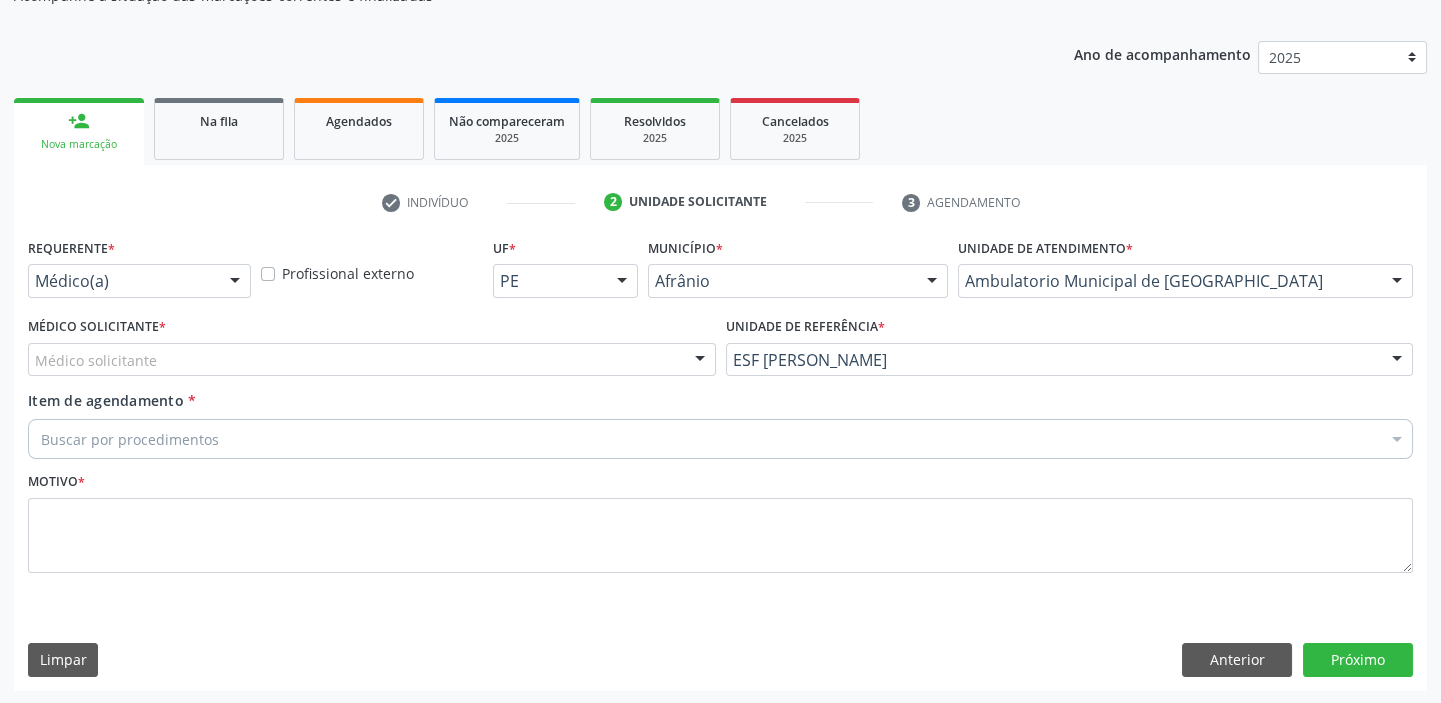 click on "Médico solicitante" at bounding box center (372, 360) 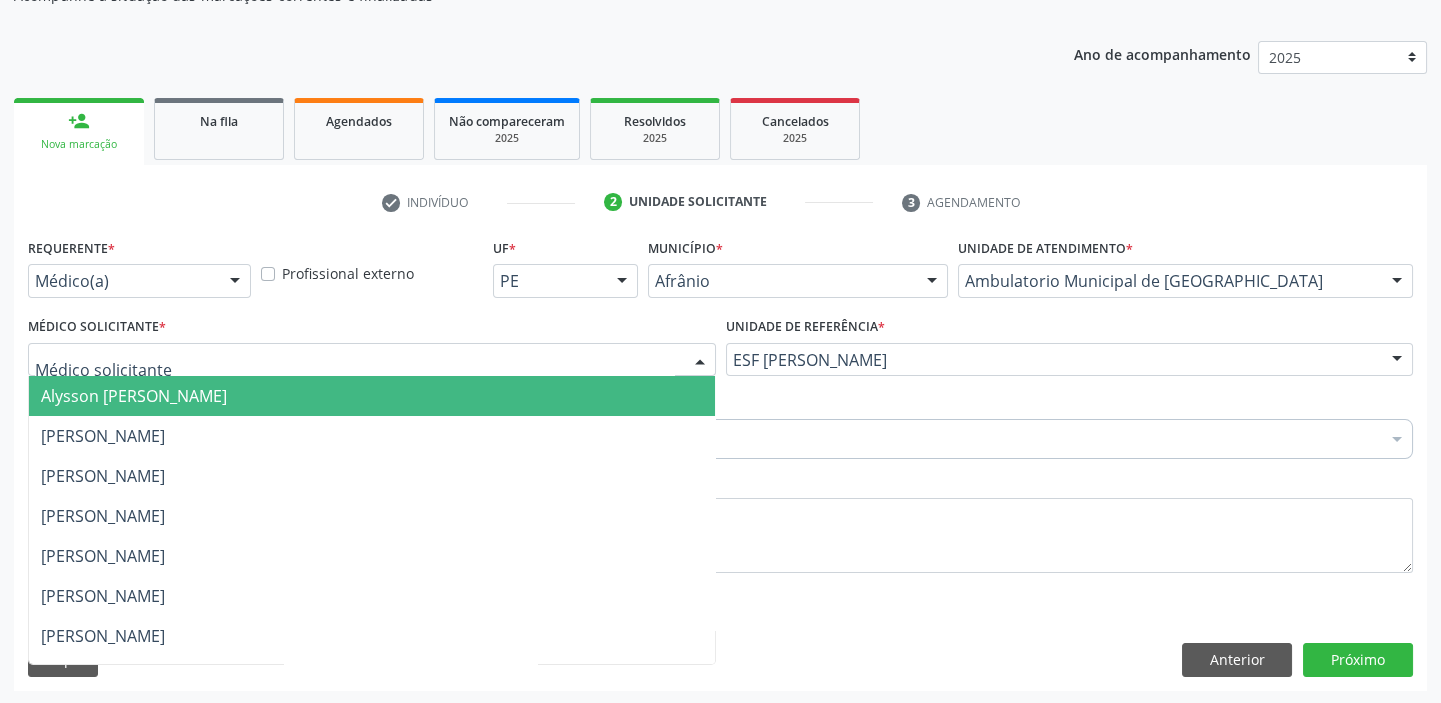 drag, startPoint x: 107, startPoint y: 392, endPoint x: 99, endPoint y: 432, distance: 40.792156 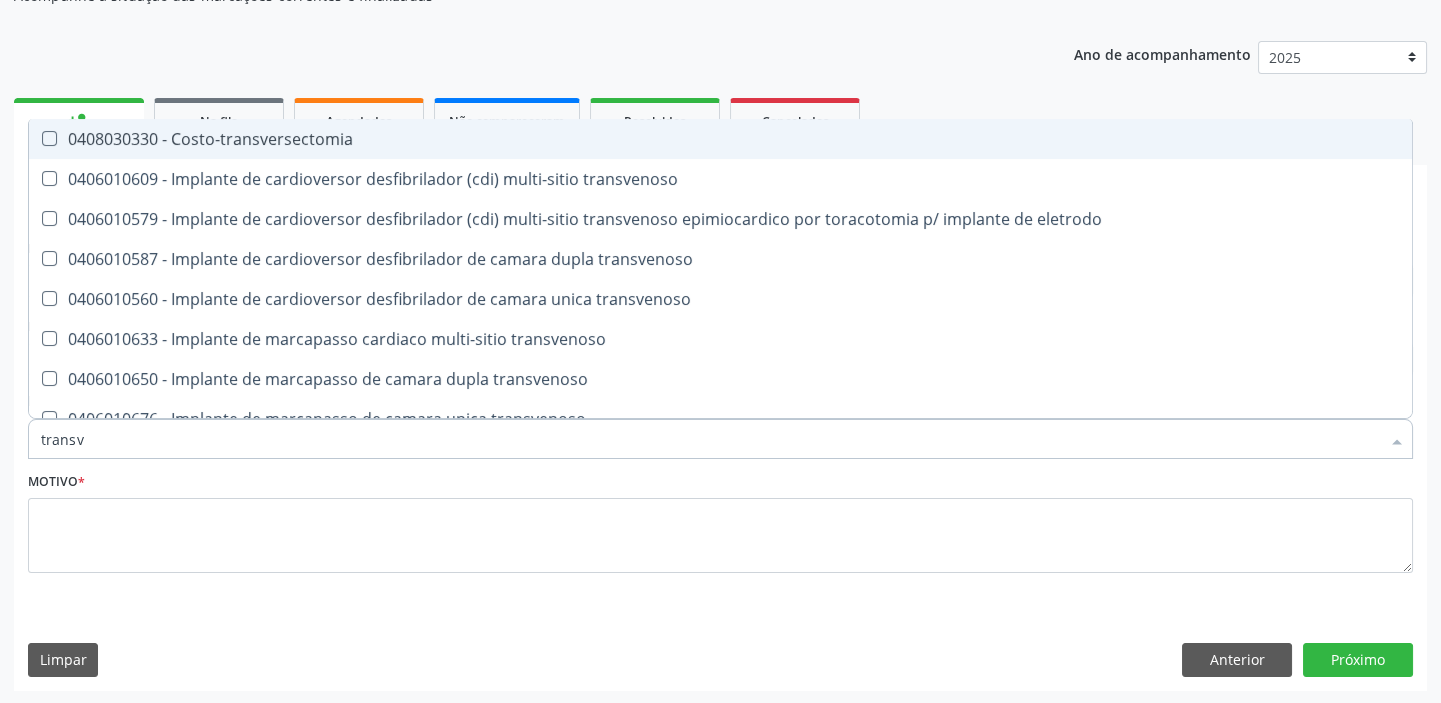 type on "transva" 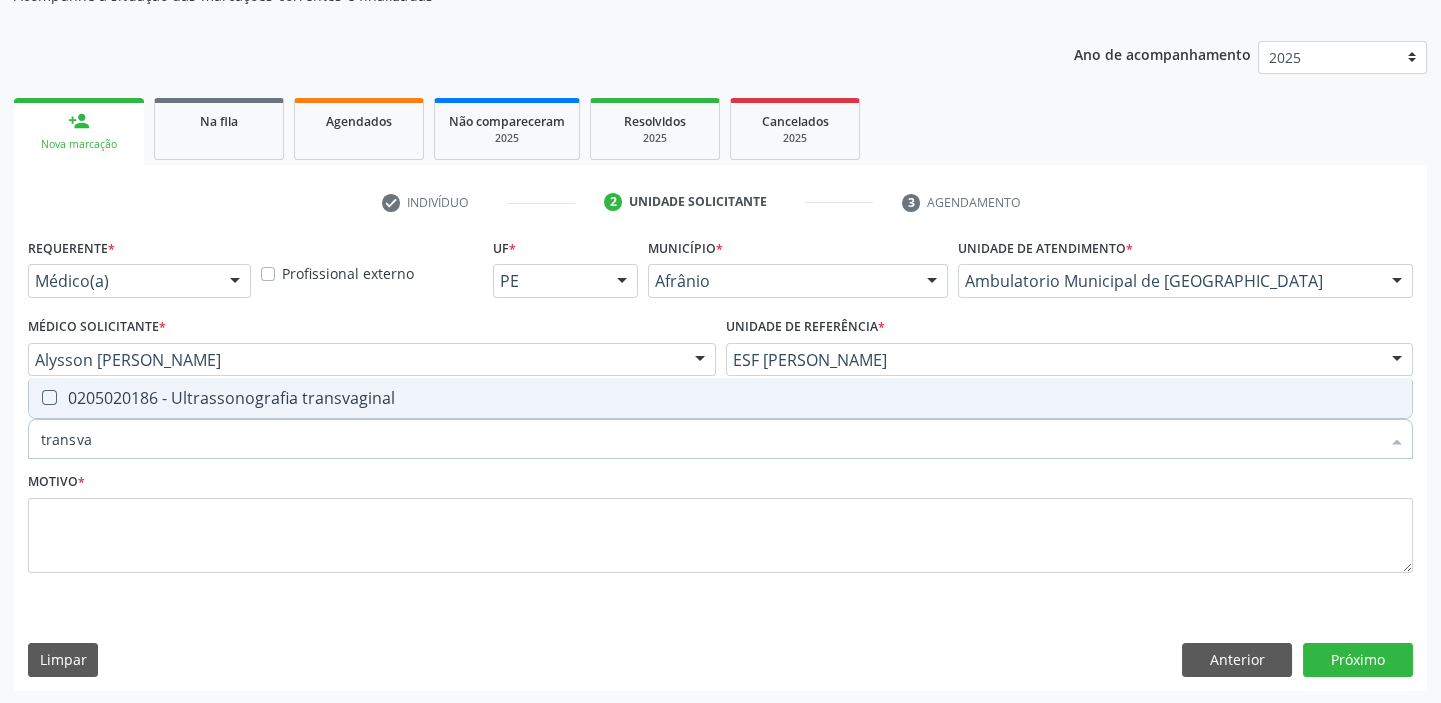 click on "0205020186 - Ultrassonografia transvaginal" at bounding box center (720, 398) 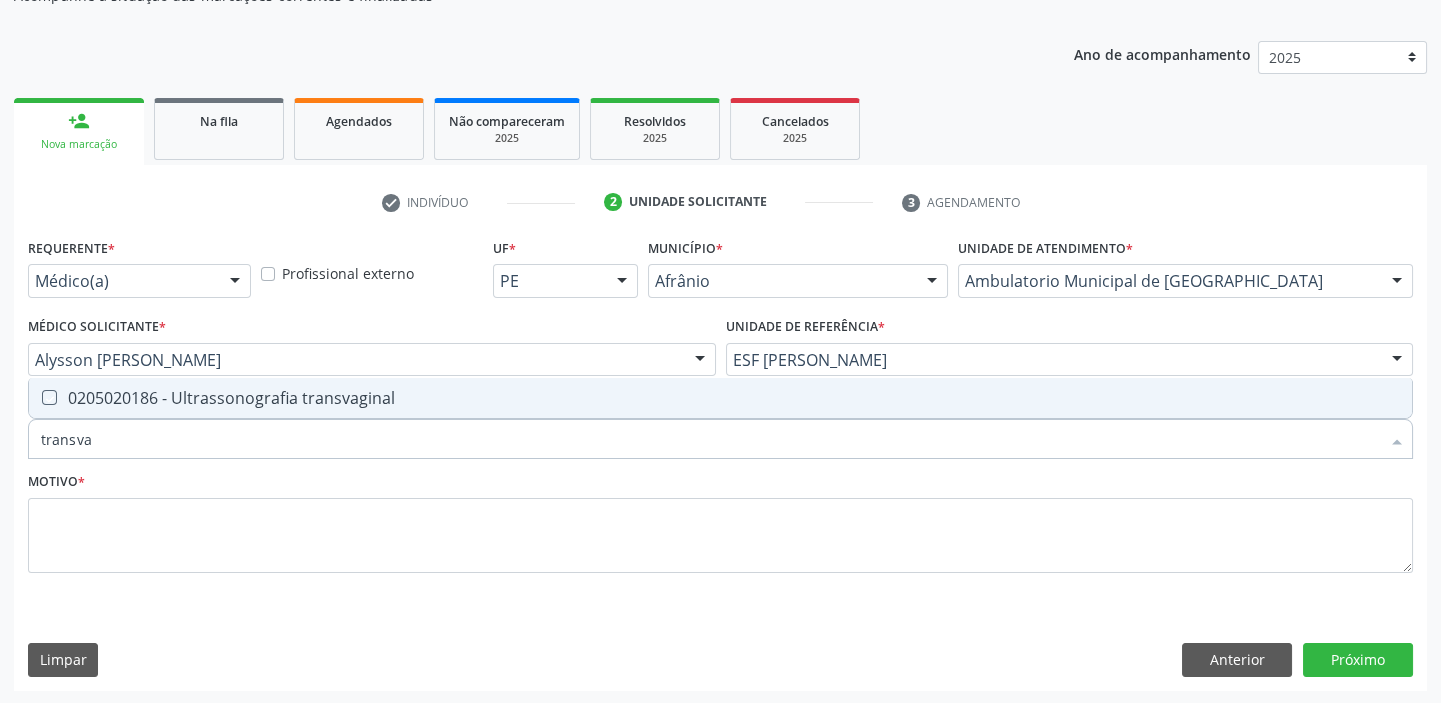 checkbox on "true" 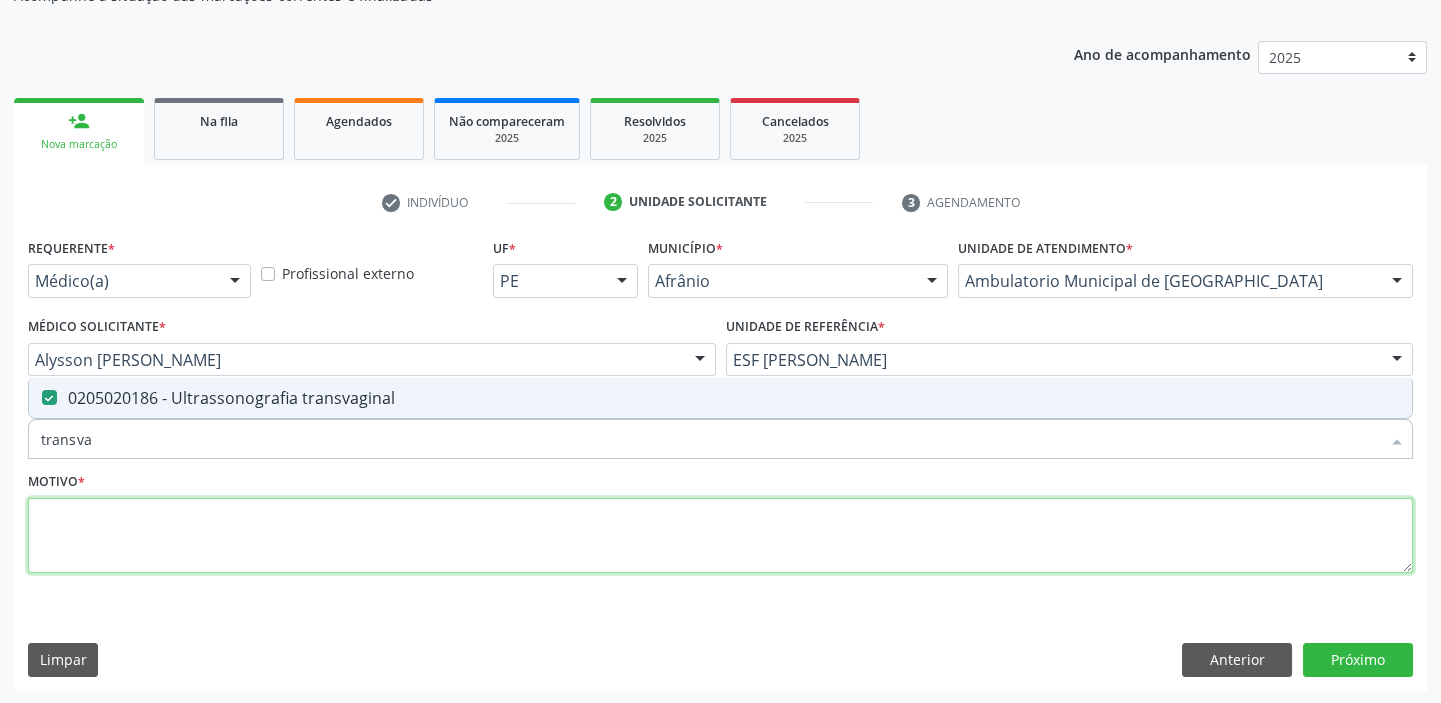 click at bounding box center (720, 536) 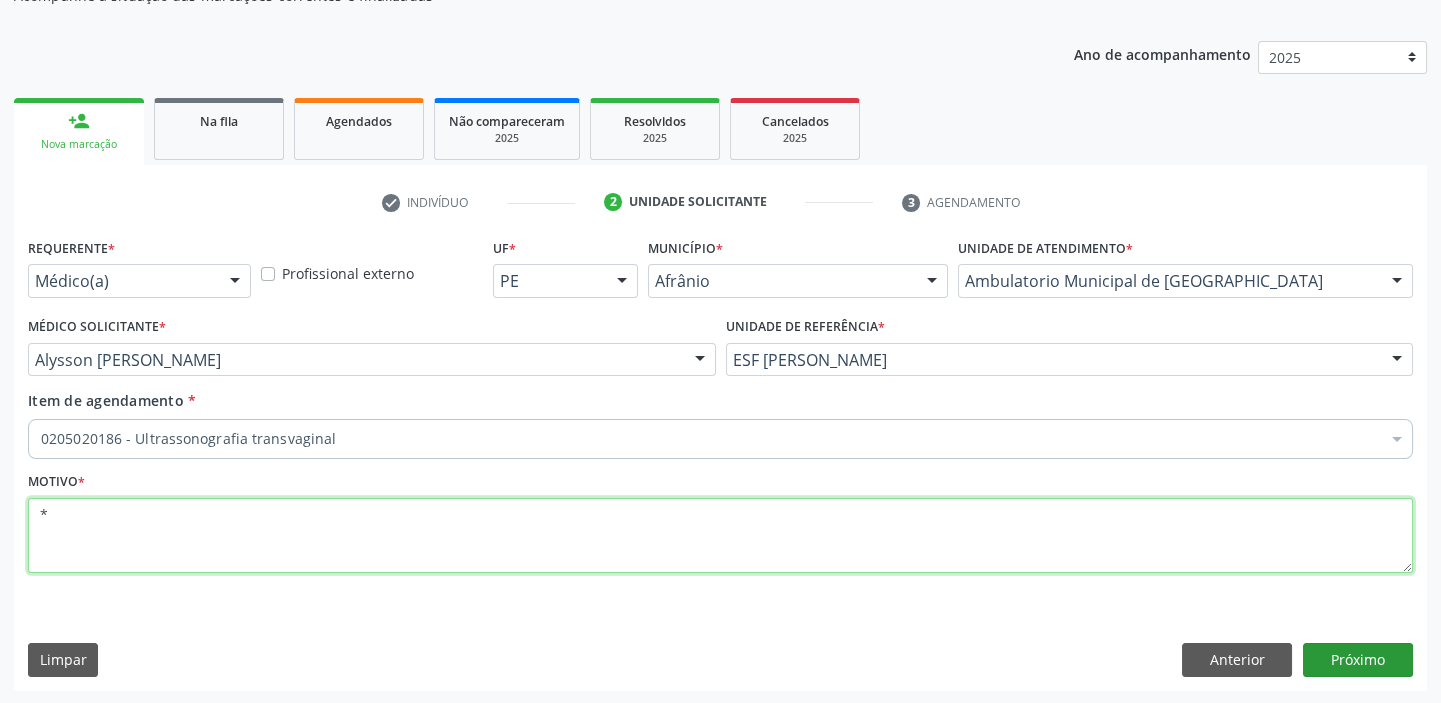 type on "*" 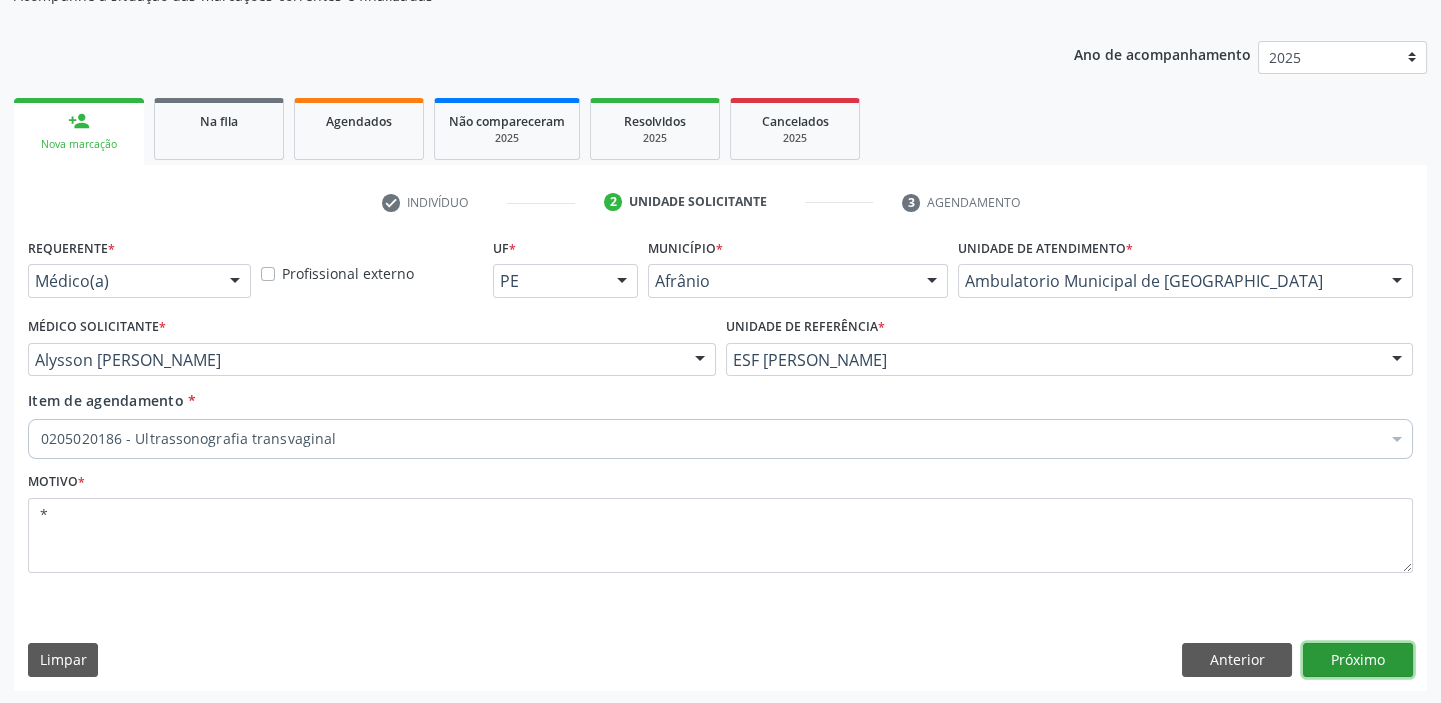 click on "Próximo" at bounding box center [1358, 660] 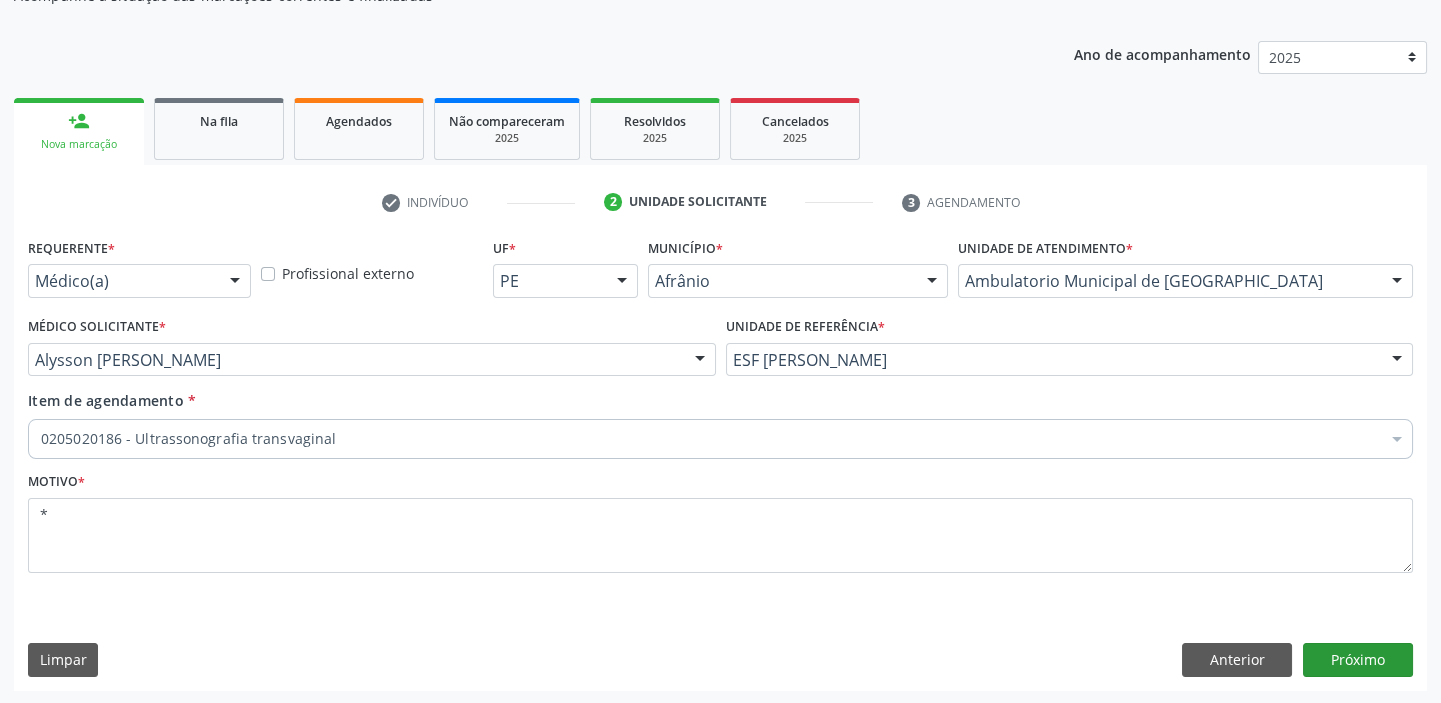 scroll, scrollTop: 166, scrollLeft: 0, axis: vertical 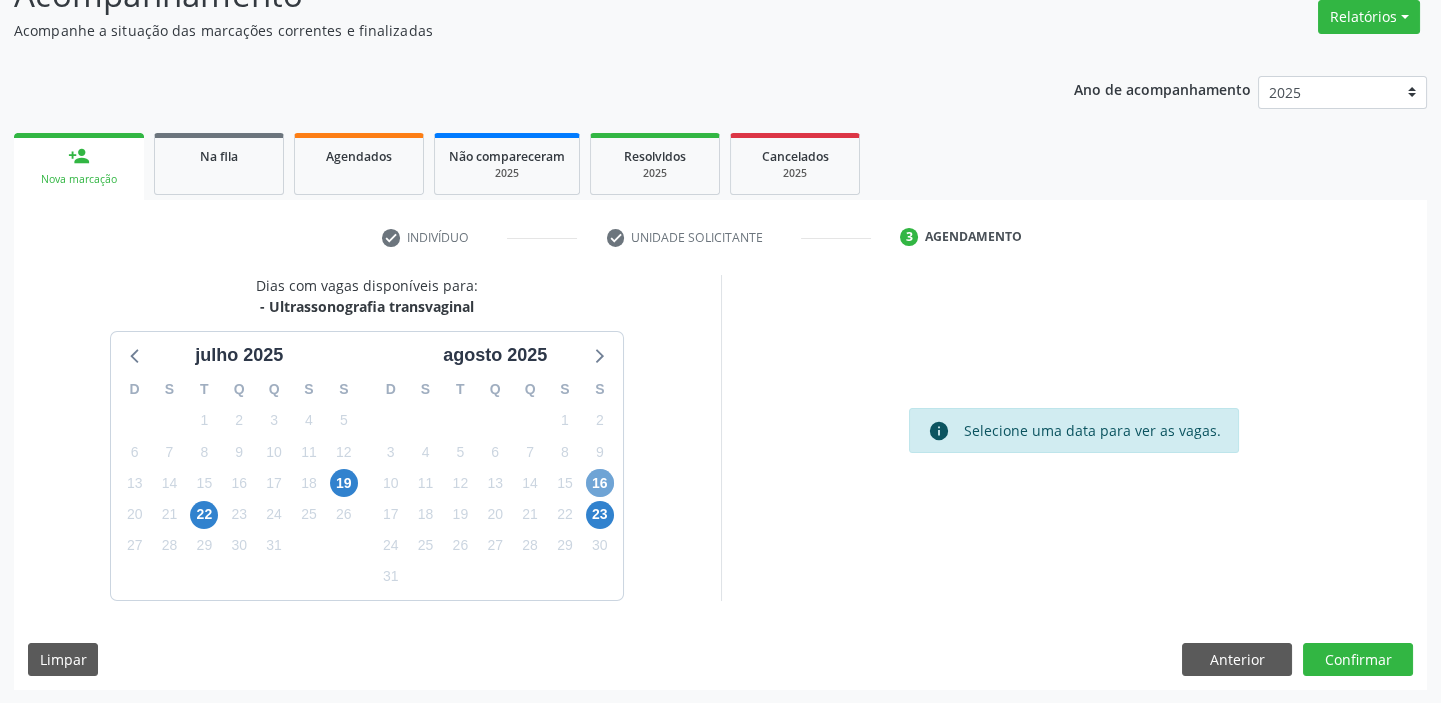 click on "16" at bounding box center (600, 483) 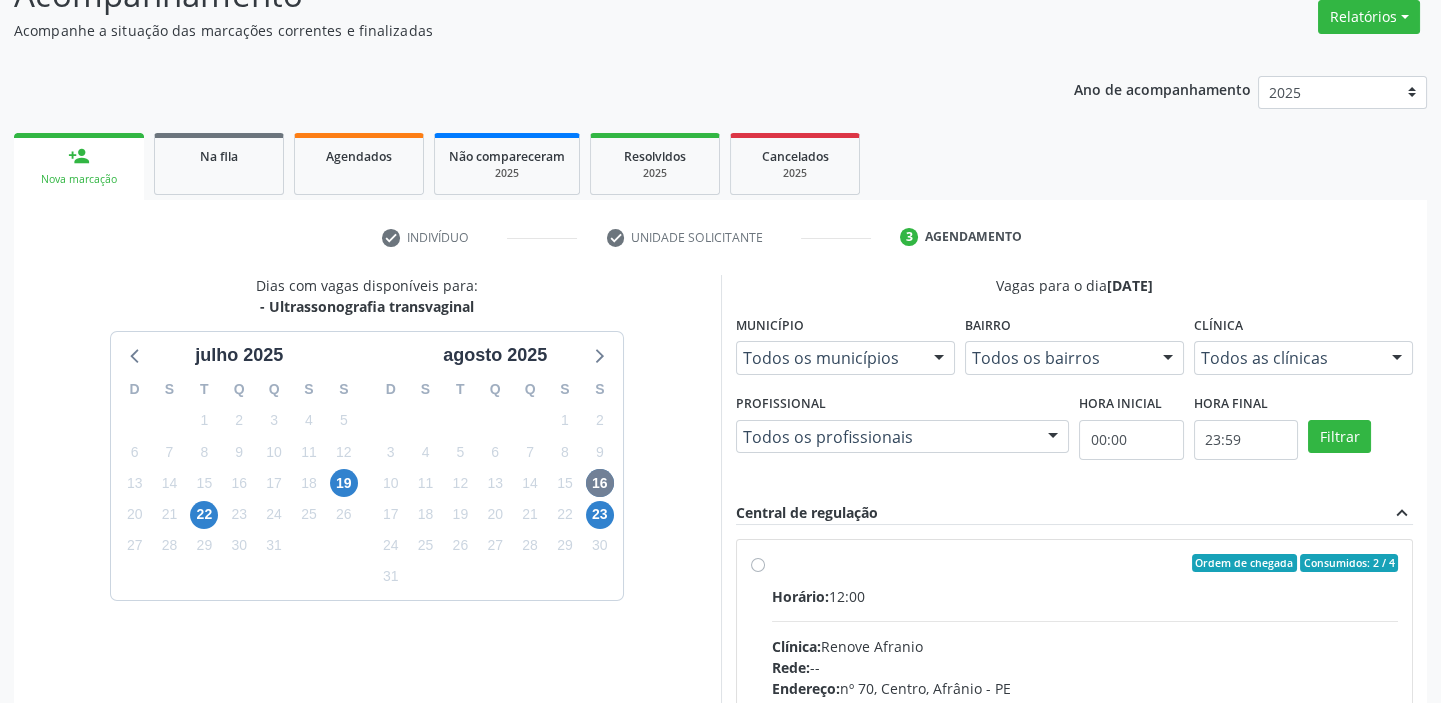 click on "Horário:   12:00" at bounding box center (1085, 596) 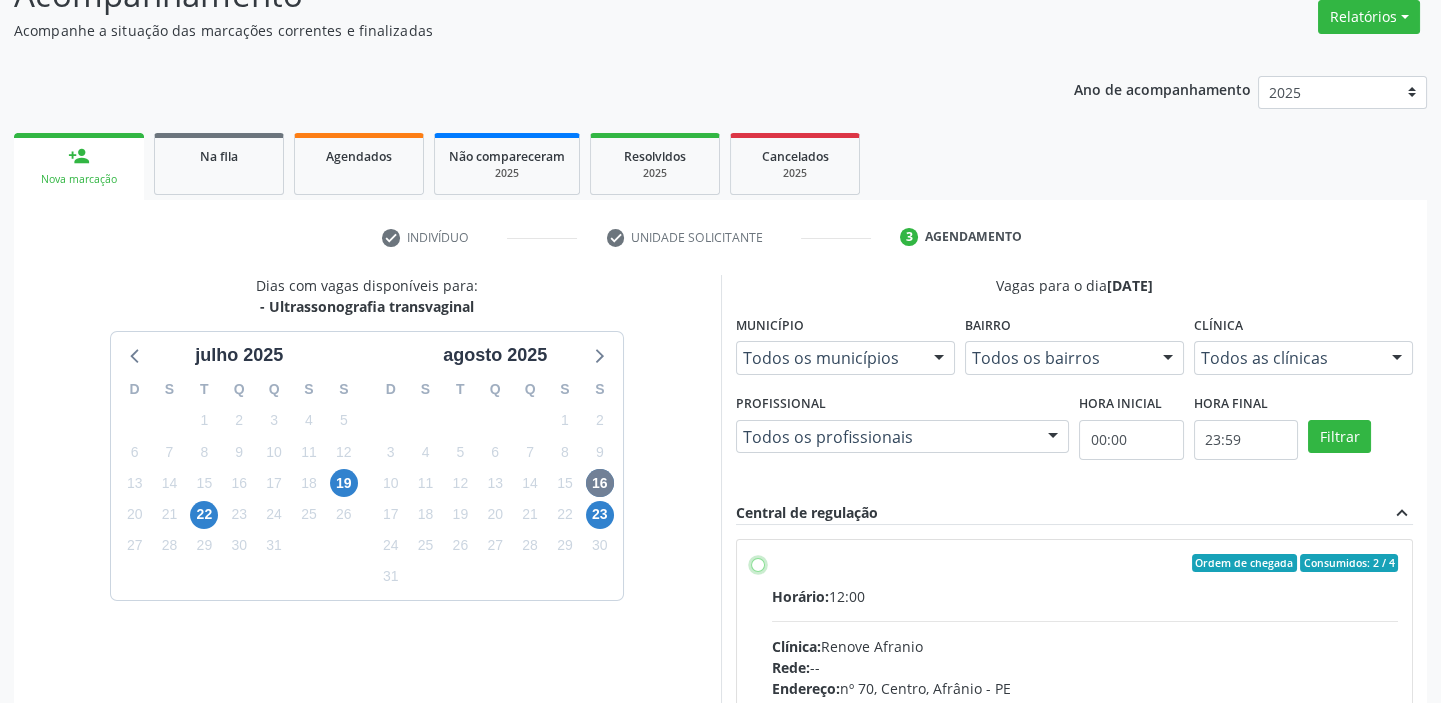 click on "Ordem de chegada
Consumidos: 2 / 4
Horário:   12:00
Clínica:  Renove Afranio
Rede:
--
Endereço:   [STREET_ADDRESS]
Telefone:   [PHONE_NUMBER]
Profissional:
--
Informações adicionais sobre o atendimento
Idade de atendimento:
Sem restrição
Gênero(s) atendido(s):
Sem restrição
Informações adicionais:
--" at bounding box center [758, 563] 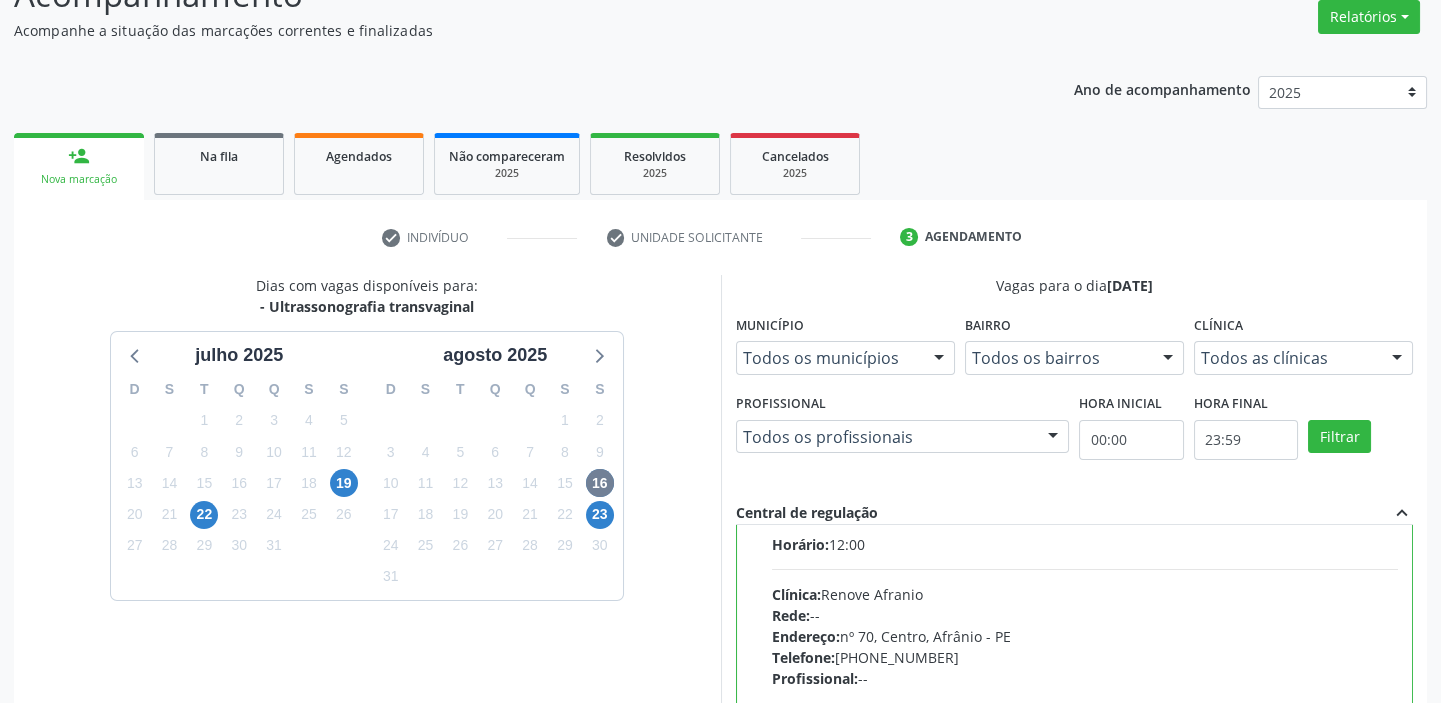 scroll, scrollTop: 99, scrollLeft: 0, axis: vertical 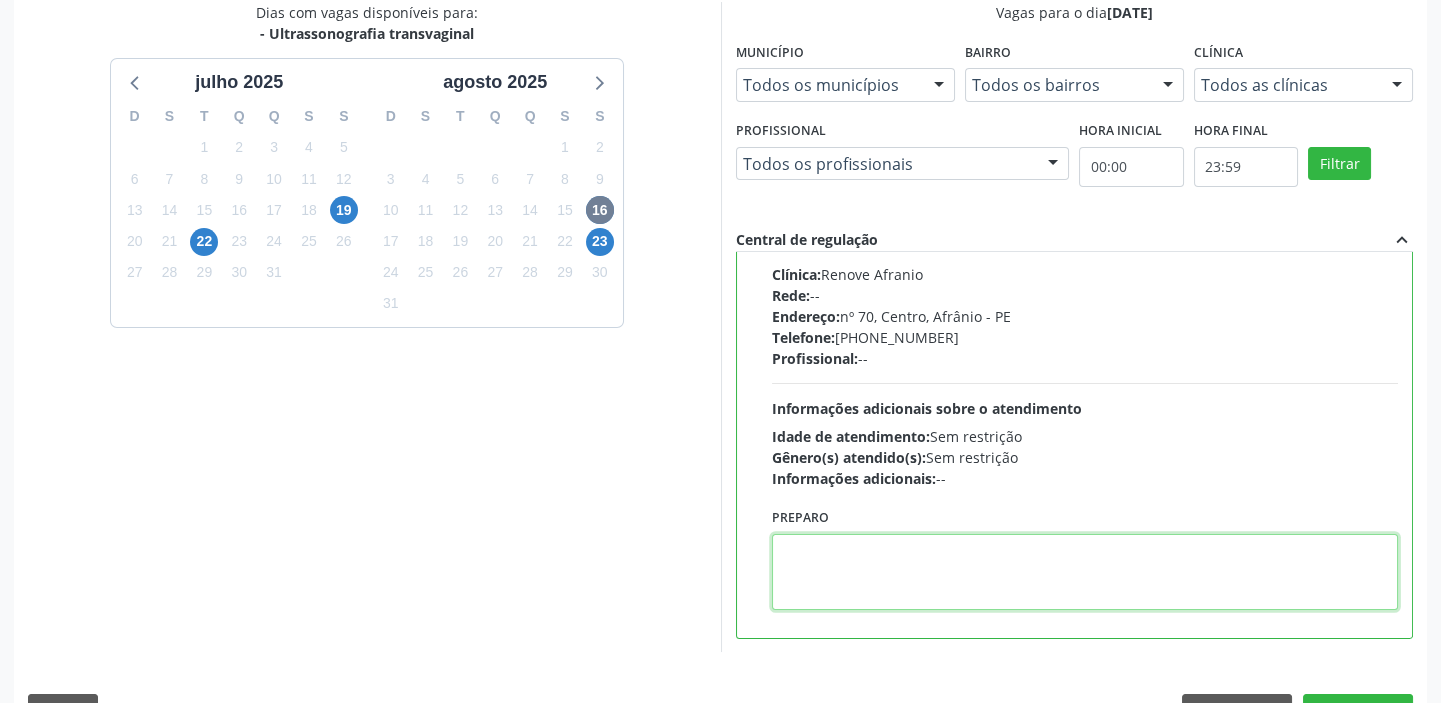 click at bounding box center [1085, 572] 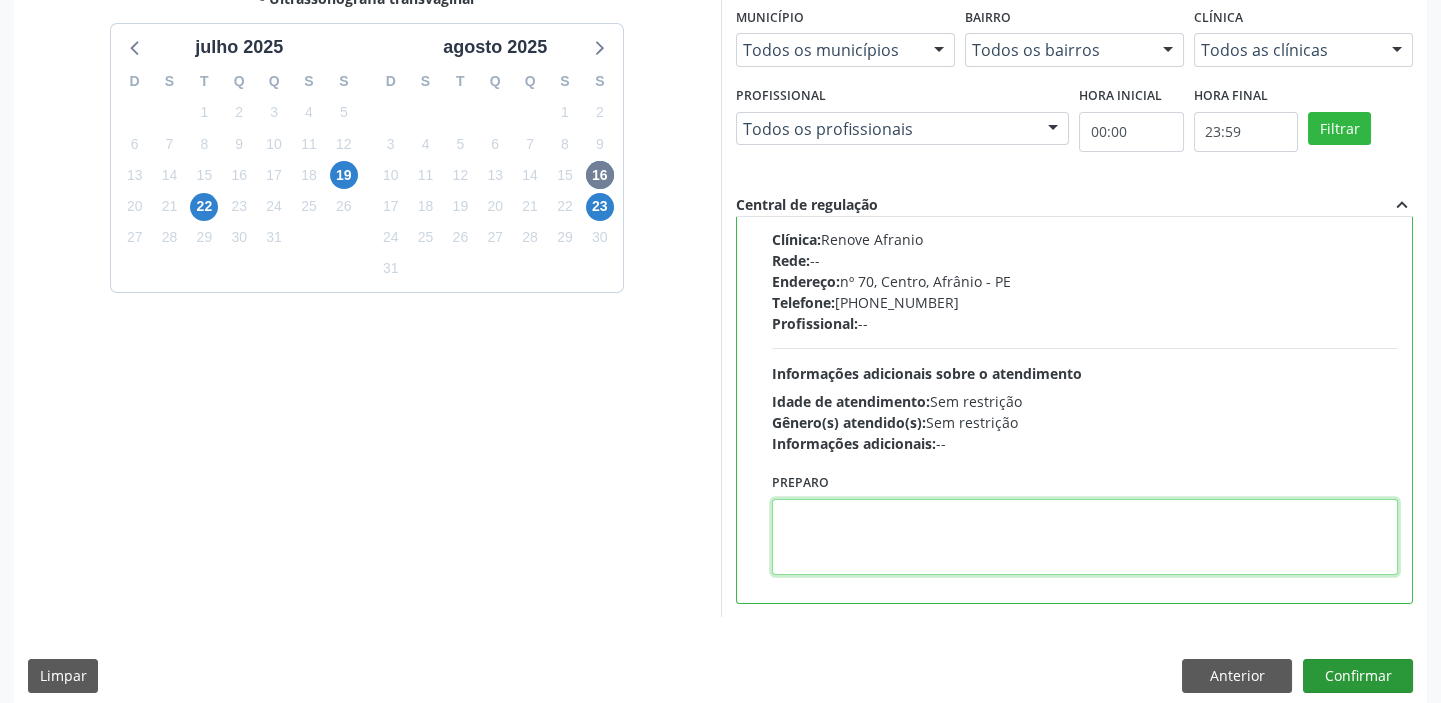 scroll, scrollTop: 490, scrollLeft: 0, axis: vertical 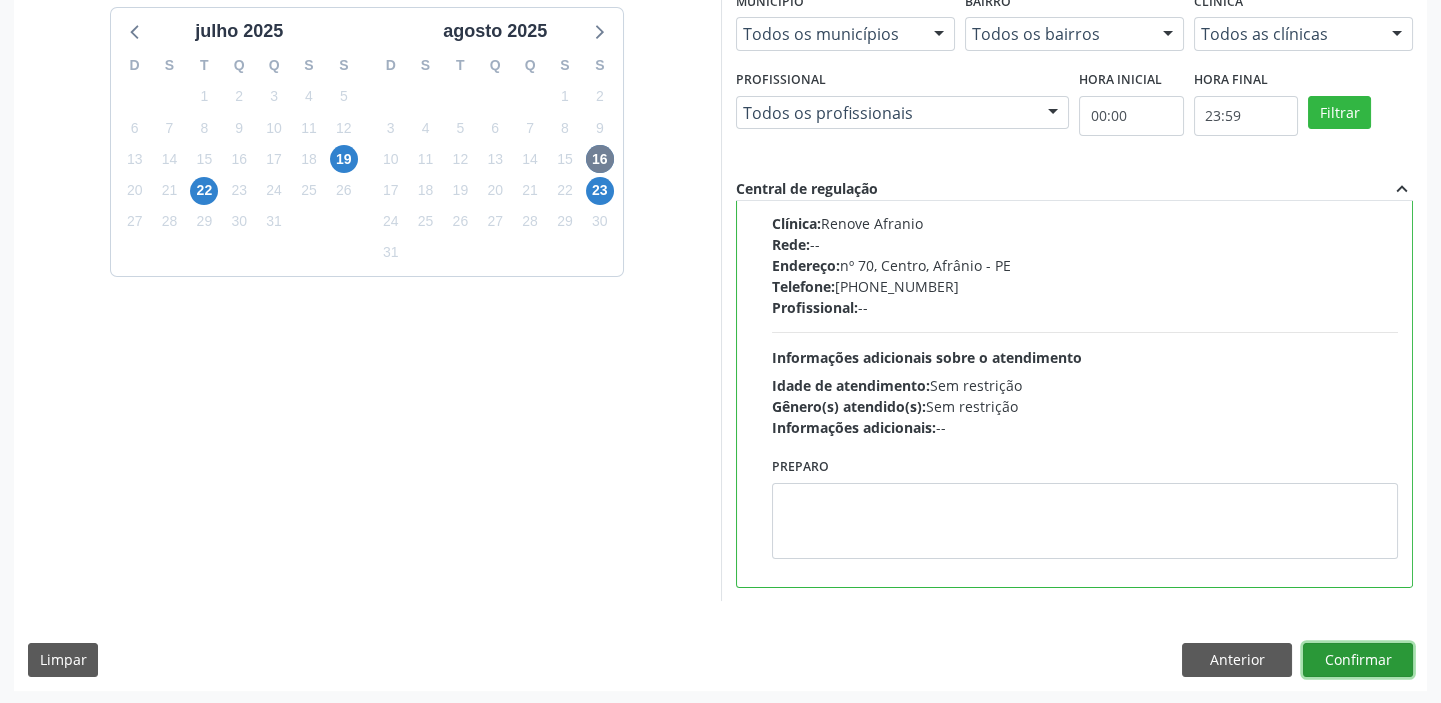 click on "Confirmar" at bounding box center [1358, 660] 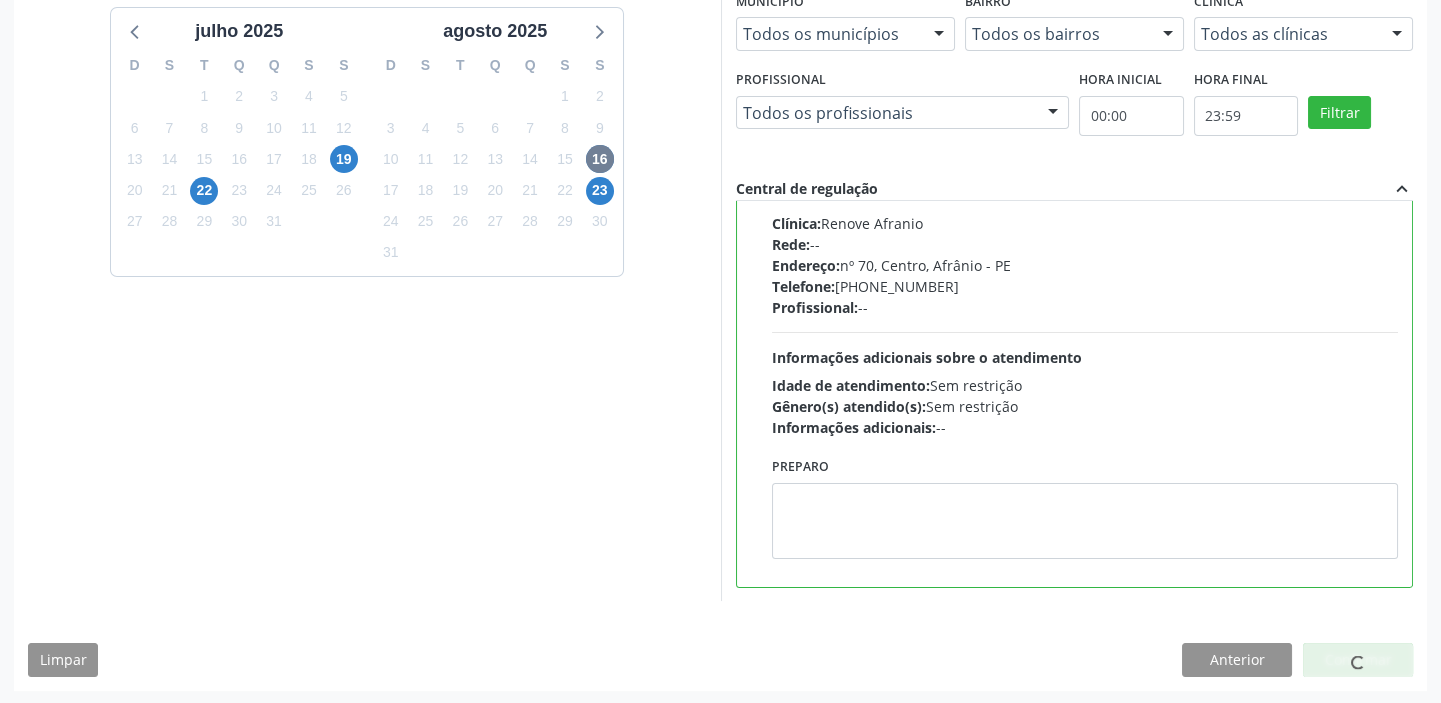 scroll, scrollTop: 0, scrollLeft: 0, axis: both 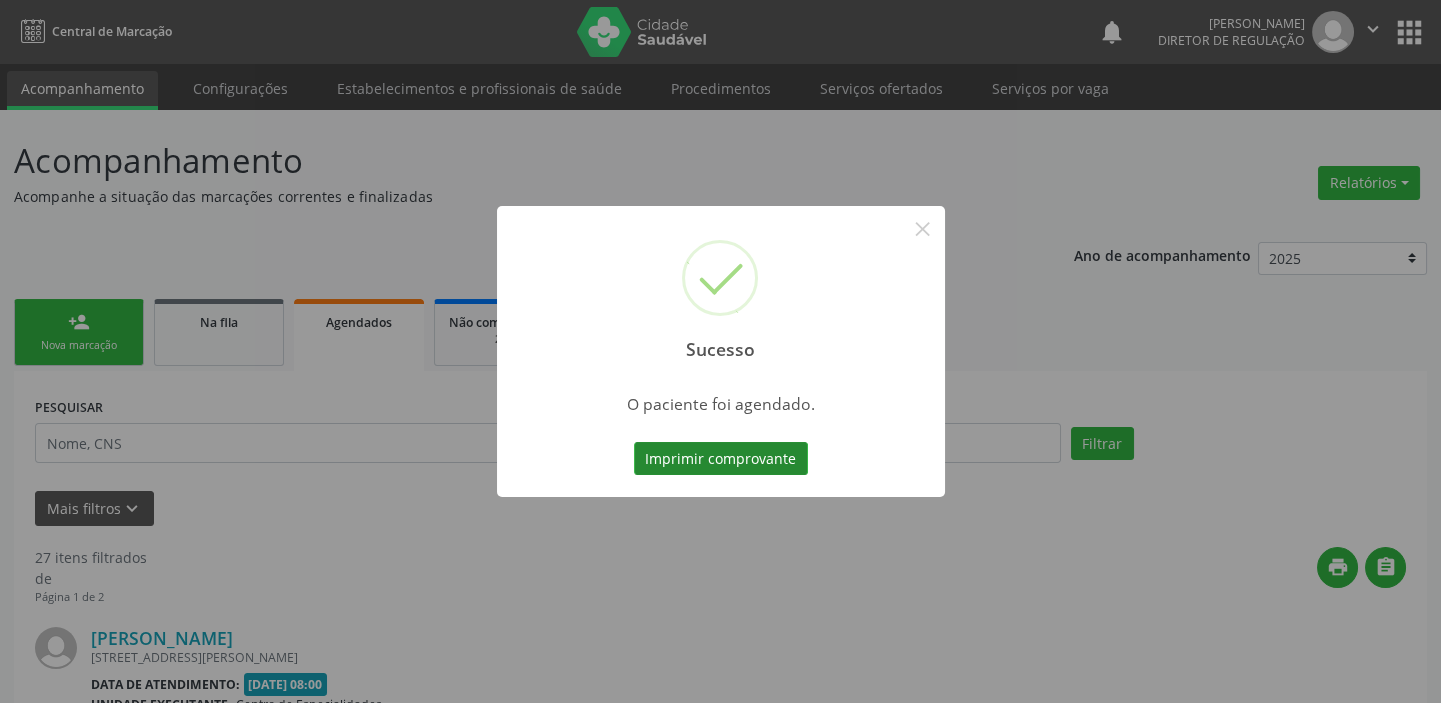 click on "Imprimir comprovante" at bounding box center [721, 459] 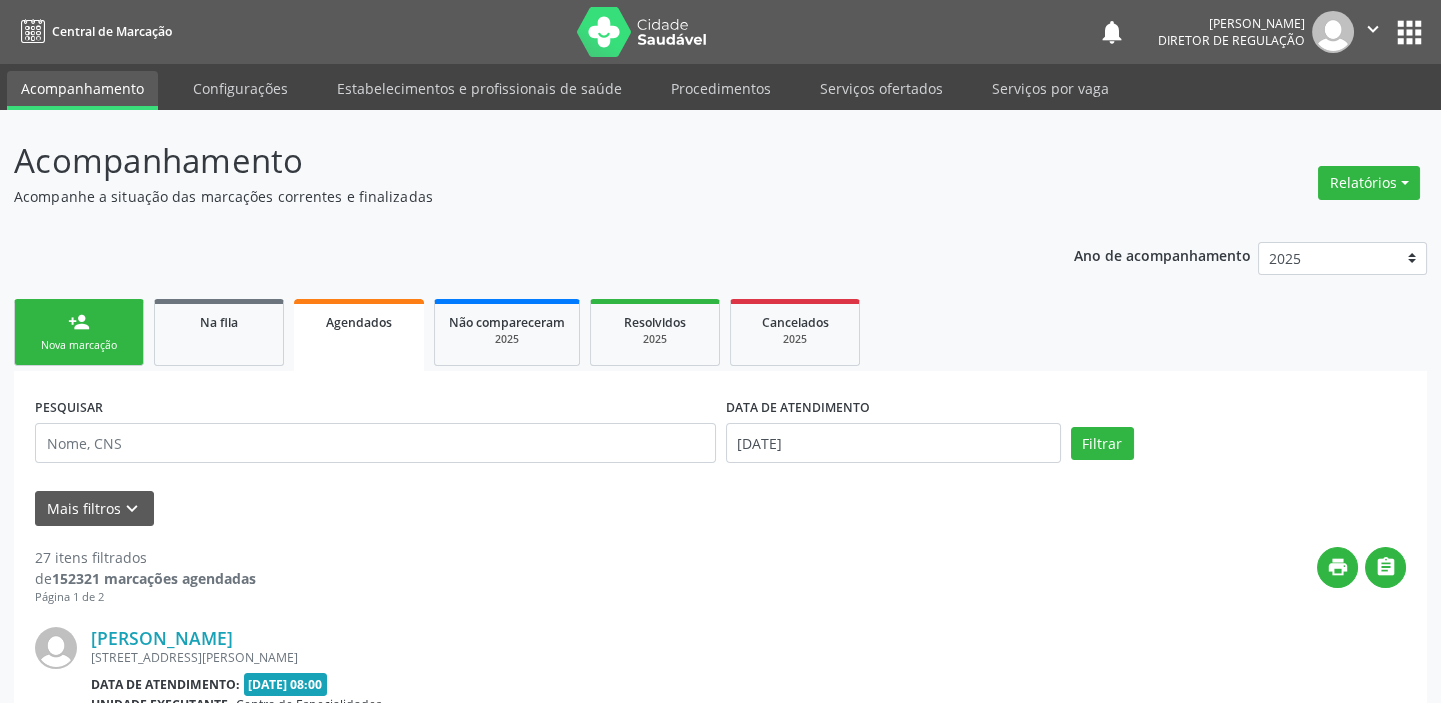 click on "Nova marcação" at bounding box center [79, 345] 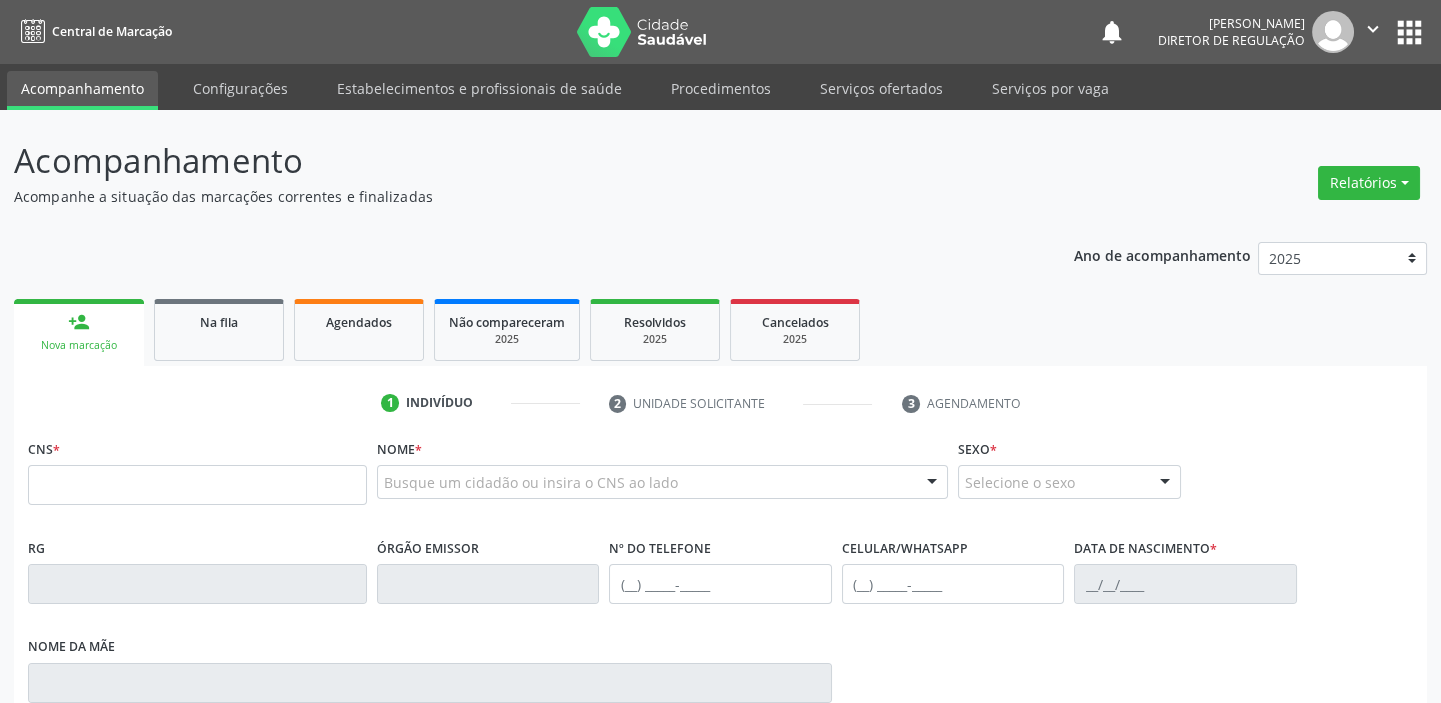 click on "CNS
*" at bounding box center (197, 476) 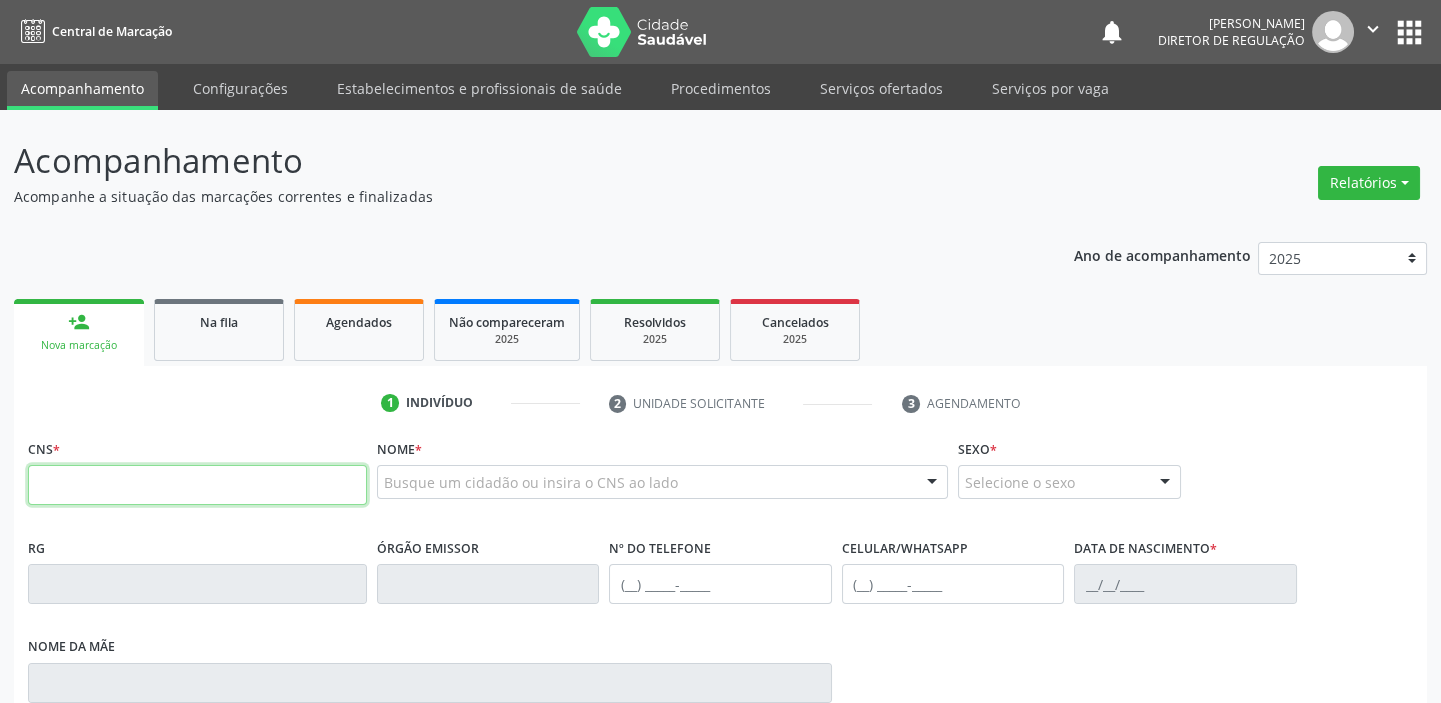 click at bounding box center [197, 485] 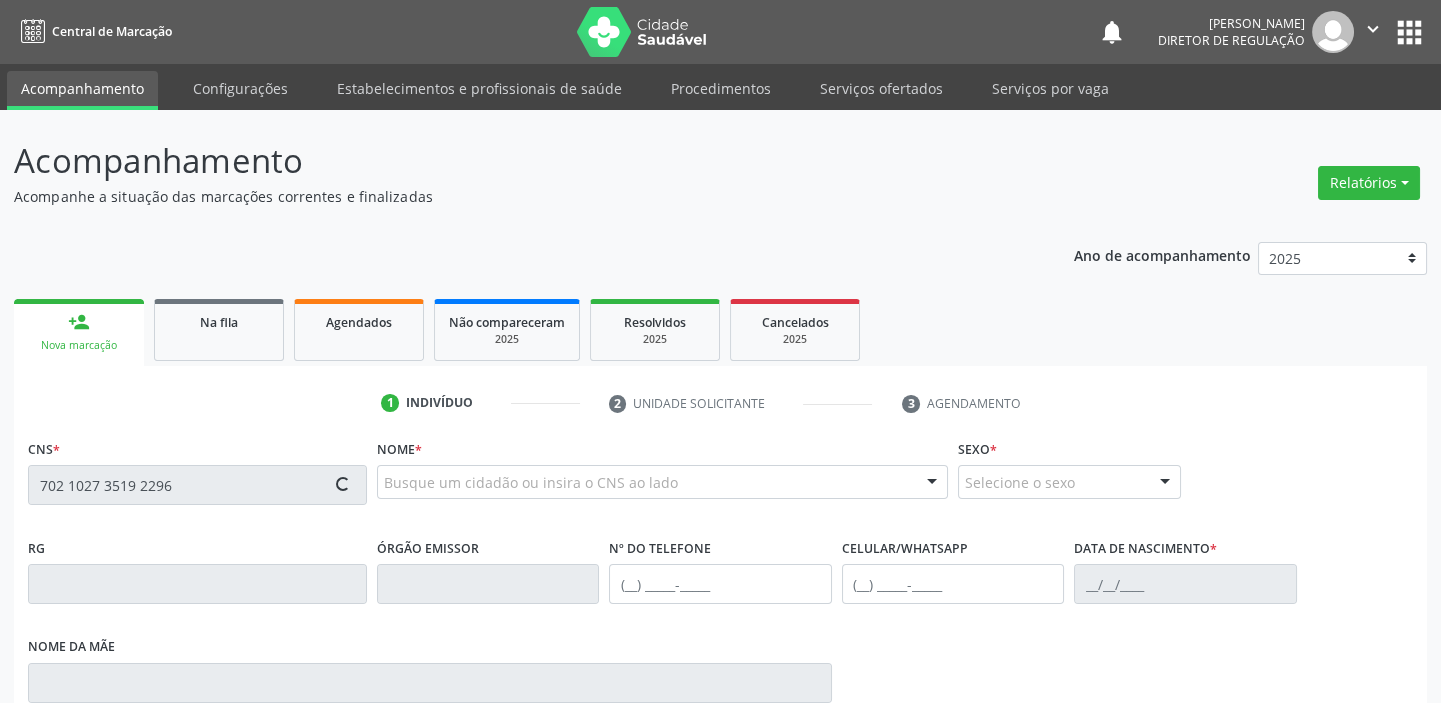 type on "702 1027 3519 2296" 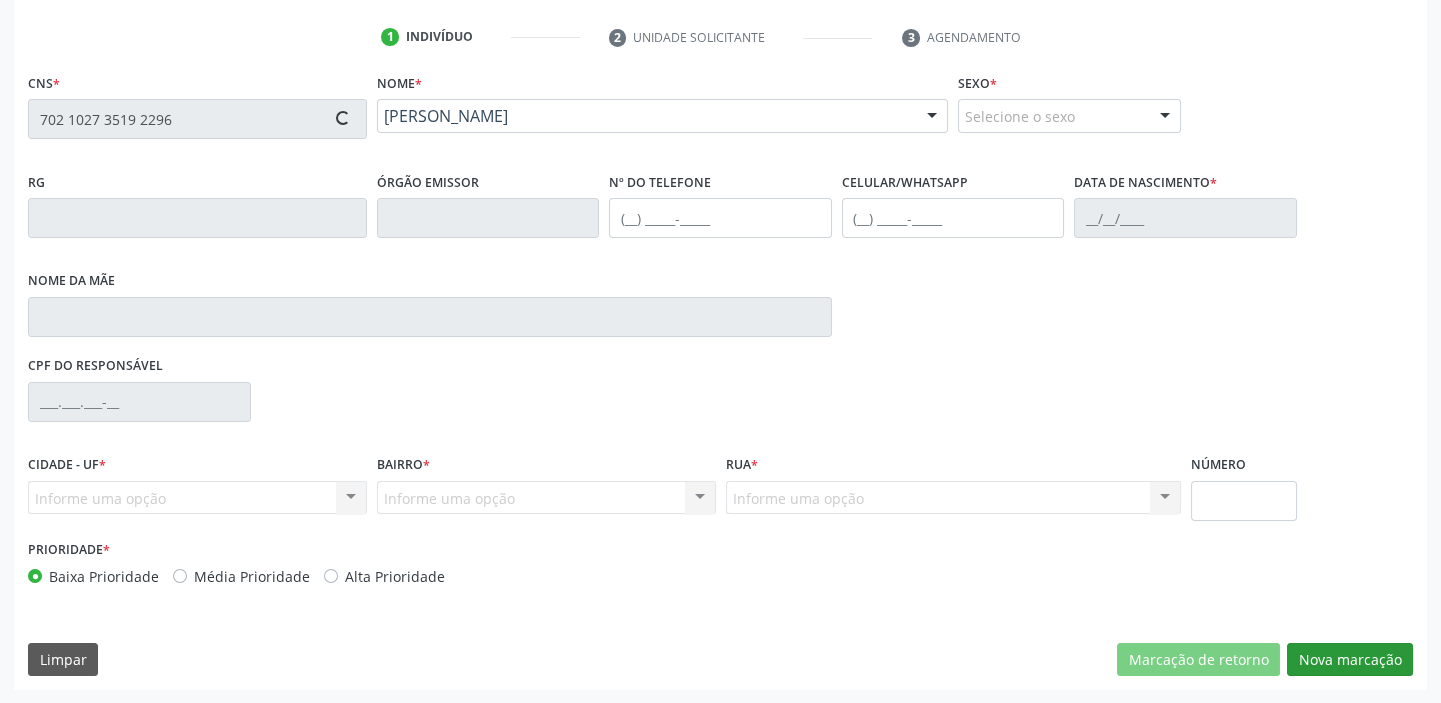 type on "[PHONE_NUMBER]" 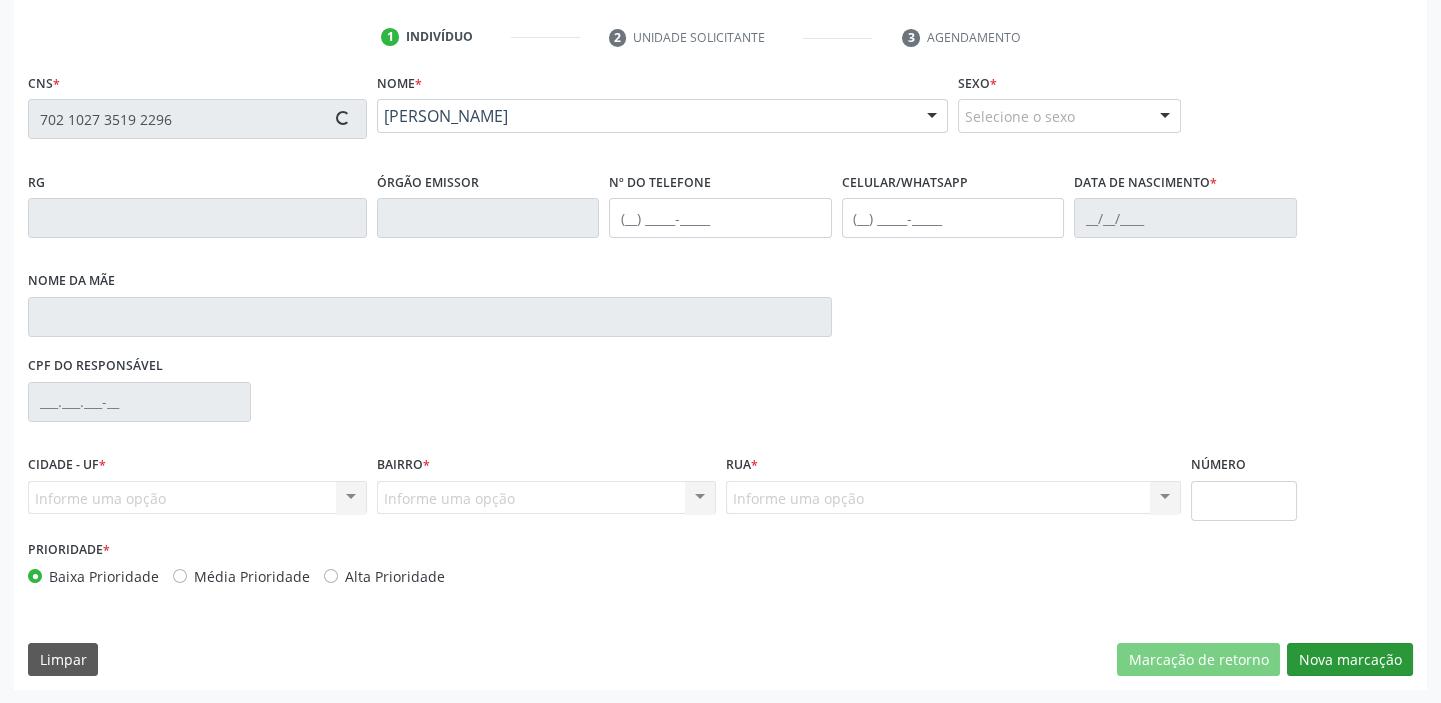 type on "[DATE]" 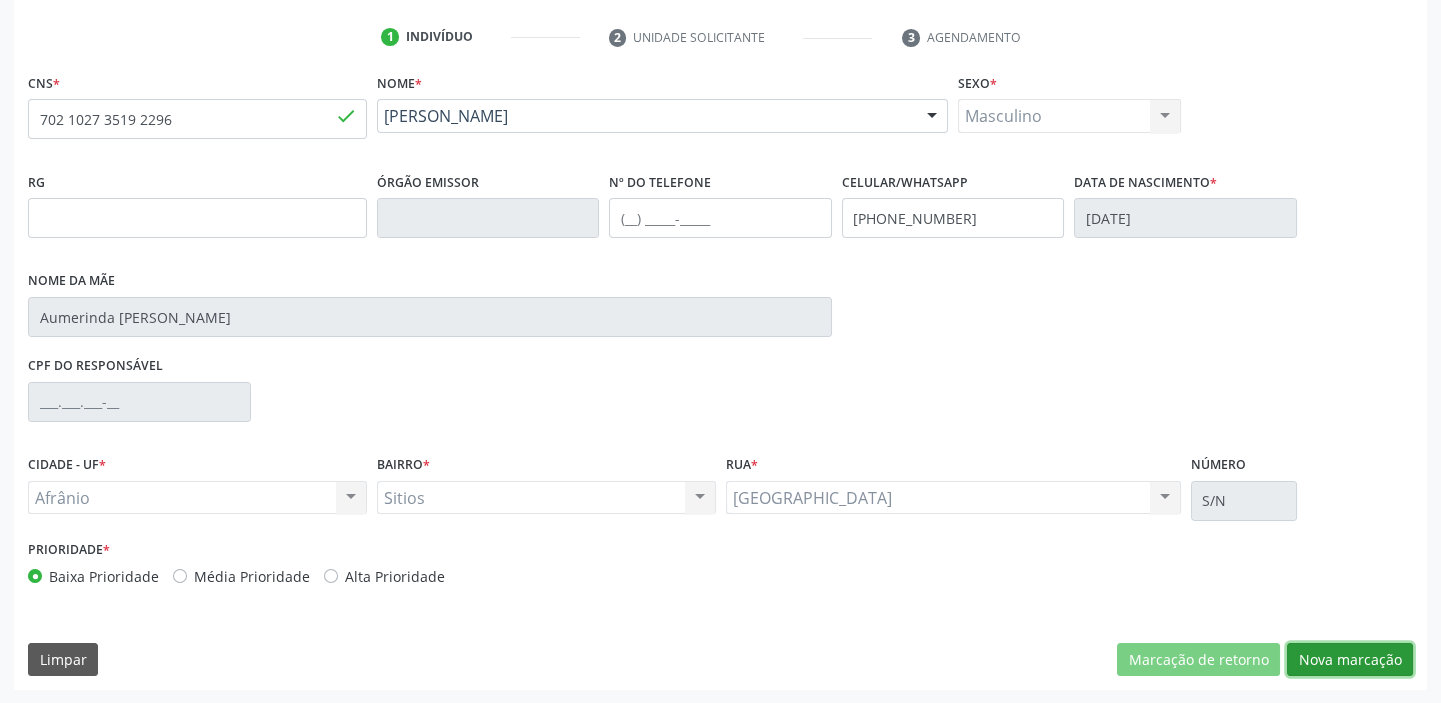 click on "Nova marcação" at bounding box center (1350, 660) 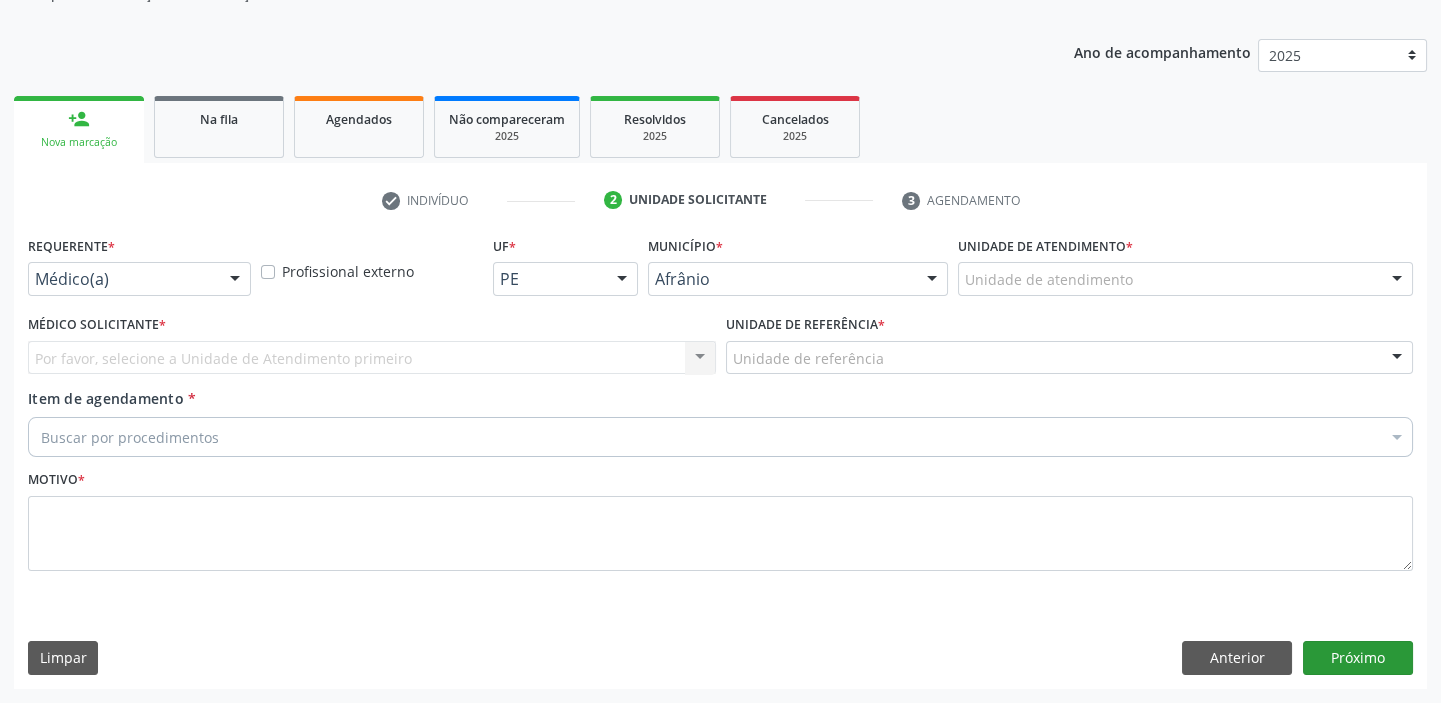 scroll, scrollTop: 201, scrollLeft: 0, axis: vertical 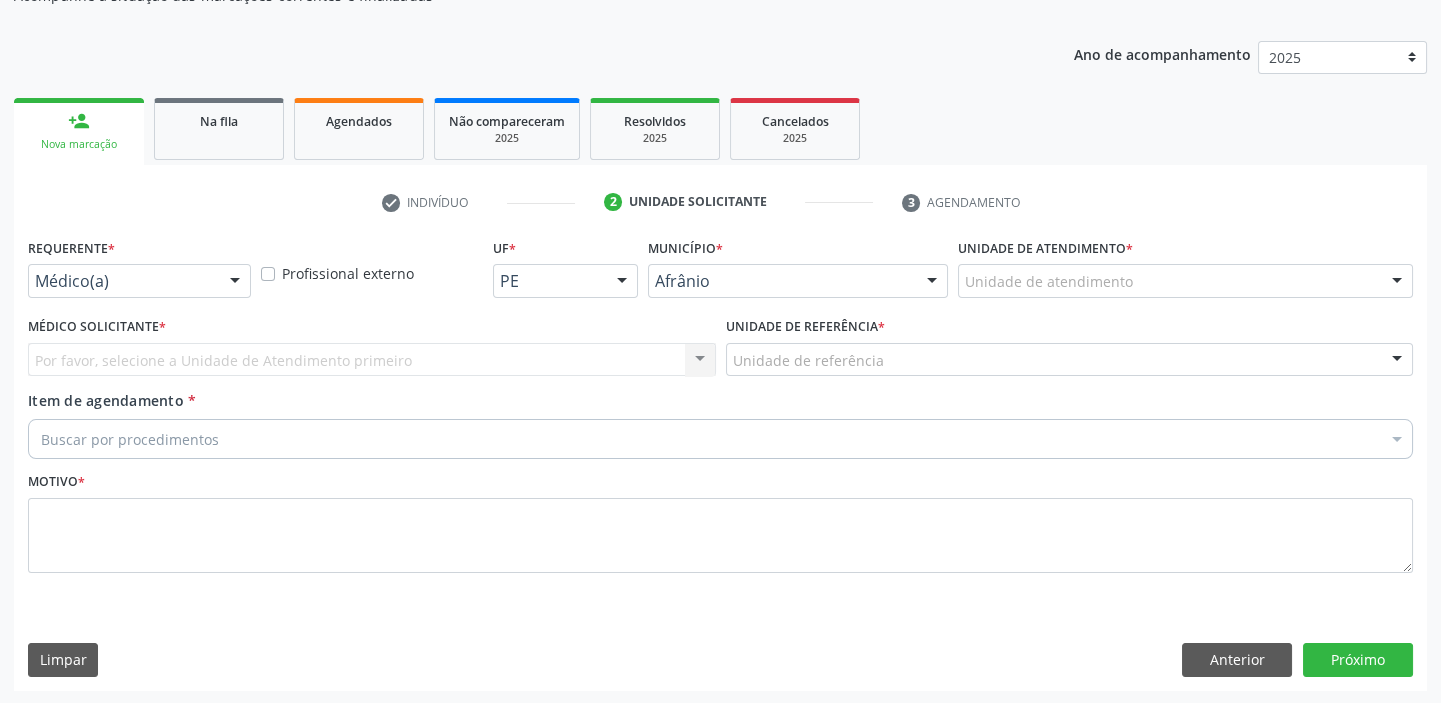 drag, startPoint x: 1060, startPoint y: 284, endPoint x: 1081, endPoint y: 401, distance: 118.869675 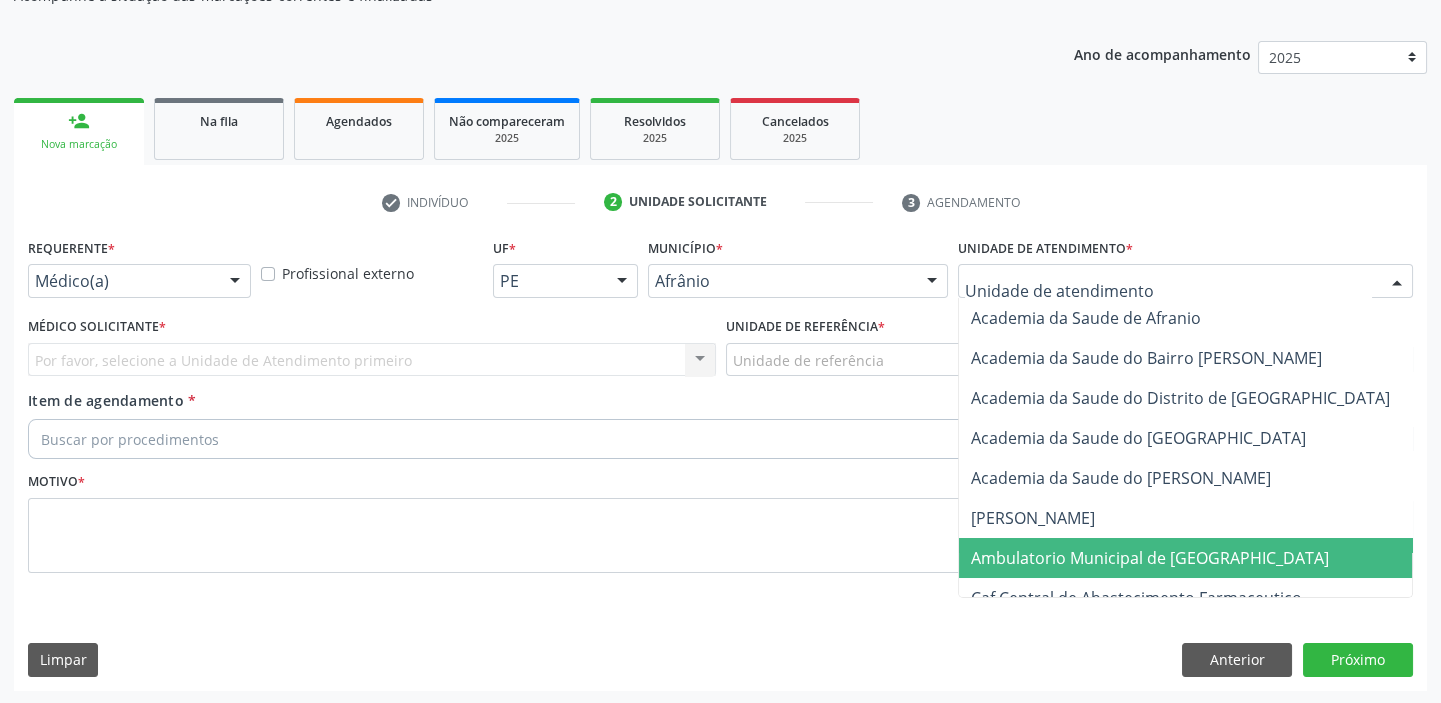 click on "Ambulatorio Municipal de [GEOGRAPHIC_DATA]" at bounding box center (1150, 558) 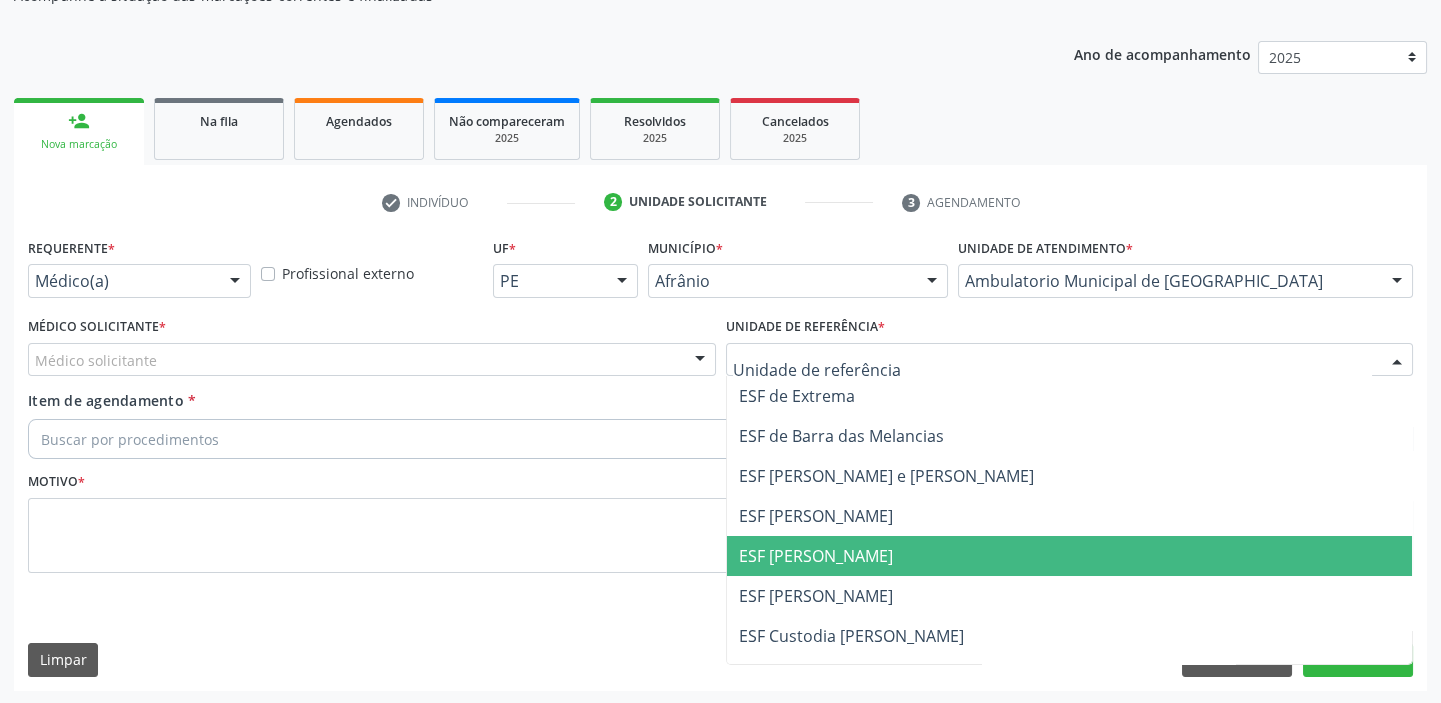 click on "ESF [PERSON_NAME]" at bounding box center (816, 556) 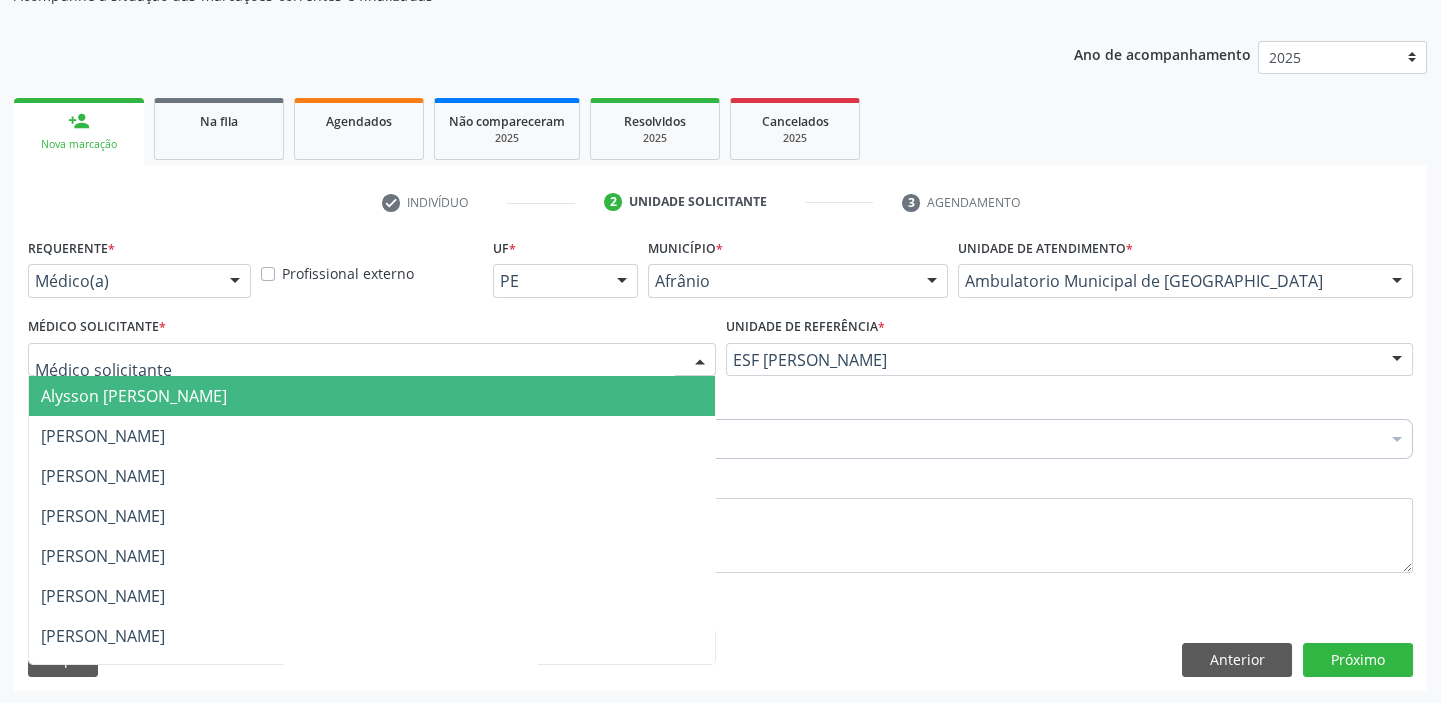 drag, startPoint x: 167, startPoint y: 353, endPoint x: 159, endPoint y: 400, distance: 47.67599 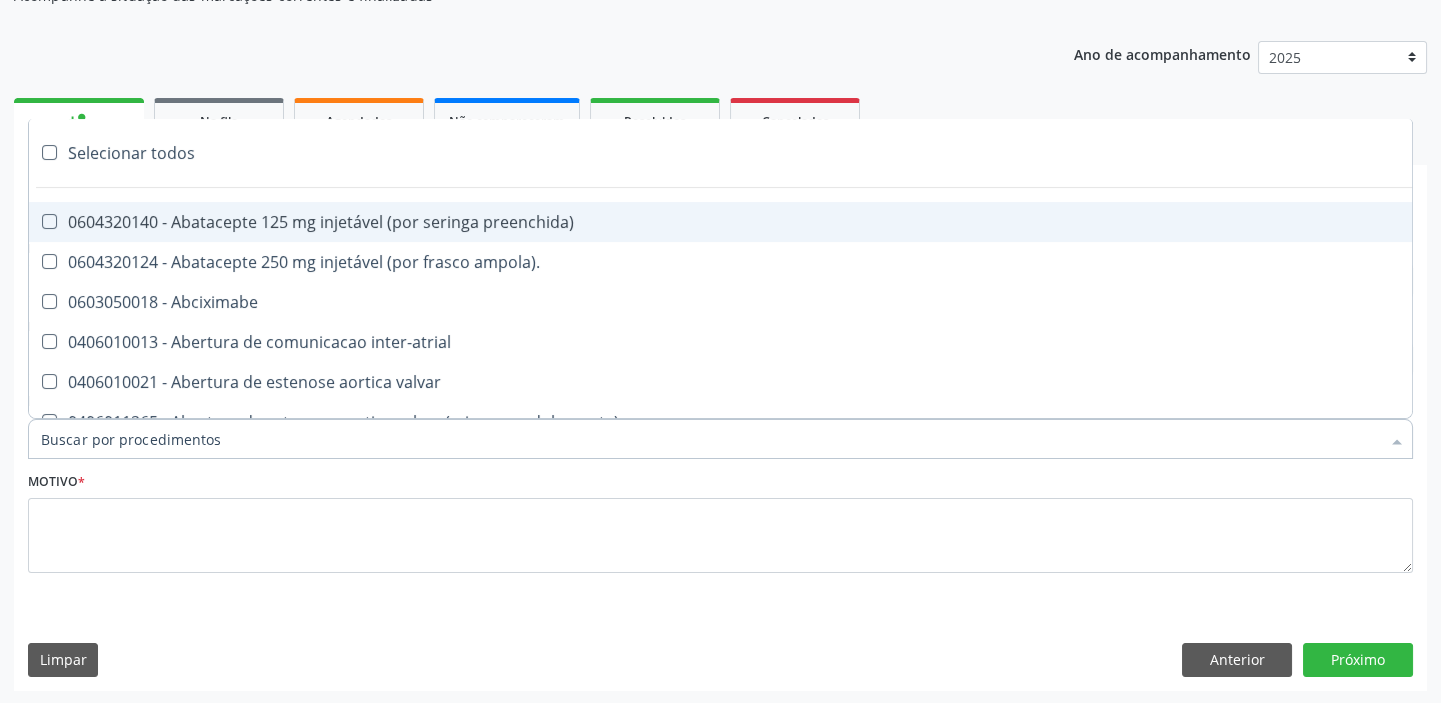 paste on "ultrass" 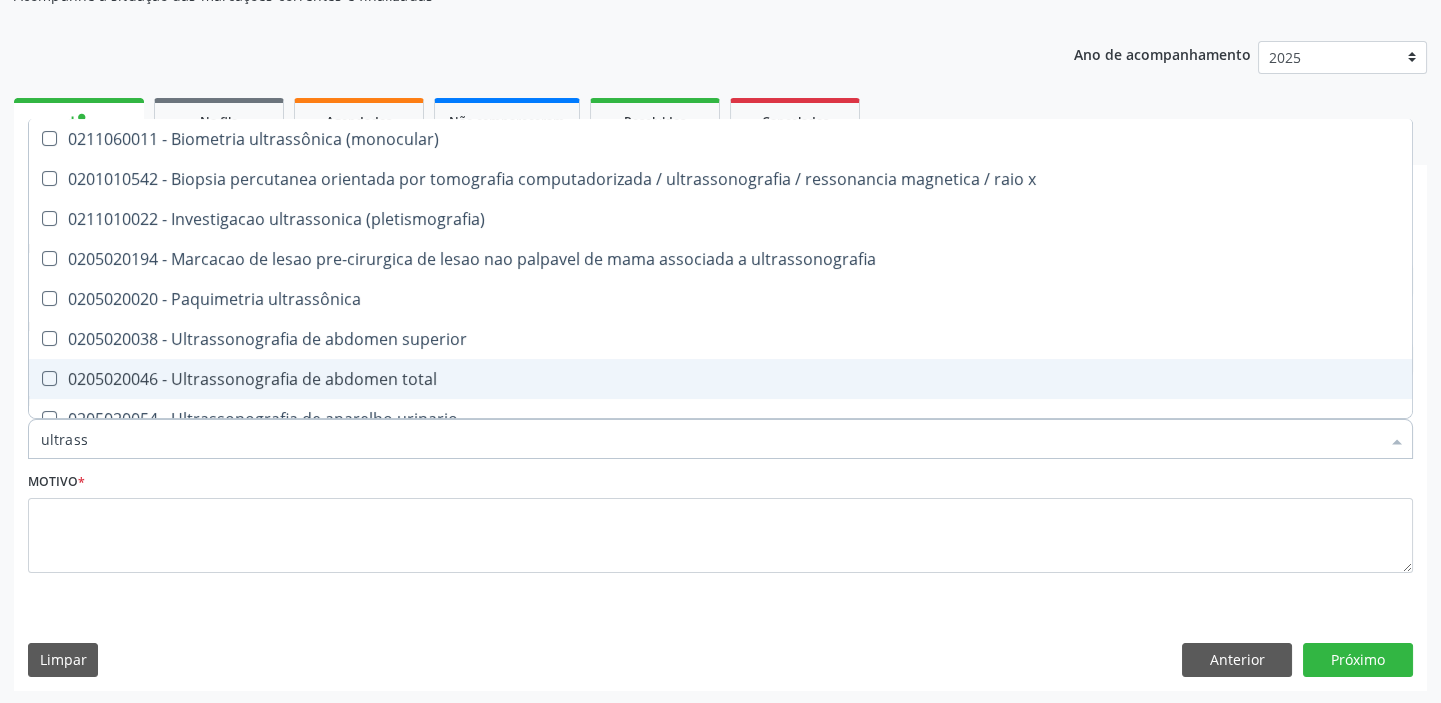 click on "0205020046 - Ultrassonografia de abdomen total" at bounding box center [720, 379] 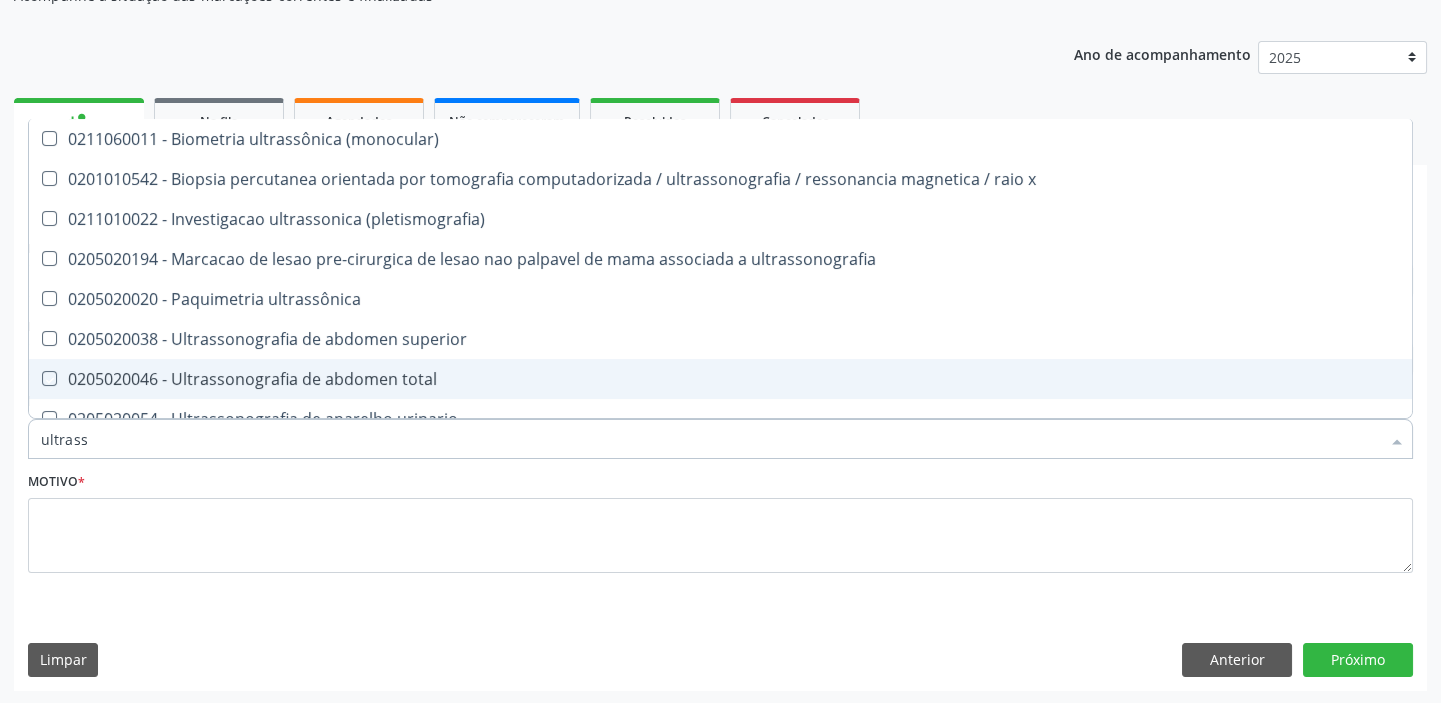 checkbox on "true" 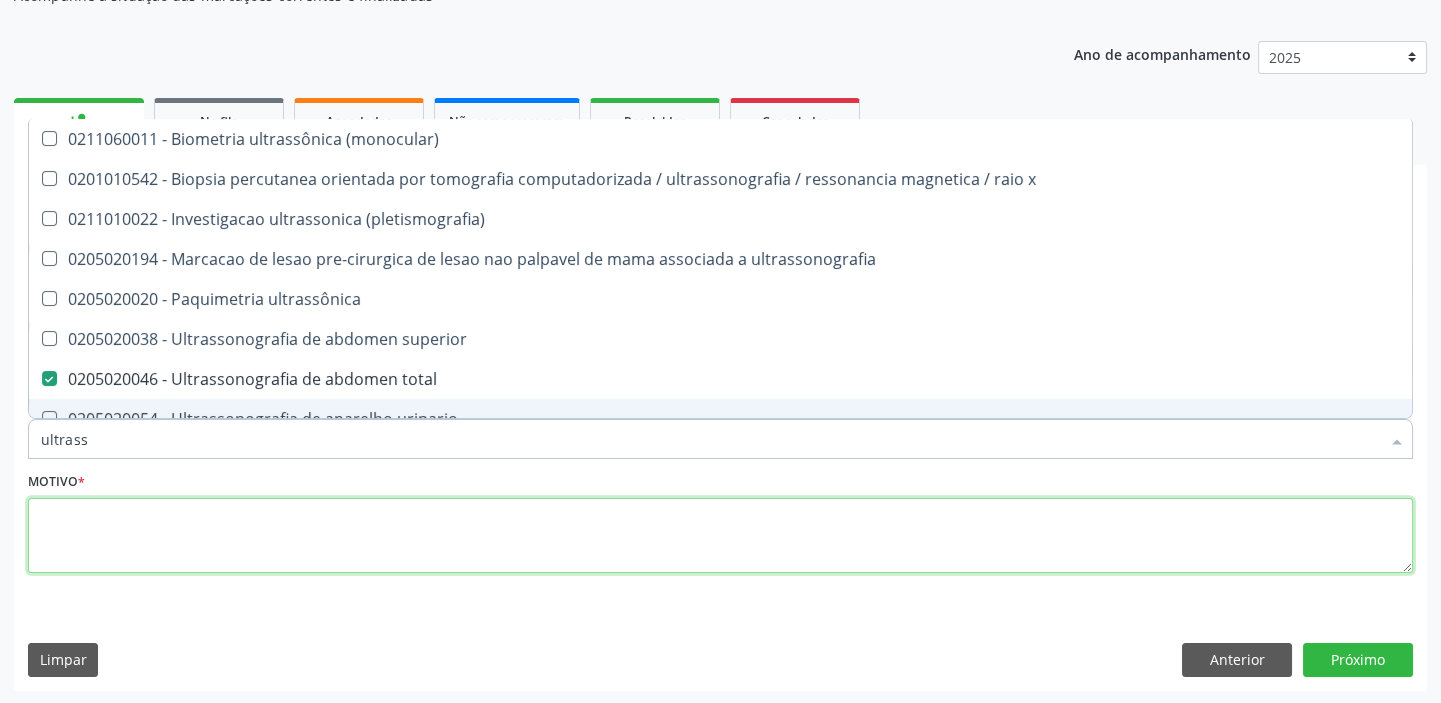 click at bounding box center (720, 536) 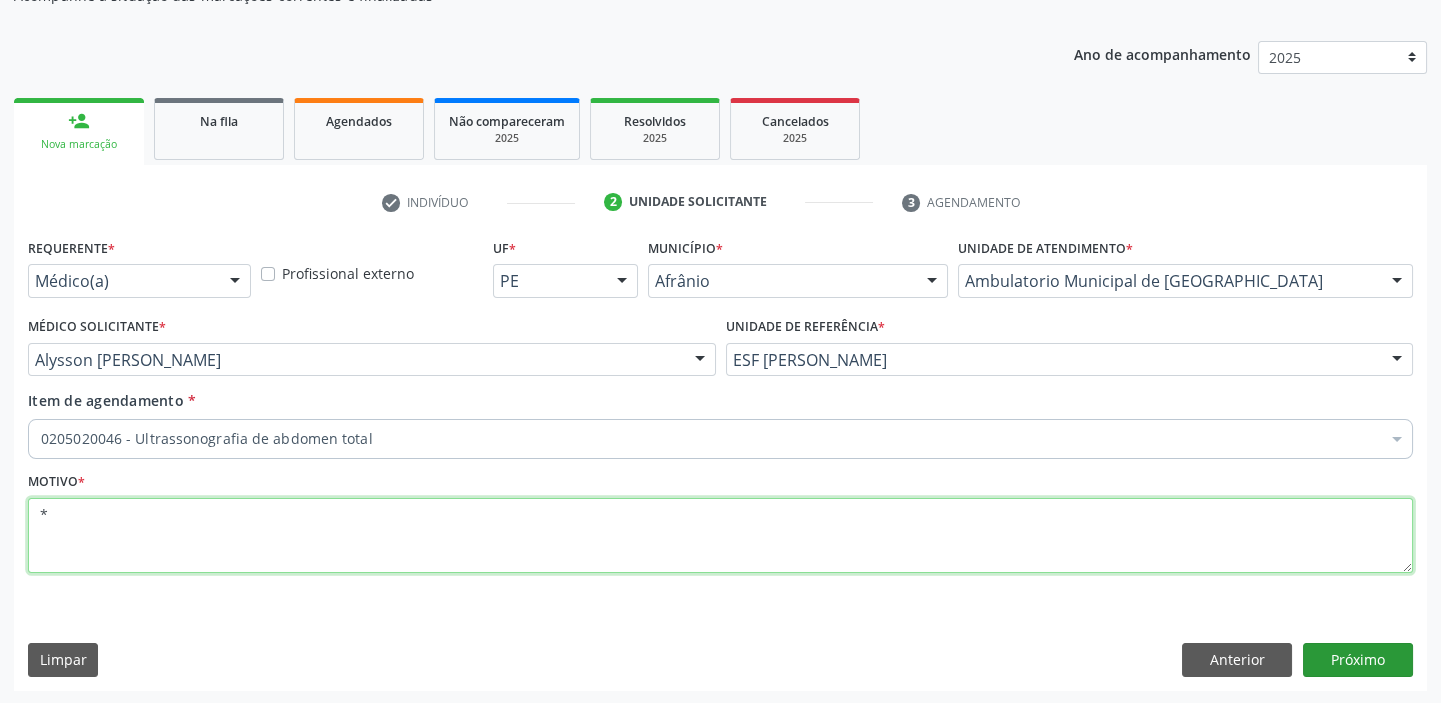 type on "*" 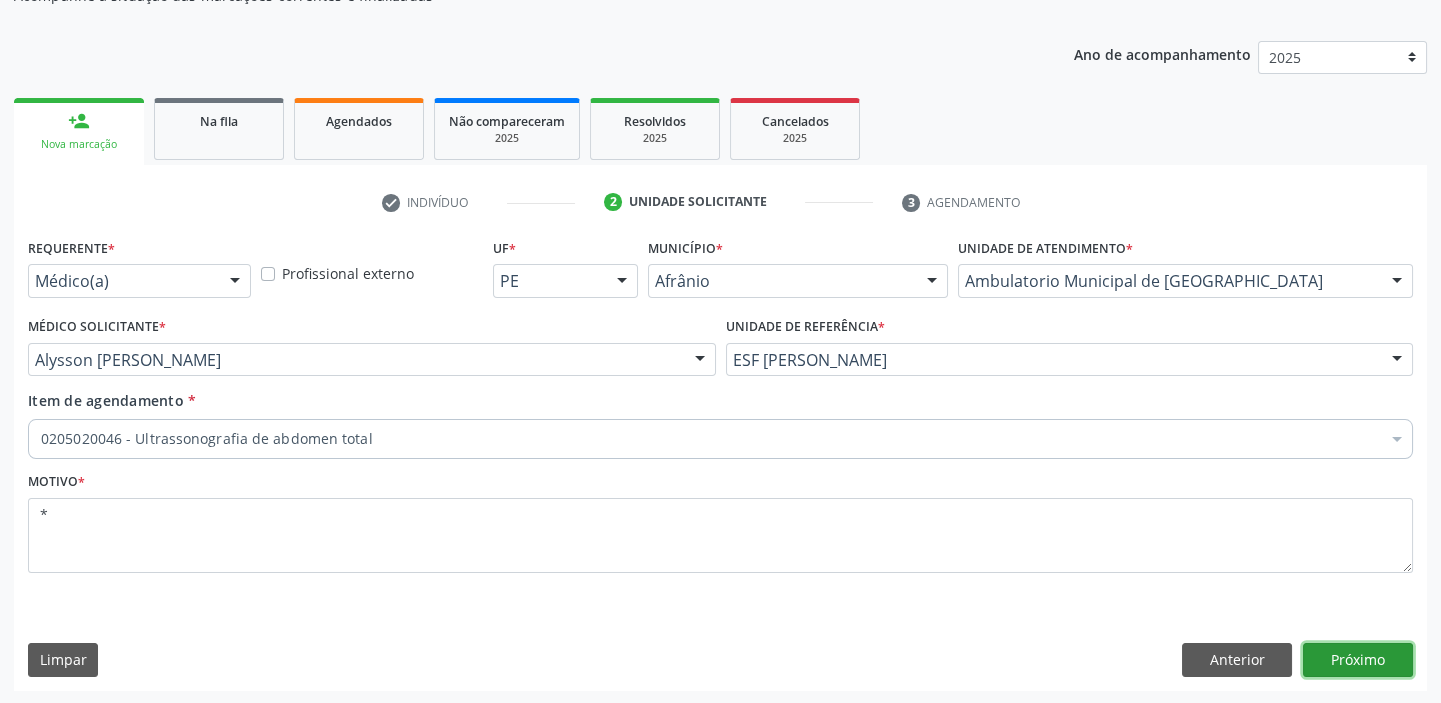 click on "Próximo" at bounding box center [1358, 660] 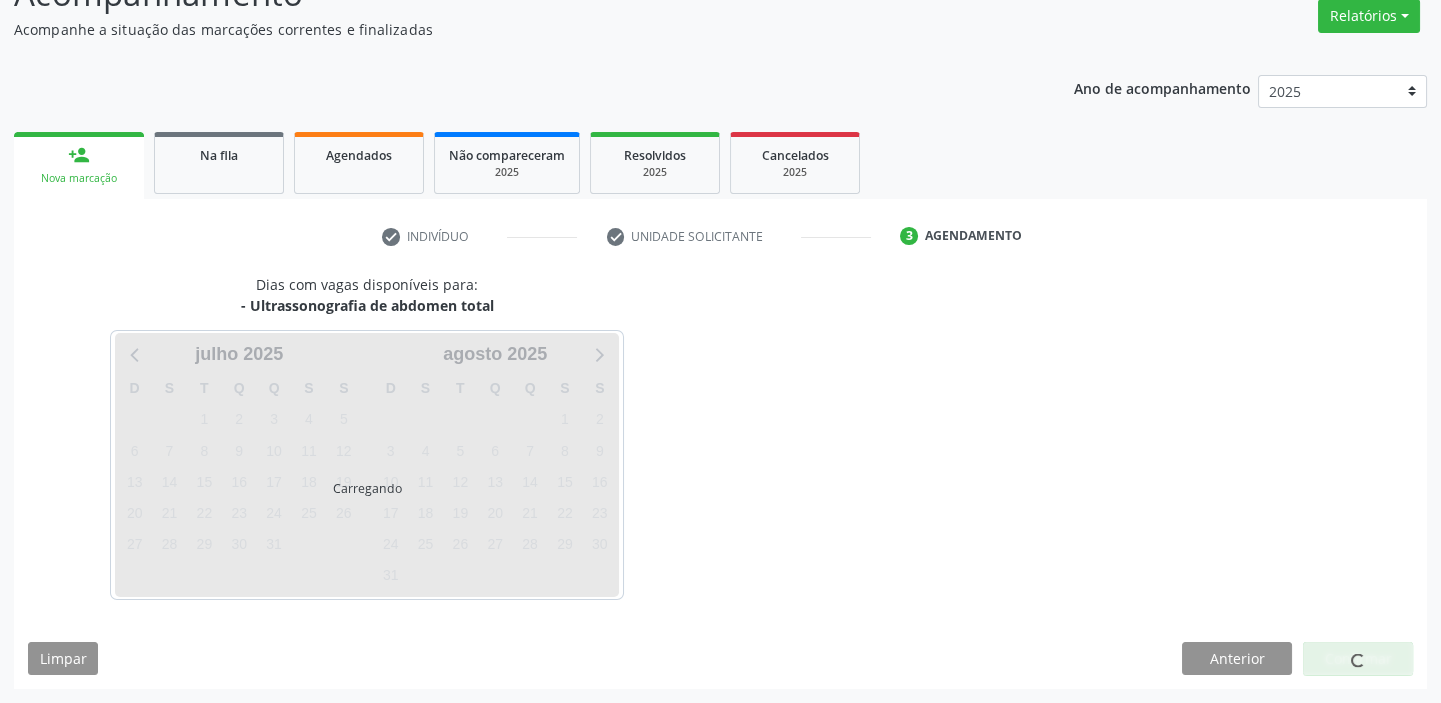 scroll, scrollTop: 166, scrollLeft: 0, axis: vertical 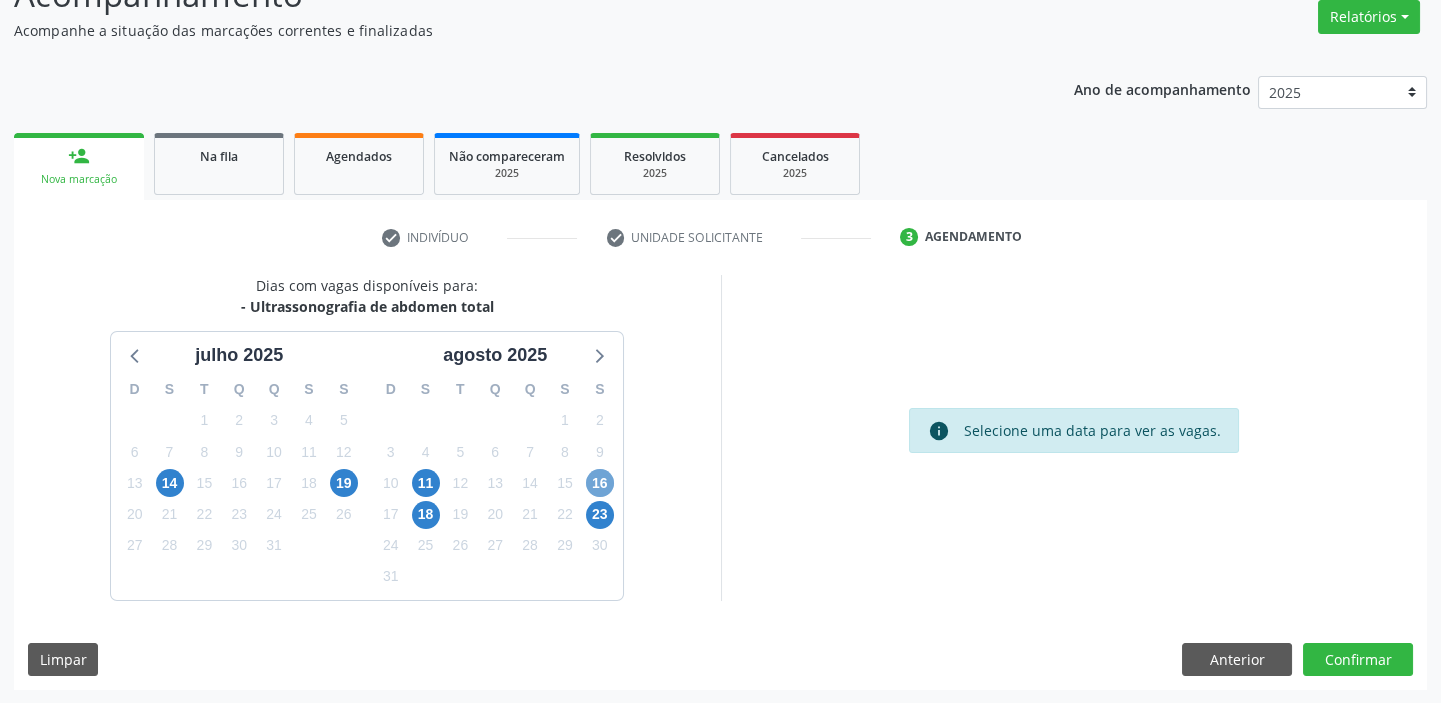 click on "16" at bounding box center [600, 483] 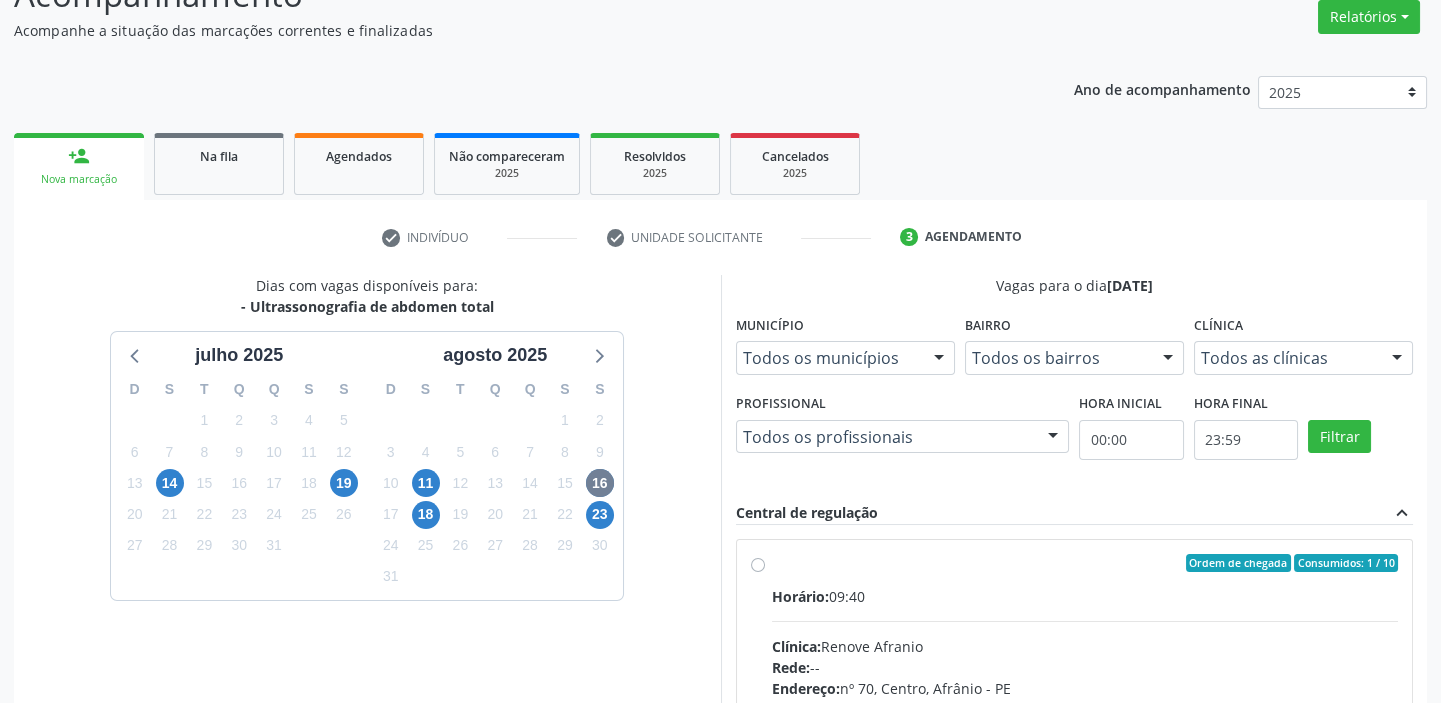 click on "Ordem de chegada
Consumidos: 1 / 10" at bounding box center [1085, 563] 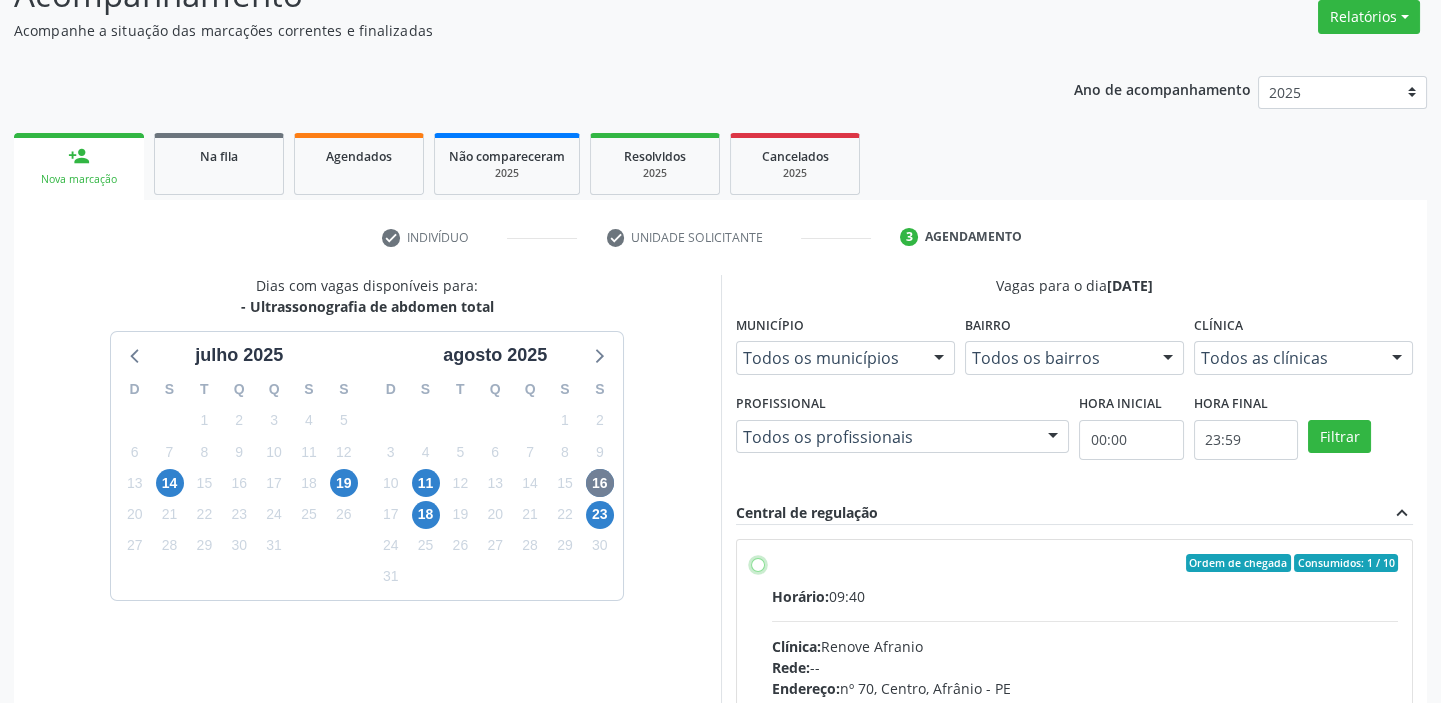 click on "Ordem de chegada
Consumidos: 1 / 10
Horário:   09:40
Clínica:  Renove Afranio
Rede:
--
Endereço:   [STREET_ADDRESS]
Telefone:   [PHONE_NUMBER]
Profissional:
--
Informações adicionais sobre o atendimento
Idade de atendimento:
Sem restrição
Gênero(s) atendido(s):
Sem restrição
Informações adicionais:
--" at bounding box center (758, 563) 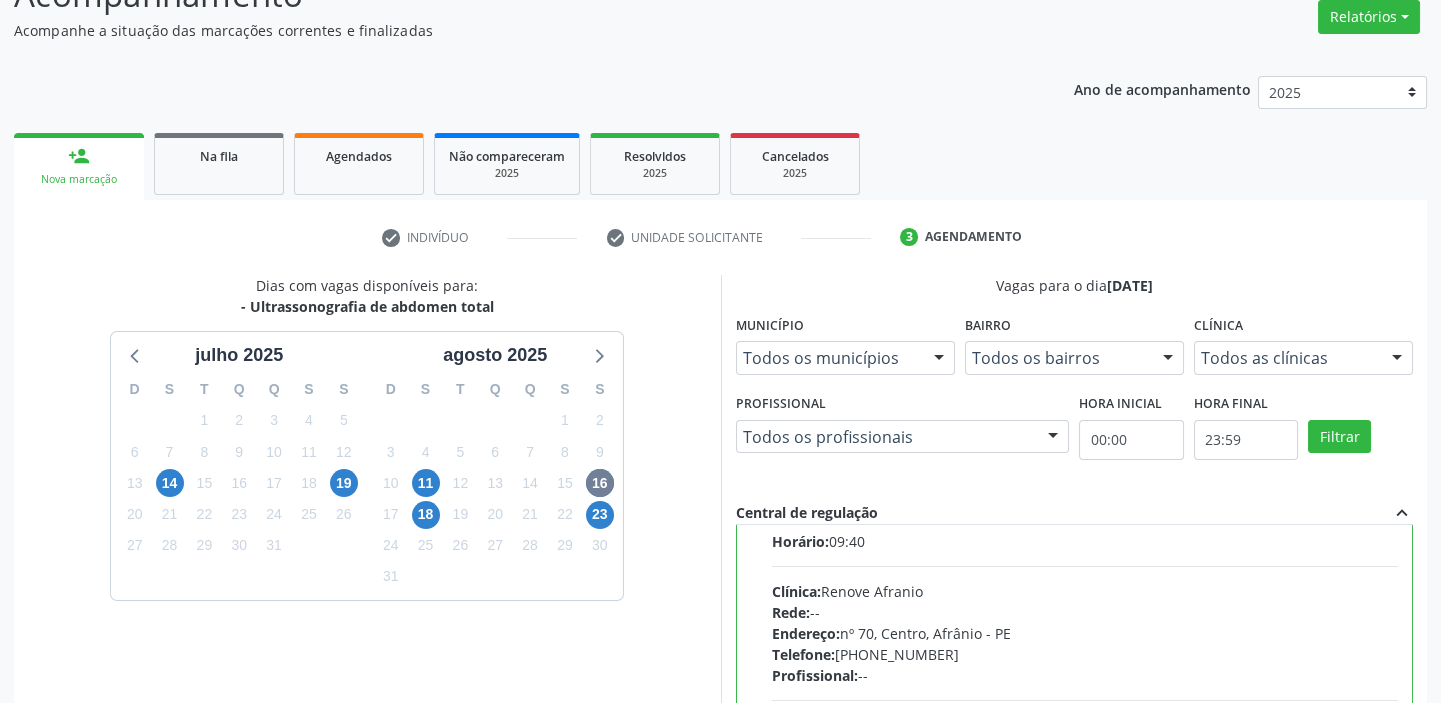 scroll, scrollTop: 99, scrollLeft: 0, axis: vertical 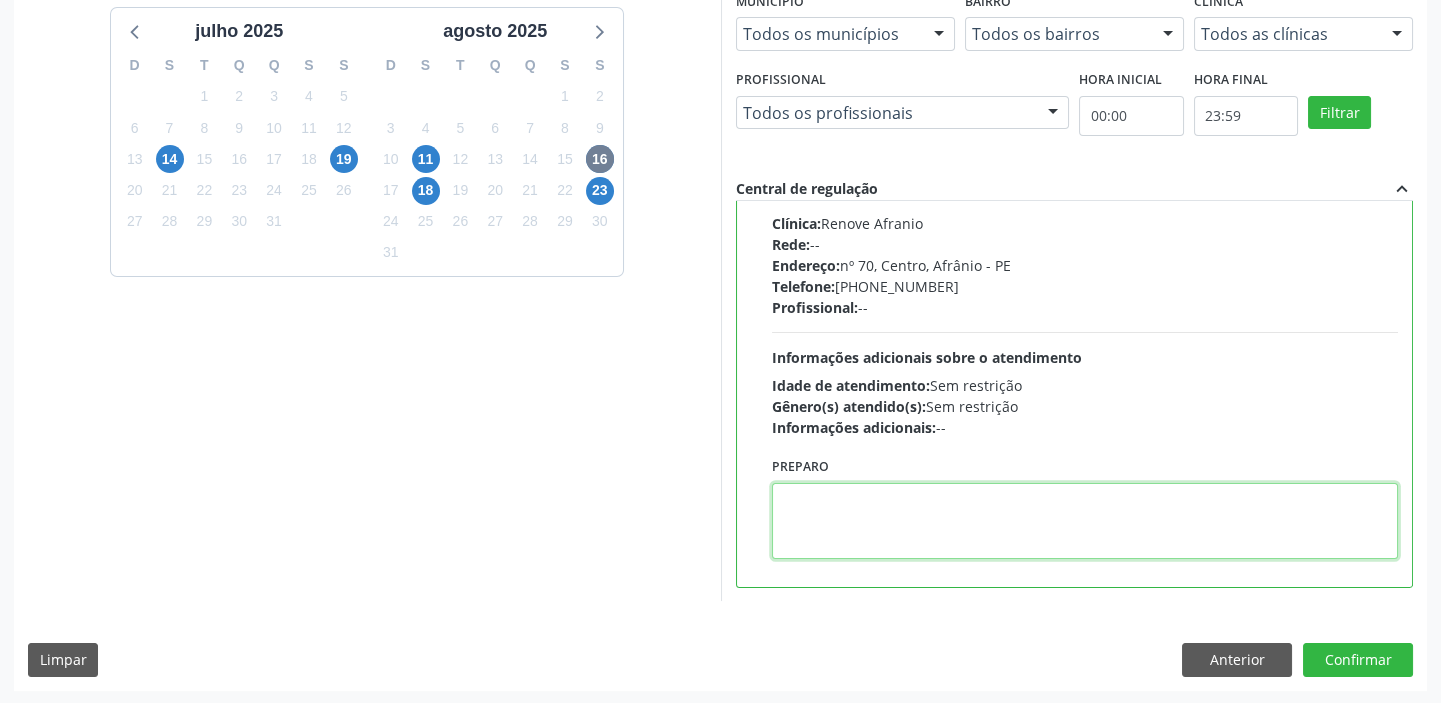 click at bounding box center (1085, 521) 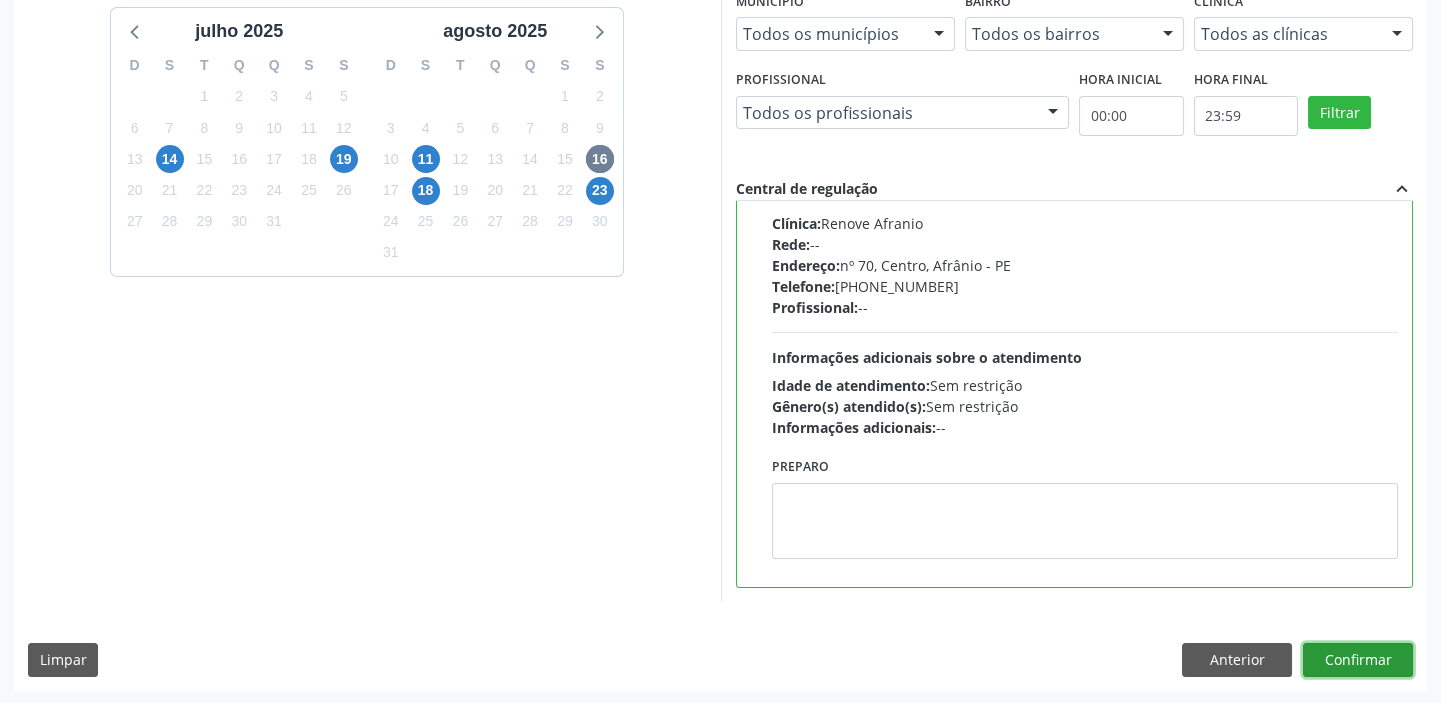 click on "Confirmar" at bounding box center (1358, 660) 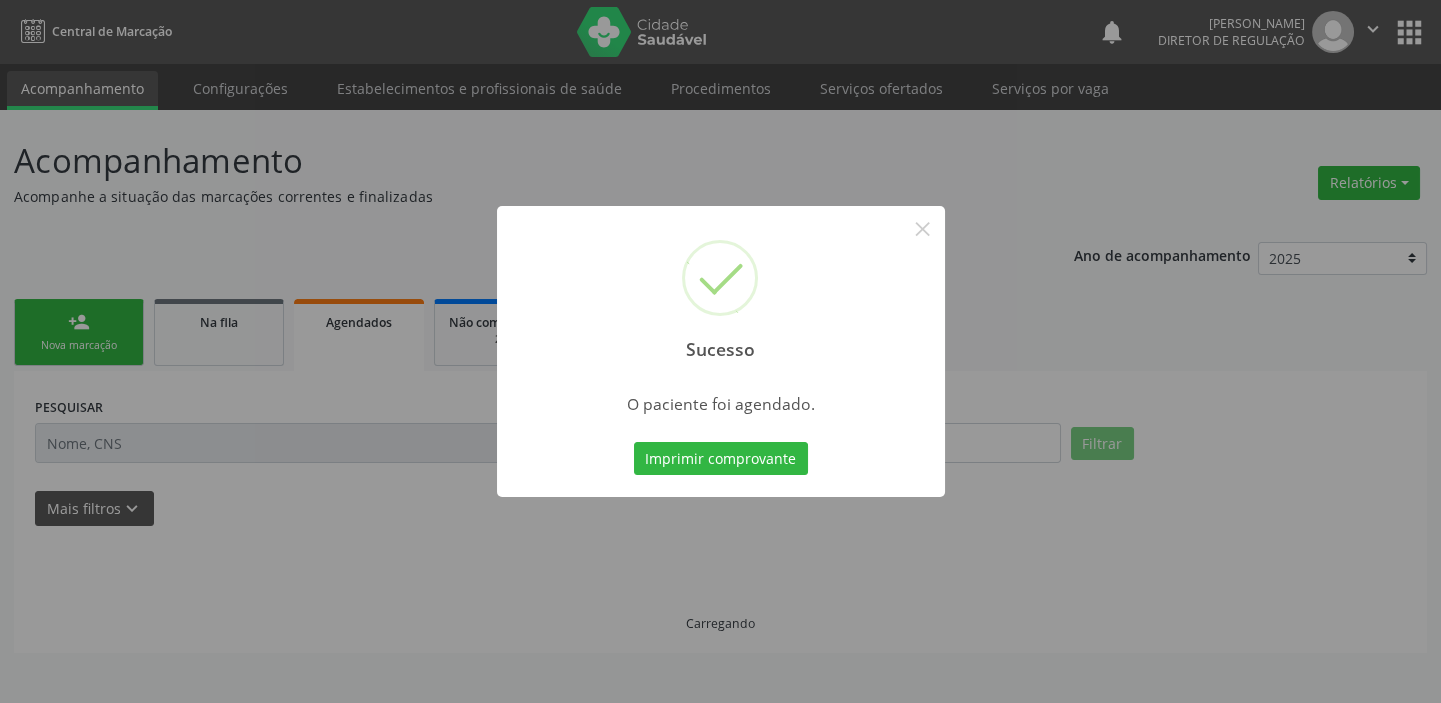 scroll, scrollTop: 0, scrollLeft: 0, axis: both 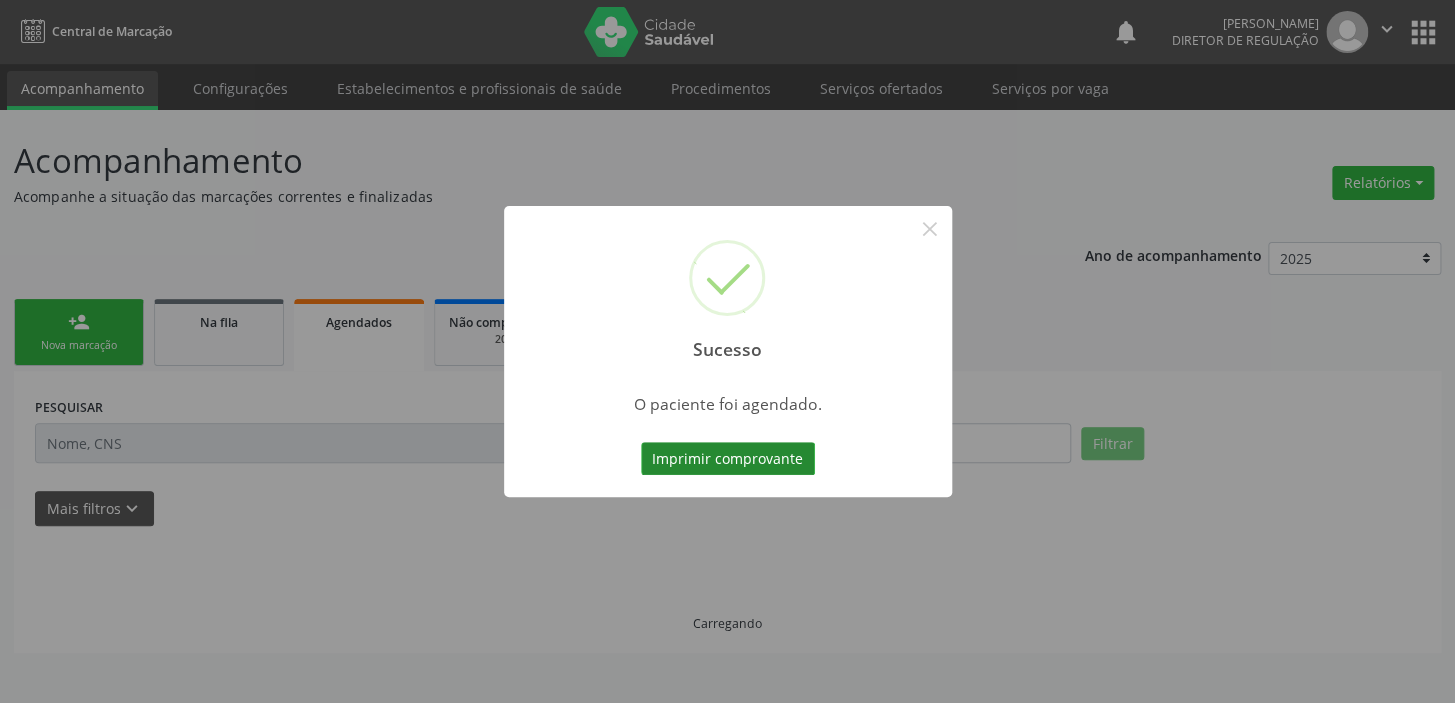 click on "Imprimir comprovante" at bounding box center (728, 459) 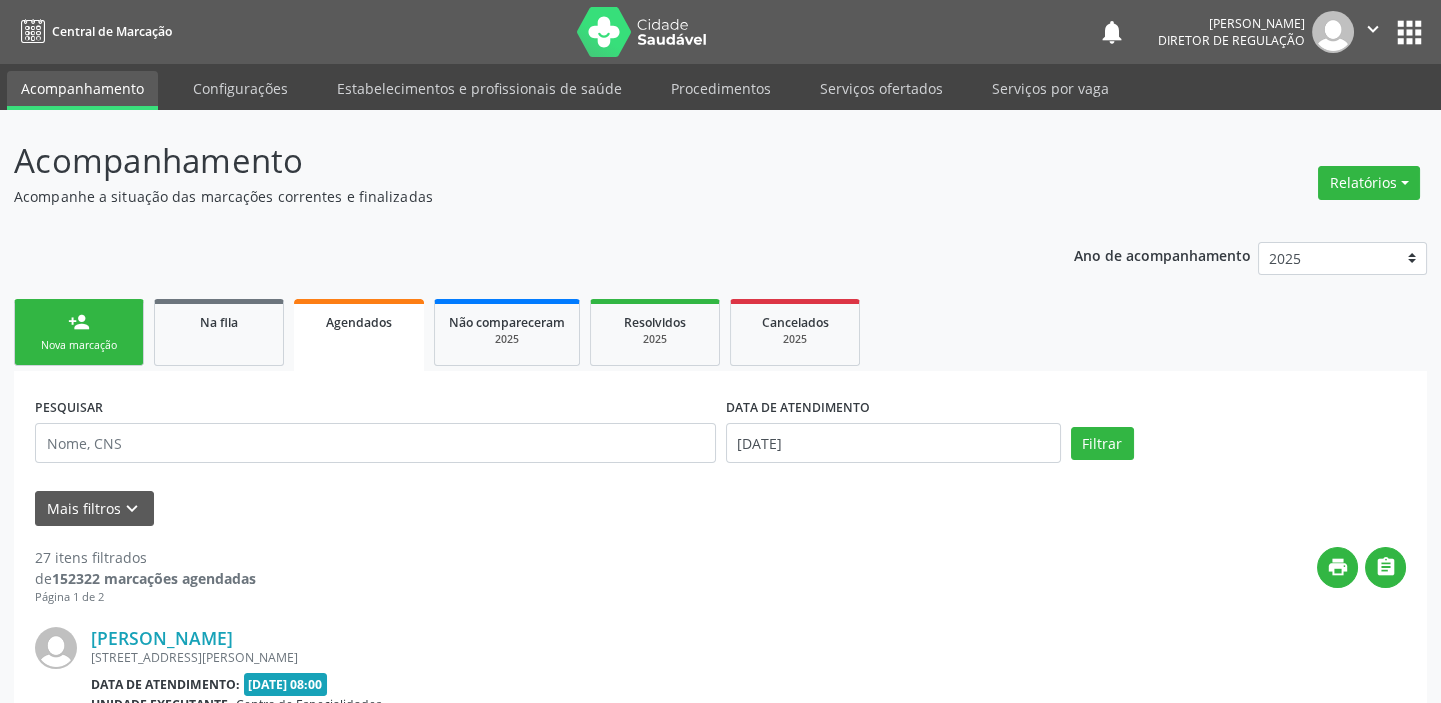 click on "person_add
Nova marcação" at bounding box center (79, 332) 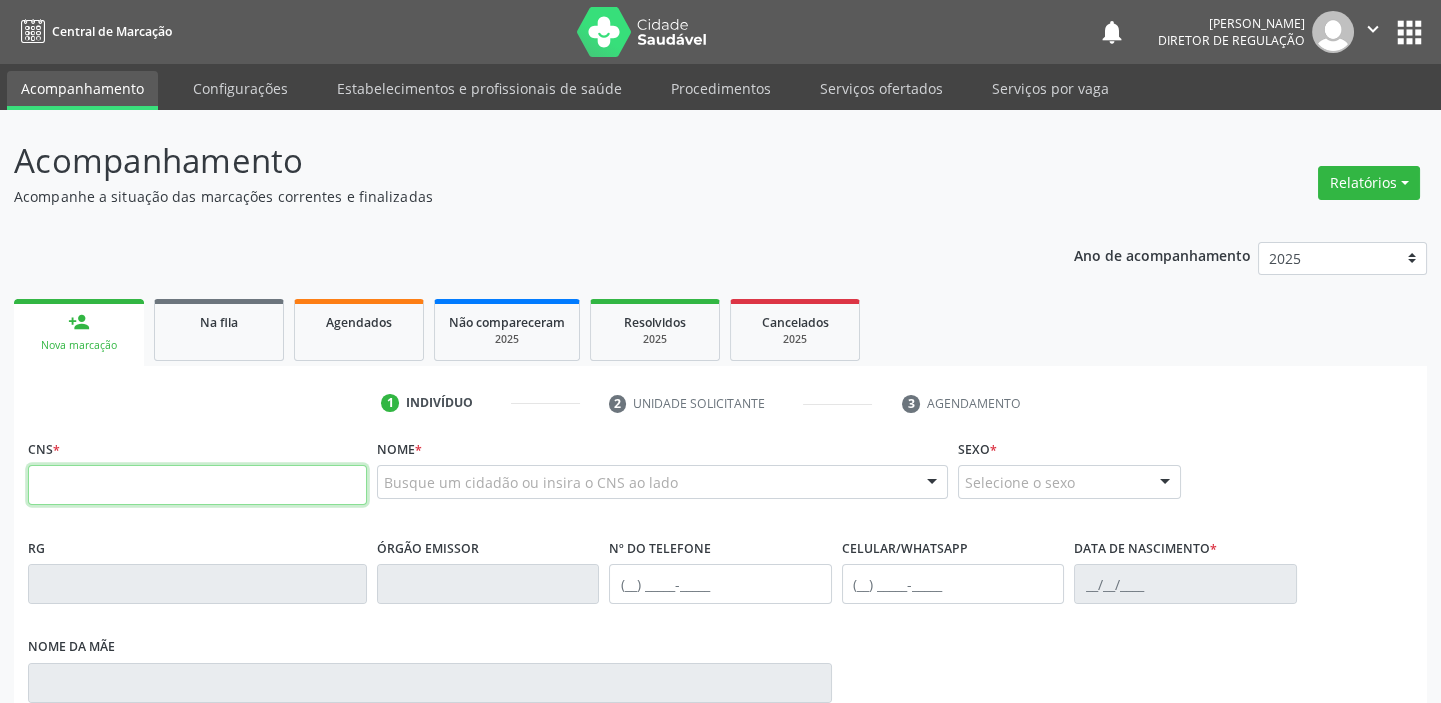 click at bounding box center (197, 485) 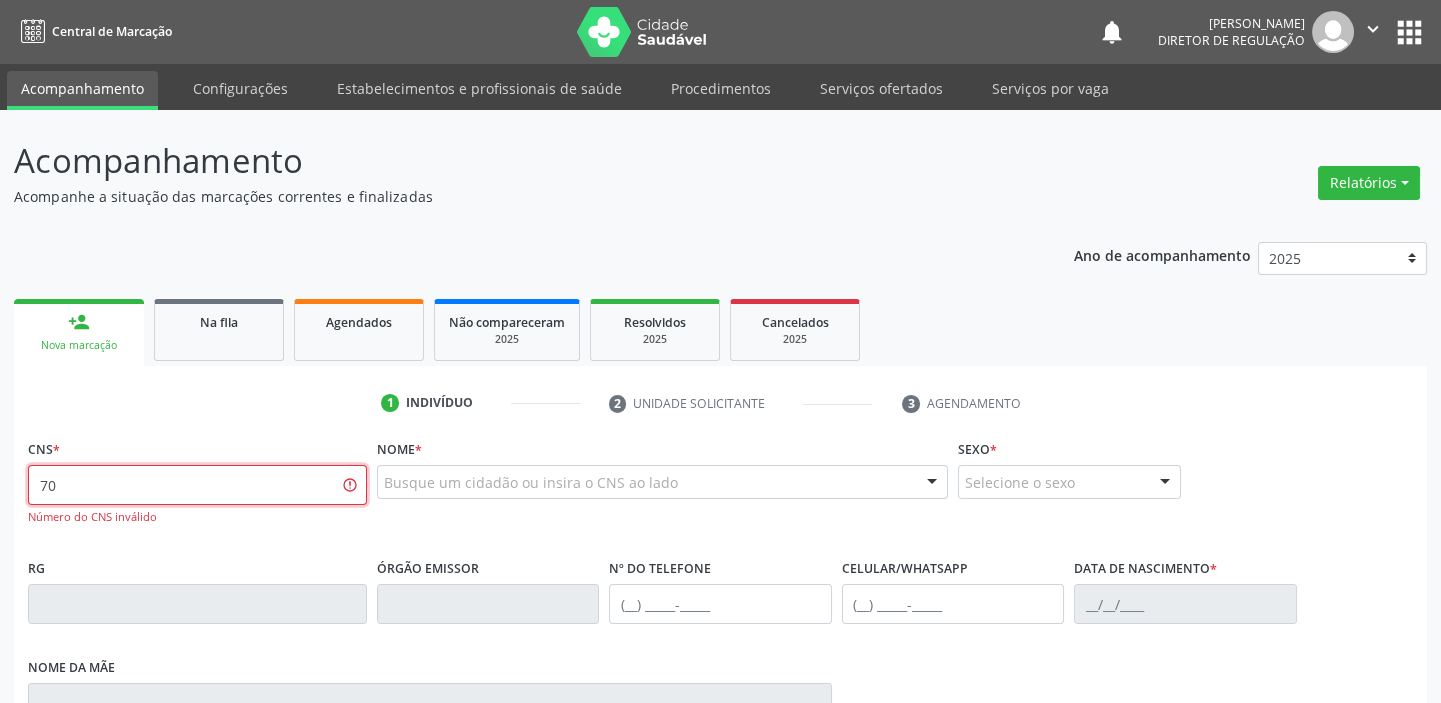 type on "7" 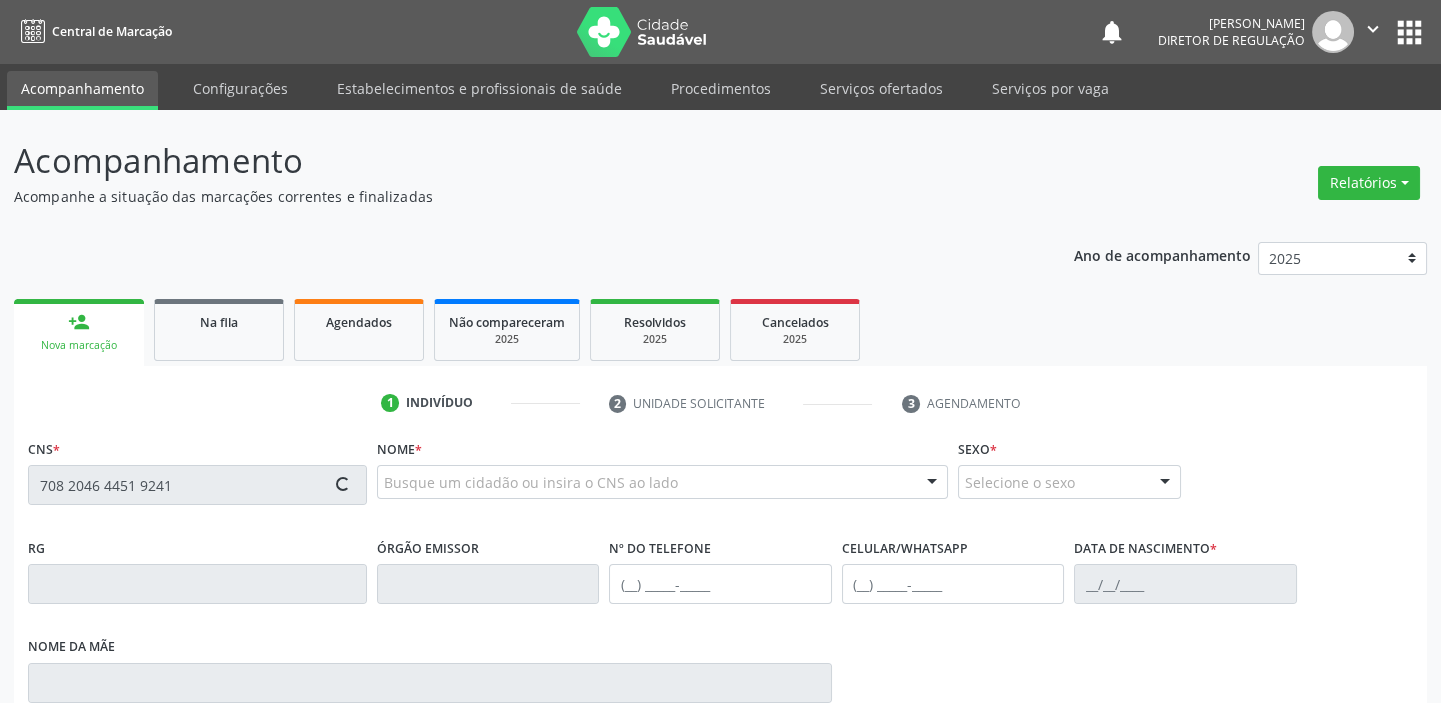 type on "708 2046 4451 9241" 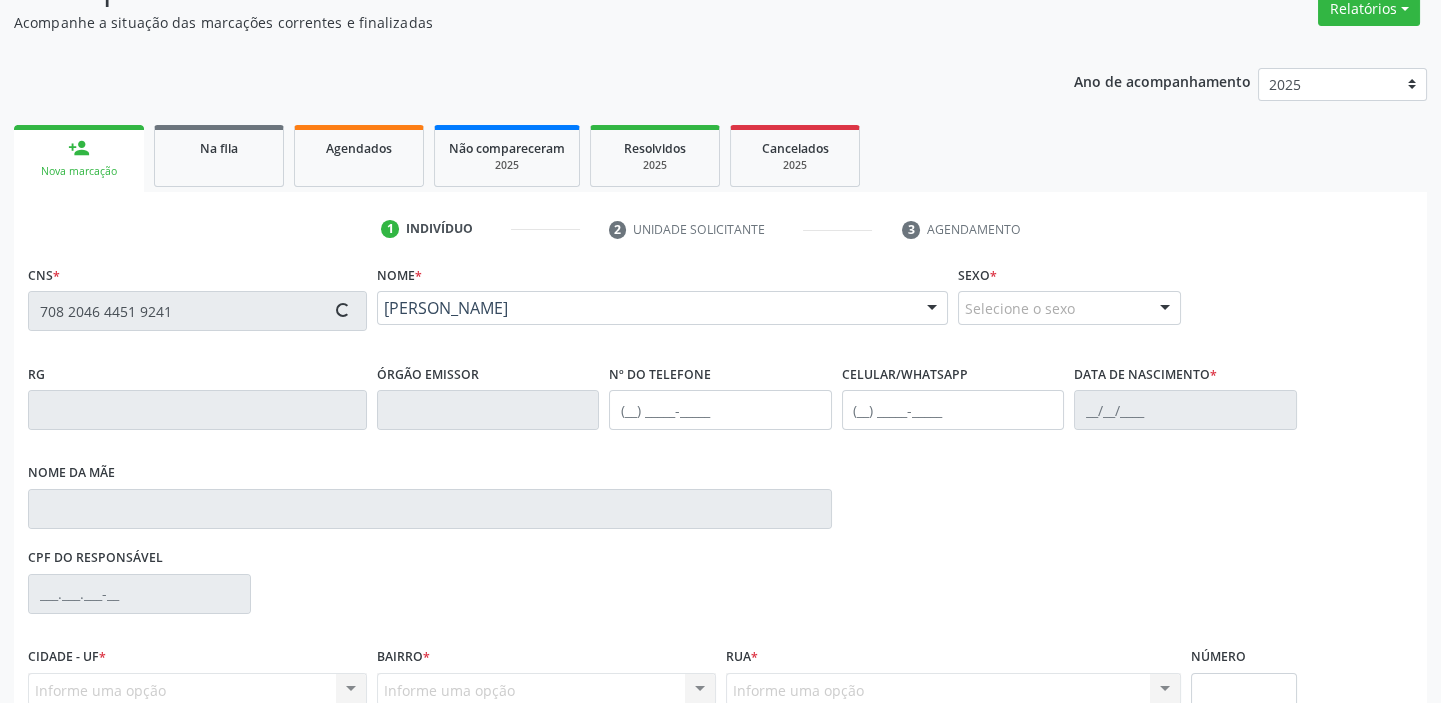 scroll, scrollTop: 366, scrollLeft: 0, axis: vertical 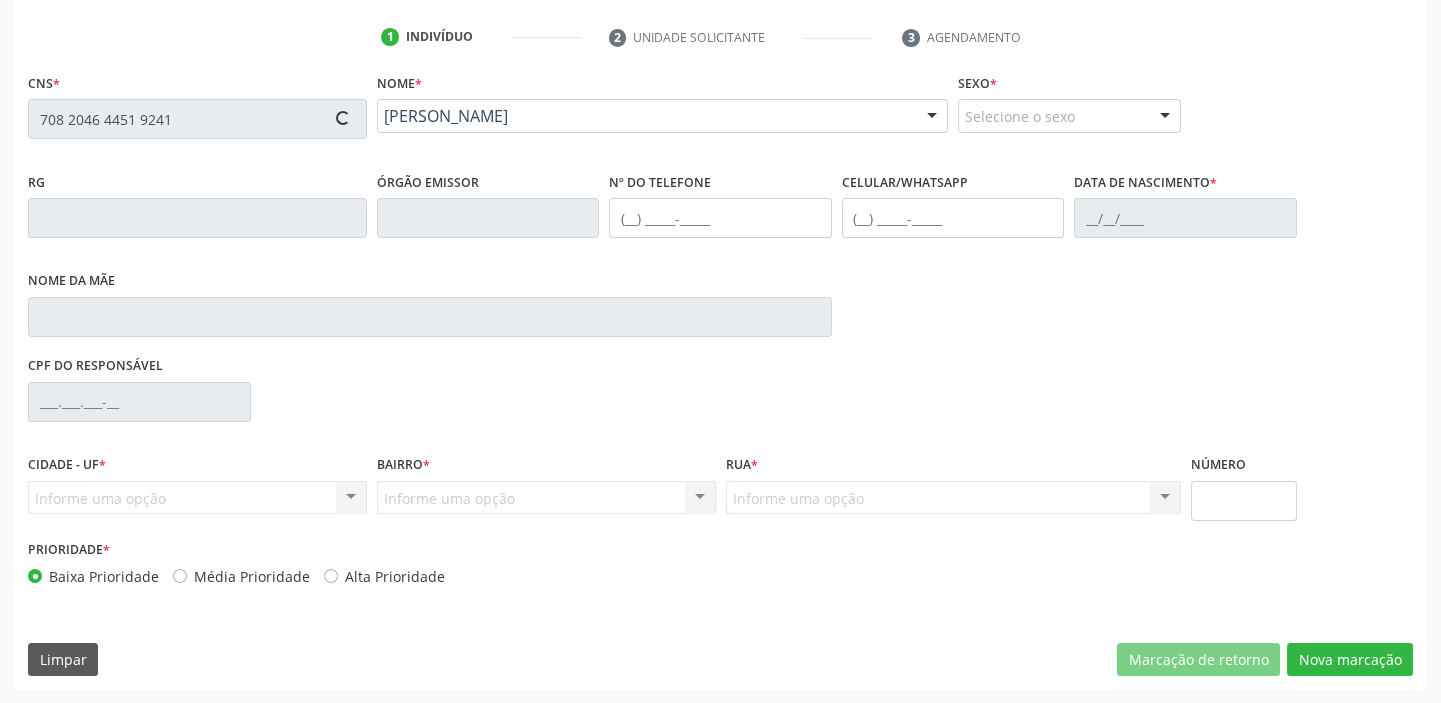 type on "[PHONE_NUMBER]" 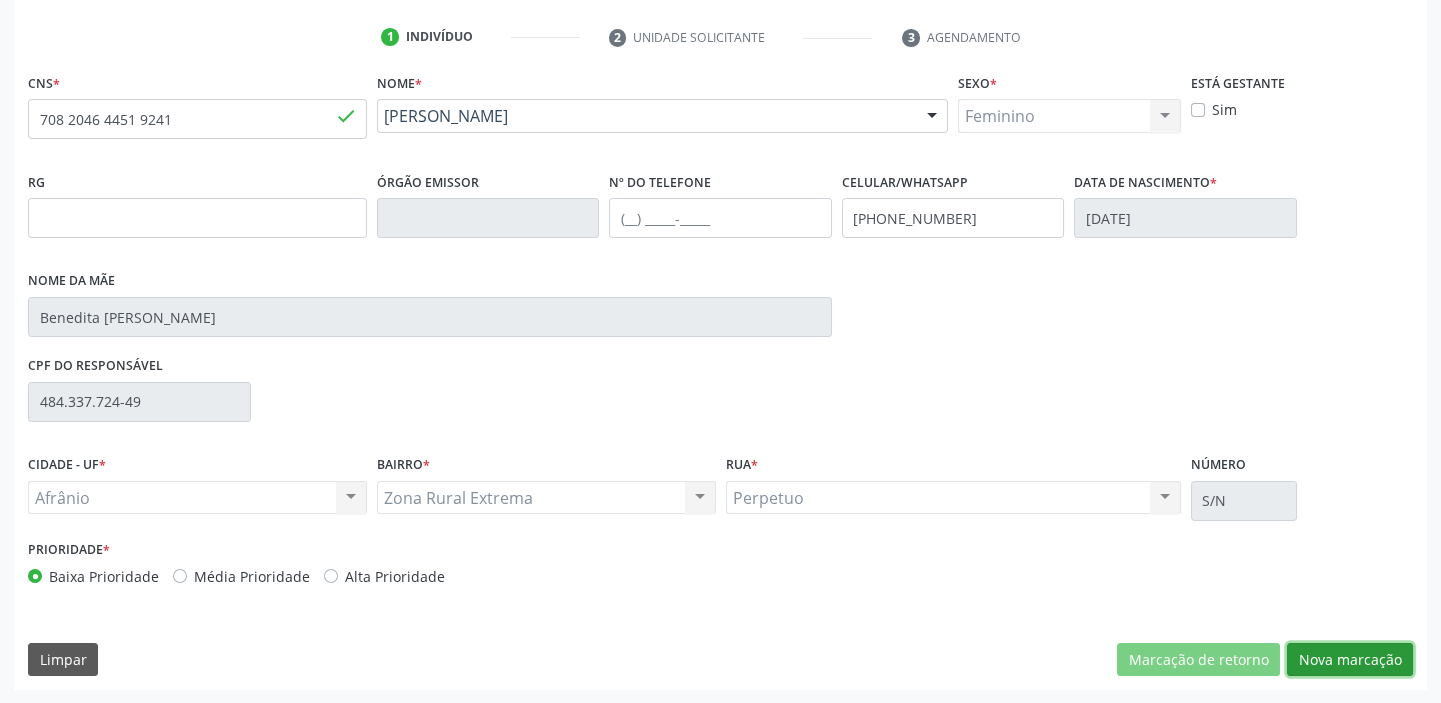 click on "Nova marcação" at bounding box center (1350, 660) 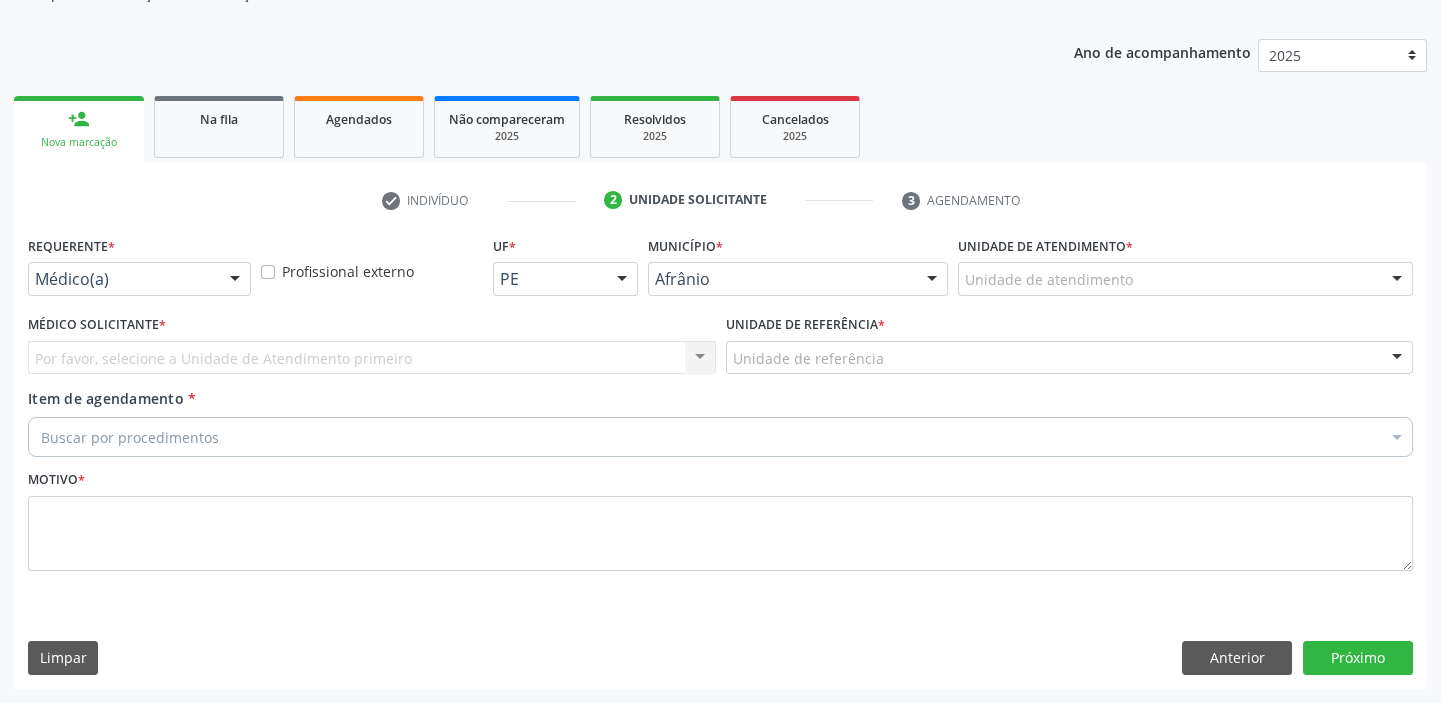 scroll, scrollTop: 201, scrollLeft: 0, axis: vertical 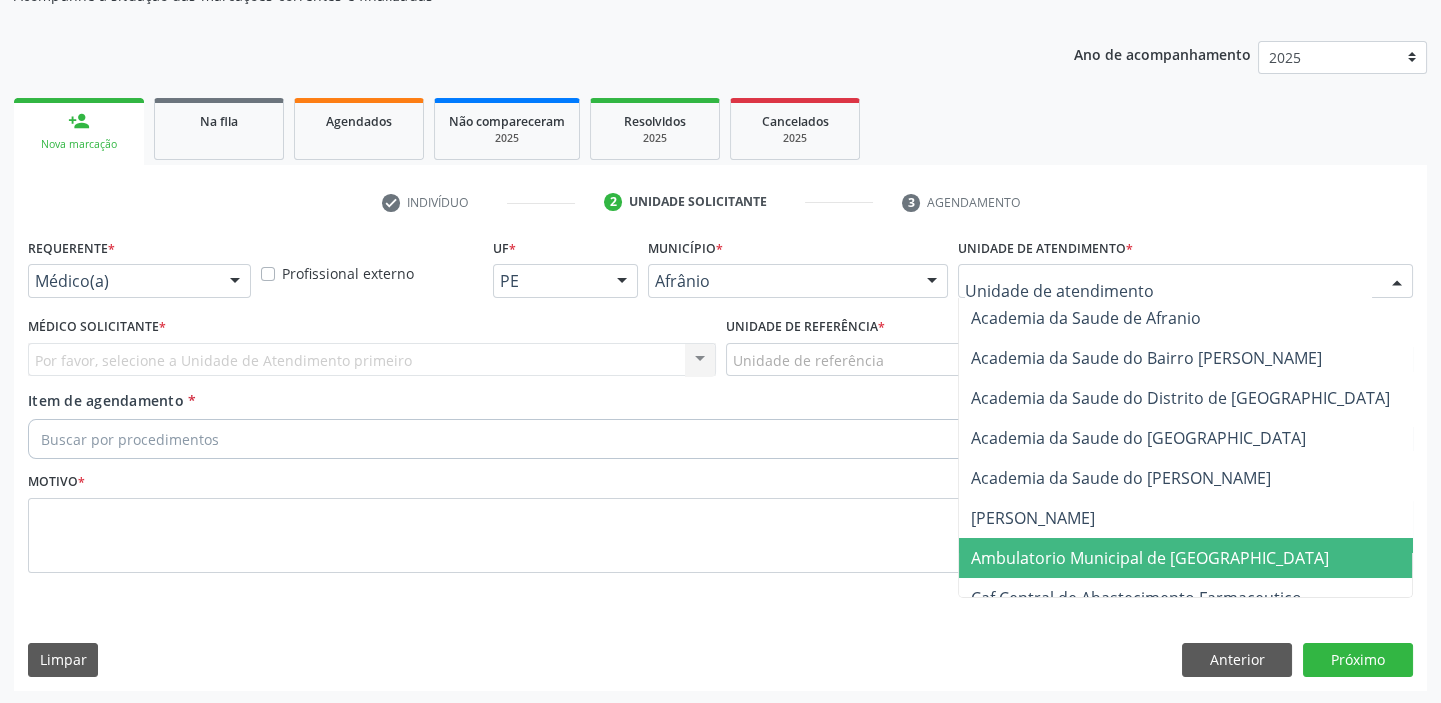 click on "Ambulatorio Municipal de [GEOGRAPHIC_DATA]" at bounding box center (1150, 558) 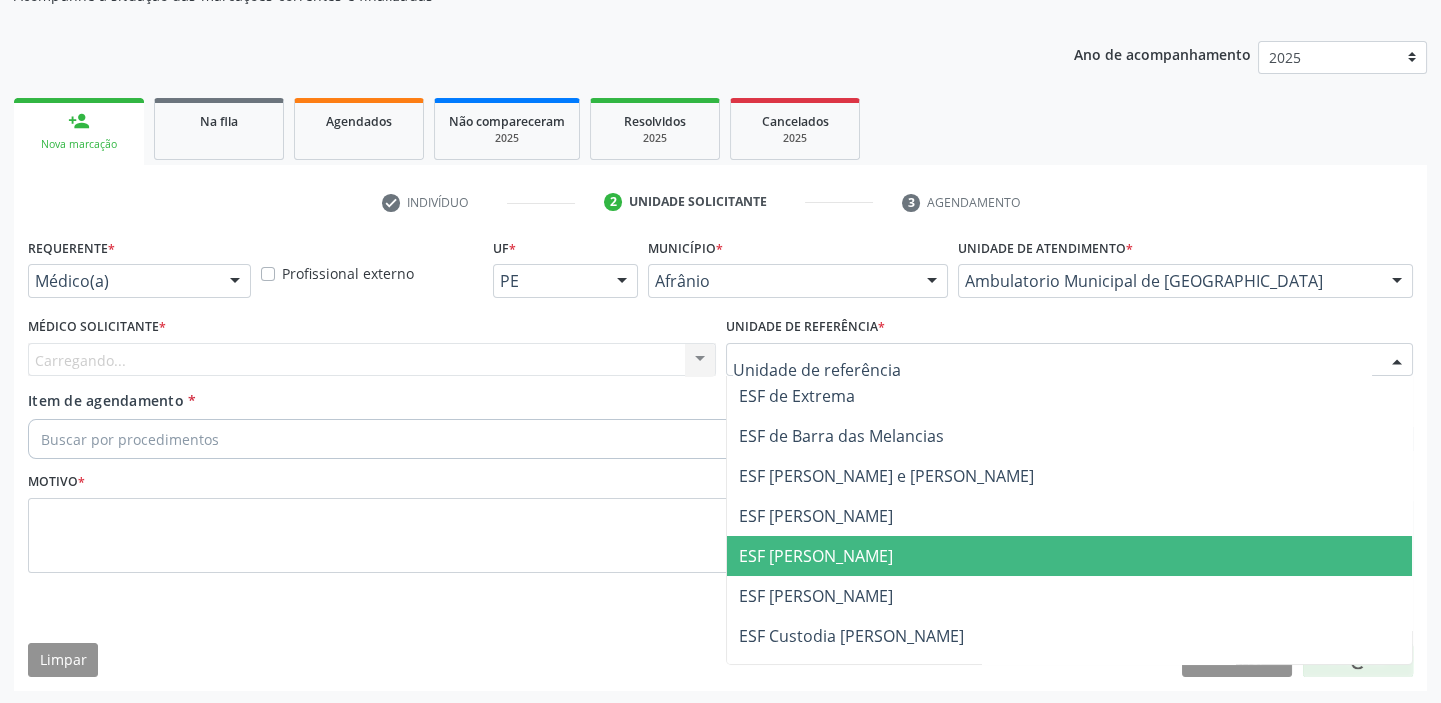 click on "ESF [PERSON_NAME]" at bounding box center [816, 556] 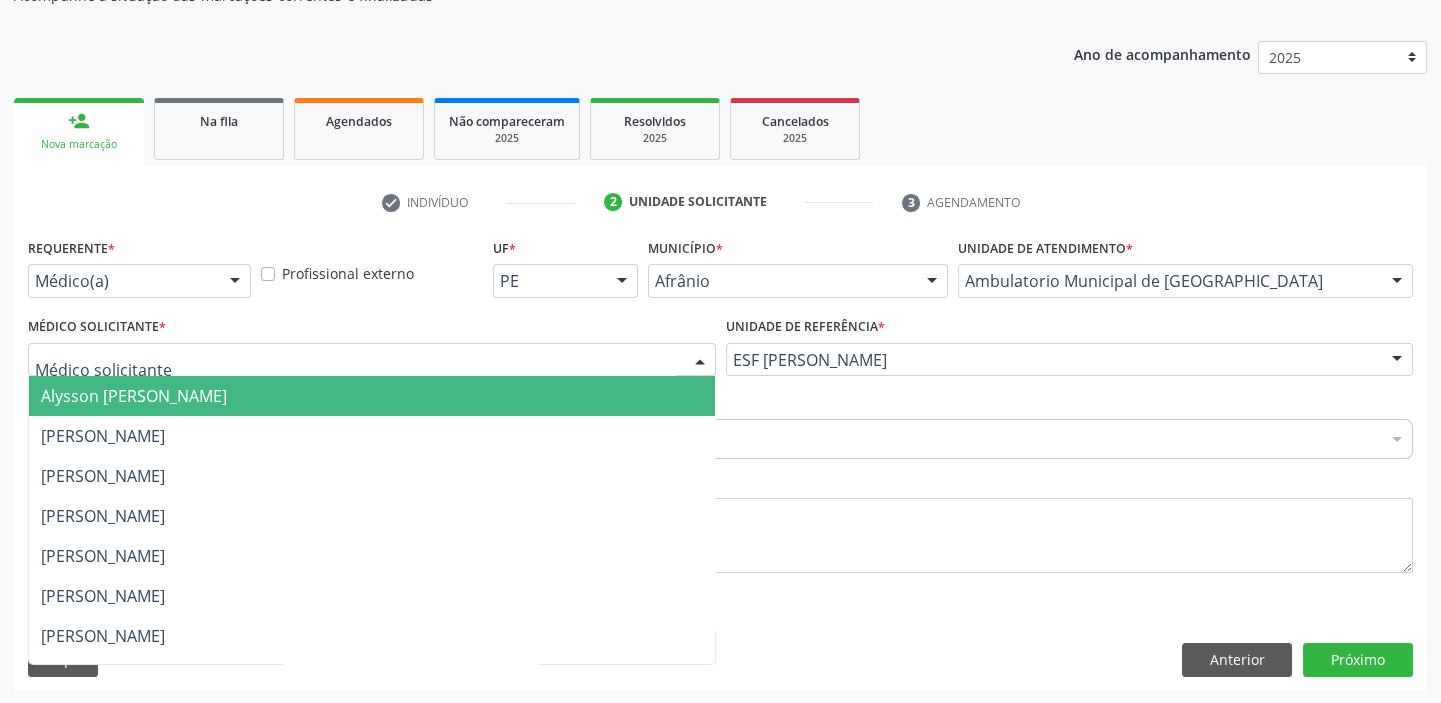 click on "Alysson [PERSON_NAME]" at bounding box center (134, 396) 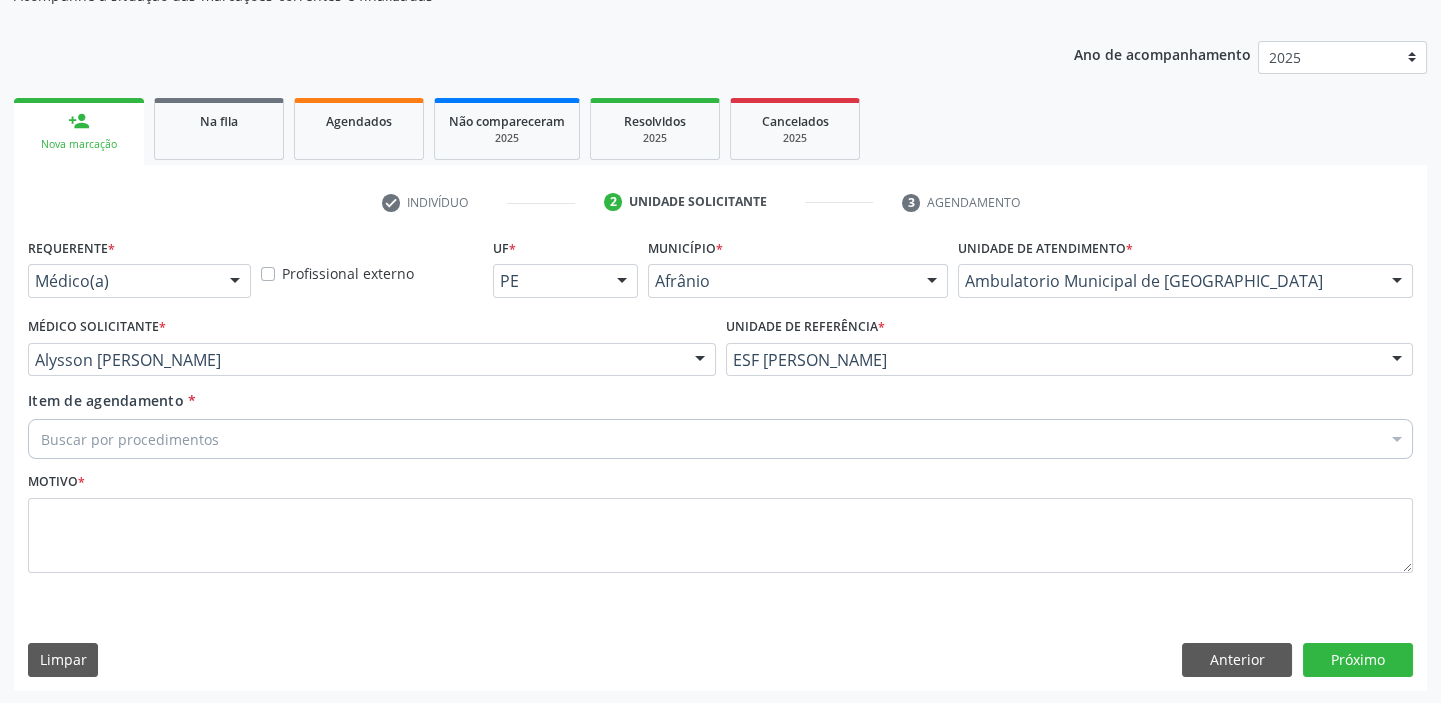 click on "Buscar por procedimentos" at bounding box center [720, 439] 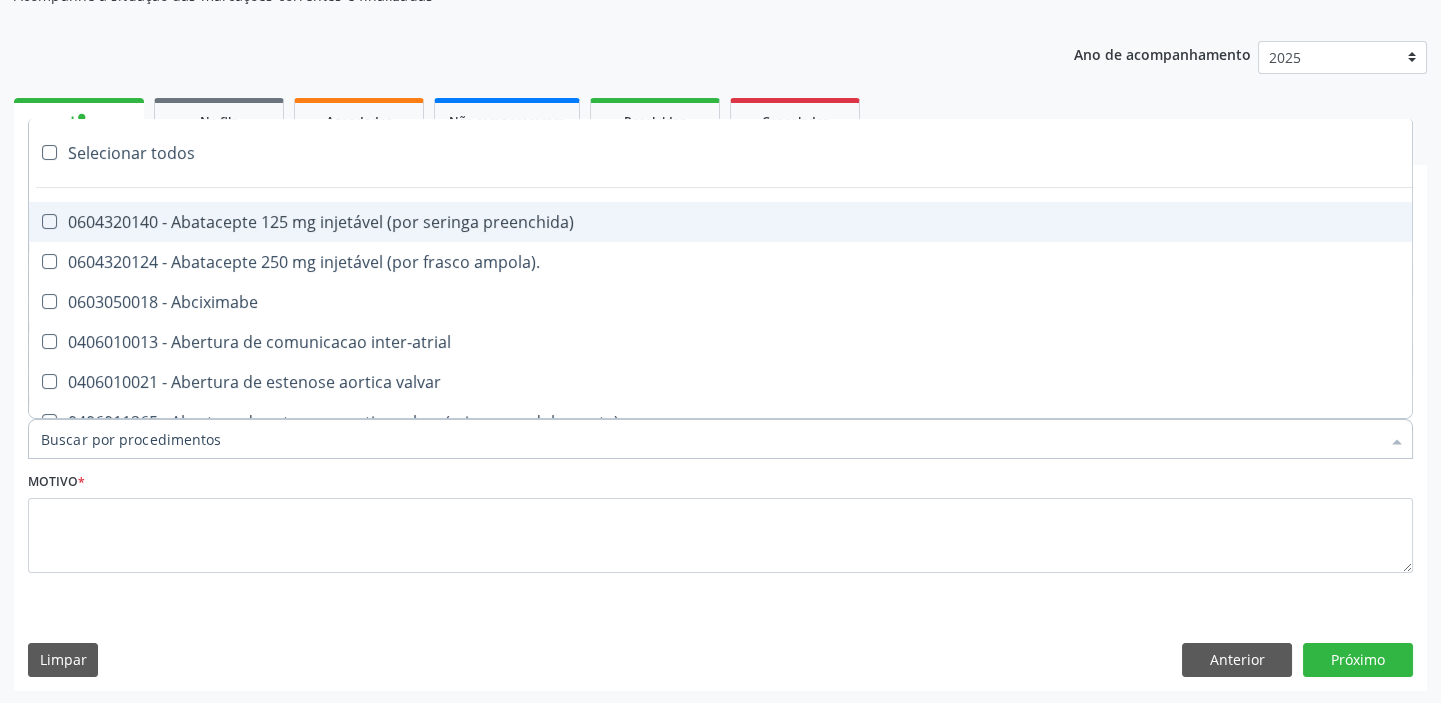 paste on "ultrass" 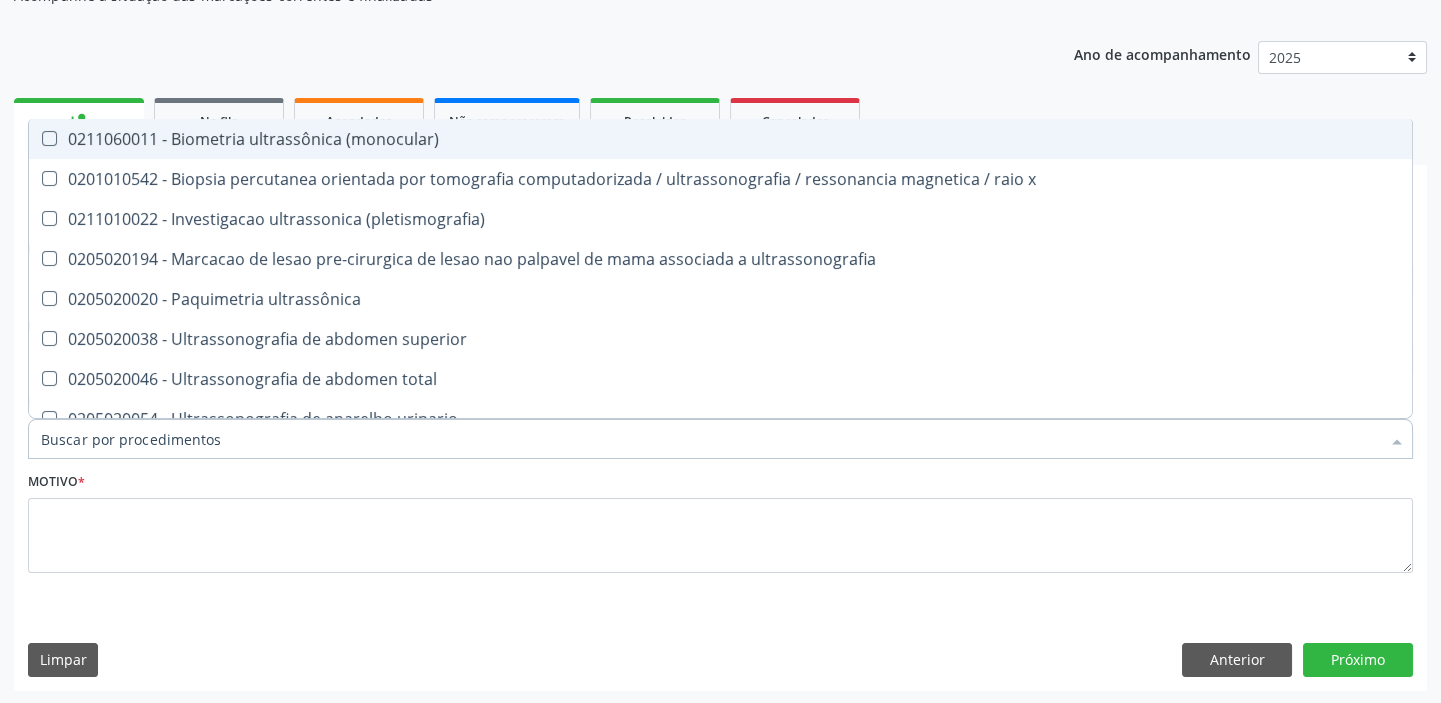 type on "ultrass" 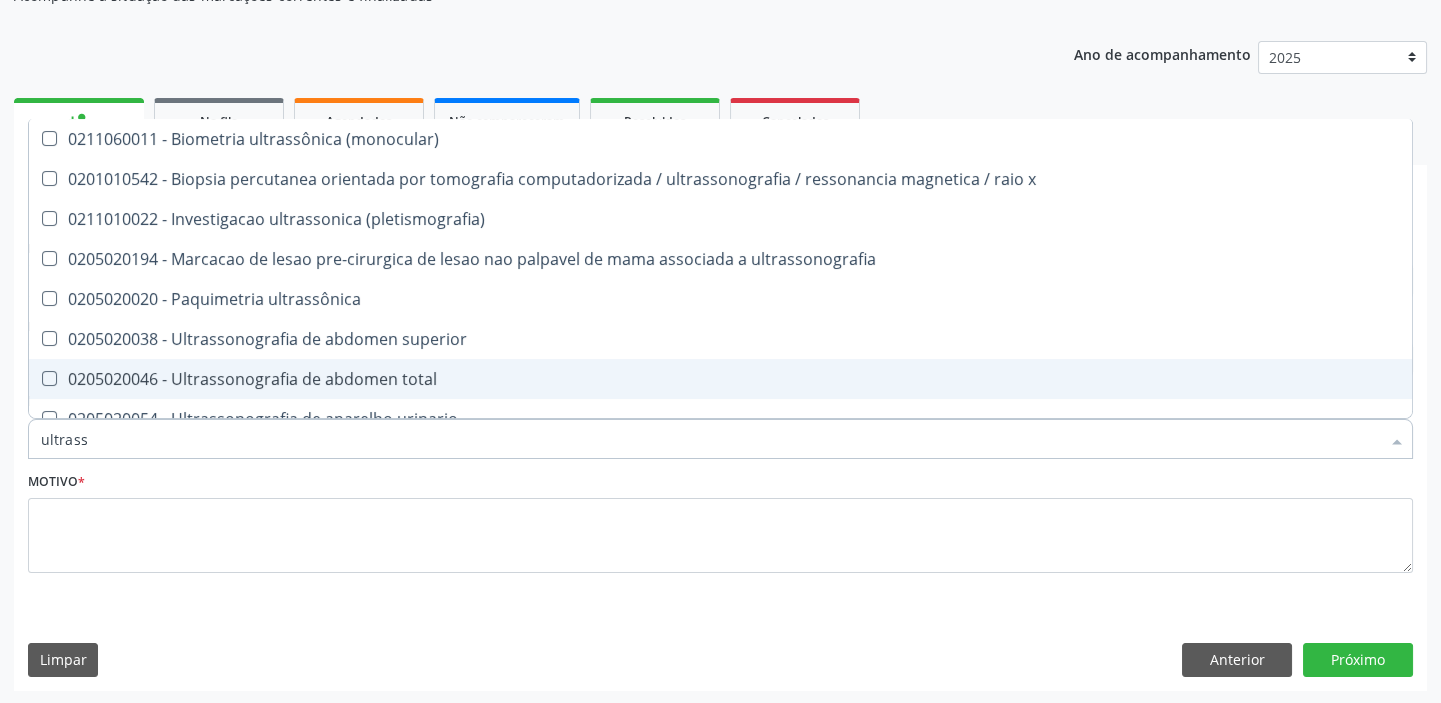 click on "0205020046 - Ultrassonografia de abdomen total" at bounding box center (720, 379) 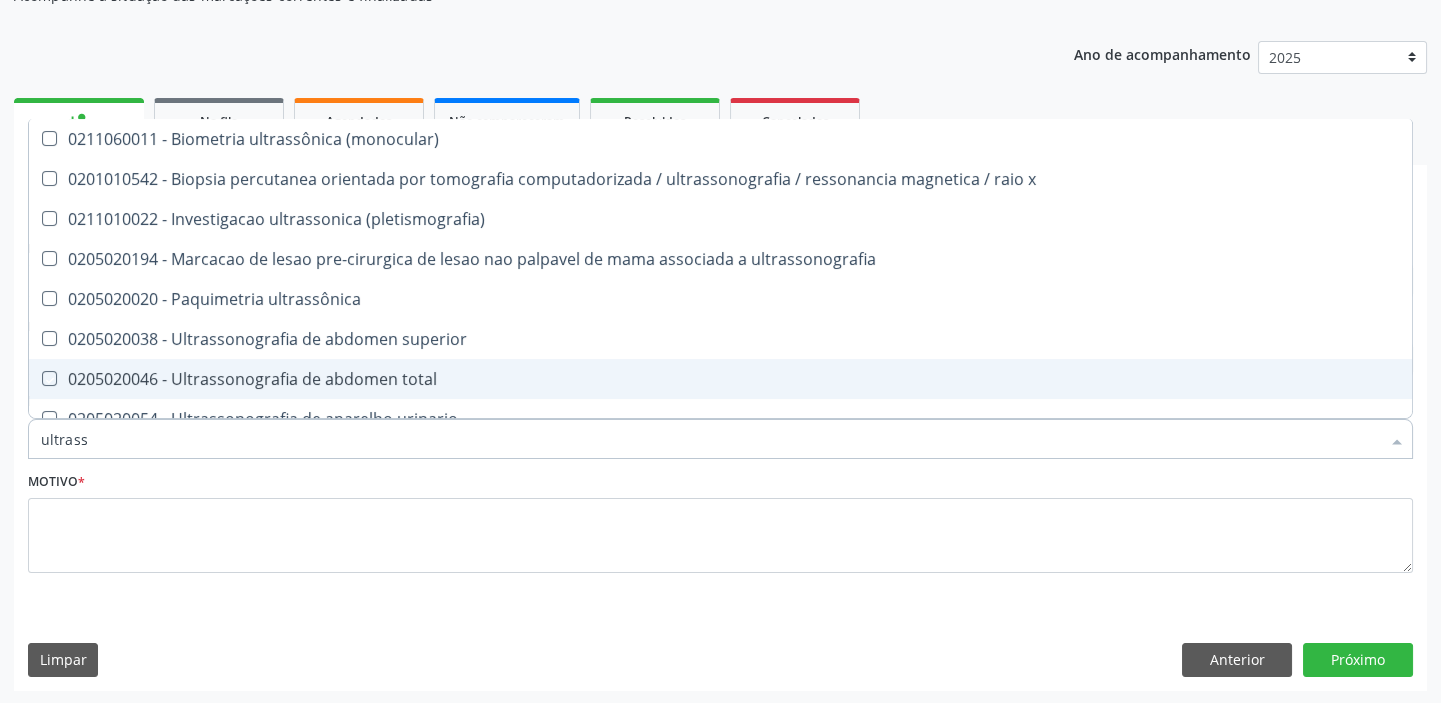 checkbox on "true" 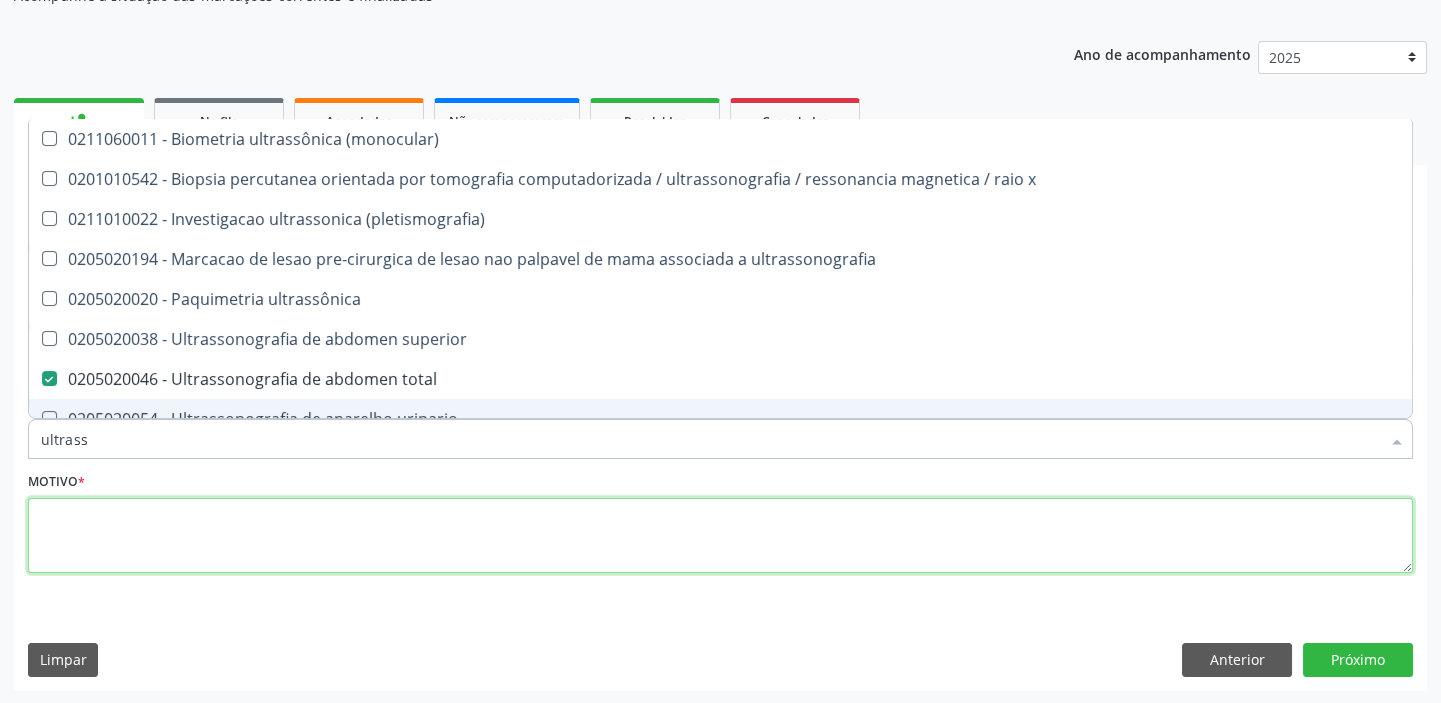 click at bounding box center [720, 536] 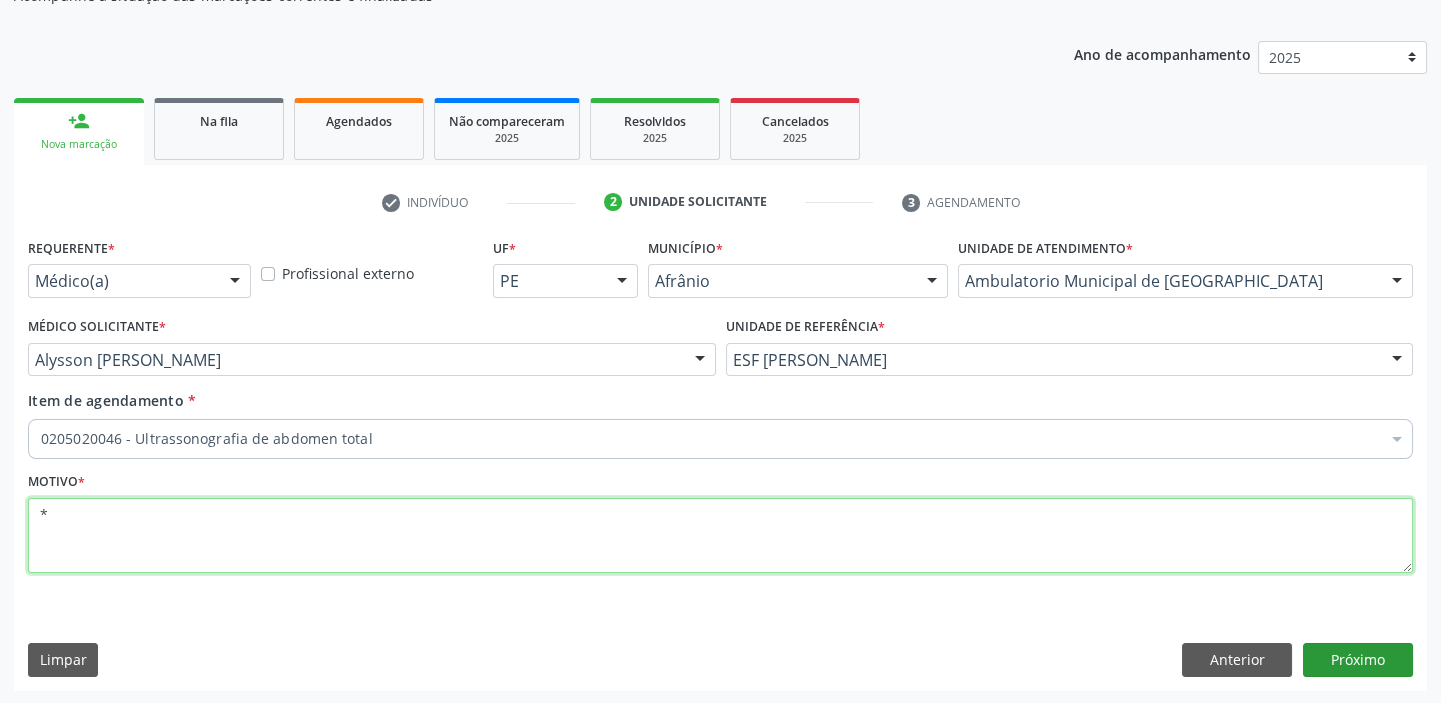 type on "*" 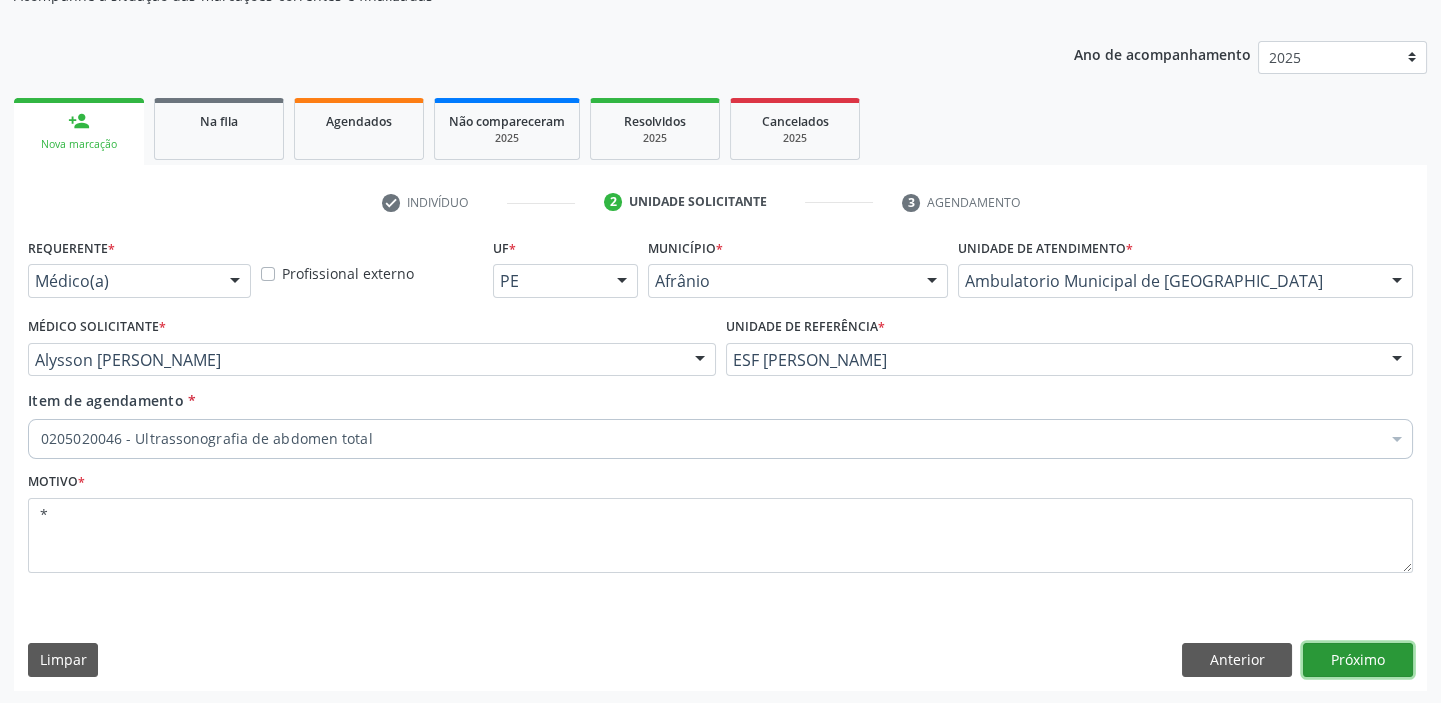 click on "Próximo" at bounding box center [1358, 660] 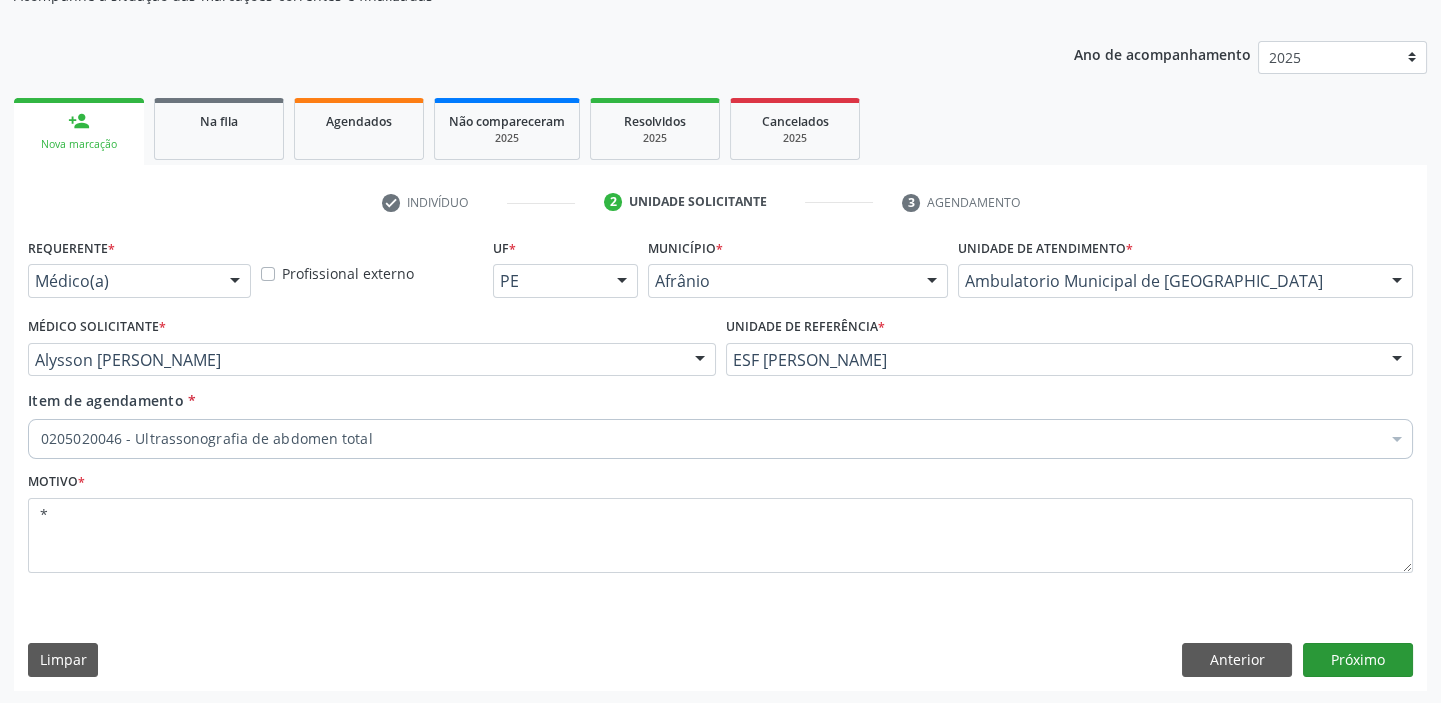 scroll, scrollTop: 166, scrollLeft: 0, axis: vertical 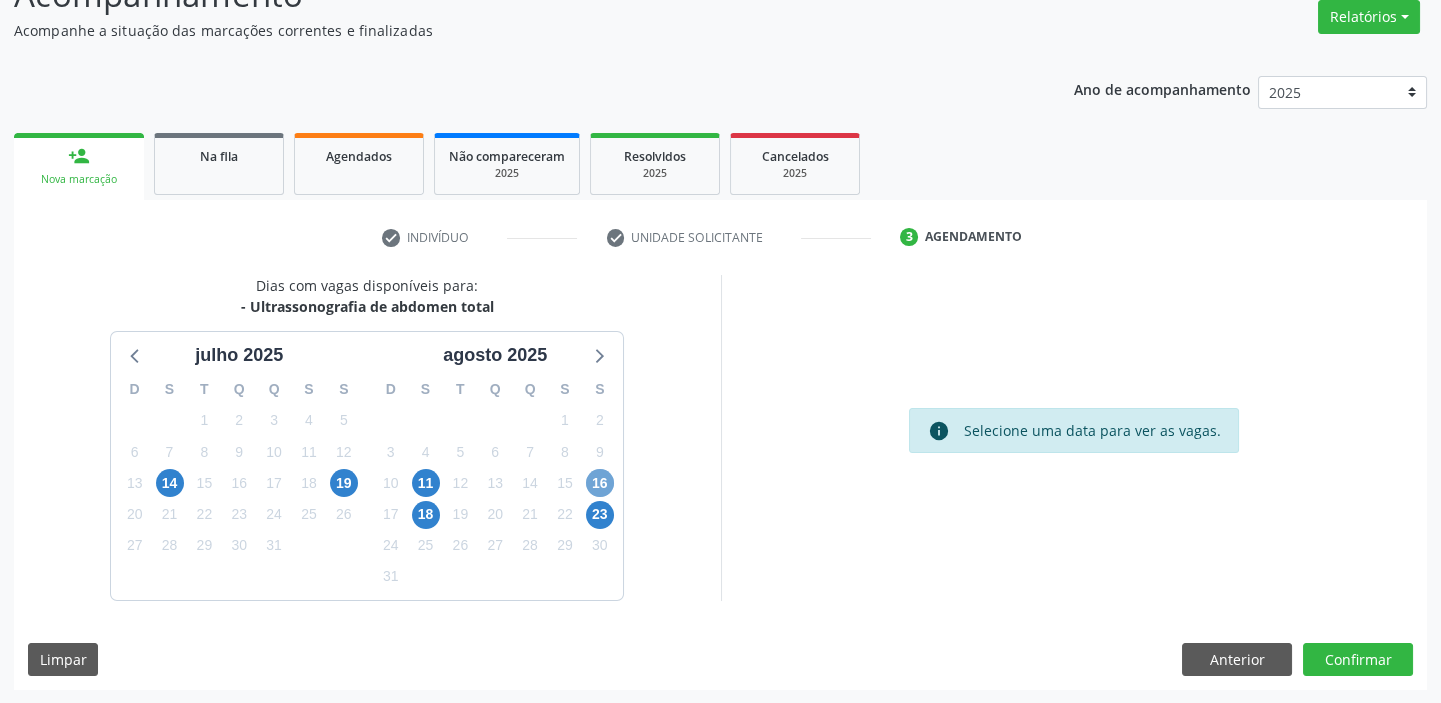 click on "16" at bounding box center (600, 483) 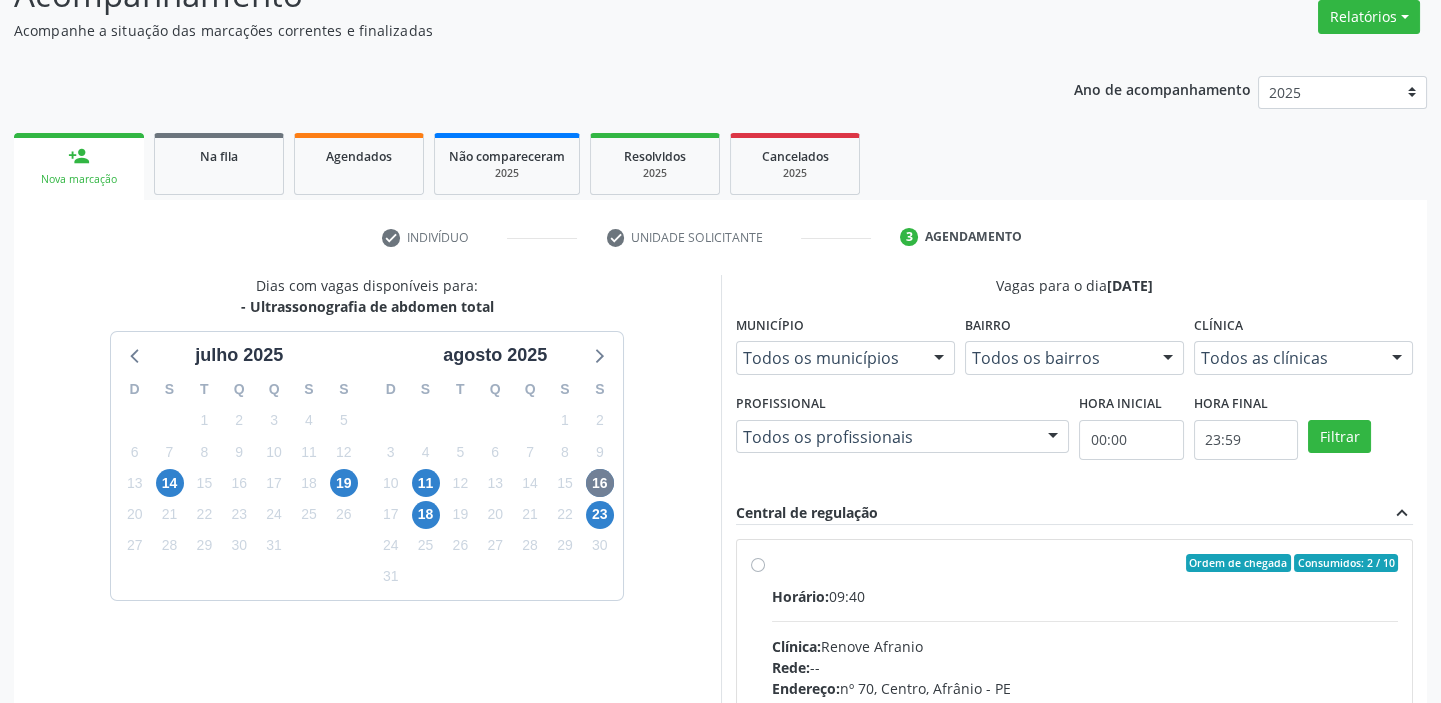click on "Horário:   09:40" at bounding box center [1085, 596] 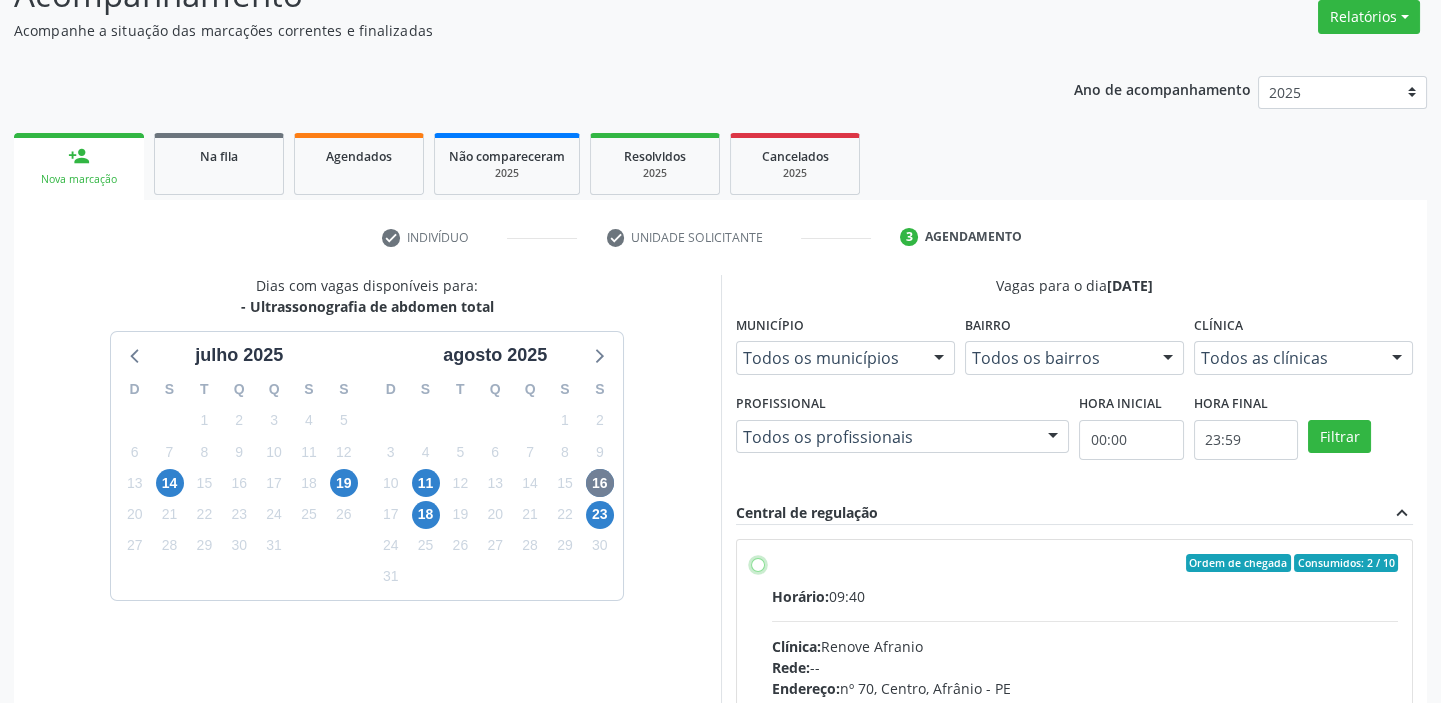click on "Ordem de chegada
Consumidos: 2 / 10
Horário:   09:40
Clínica:  Renove Afranio
Rede:
--
Endereço:   [STREET_ADDRESS]
Telefone:   [PHONE_NUMBER]
Profissional:
--
Informações adicionais sobre o atendimento
Idade de atendimento:
Sem restrição
Gênero(s) atendido(s):
Sem restrição
Informações adicionais:
--" at bounding box center [758, 563] 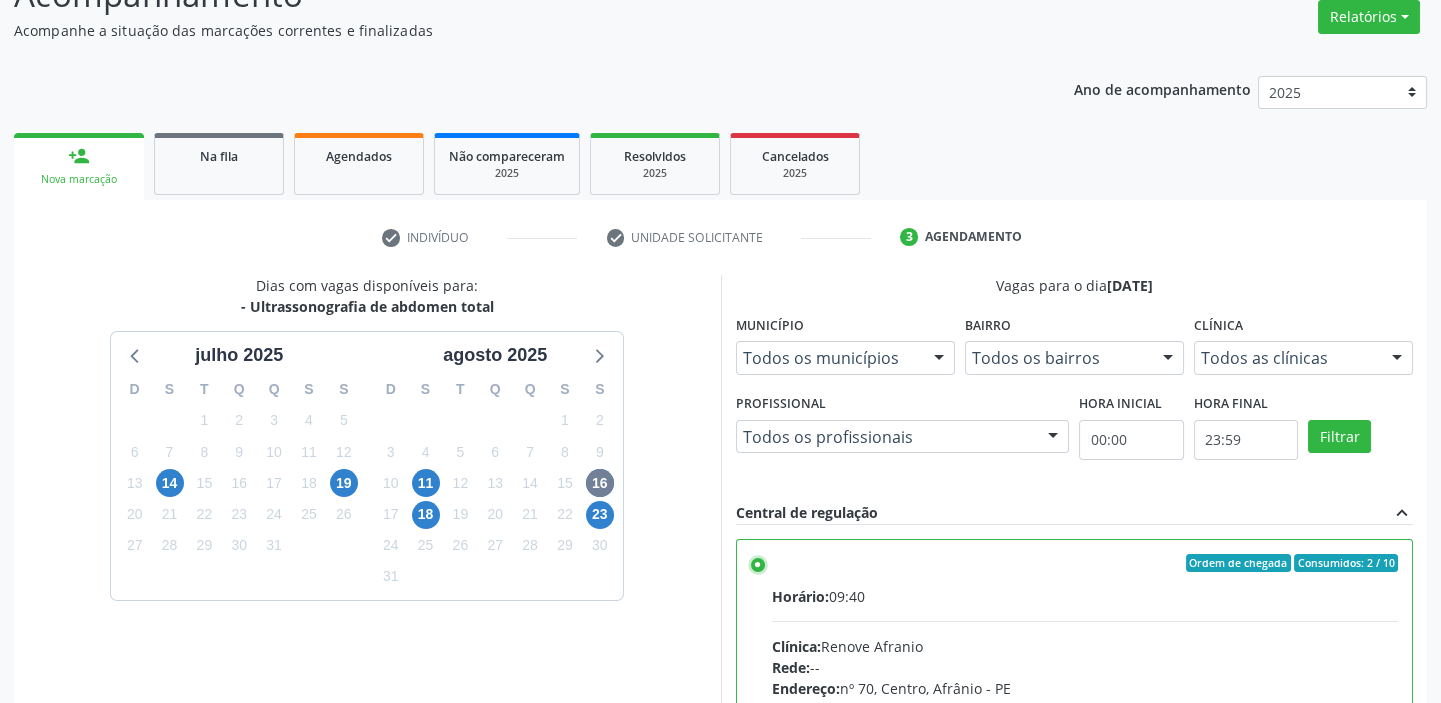 scroll, scrollTop: 99, scrollLeft: 0, axis: vertical 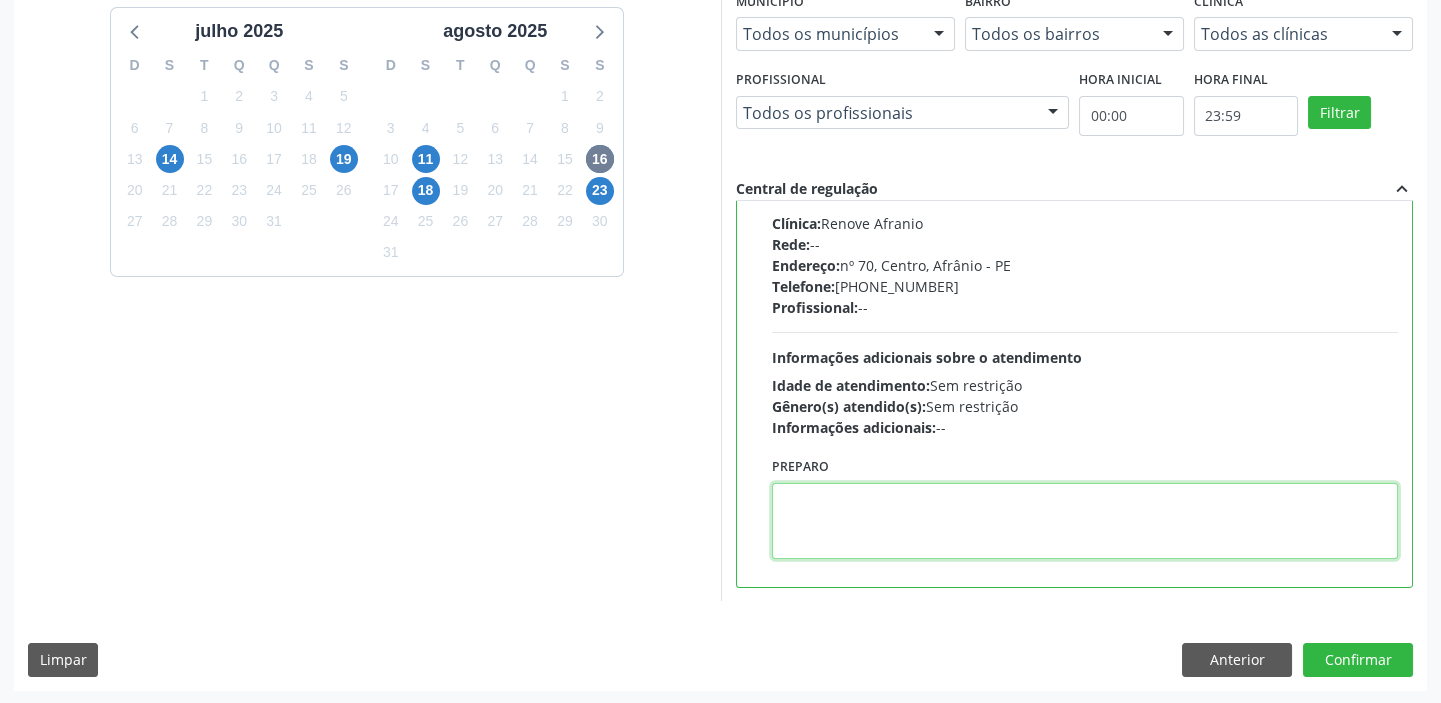 click at bounding box center [1085, 521] 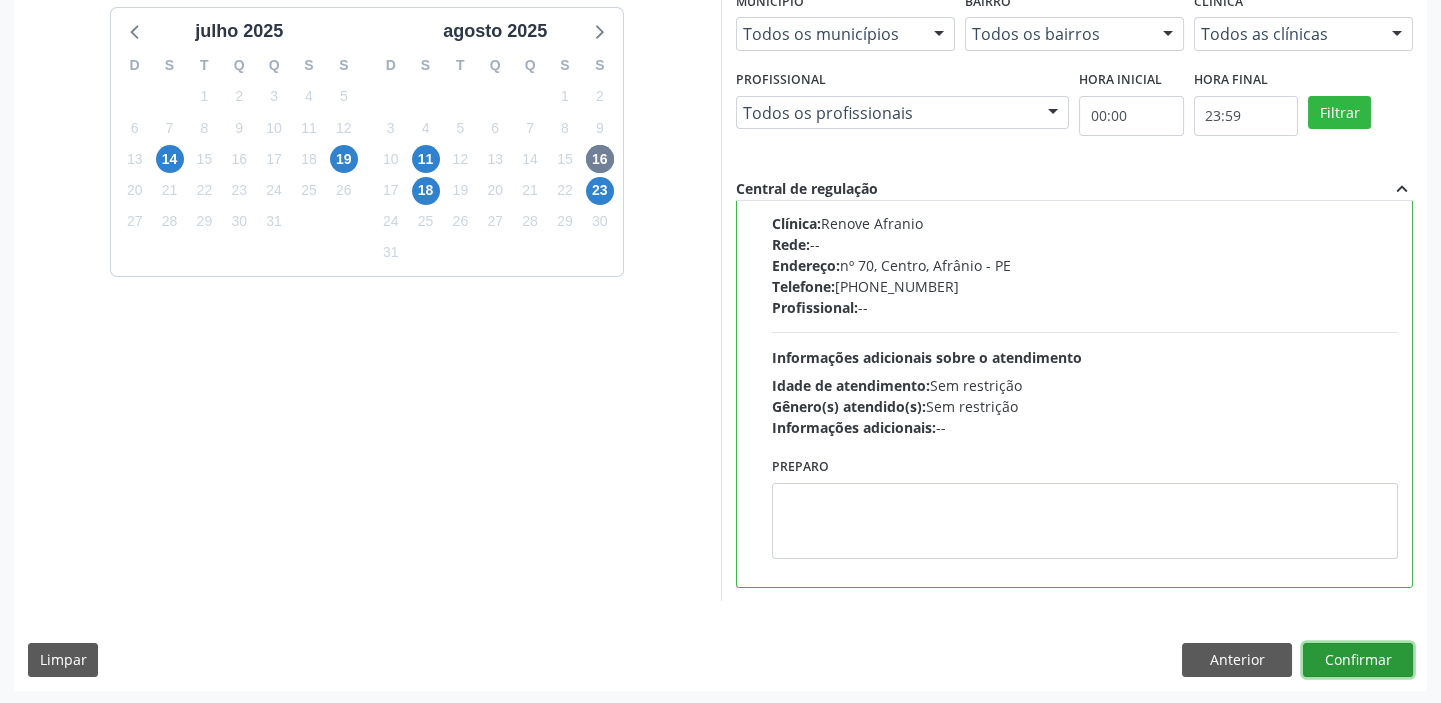 click on "Confirmar" at bounding box center [1358, 660] 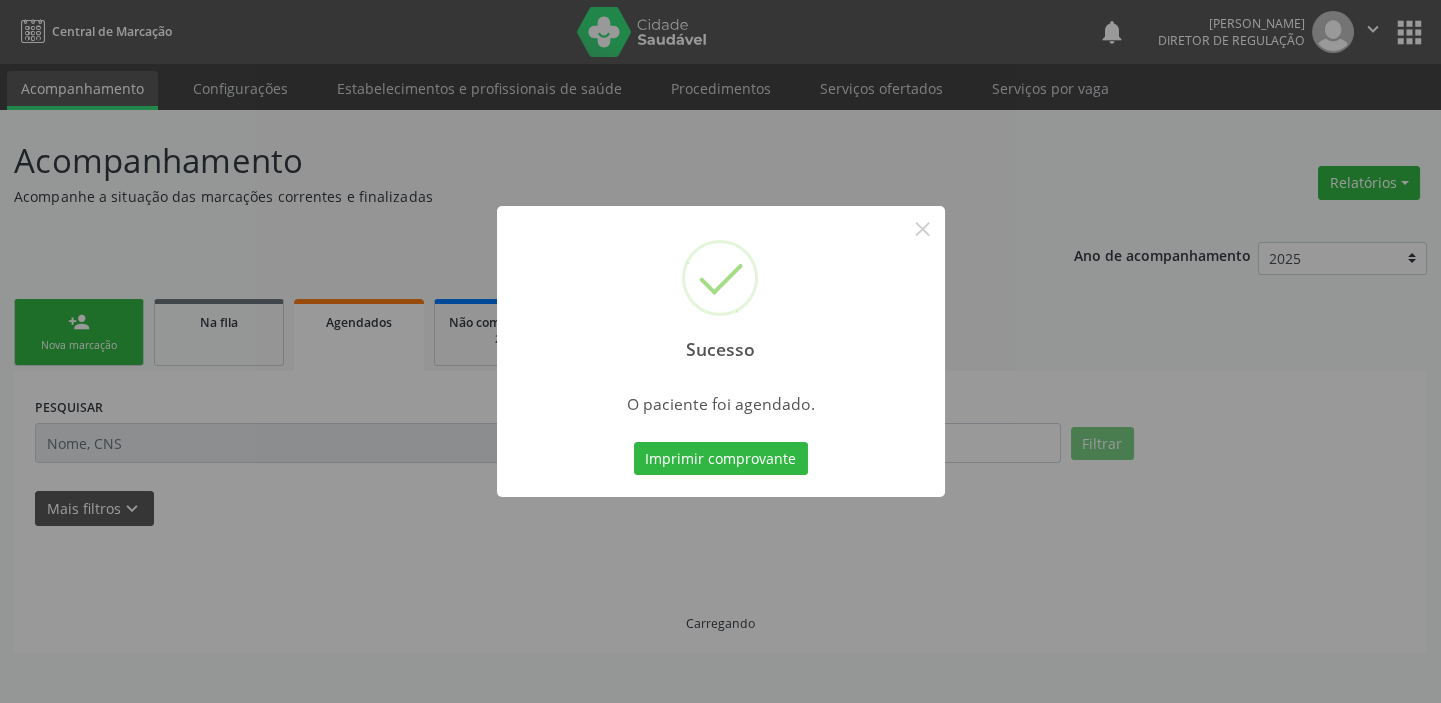 scroll, scrollTop: 0, scrollLeft: 0, axis: both 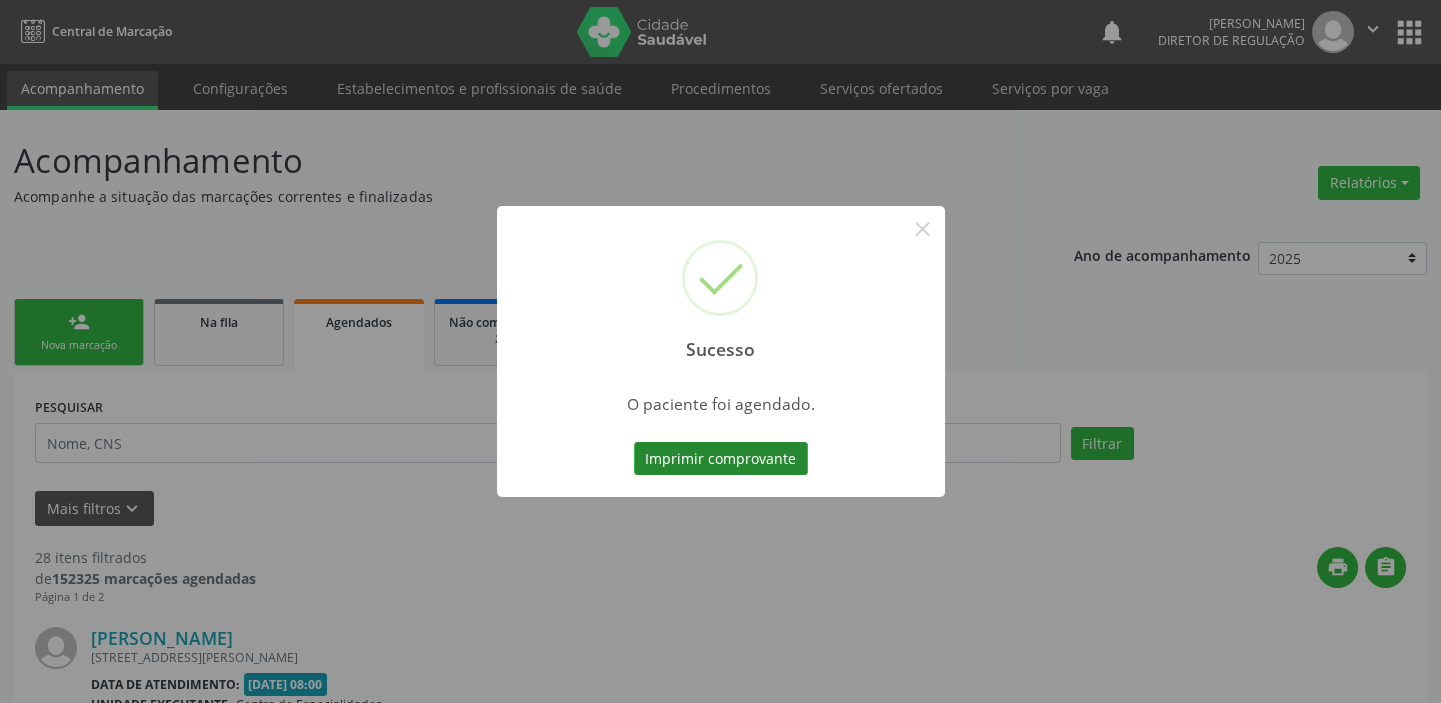 click on "Imprimir comprovante" at bounding box center (721, 459) 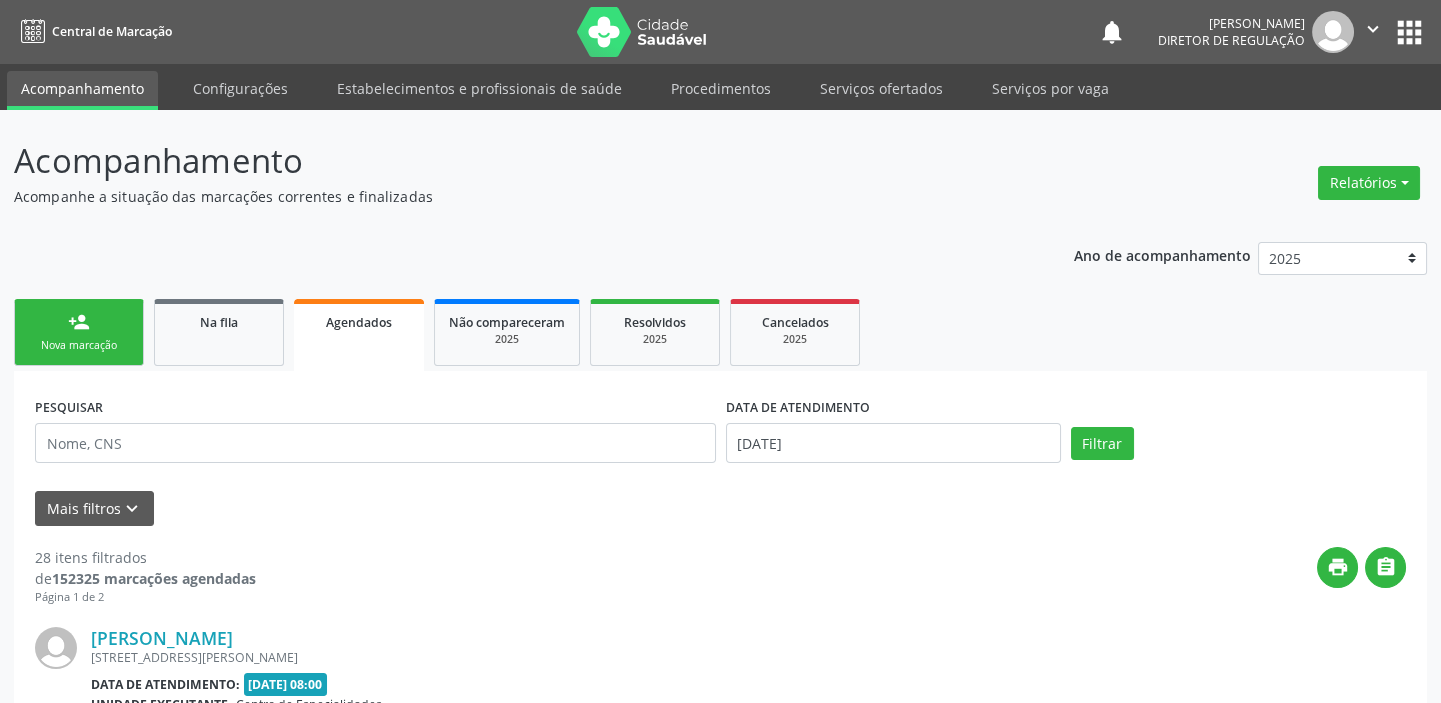click on "person_add
Nova marcação" at bounding box center (79, 332) 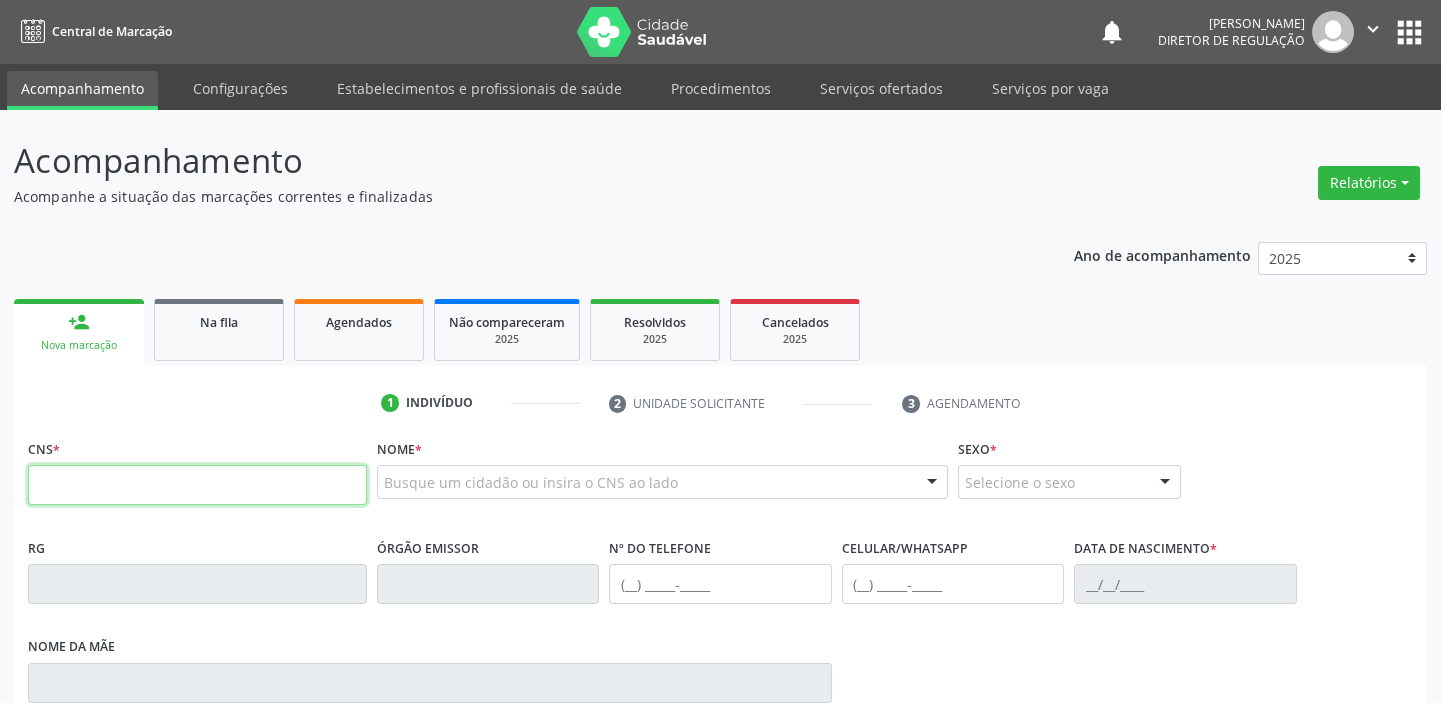 click at bounding box center [197, 485] 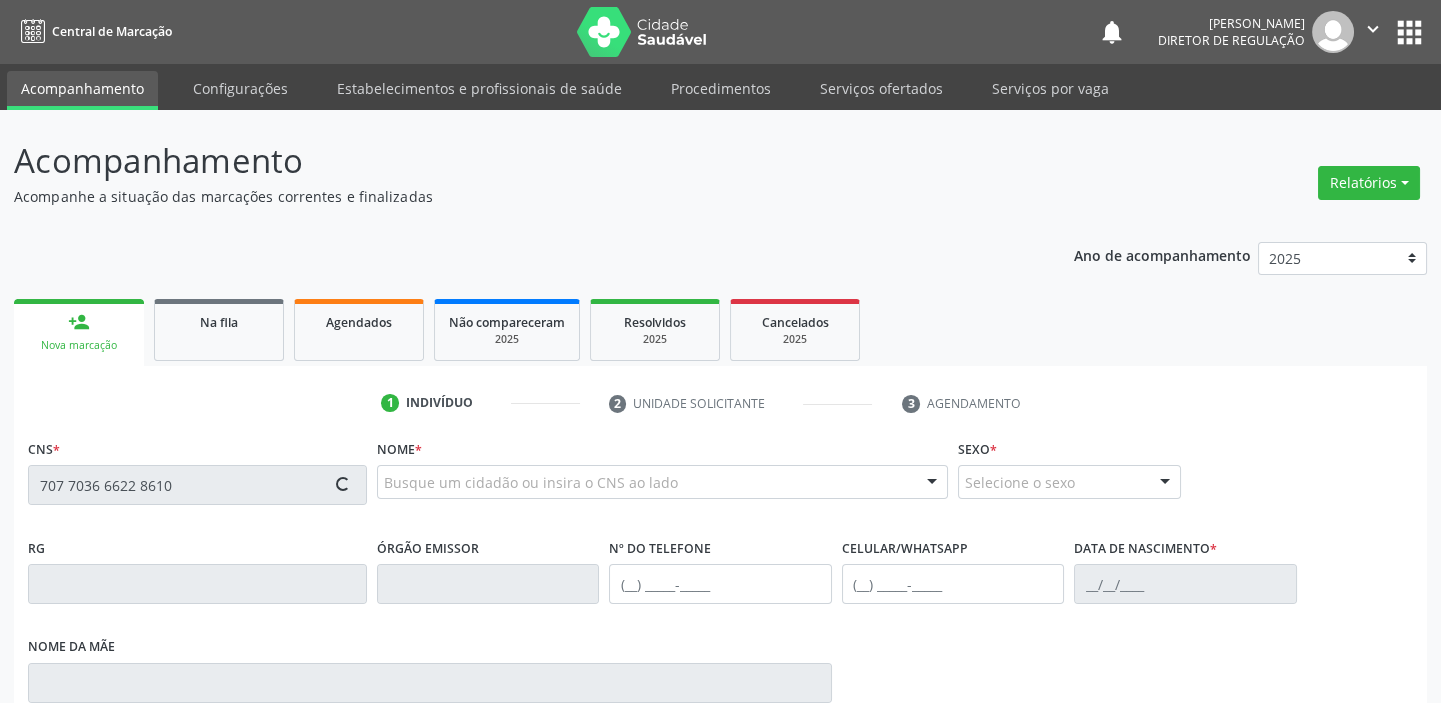 type on "707 7036 6622 8610" 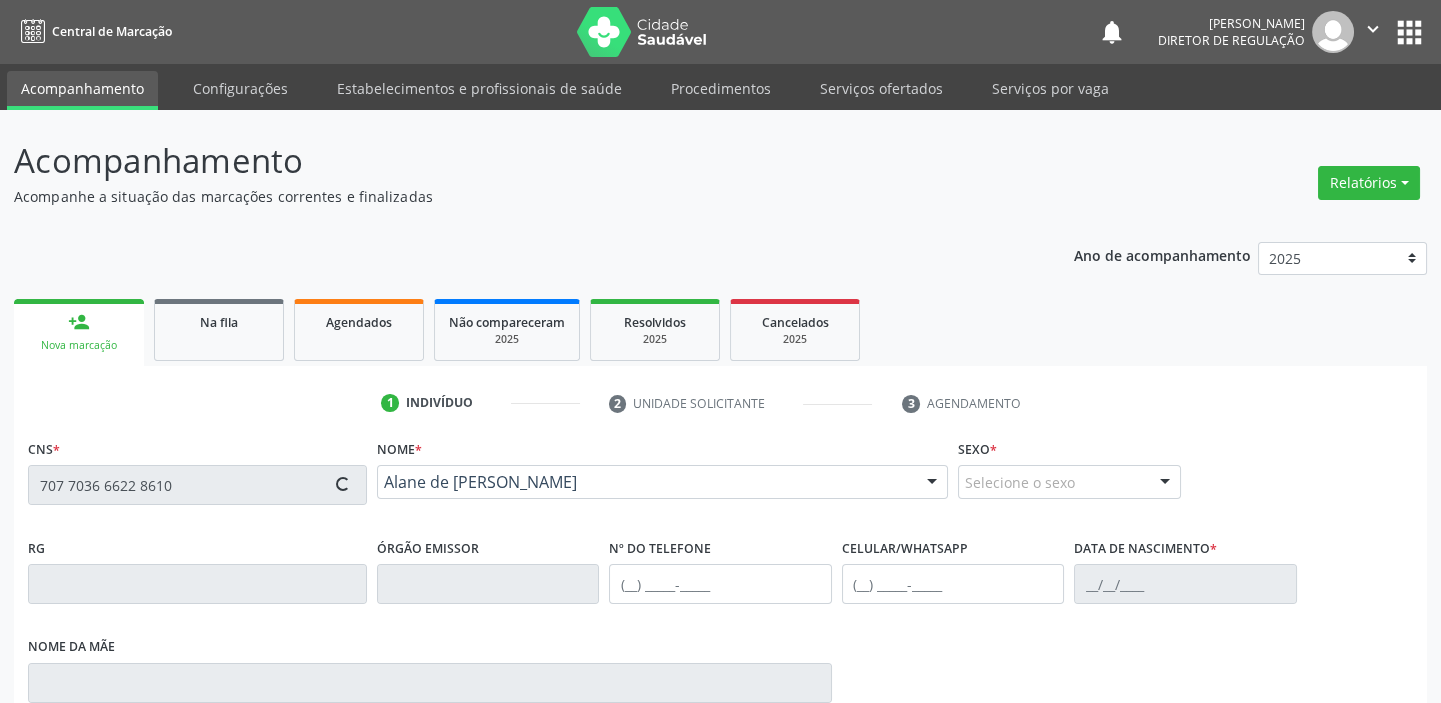 type on "[PHONE_NUMBER]" 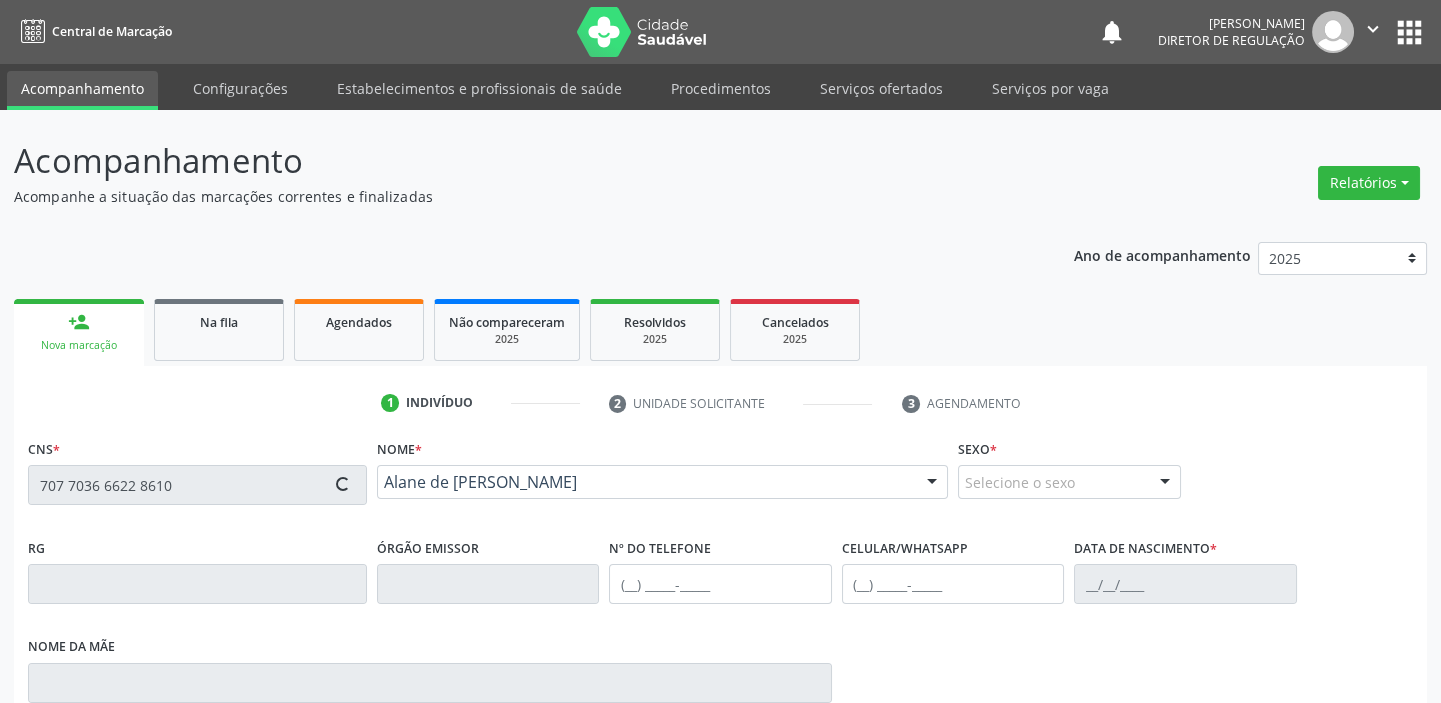 type on "[PHONE_NUMBER]" 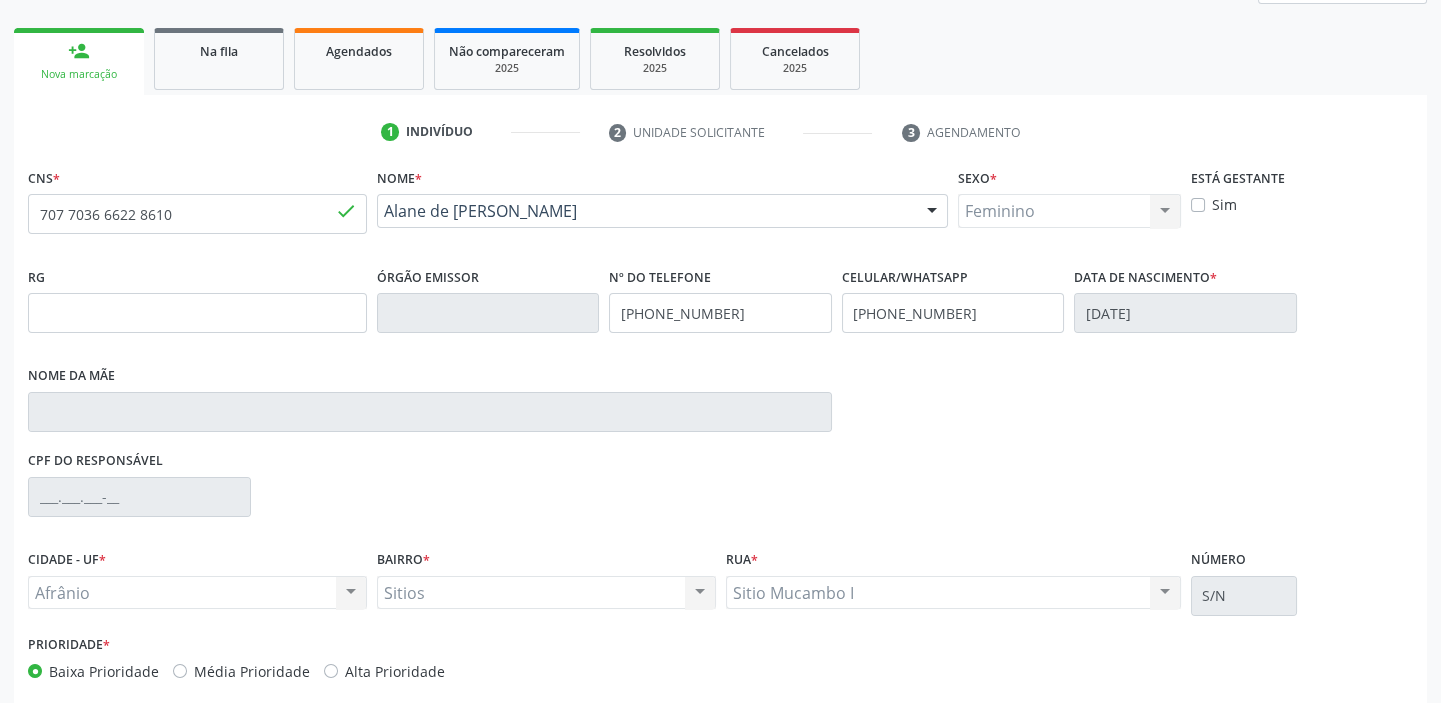 scroll, scrollTop: 366, scrollLeft: 0, axis: vertical 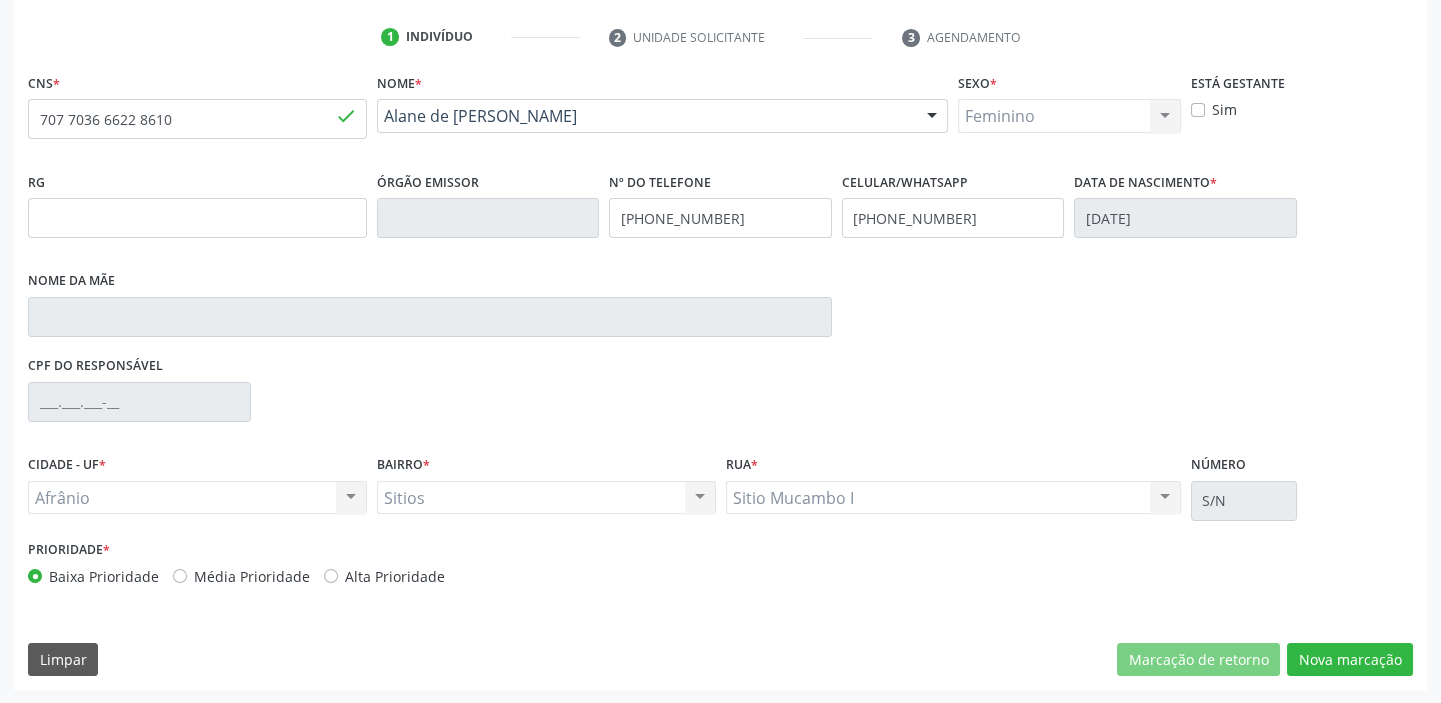 click on "CNS
*
707 7036 6622 8610       done
Nome
*
Alane de [PERSON_NAME]
[PERSON_NAME]
CNS:
707 7036 6622 8610
CPF:    --   Nascimento:
[DATE]
Nenhum resultado encontrado para: "   "
Digite o nome ou CNS para buscar um indivíduo
Sexo
*
Feminino         Masculino   Feminino
Nenhum resultado encontrado para: "   "
Não há nenhuma opção para ser exibida.
Está gestante
Sim
RG
Órgão emissor
Nº do Telefone
[PHONE_NUMBER]
Celular/WhatsApp
[PHONE_NUMBER]
Data de nascimento
*
[DATE]
Nome da mãe
CPF do responsável
[GEOGRAPHIC_DATA]
*
[PERSON_NAME]       "
BAIRRO" at bounding box center (720, 379) 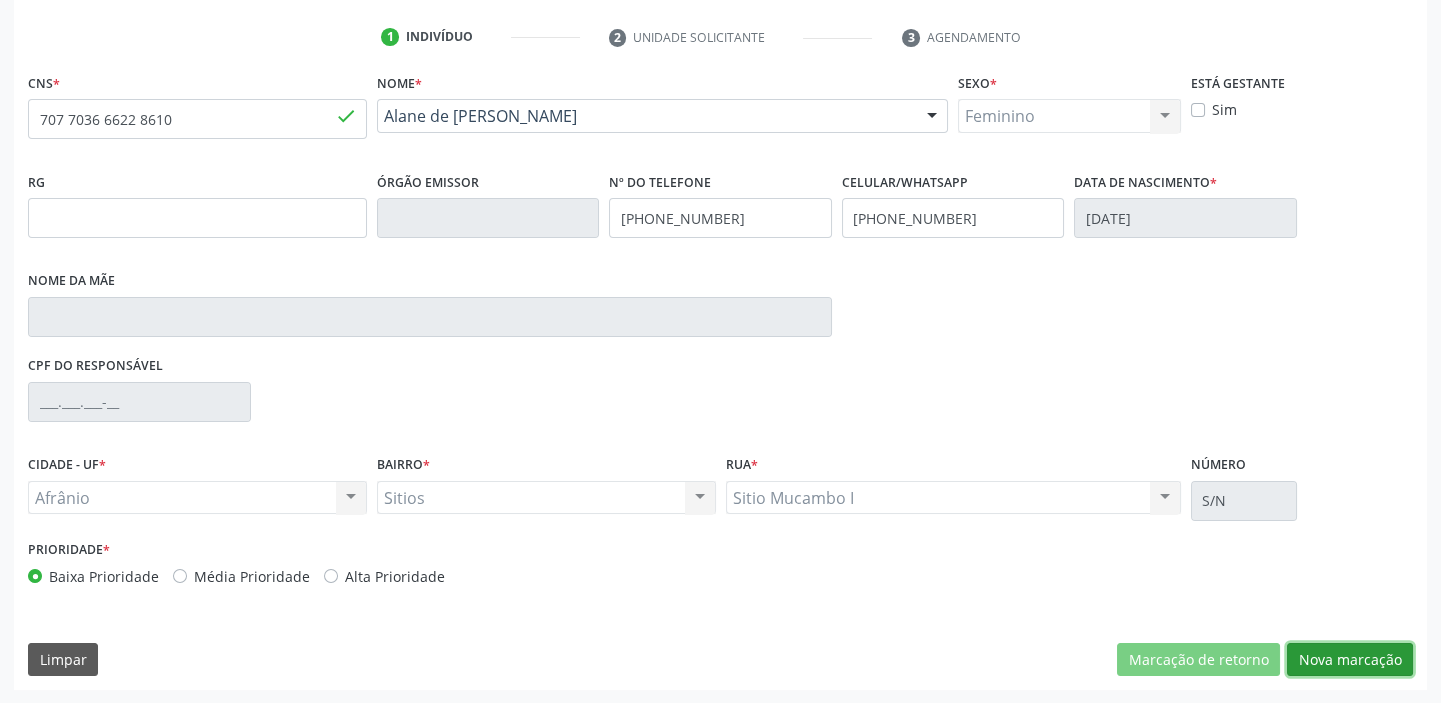 click on "Nova marcação" at bounding box center [1350, 660] 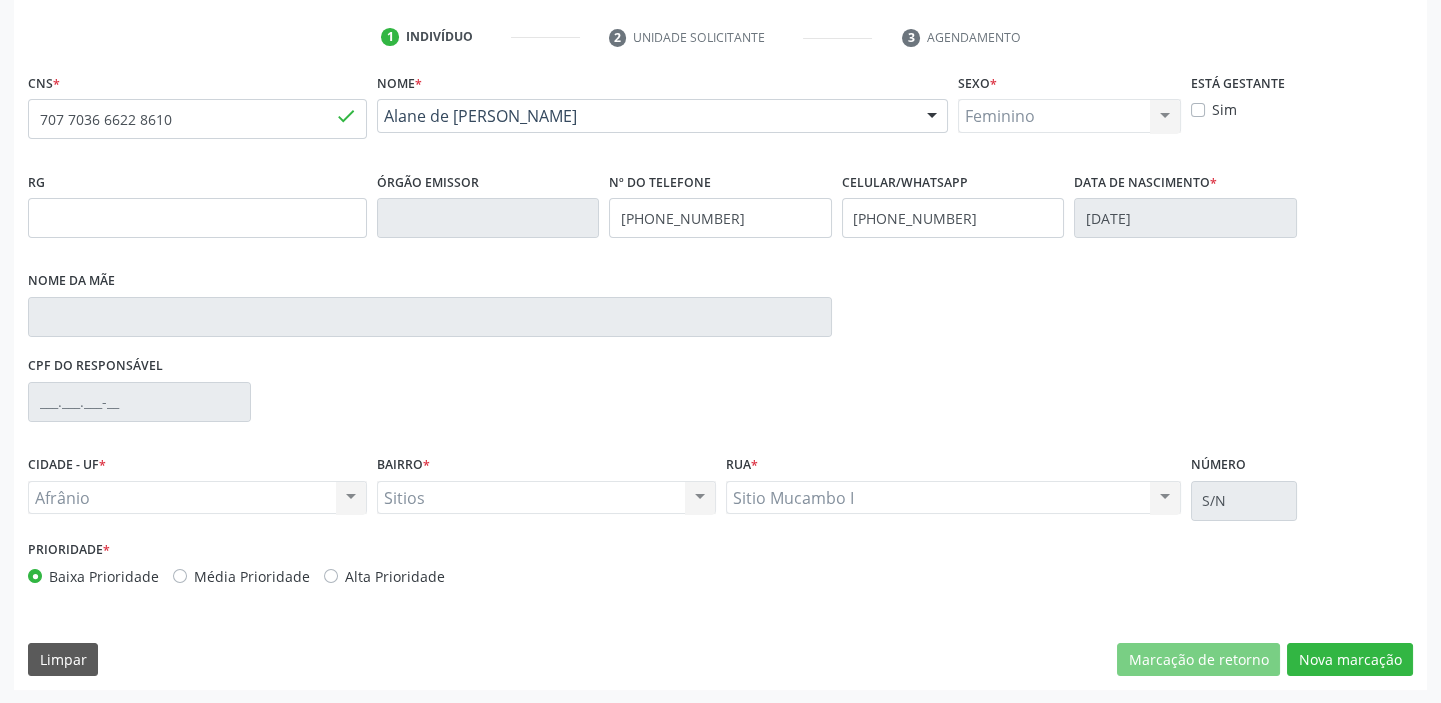 scroll, scrollTop: 201, scrollLeft: 0, axis: vertical 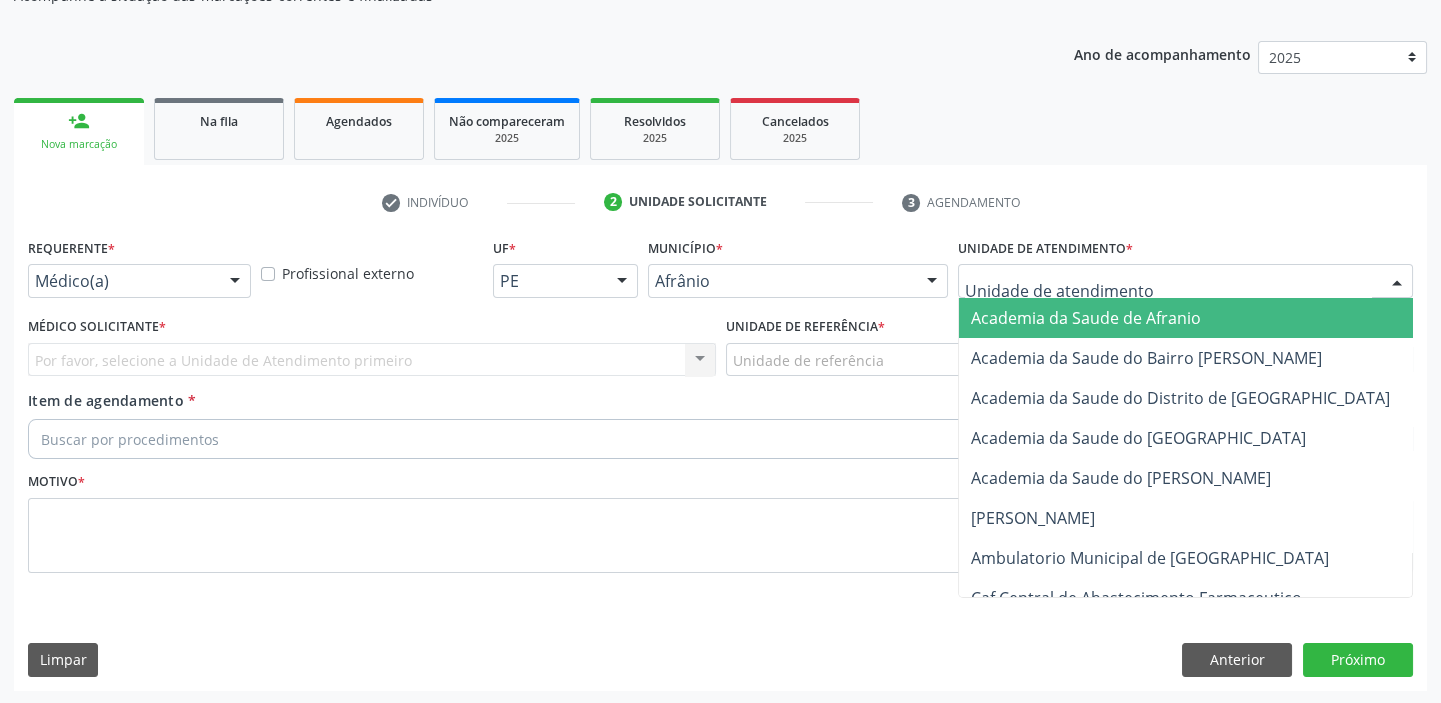 drag, startPoint x: 1005, startPoint y: 282, endPoint x: 997, endPoint y: 450, distance: 168.19037 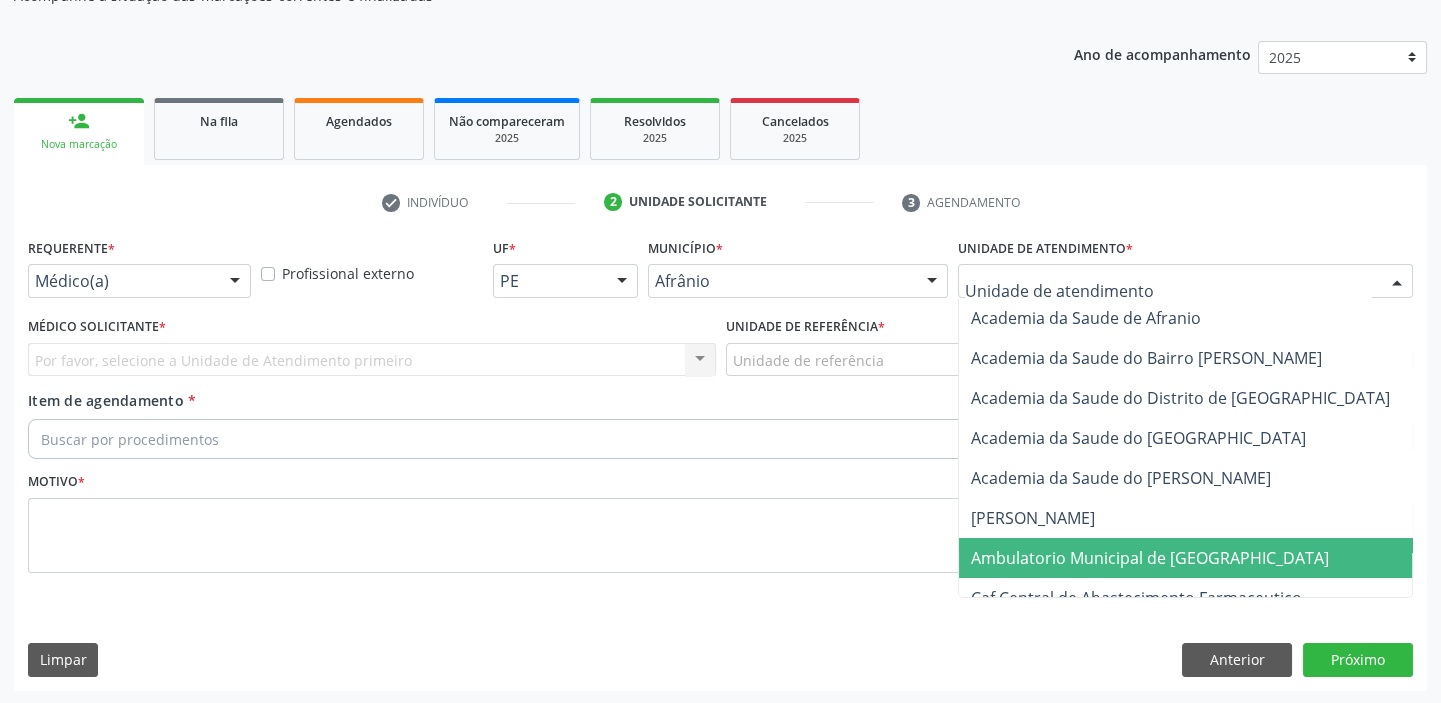 click on "Ambulatorio Municipal de [GEOGRAPHIC_DATA]" at bounding box center (1150, 558) 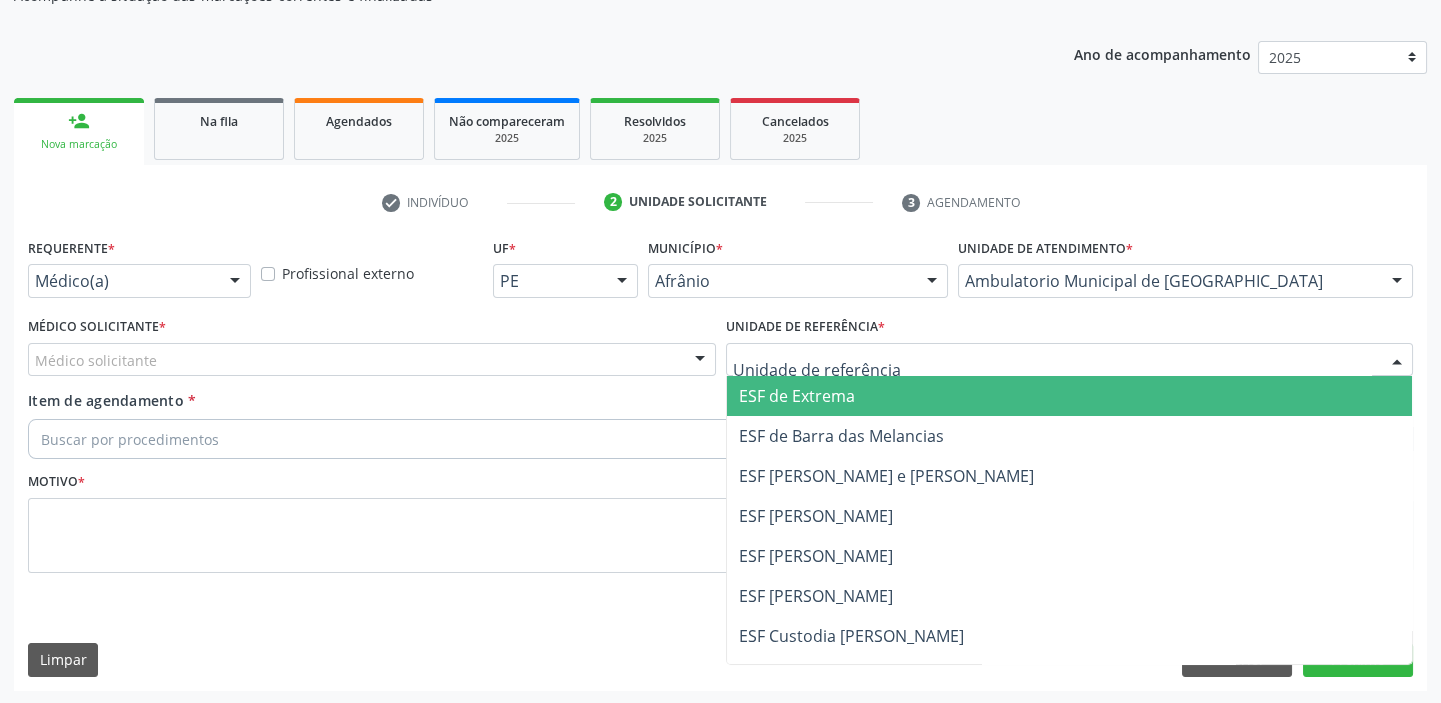 drag, startPoint x: 791, startPoint y: 345, endPoint x: 798, endPoint y: 473, distance: 128.19127 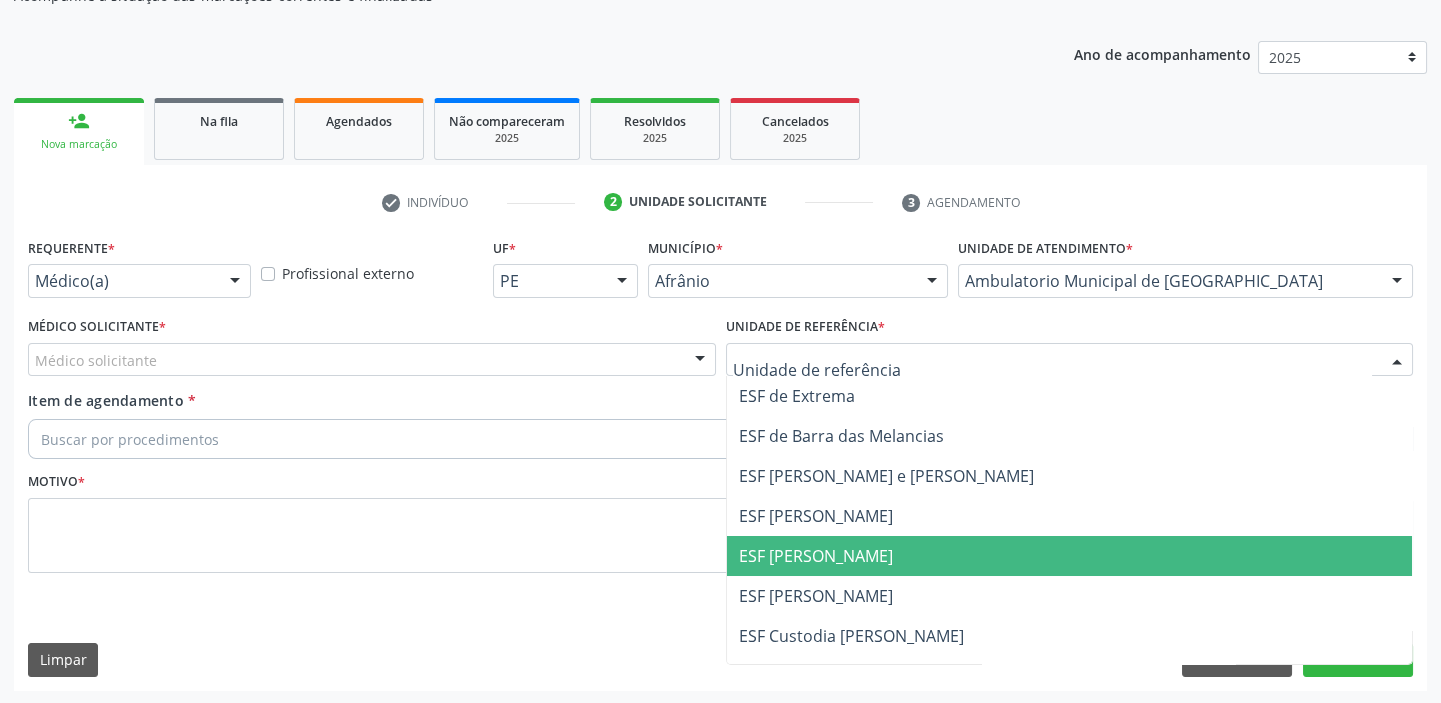 click on "ESF [PERSON_NAME]" at bounding box center [1070, 556] 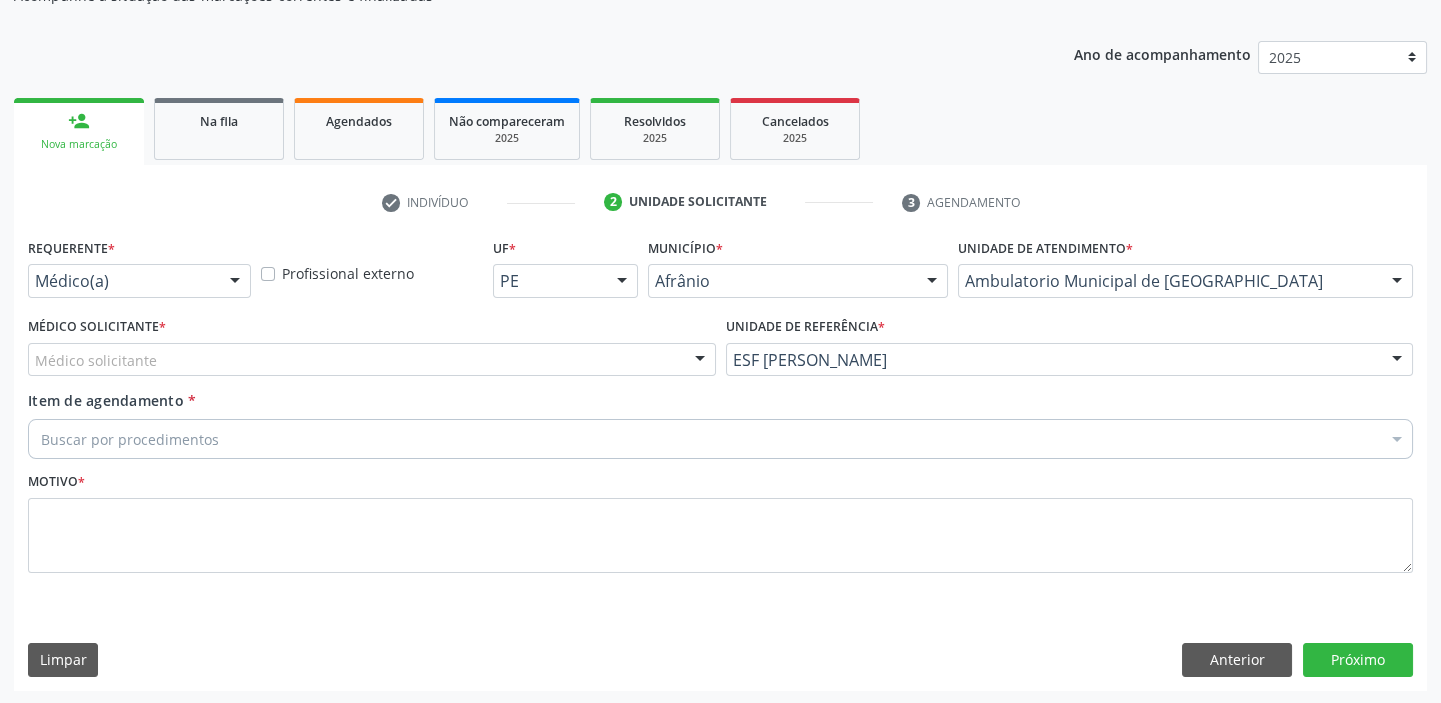 drag, startPoint x: 152, startPoint y: 354, endPoint x: 147, endPoint y: 370, distance: 16.763054 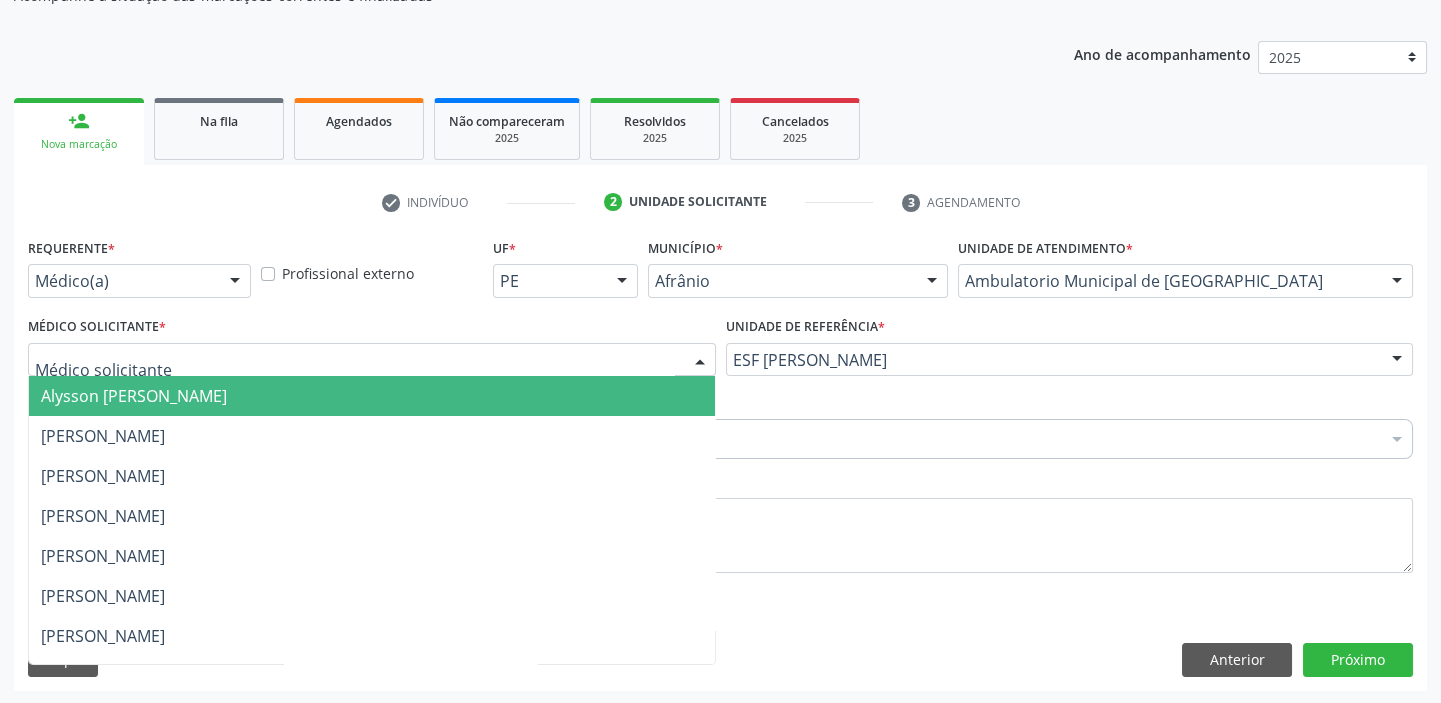 click on "Alysson [PERSON_NAME]" at bounding box center (134, 396) 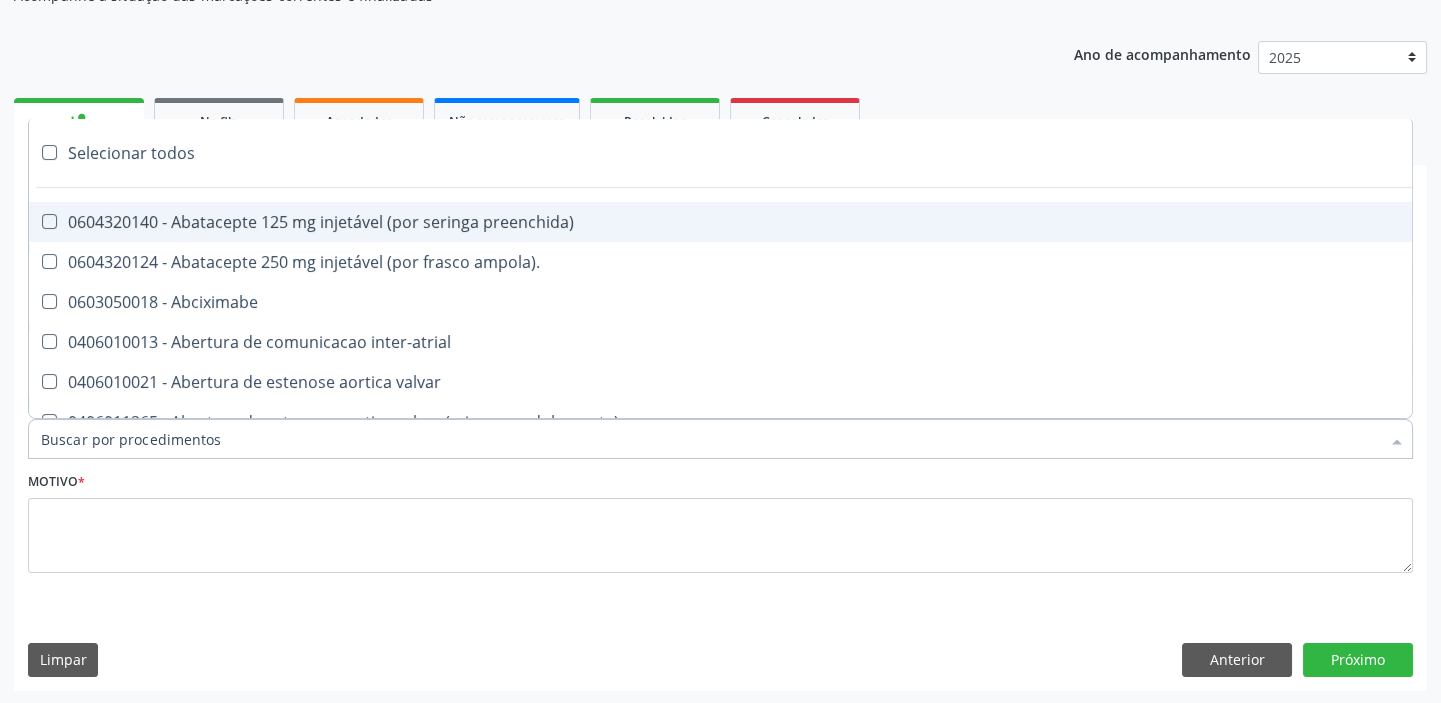 paste on "ultrass" 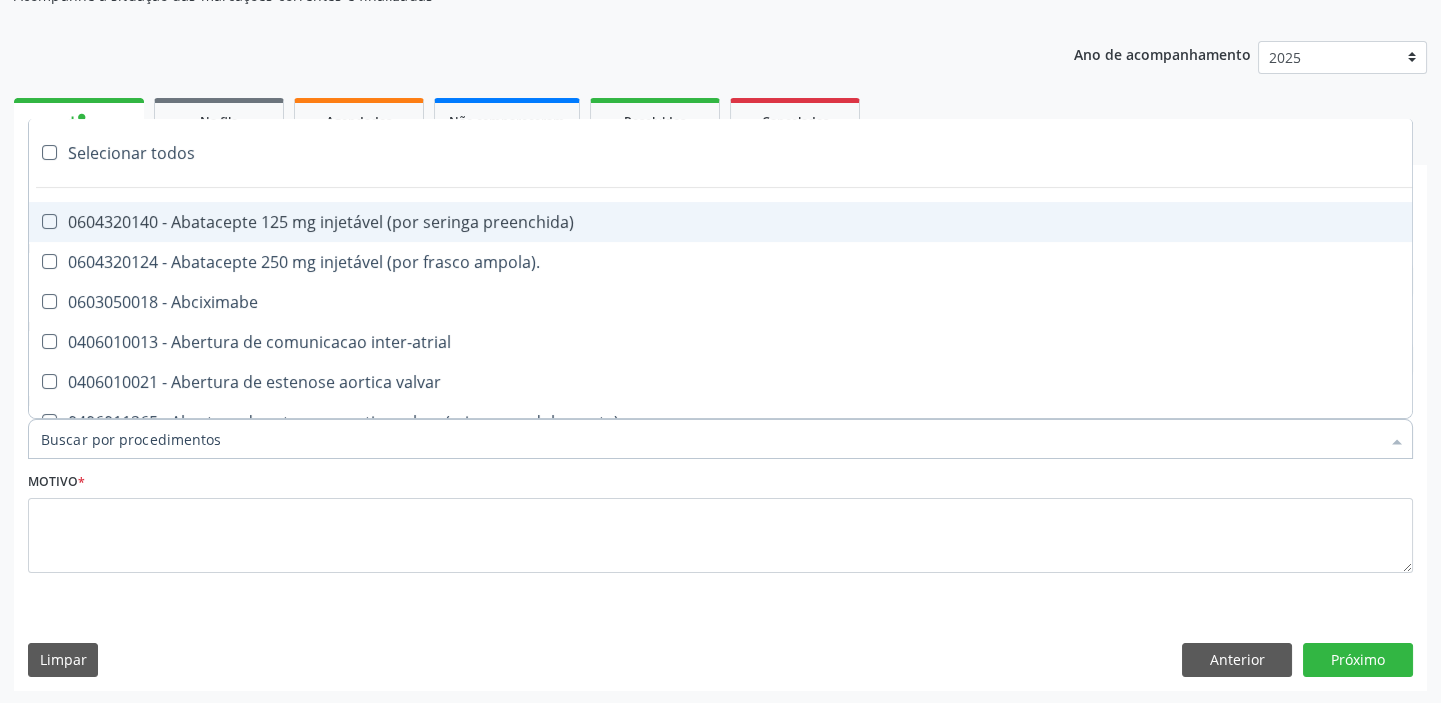 type on "ultrass" 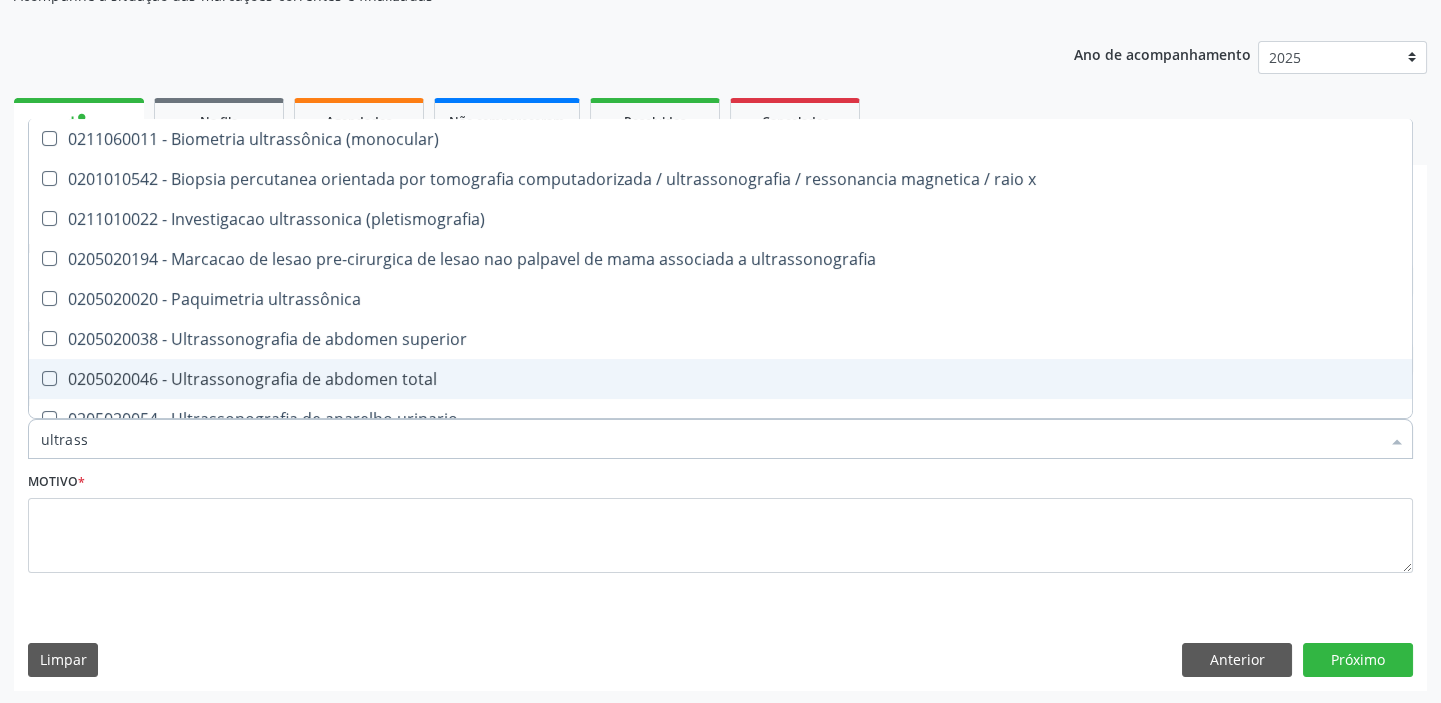 click on "0205020046 - Ultrassonografia de abdomen total" at bounding box center (720, 379) 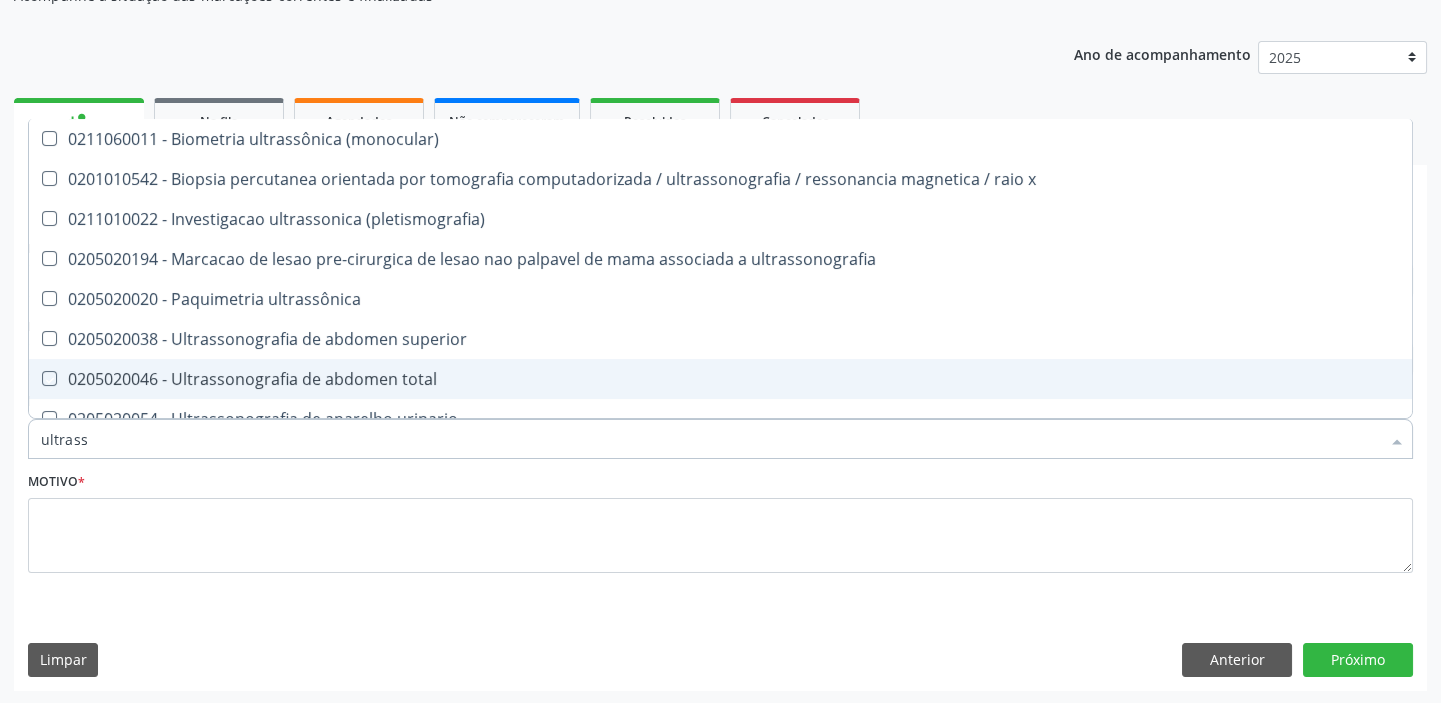 checkbox on "true" 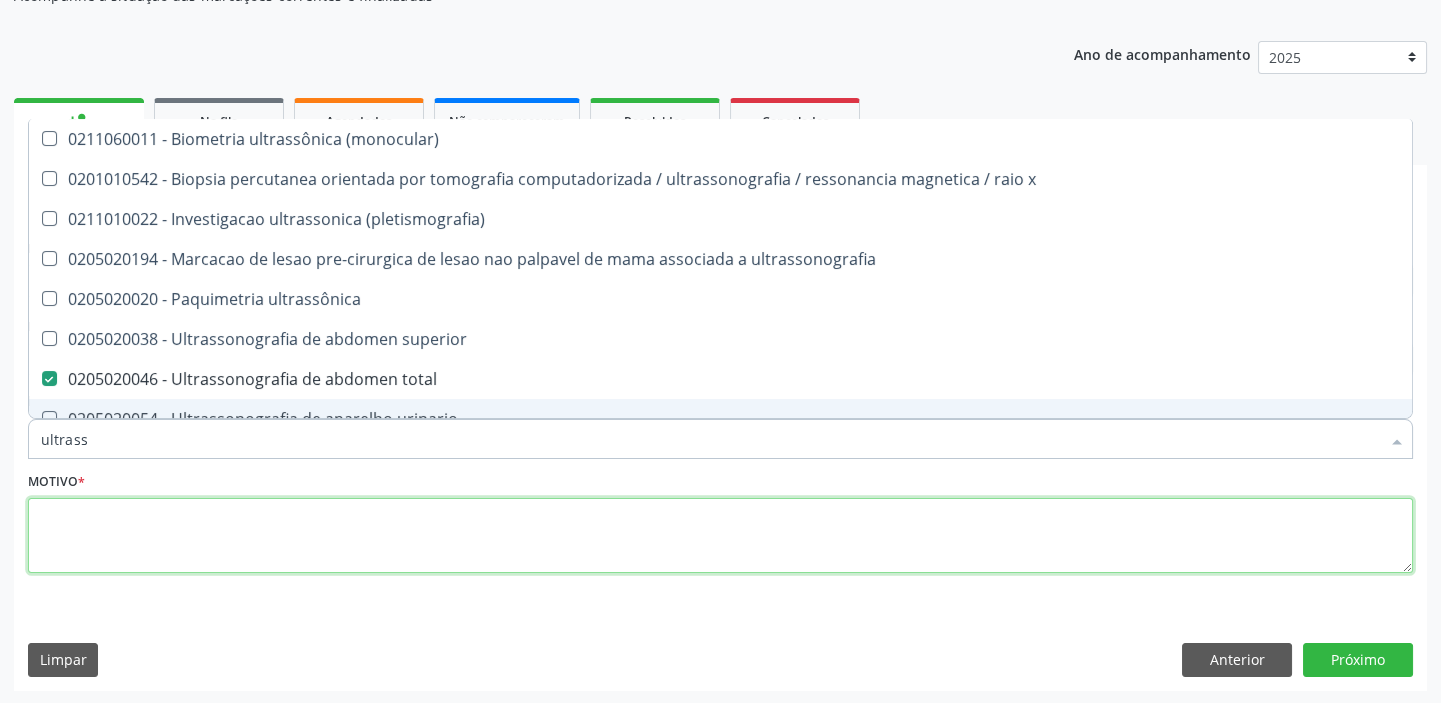 click at bounding box center (720, 536) 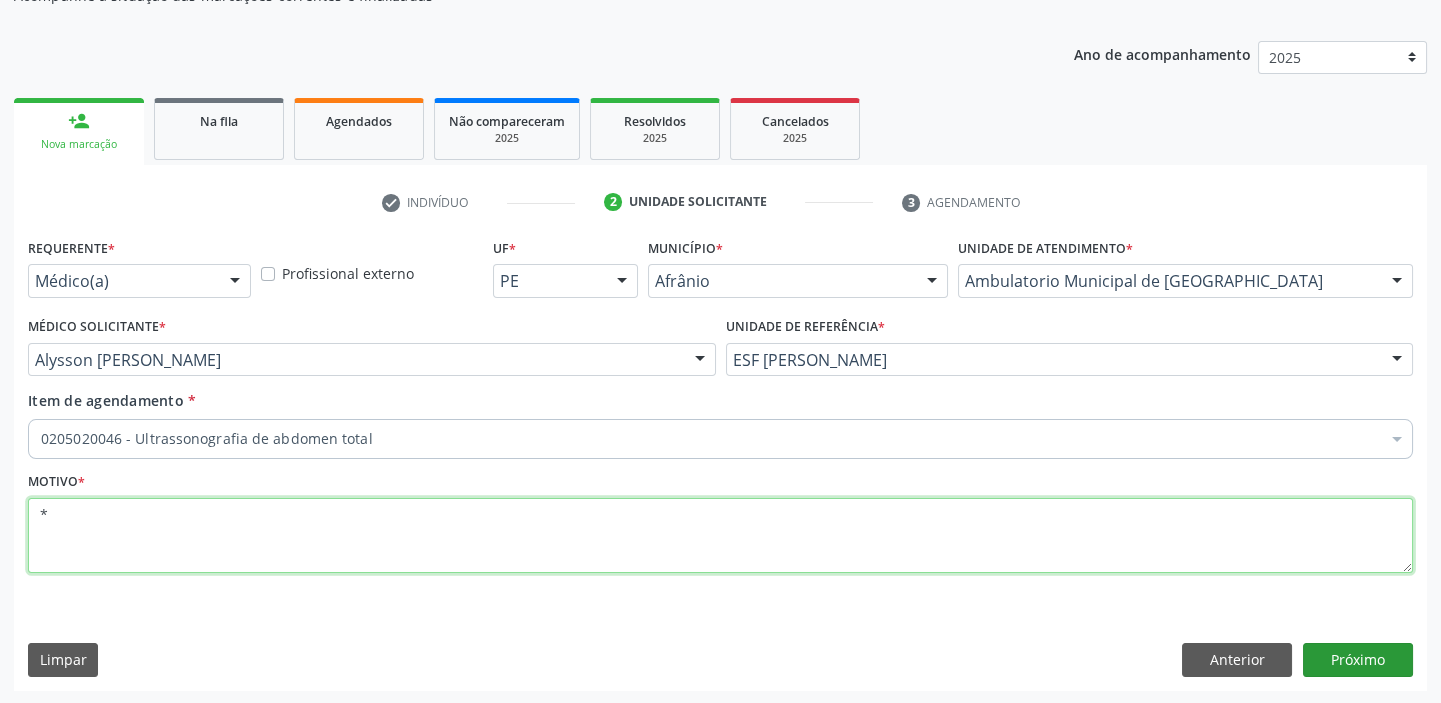 type on "*" 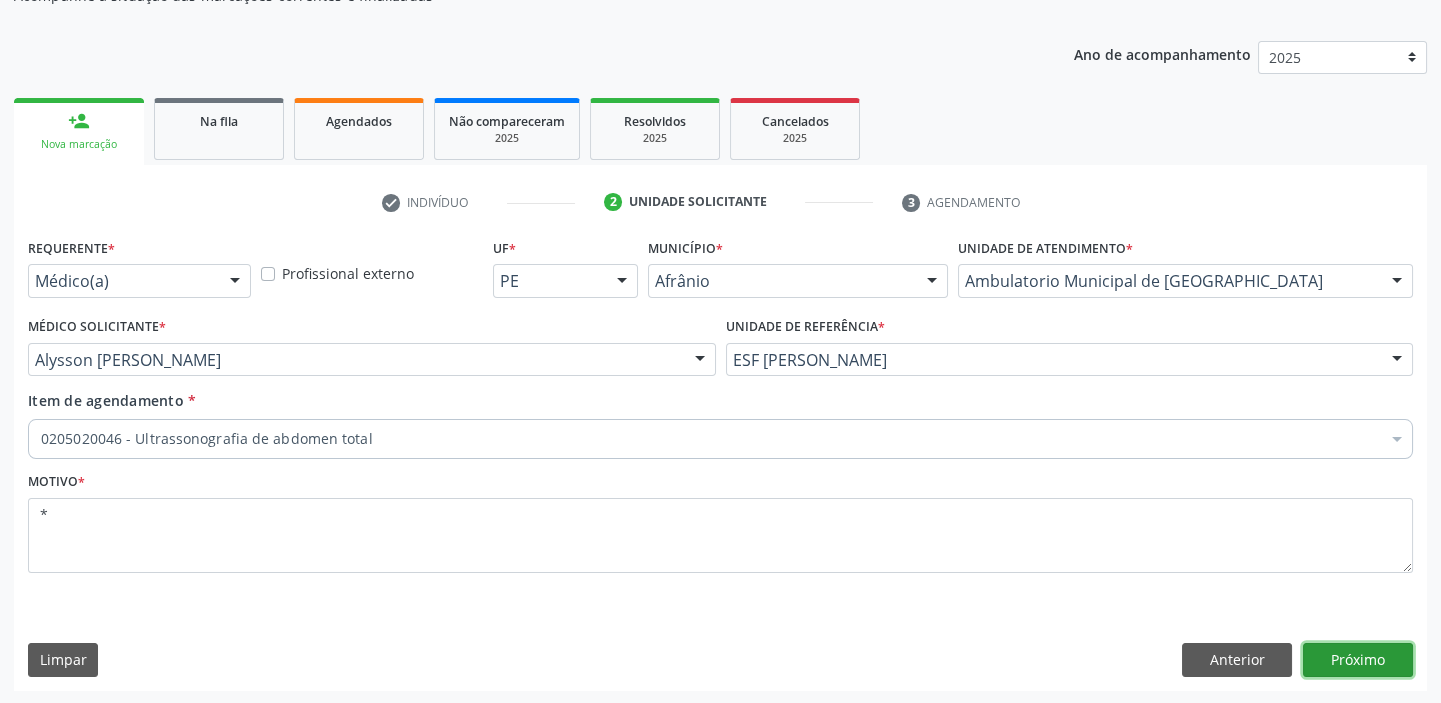 click on "Próximo" at bounding box center [1358, 660] 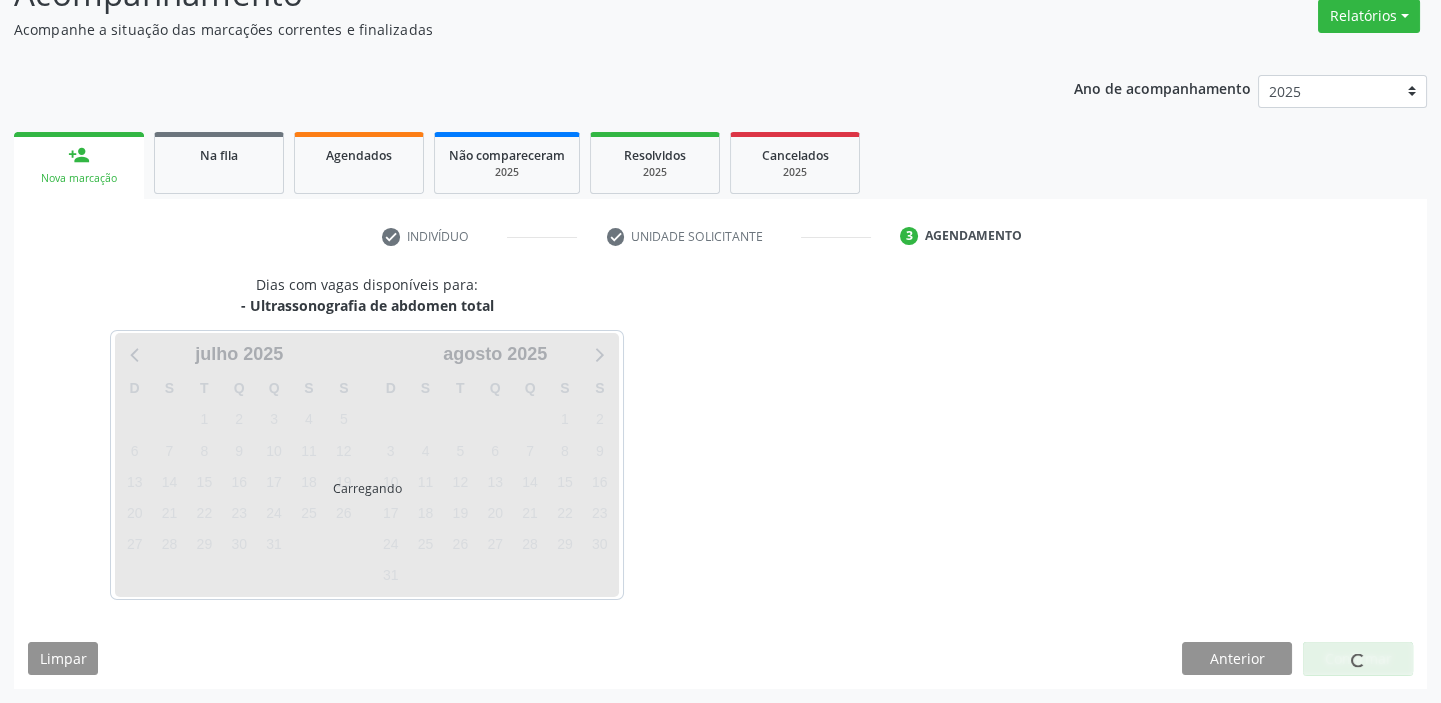 scroll, scrollTop: 166, scrollLeft: 0, axis: vertical 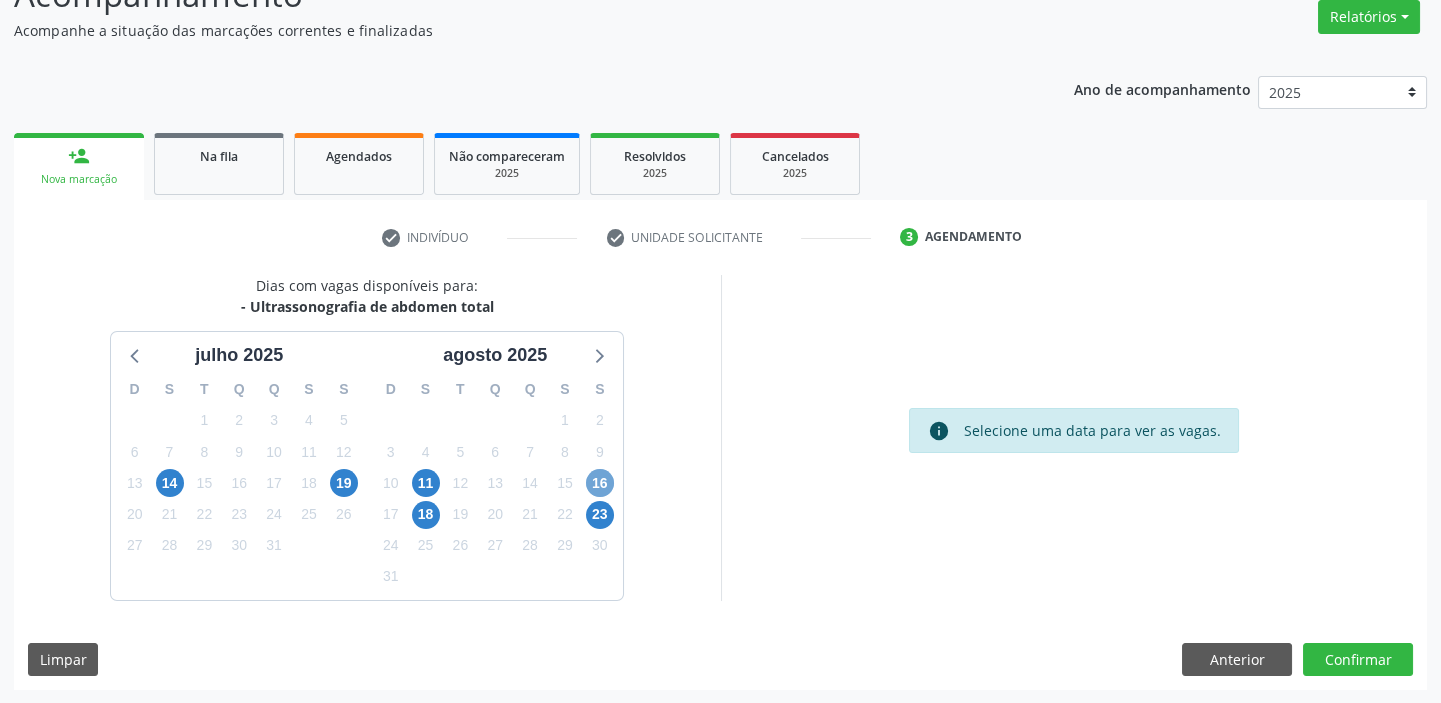 click on "16" at bounding box center [600, 483] 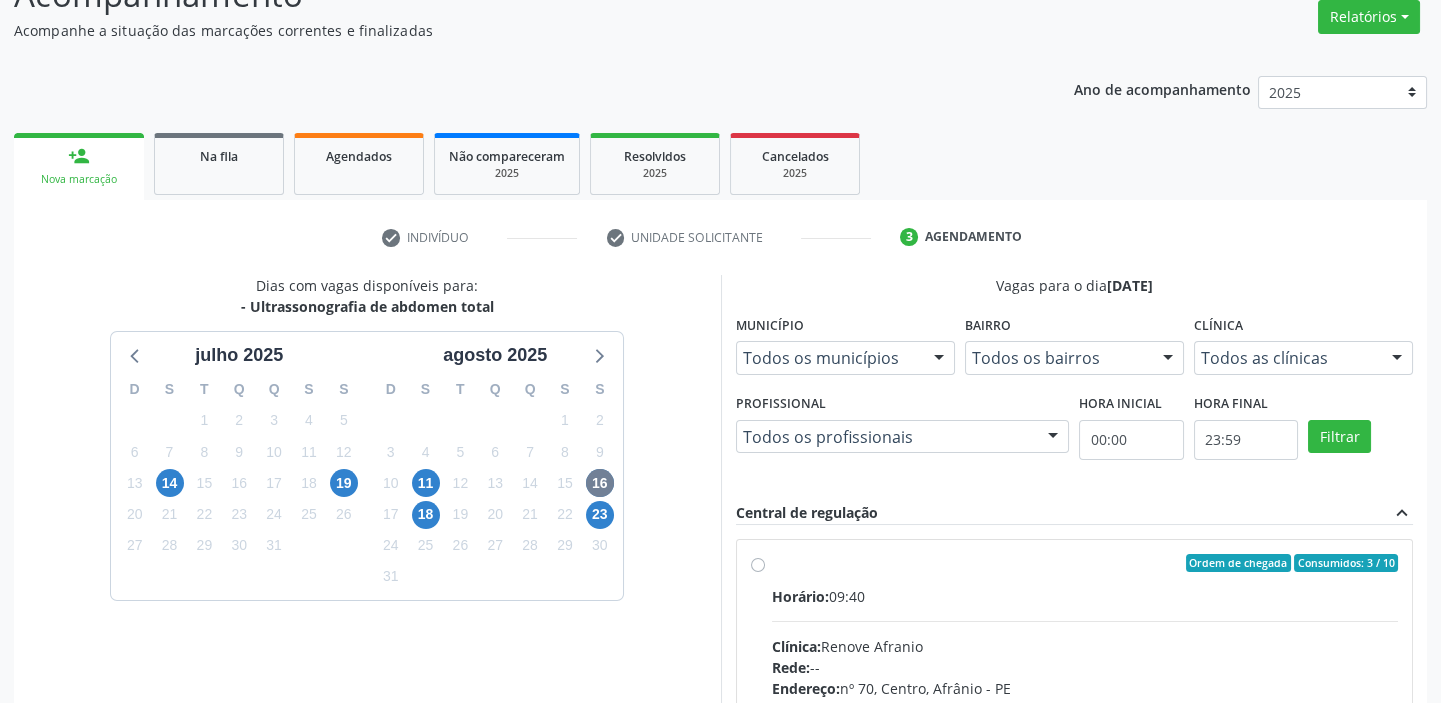 click on "Horário:   09:40
Clínica:  Renove Afranio
Rede:
--
Endereço:   [STREET_ADDRESS]
Telefone:   [PHONE_NUMBER]
Profissional:
--
Informações adicionais sobre o atendimento
Idade de atendimento:
Sem restrição
Gênero(s) atendido(s):
Sem restrição
Informações adicionais:
--" at bounding box center [1085, 723] 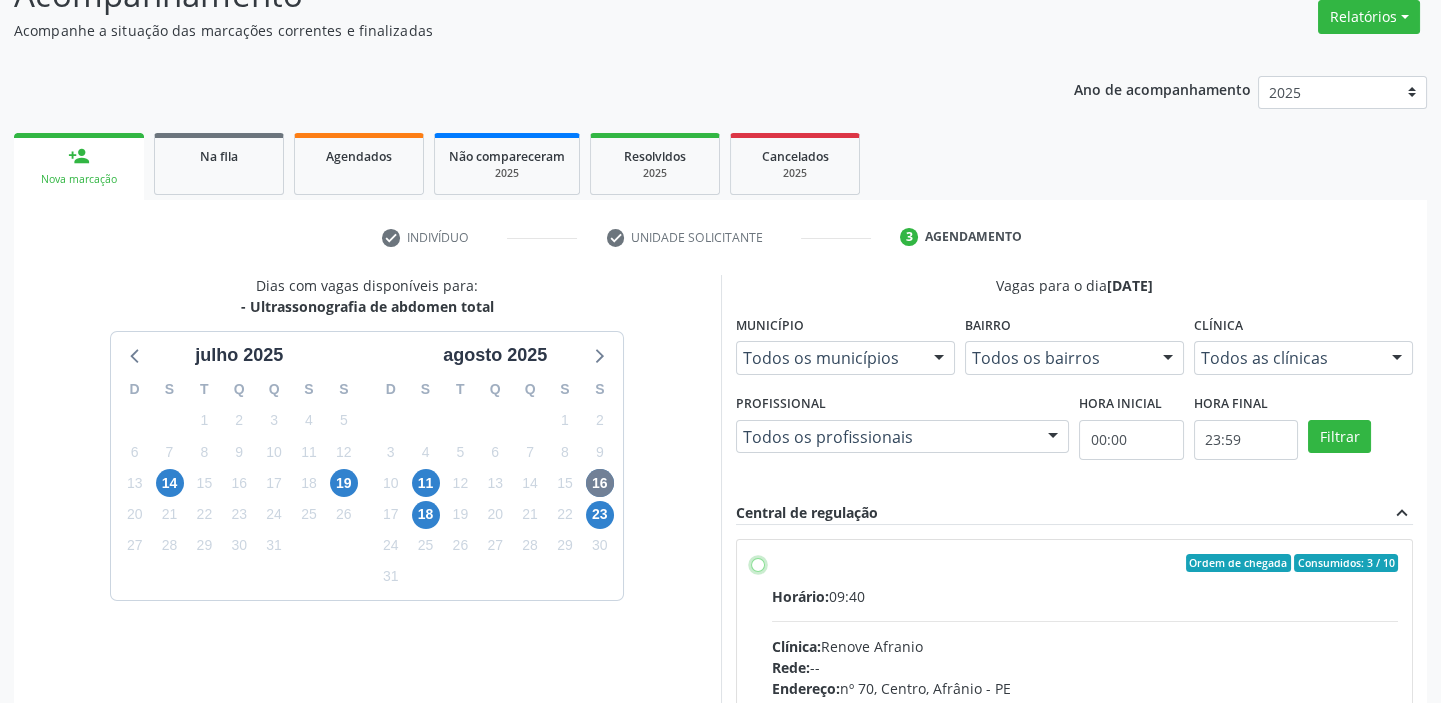 click on "Ordem de chegada
Consumidos: 3 / 10
Horário:   09:40
Clínica:  Renove Afranio
Rede:
--
Endereço:   [STREET_ADDRESS]
Telefone:   [PHONE_NUMBER]
Profissional:
--
Informações adicionais sobre o atendimento
Idade de atendimento:
Sem restrição
Gênero(s) atendido(s):
Sem restrição
Informações adicionais:
--" at bounding box center [758, 563] 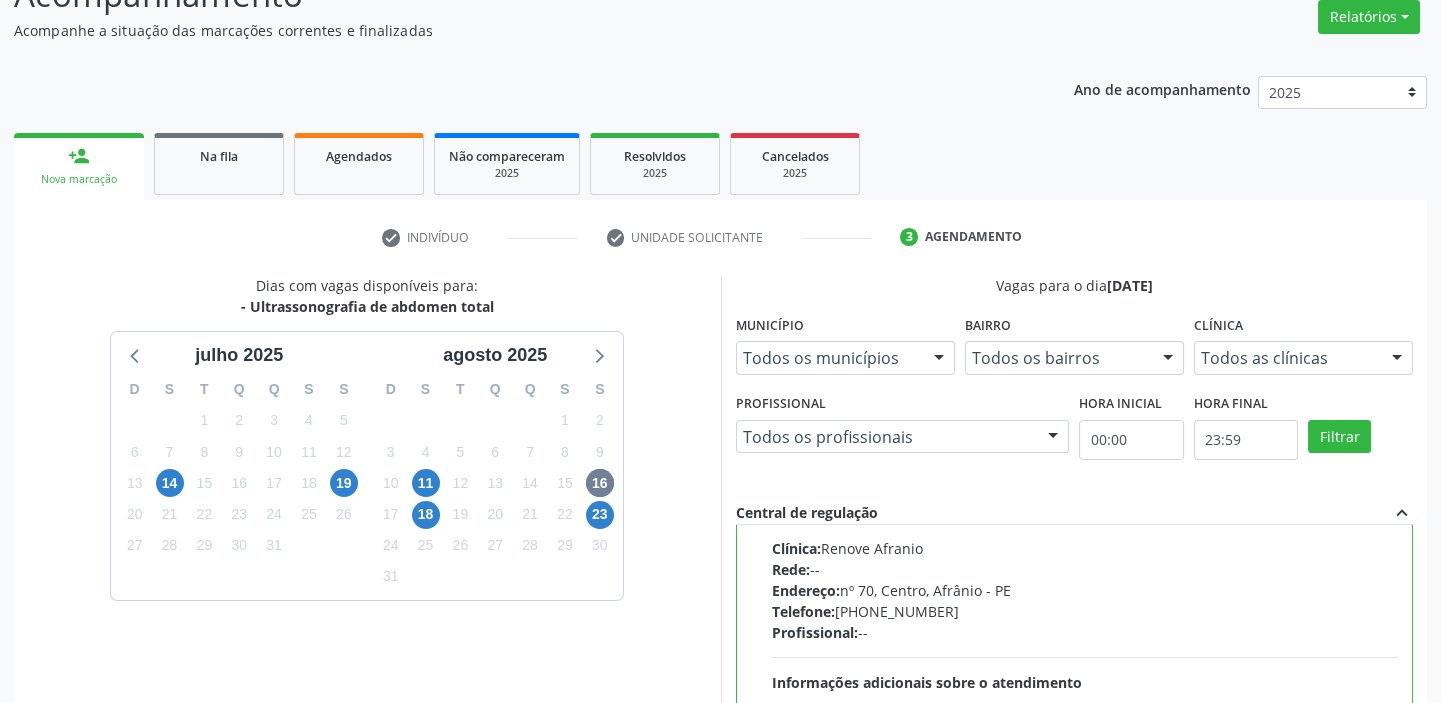 scroll, scrollTop: 99, scrollLeft: 0, axis: vertical 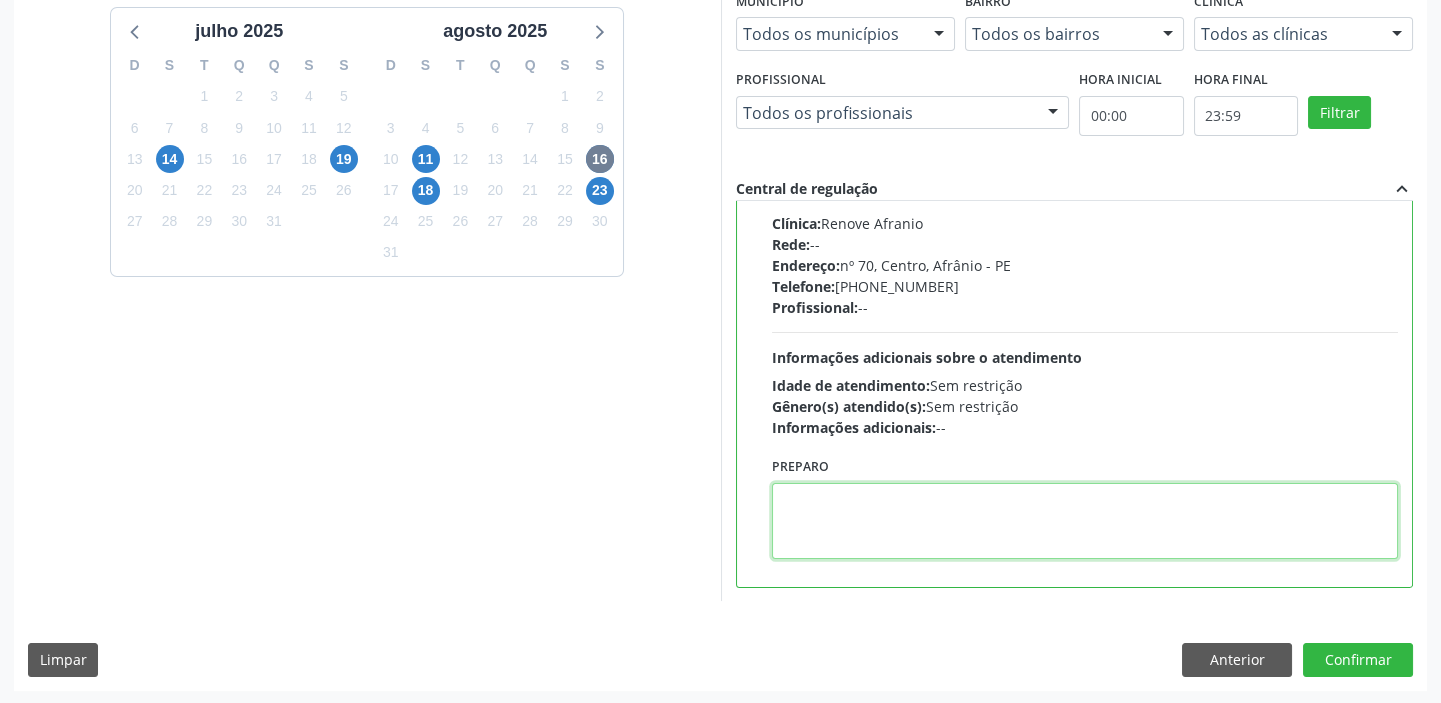 click at bounding box center [1085, 521] 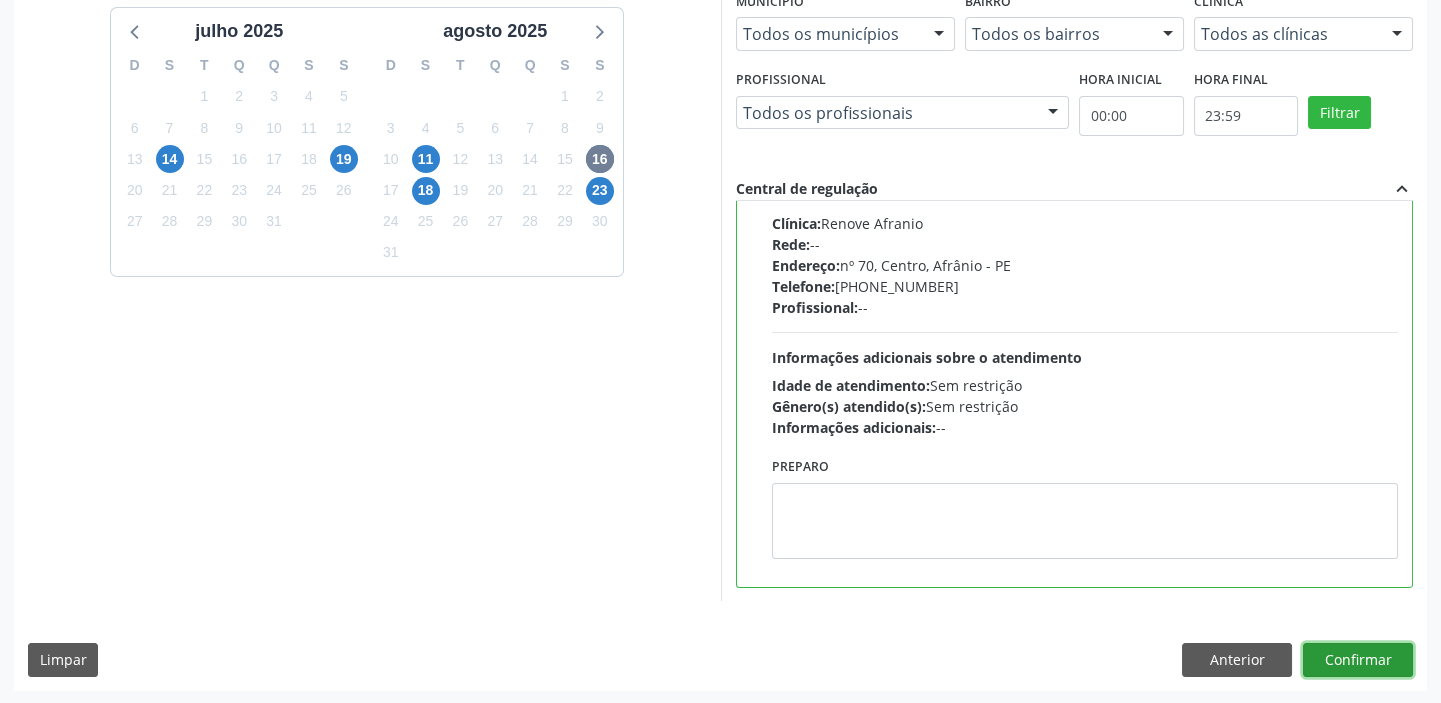 click on "Confirmar" at bounding box center (1358, 660) 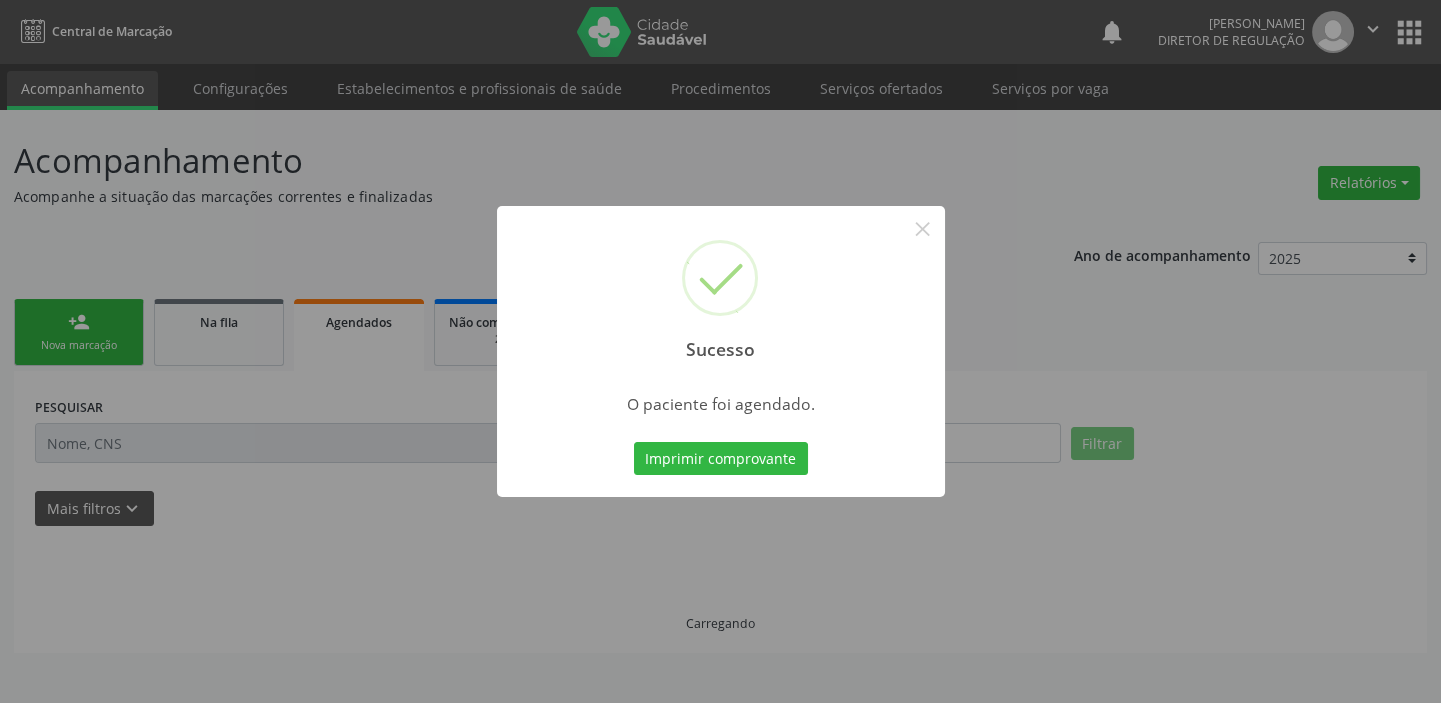 scroll, scrollTop: 0, scrollLeft: 0, axis: both 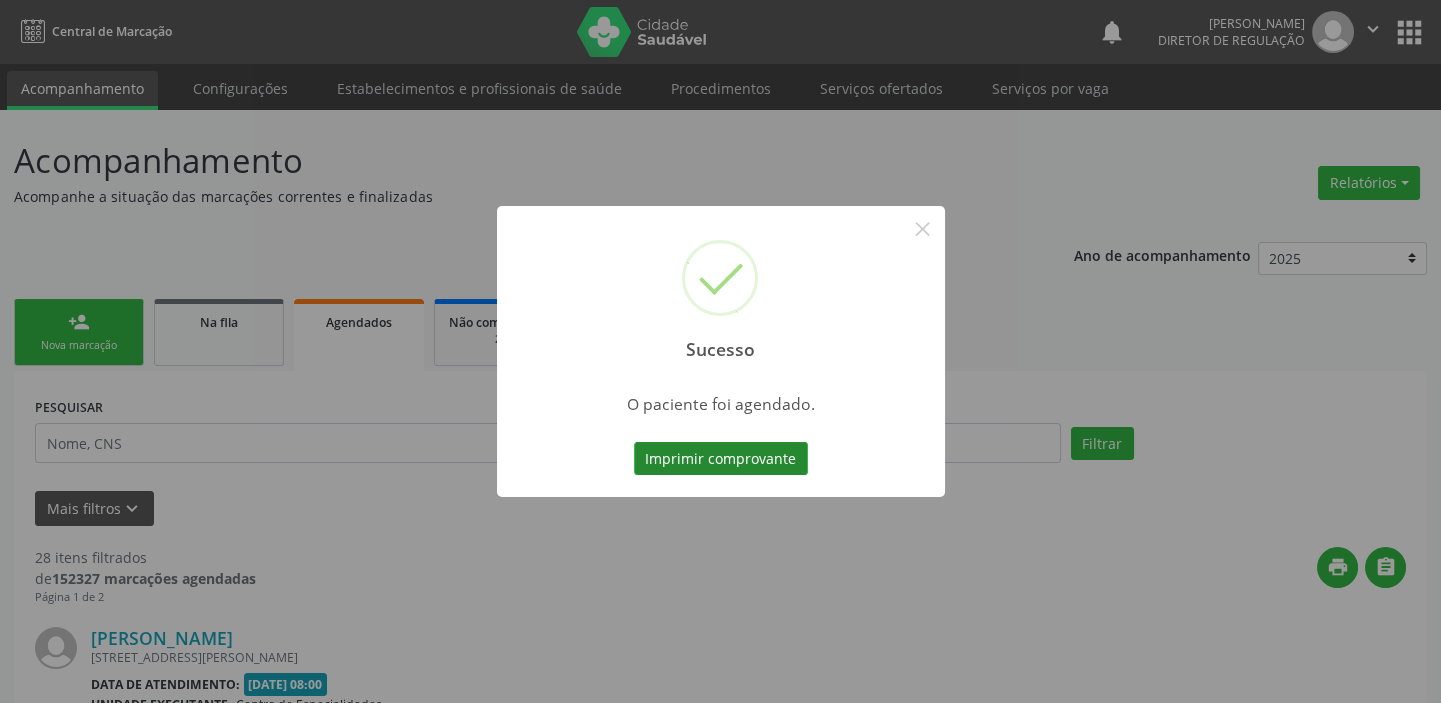 click on "Imprimir comprovante" at bounding box center [721, 459] 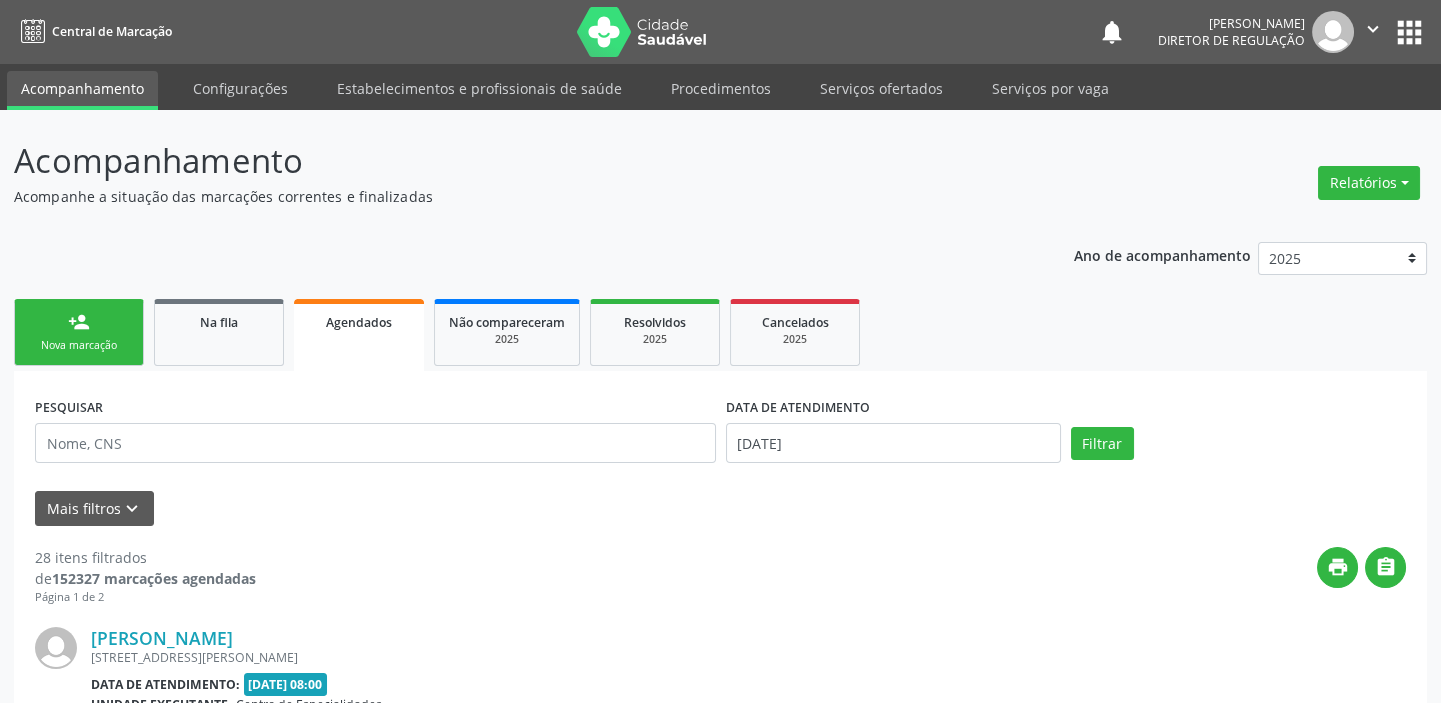 click on "person_add" at bounding box center (79, 322) 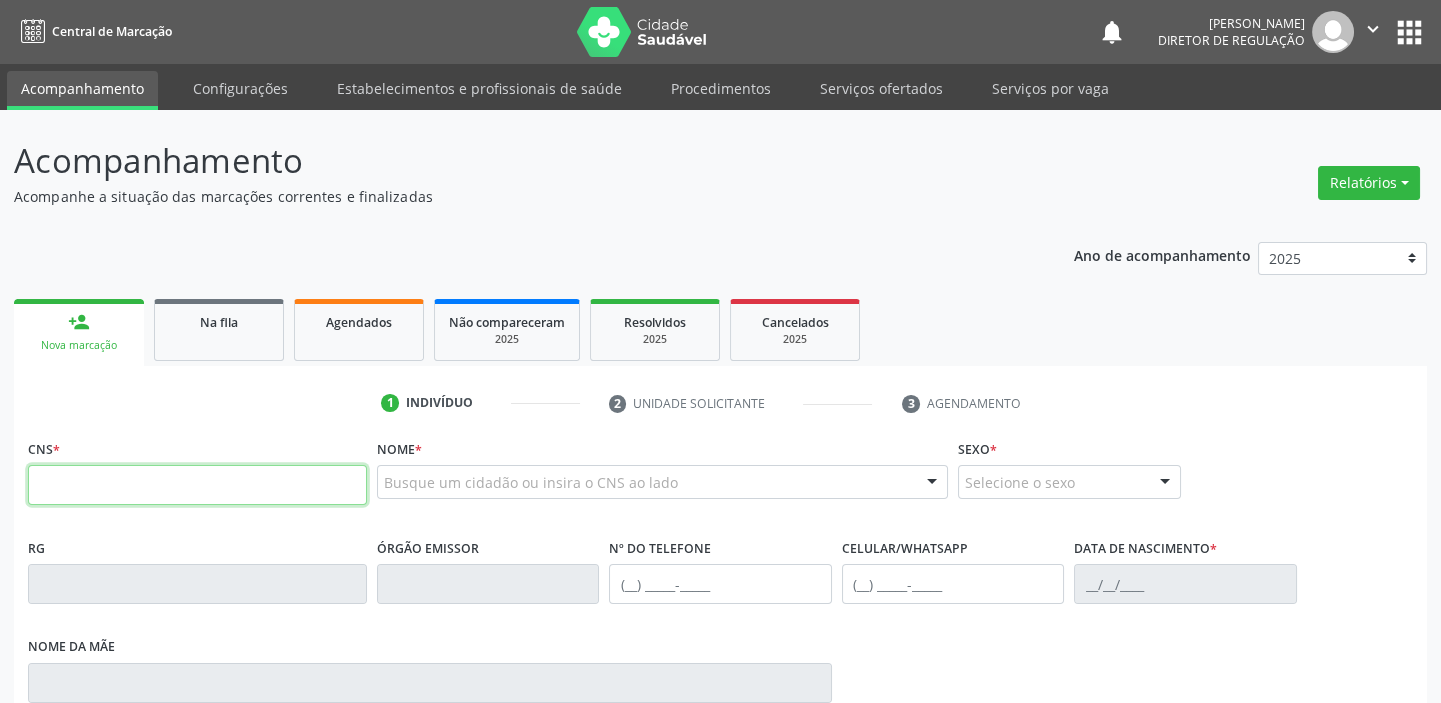 click at bounding box center (197, 485) 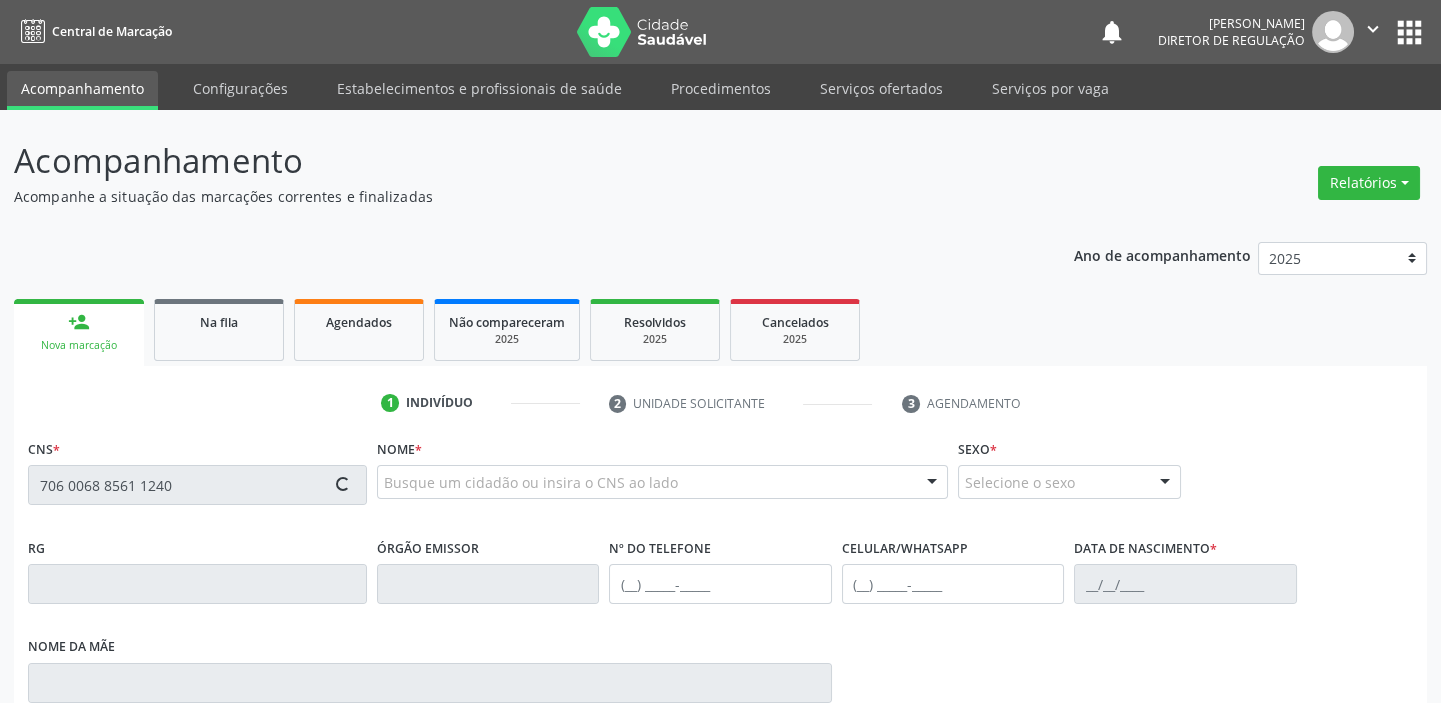 type on "706 0068 8561 1240" 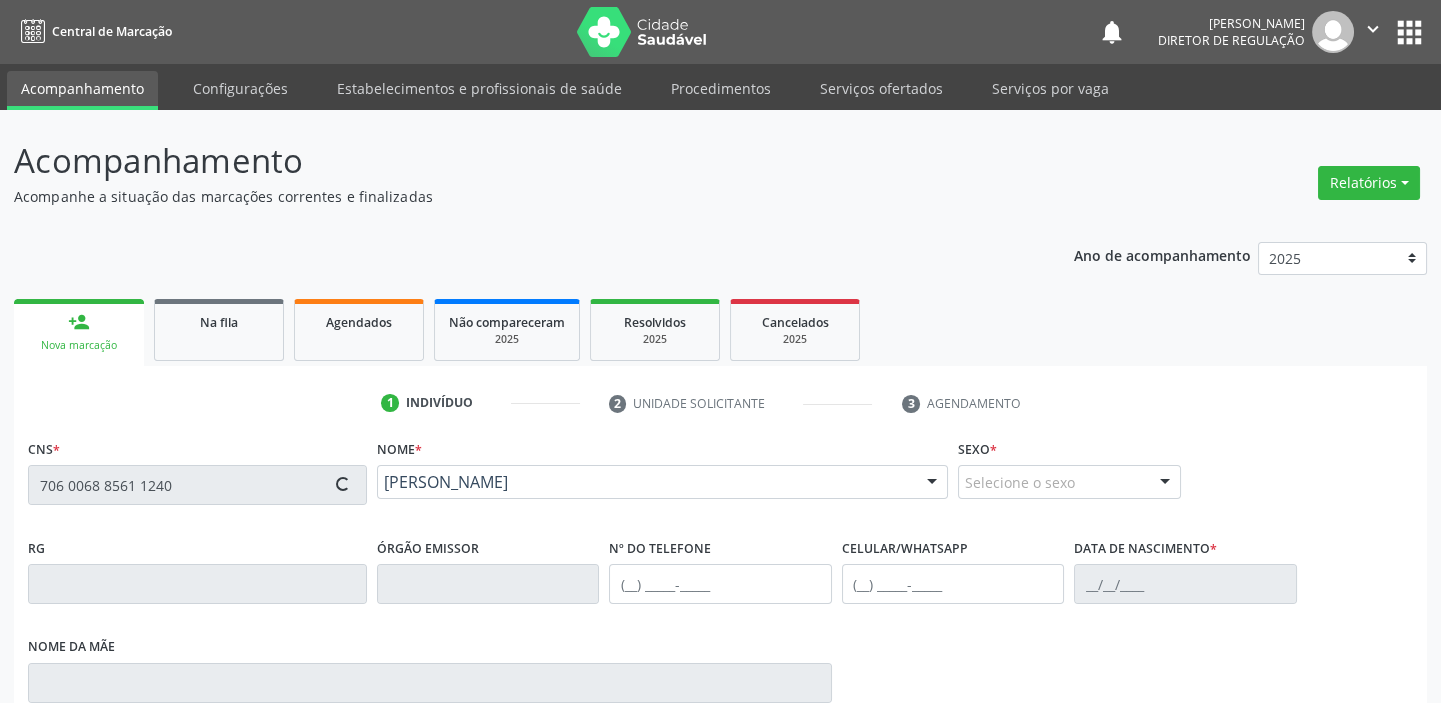 type on "[PHONE_NUMBER]" 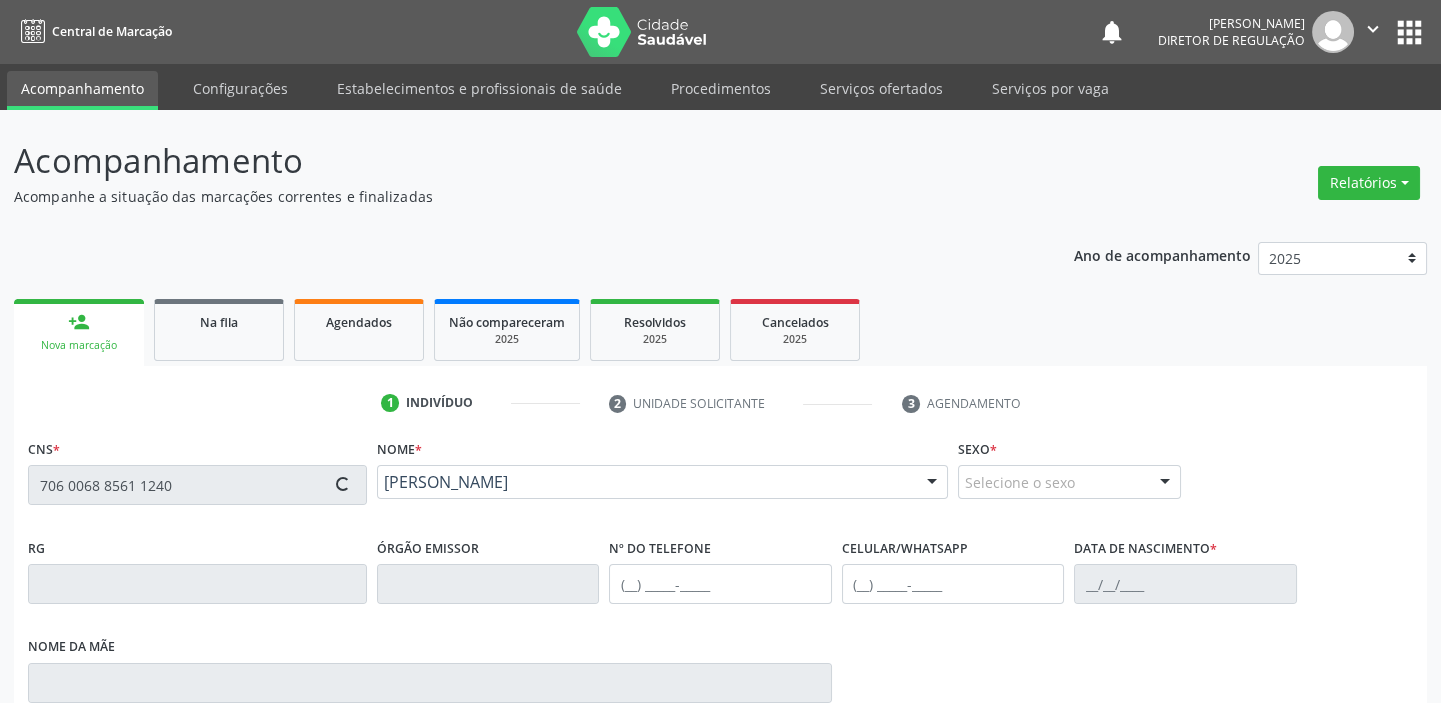 type on "[DATE]" 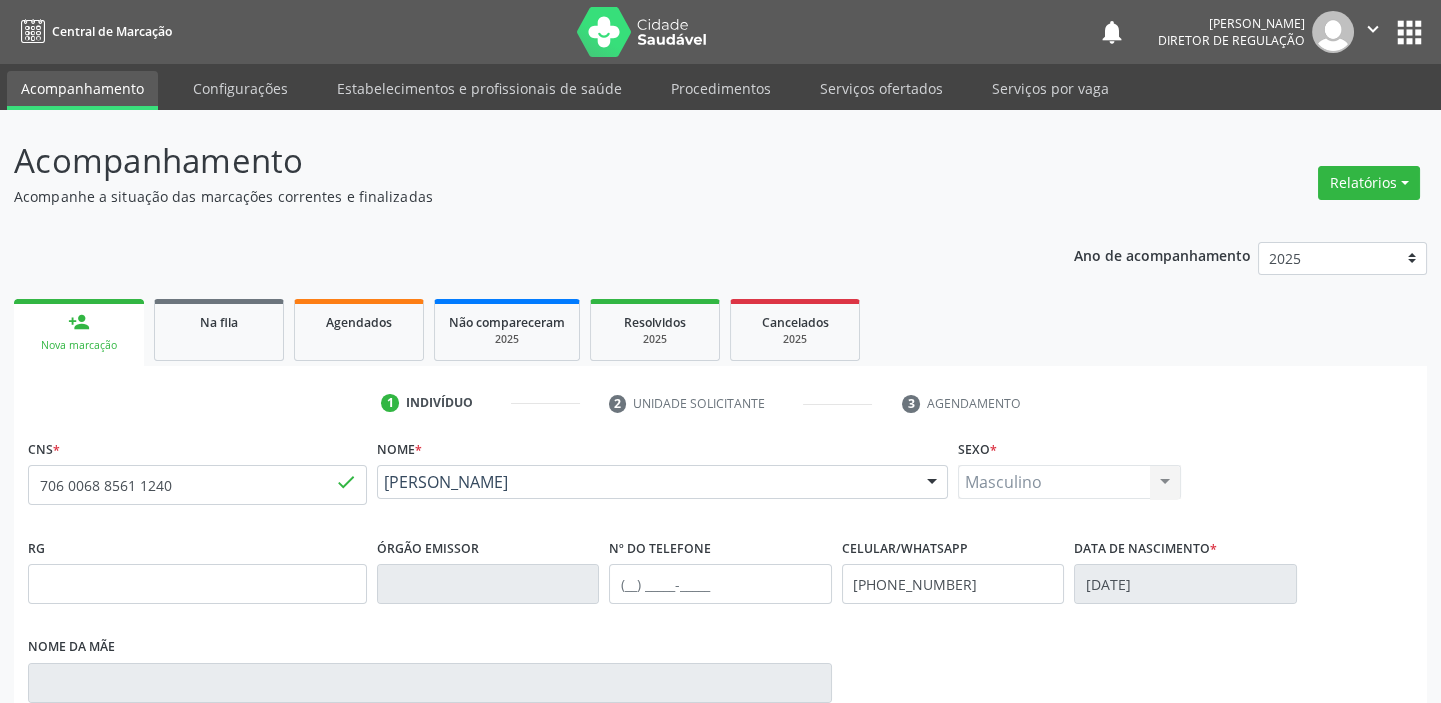 scroll, scrollTop: 366, scrollLeft: 0, axis: vertical 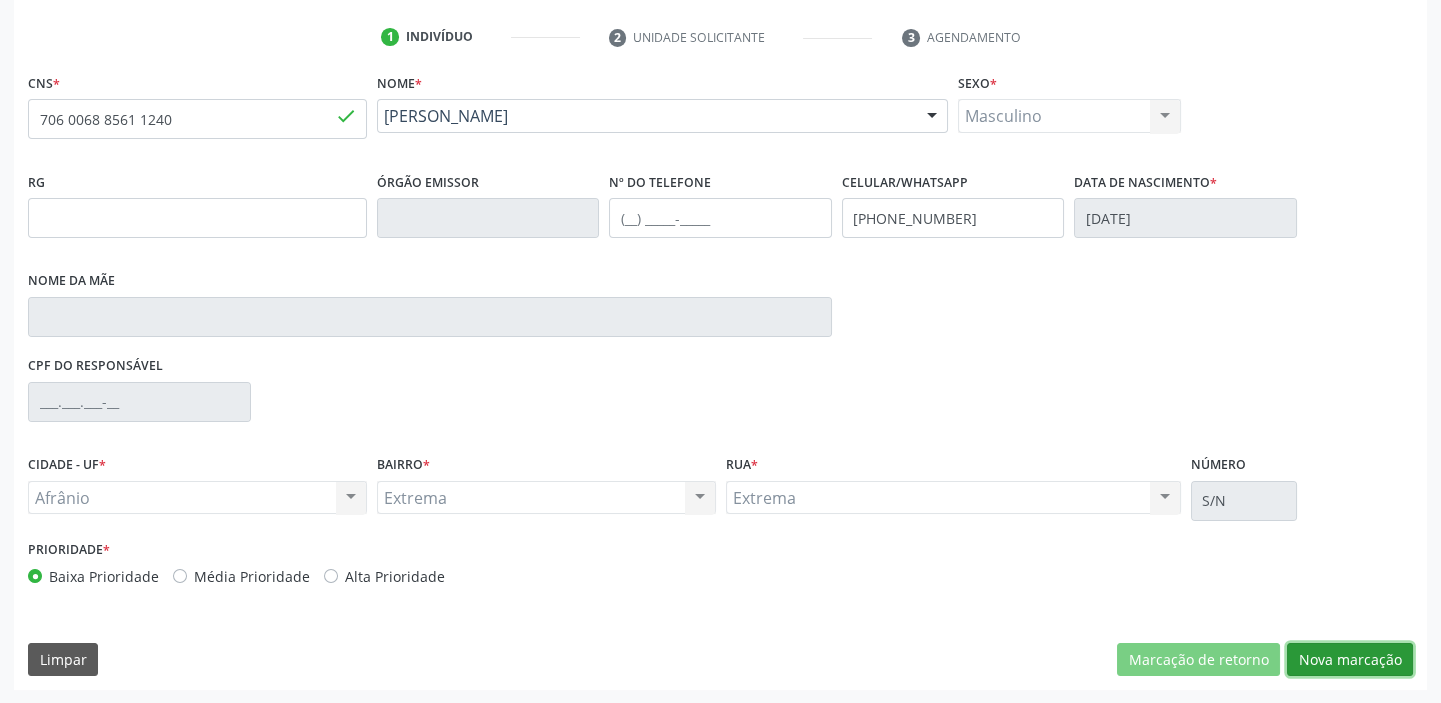 click on "Nova marcação" at bounding box center (1350, 660) 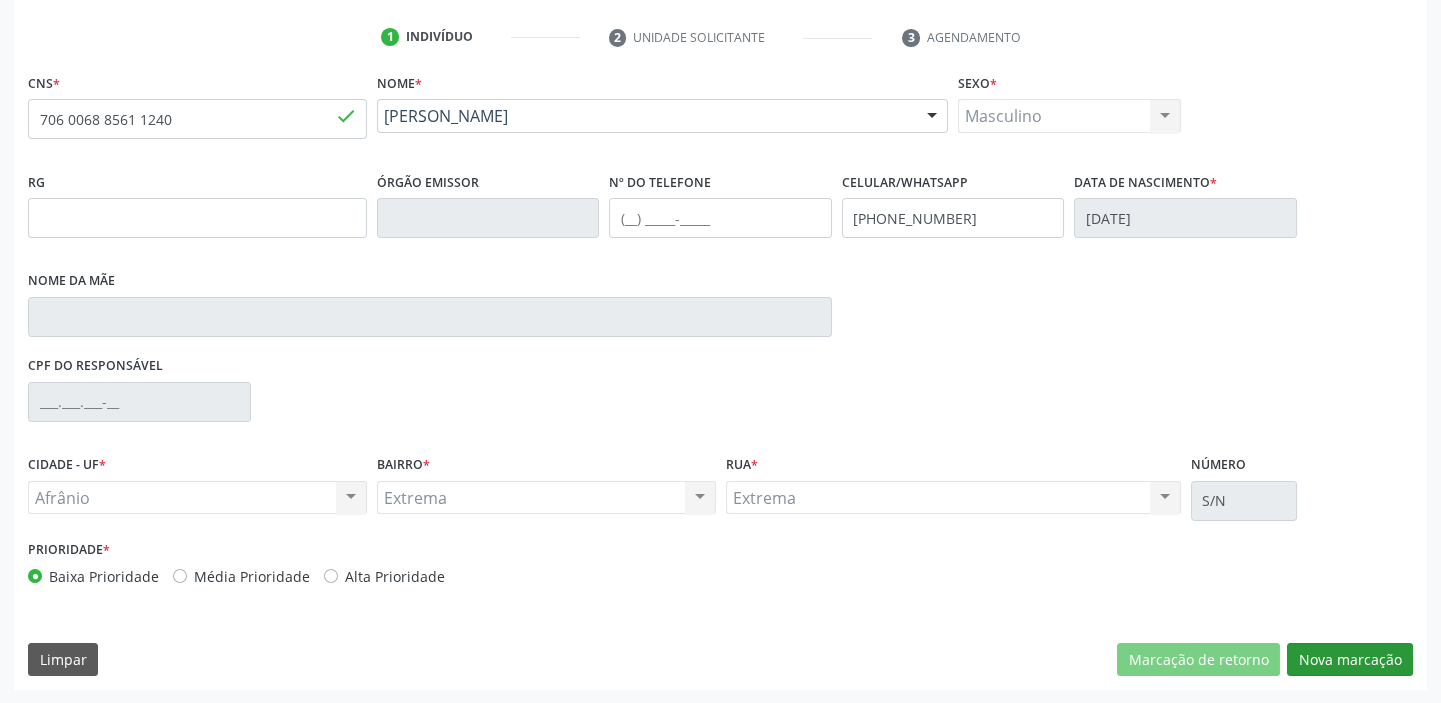 scroll, scrollTop: 201, scrollLeft: 0, axis: vertical 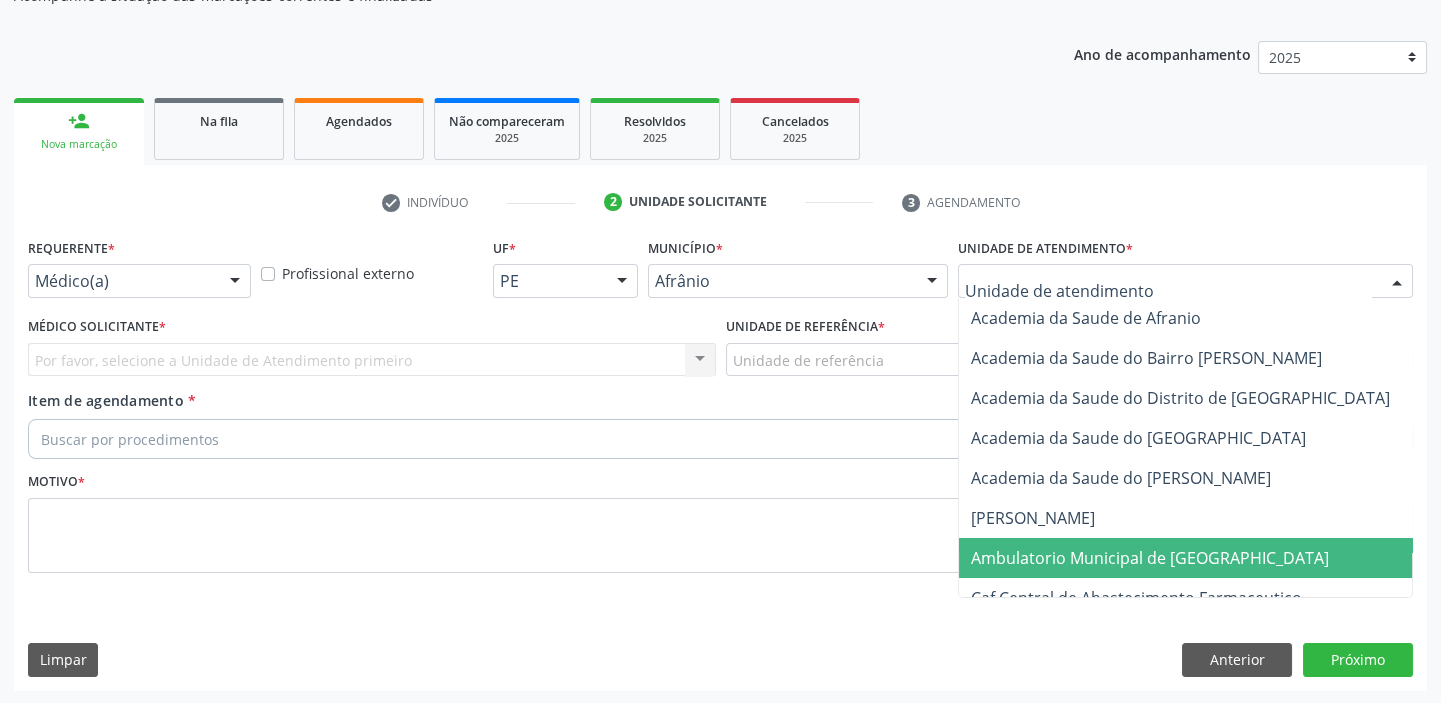 click on "Ambulatorio Municipal de [GEOGRAPHIC_DATA]" at bounding box center (1150, 558) 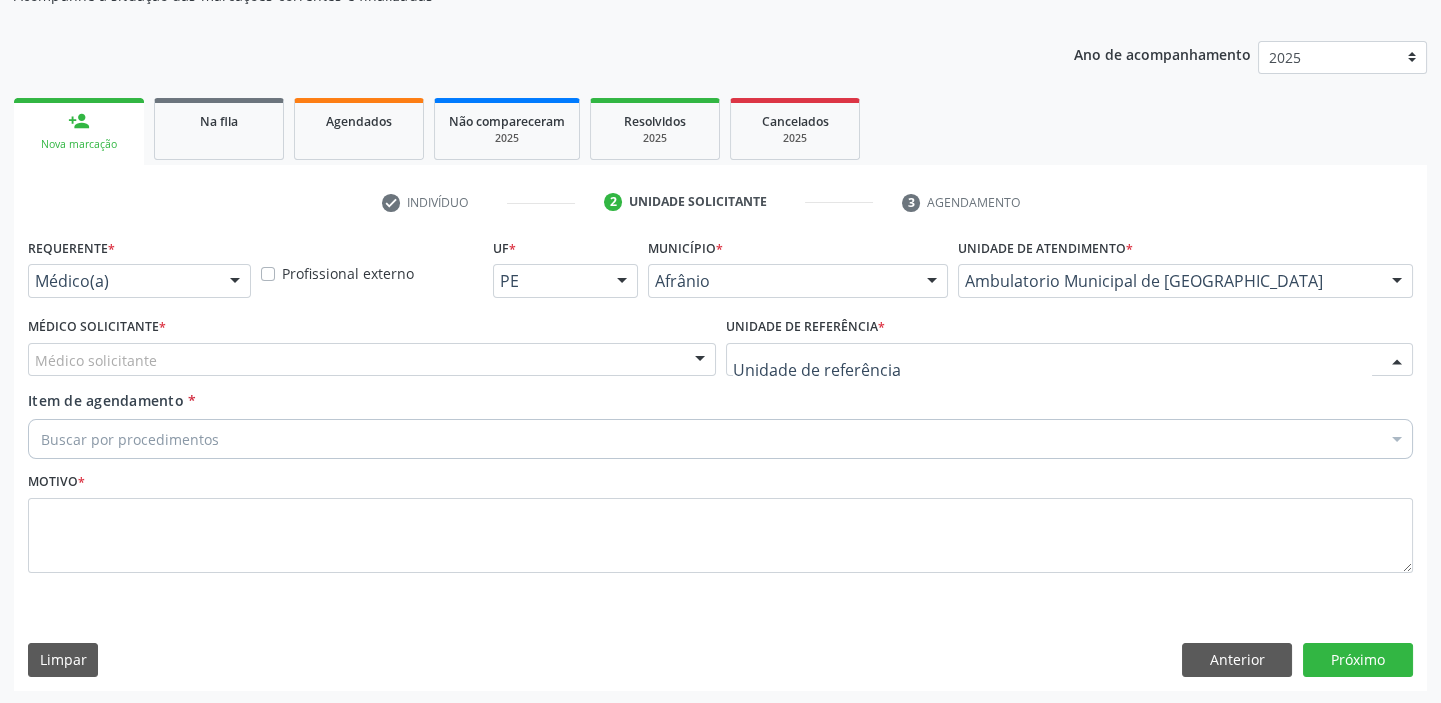 drag, startPoint x: 772, startPoint y: 350, endPoint x: 778, endPoint y: 439, distance: 89.20202 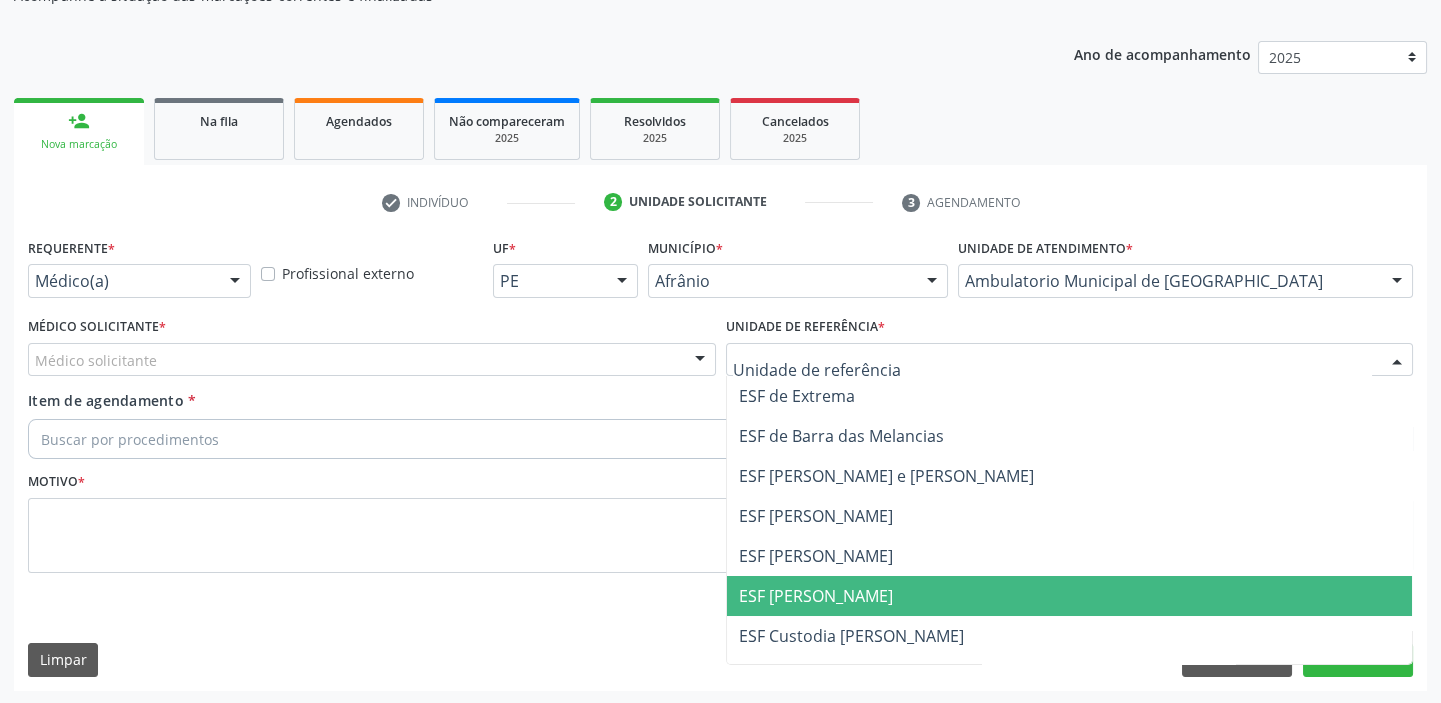 click on "ESF [PERSON_NAME]" at bounding box center [816, 596] 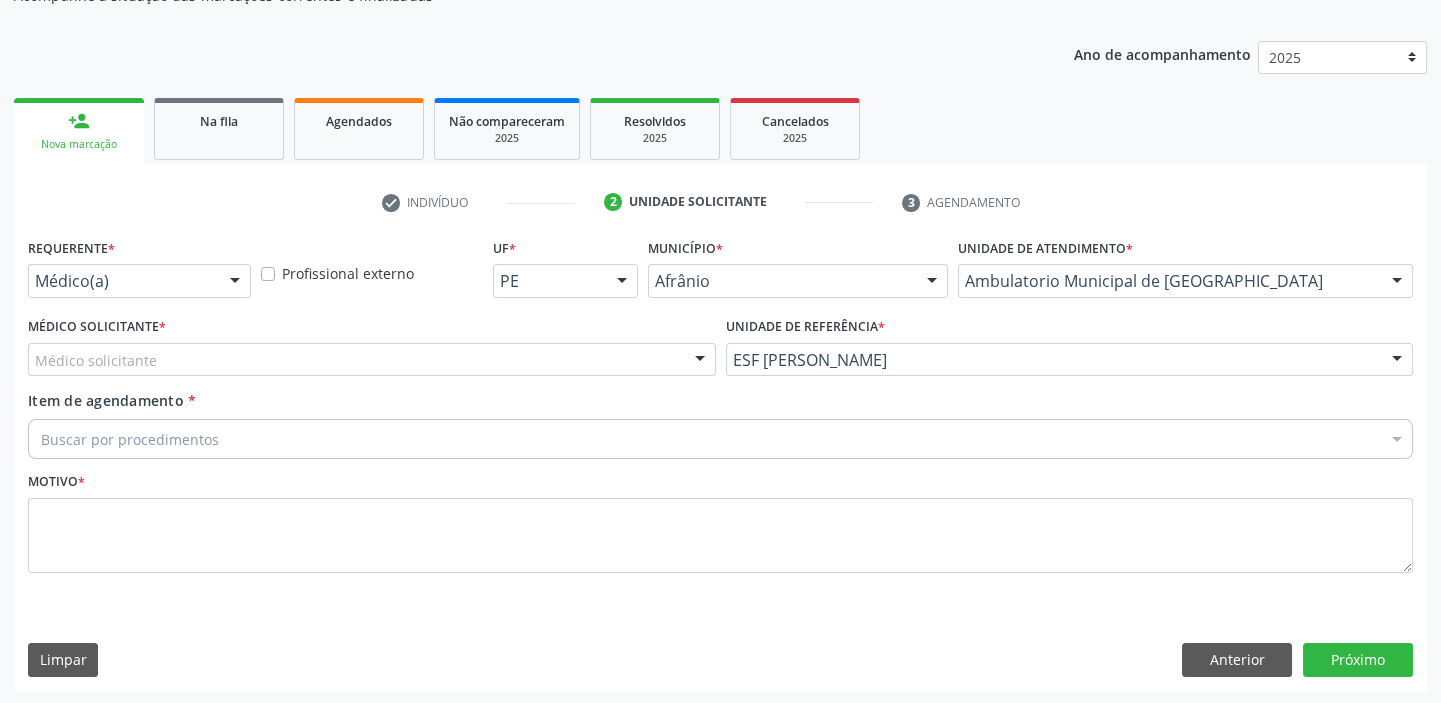 click on "Médico solicitante
[PERSON_NAME]   [PERSON_NAME]   [PERSON_NAME] Reis   [PERSON_NAME]   [PERSON_NAME] de [PERSON_NAME]   [PERSON_NAME]   [PERSON_NAME] [PERSON_NAME]   [PERSON_NAME] [PERSON_NAME] [PERSON_NAME]   [PERSON_NAME] de Sa   [PERSON_NAME]   [PERSON_NAME] [PERSON_NAME] [PERSON_NAME]
Nenhum resultado encontrado para: "   "
Não há nenhuma opção para ser exibida." at bounding box center [372, 360] 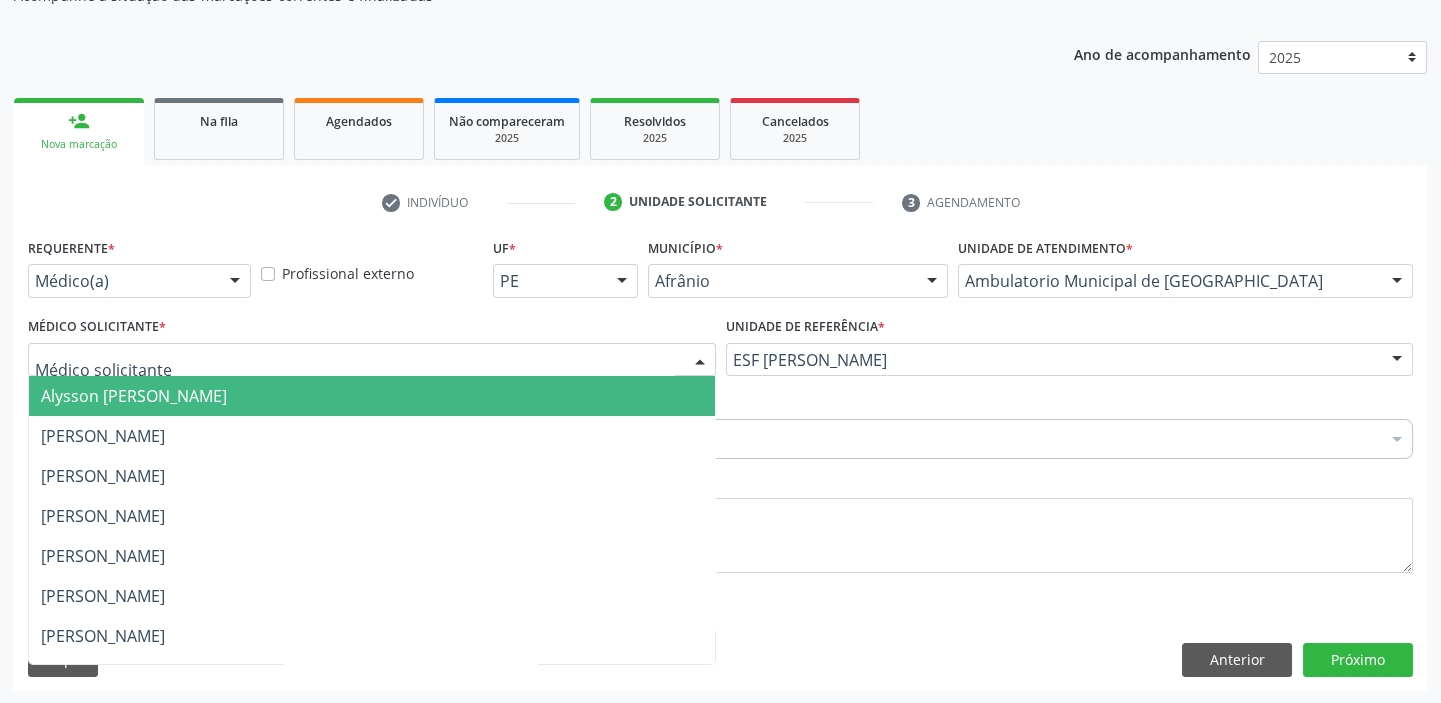 click on "Alysson [PERSON_NAME]" at bounding box center (372, 396) 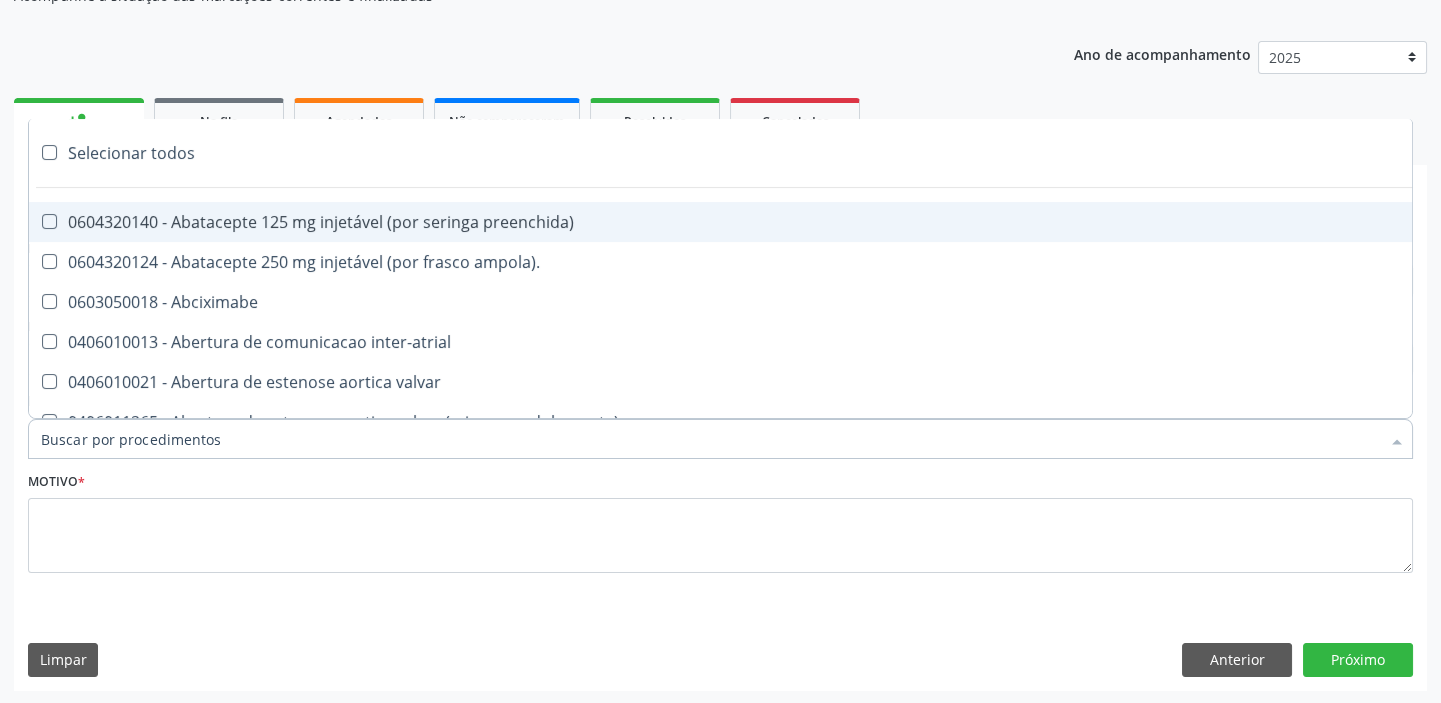 paste on "ultrass" 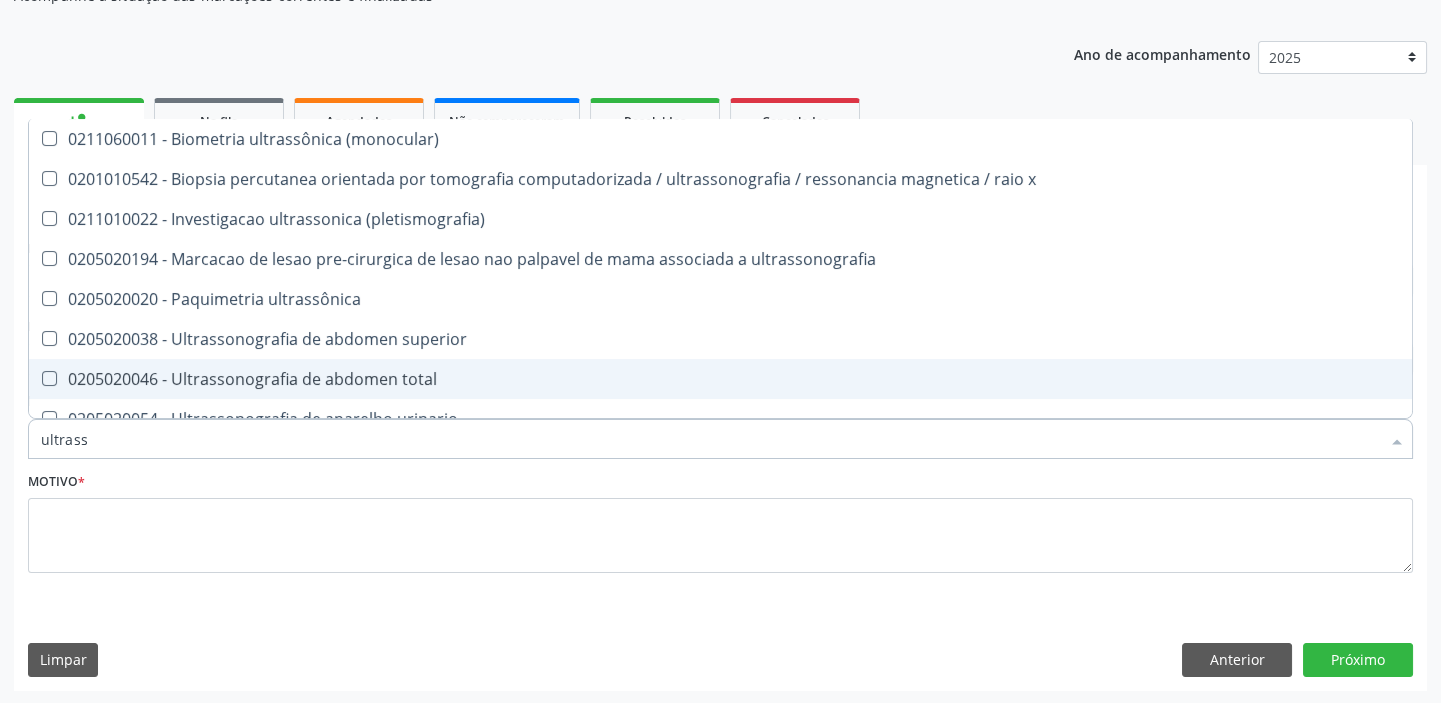 click on "0205020046 - Ultrassonografia de abdomen total" at bounding box center (720, 379) 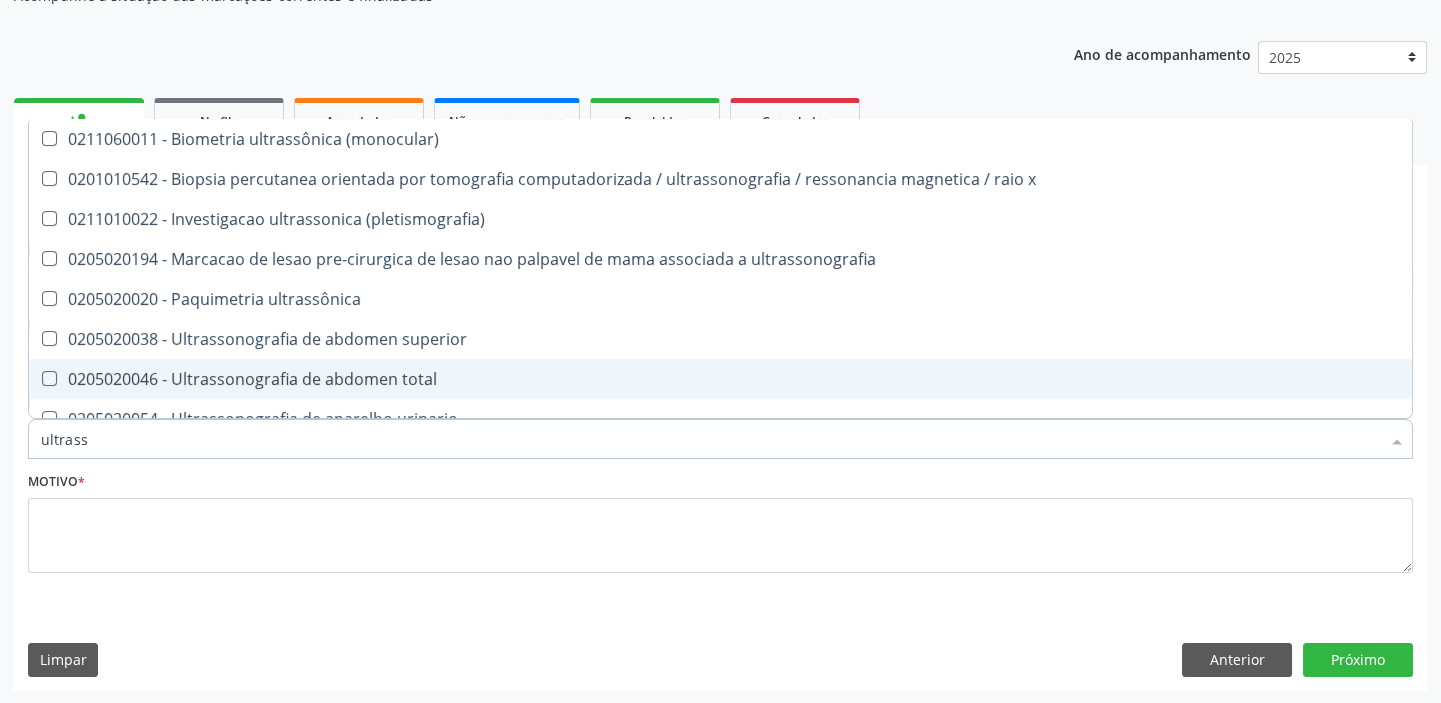 checkbox on "true" 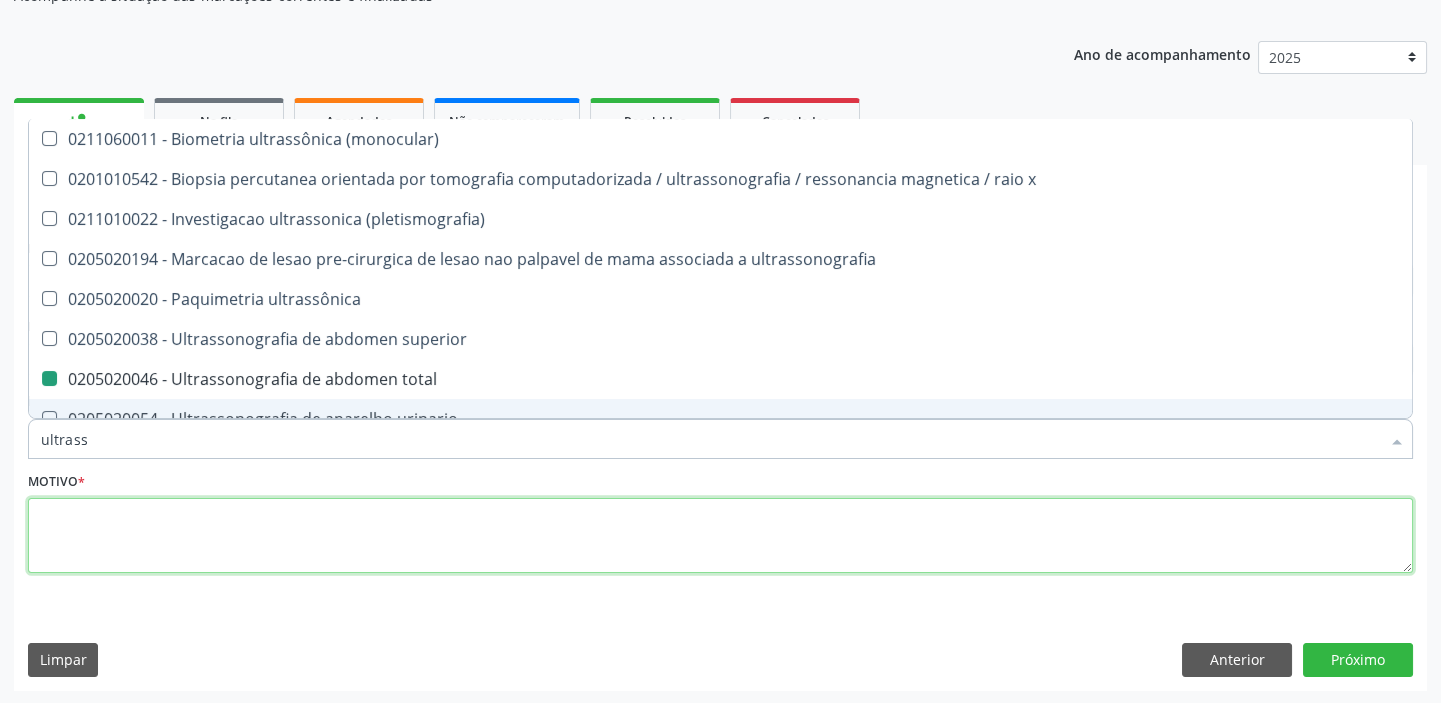 click at bounding box center (720, 536) 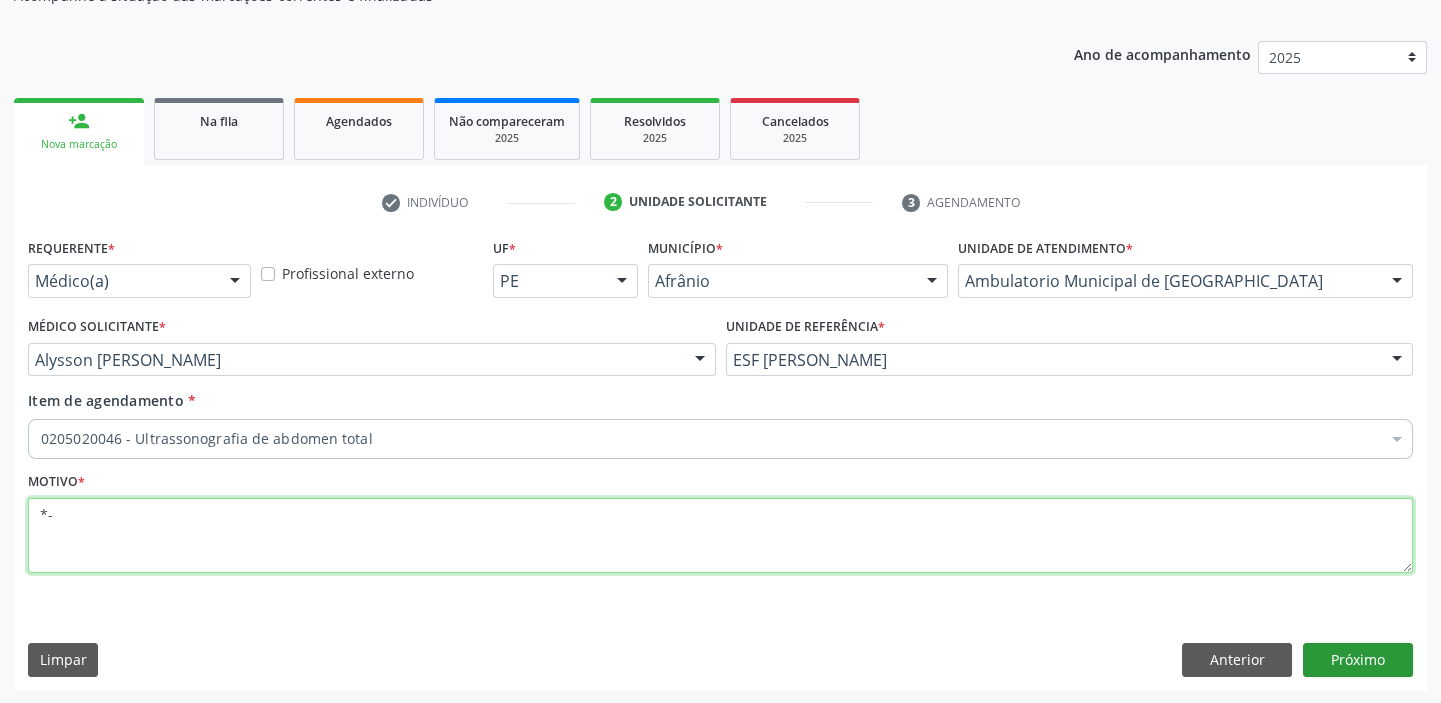 type on "*-" 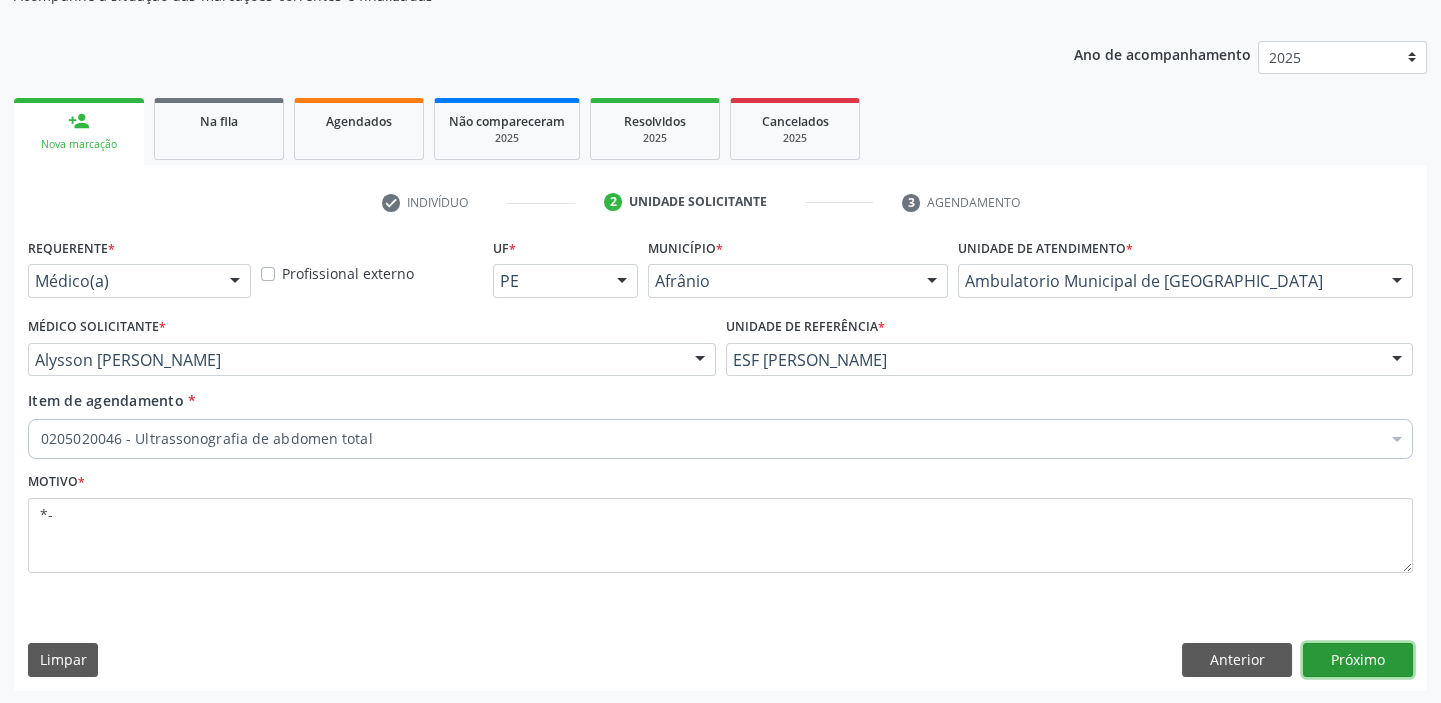 click on "Próximo" at bounding box center (1358, 660) 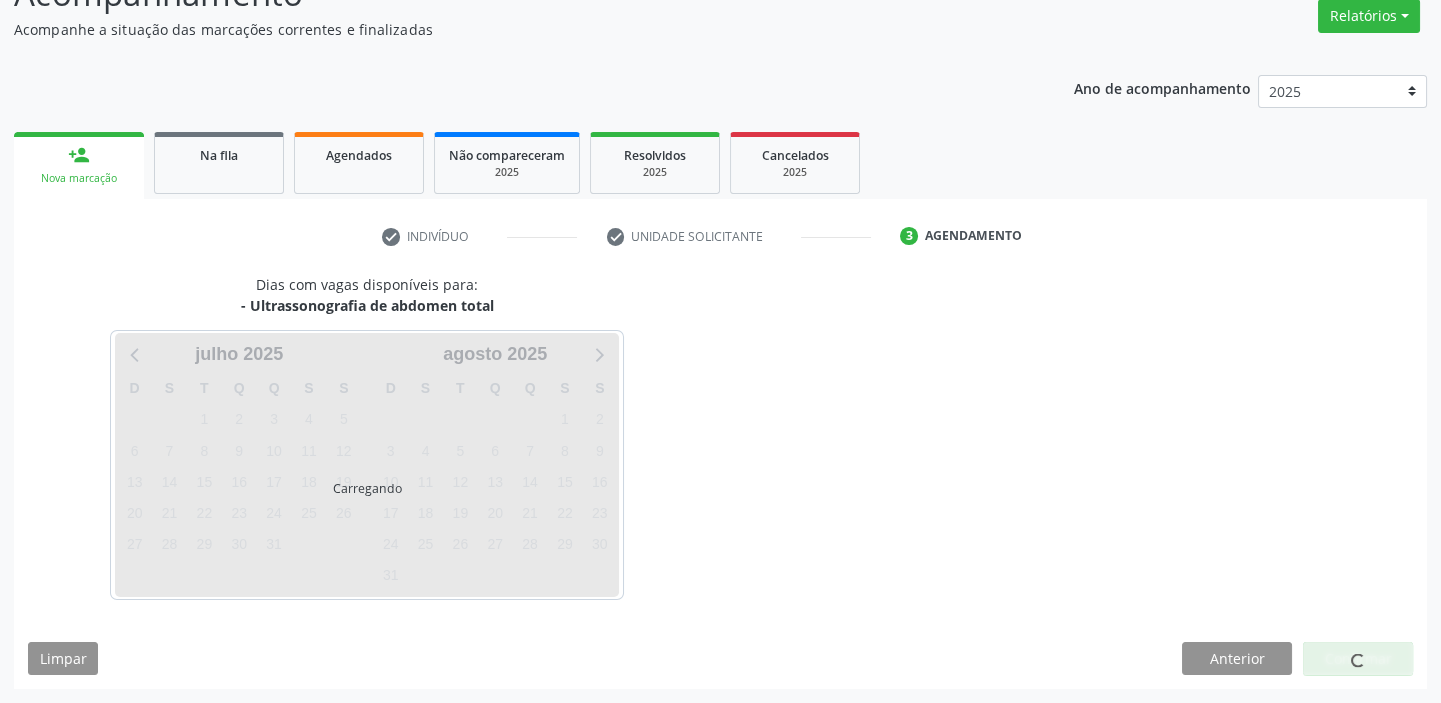 scroll, scrollTop: 166, scrollLeft: 0, axis: vertical 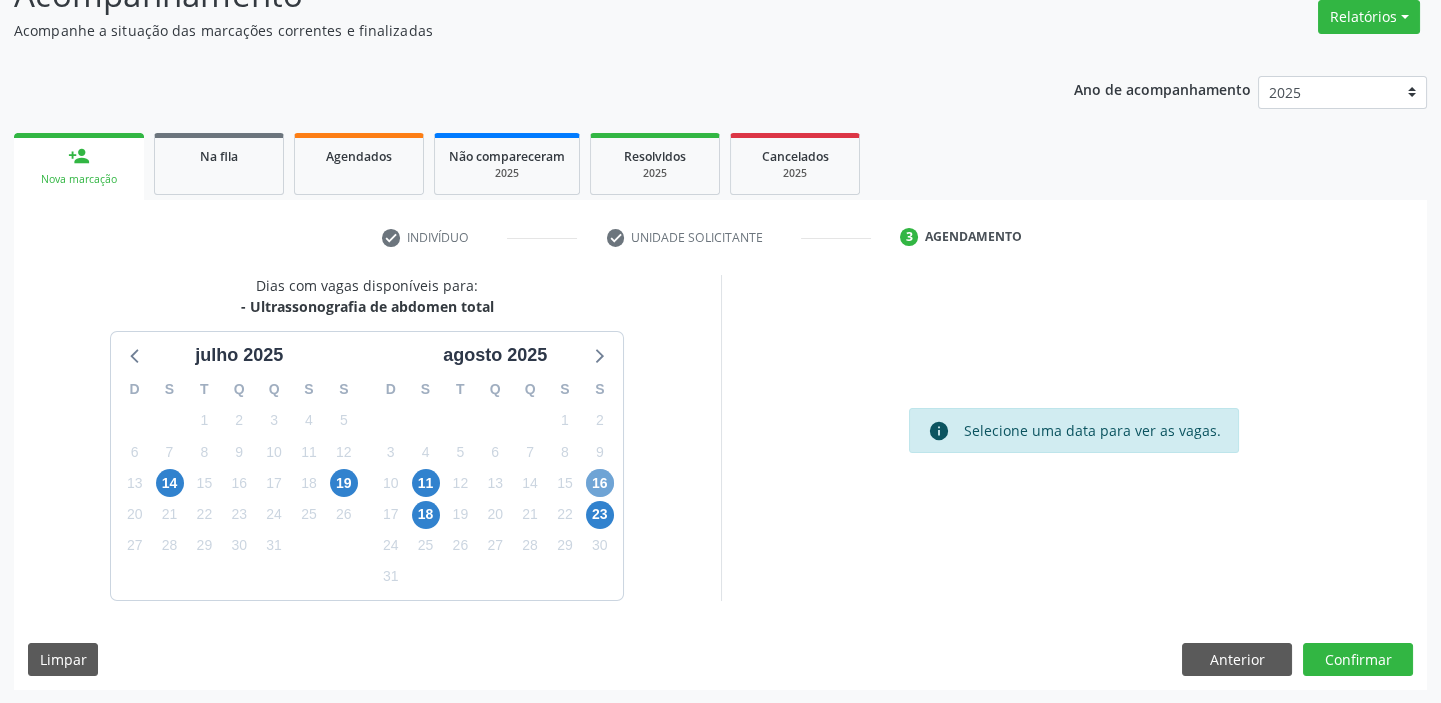 click on "16" at bounding box center [600, 483] 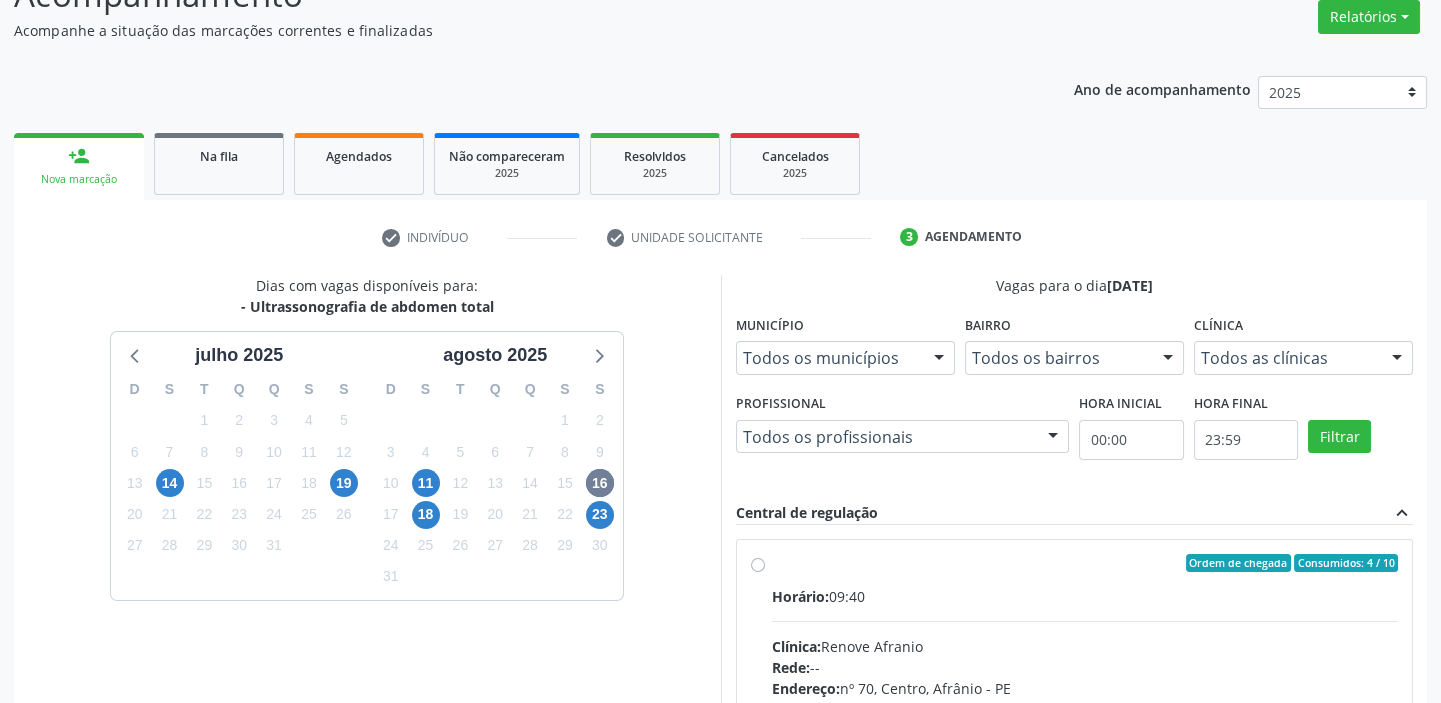 click on "Horário:   09:40" at bounding box center (1085, 596) 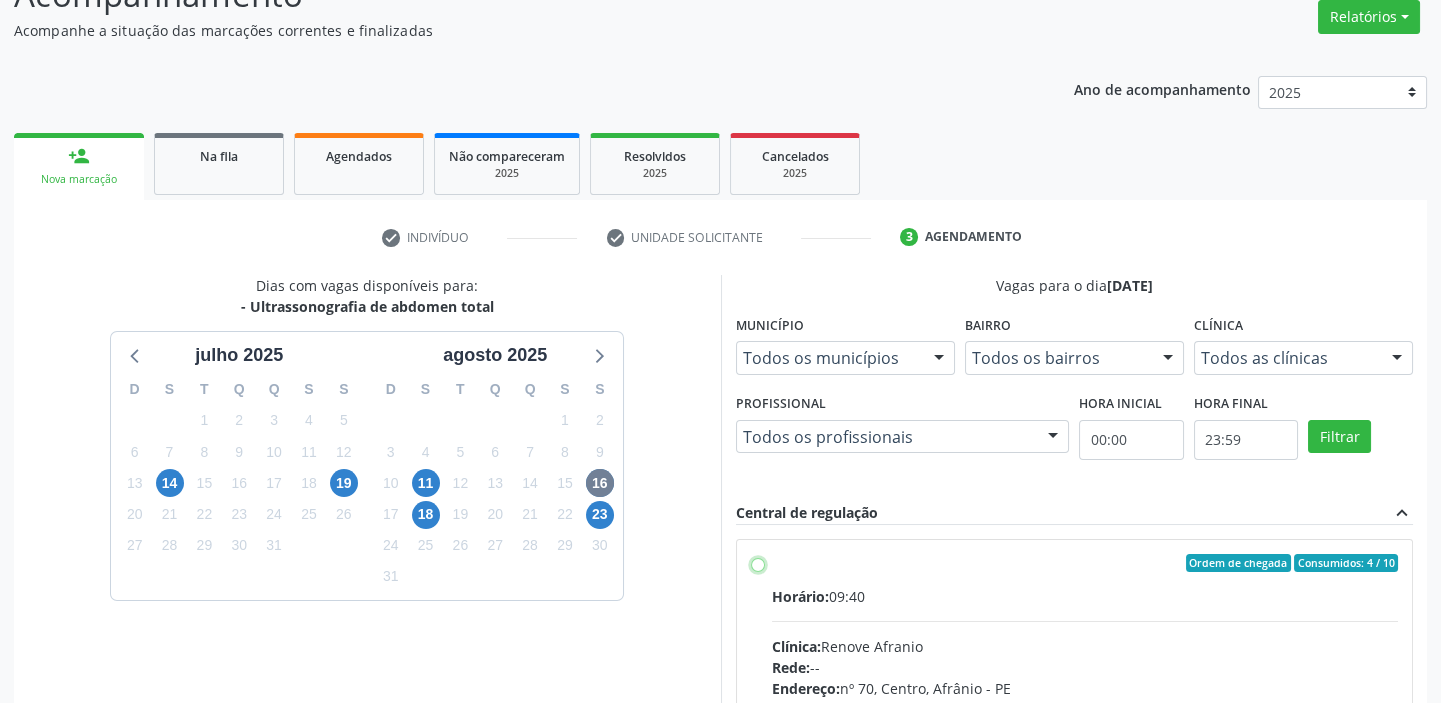 click on "Ordem de chegada
Consumidos: 4 / 10
Horário:   09:40
Clínica:  Renove Afranio
Rede:
--
Endereço:   [STREET_ADDRESS]
Telefone:   [PHONE_NUMBER]
Profissional:
--
Informações adicionais sobre o atendimento
Idade de atendimento:
Sem restrição
Gênero(s) atendido(s):
Sem restrição
Informações adicionais:
--" at bounding box center (758, 563) 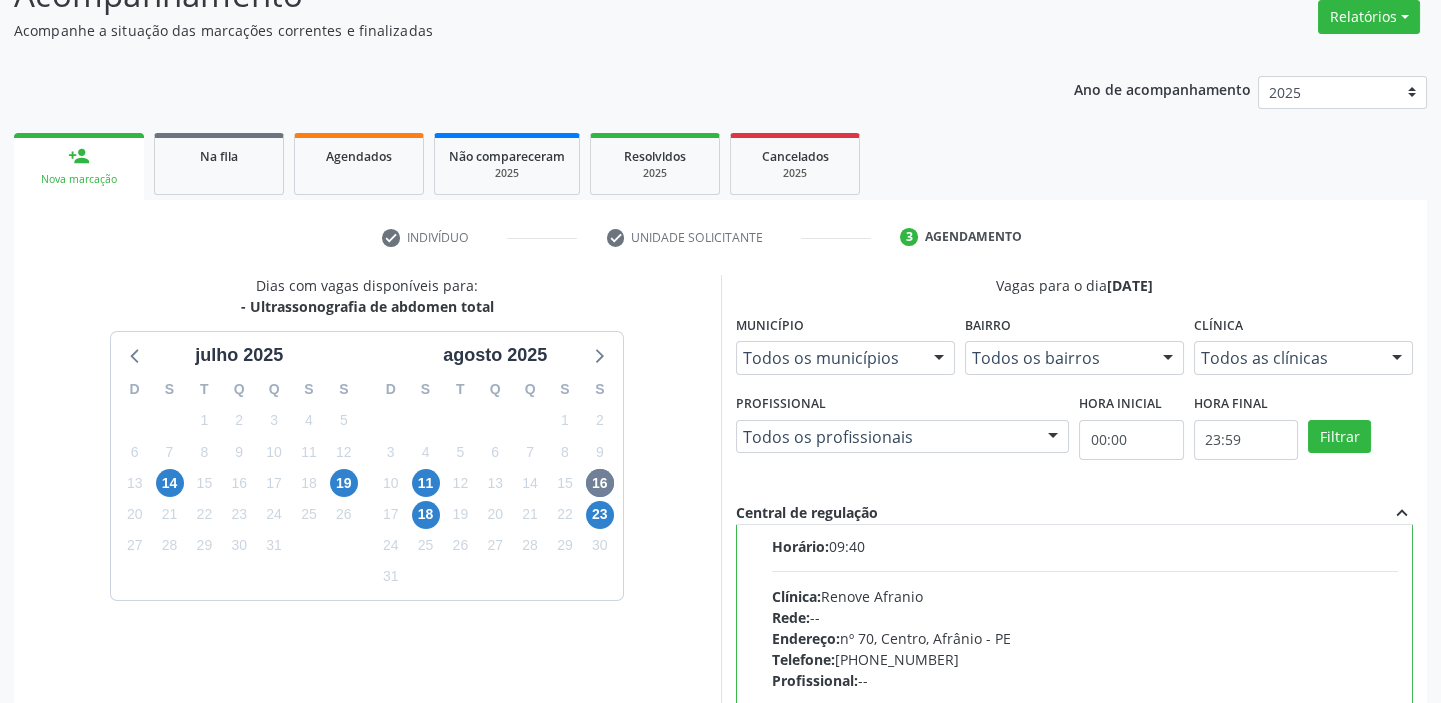 scroll, scrollTop: 99, scrollLeft: 0, axis: vertical 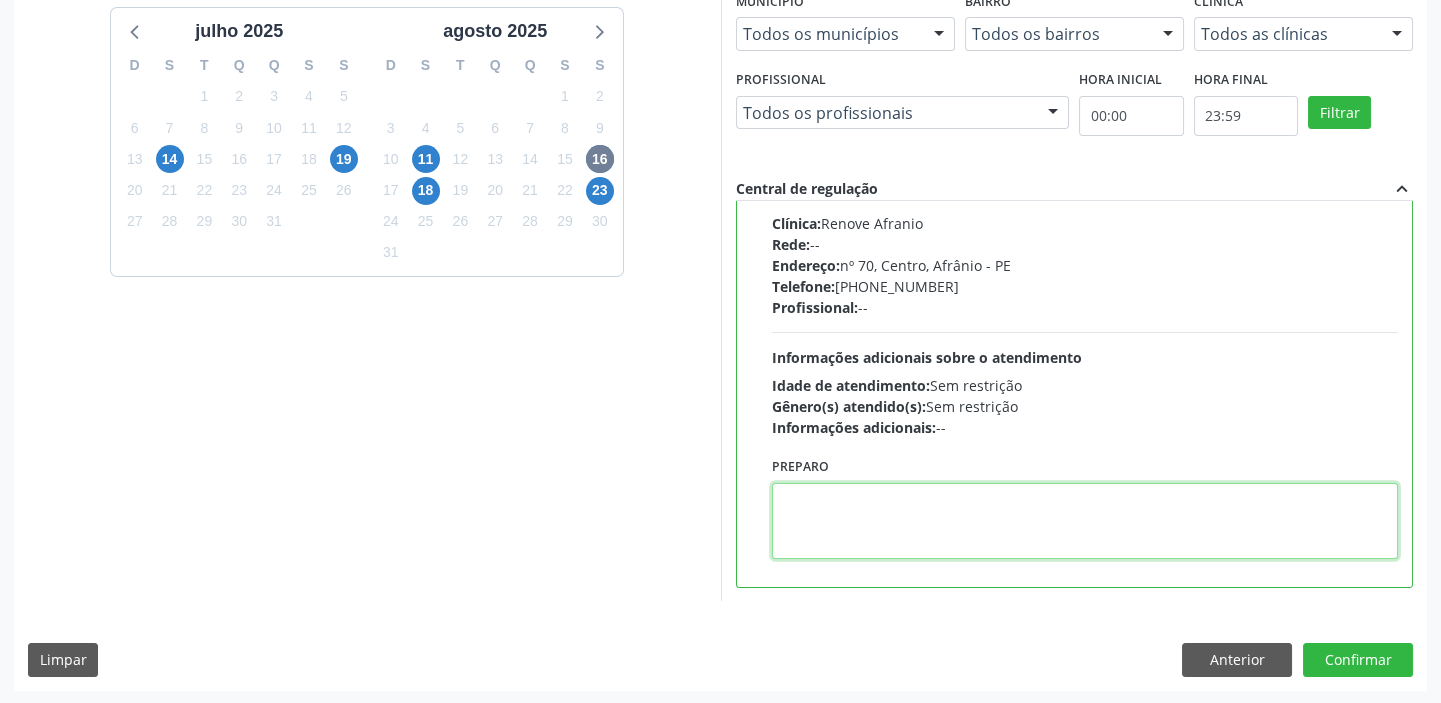 click at bounding box center (1085, 521) 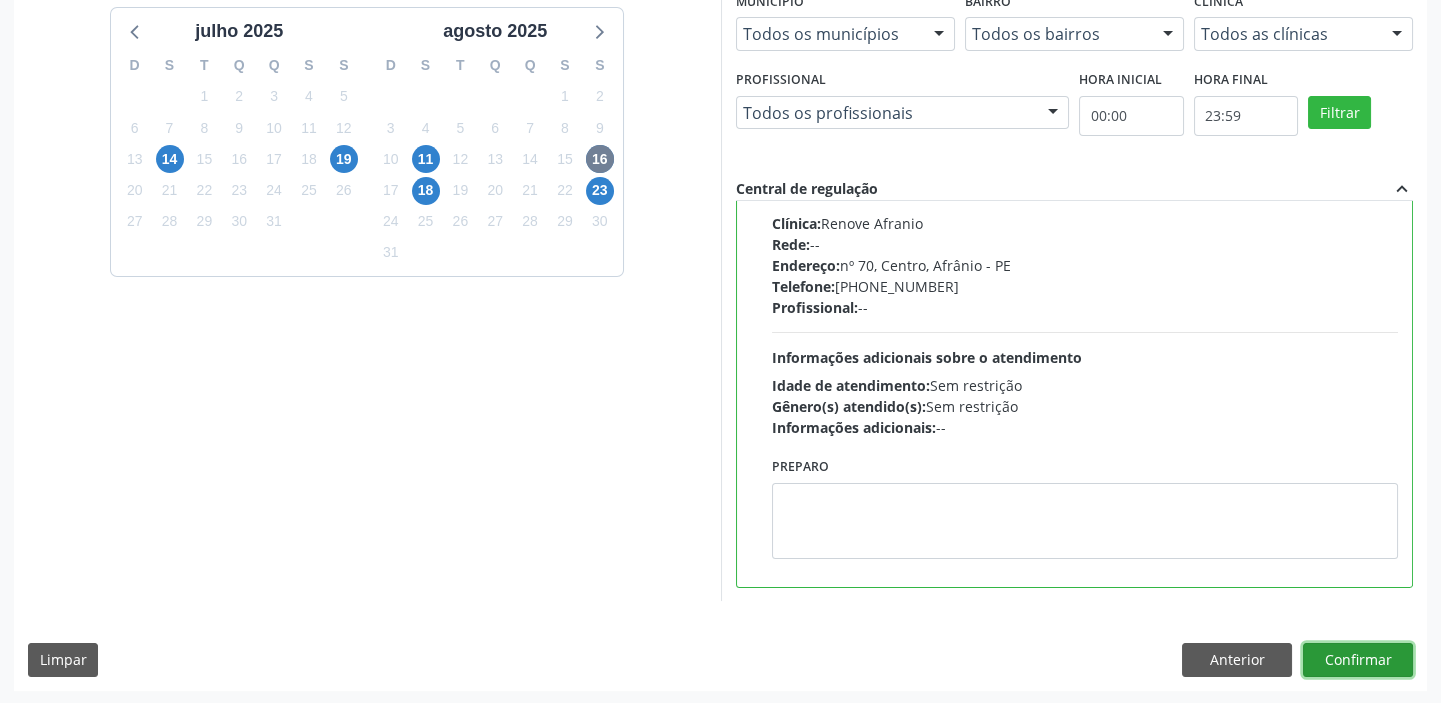 click on "Confirmar" at bounding box center (1358, 660) 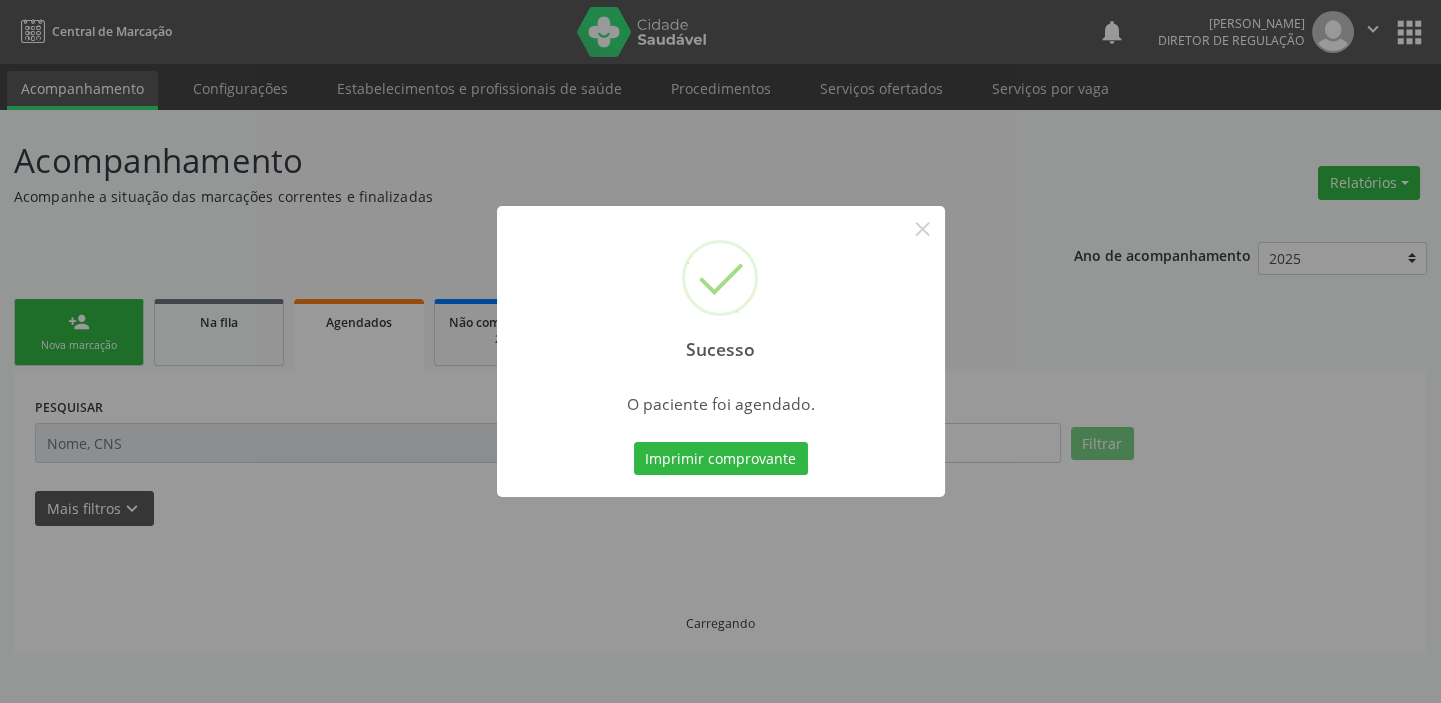 scroll, scrollTop: 0, scrollLeft: 0, axis: both 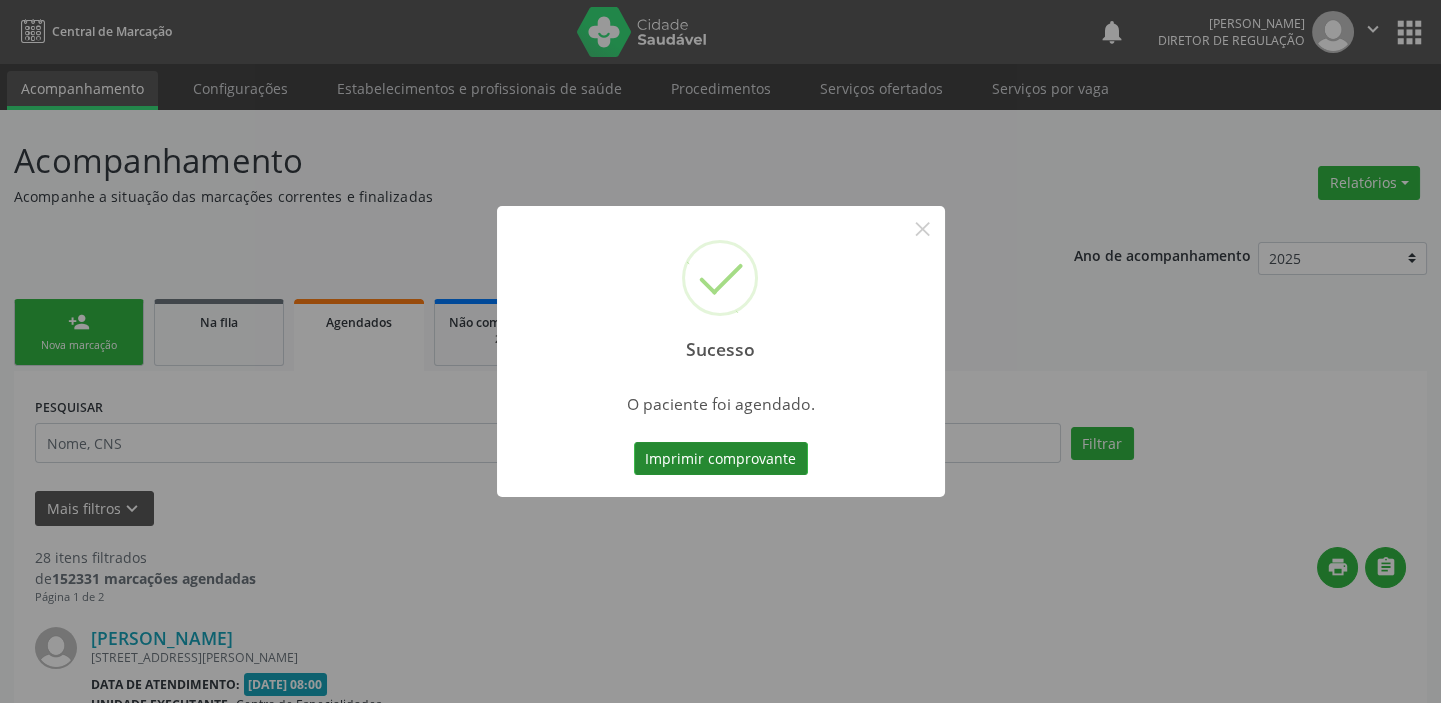 click on "Imprimir comprovante" at bounding box center (721, 459) 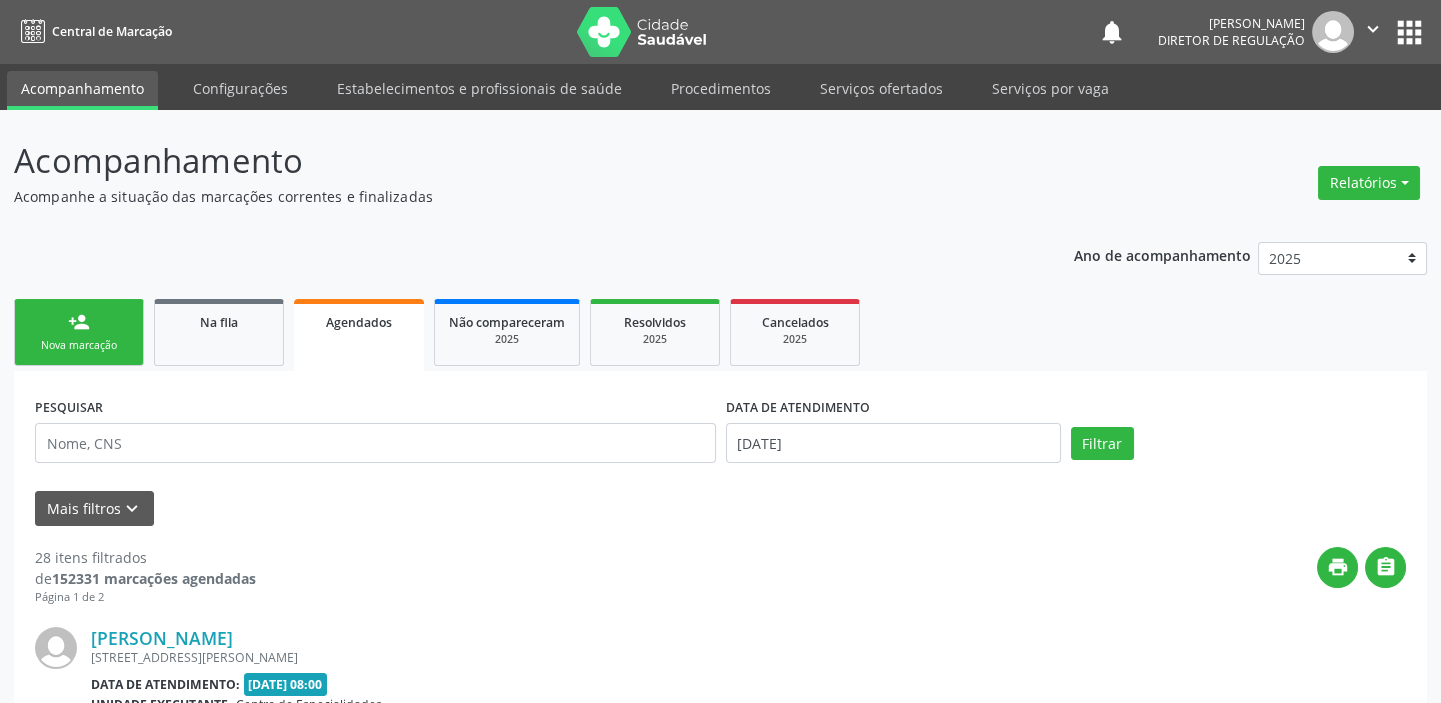 click on "person_add
Nova marcação" at bounding box center (79, 332) 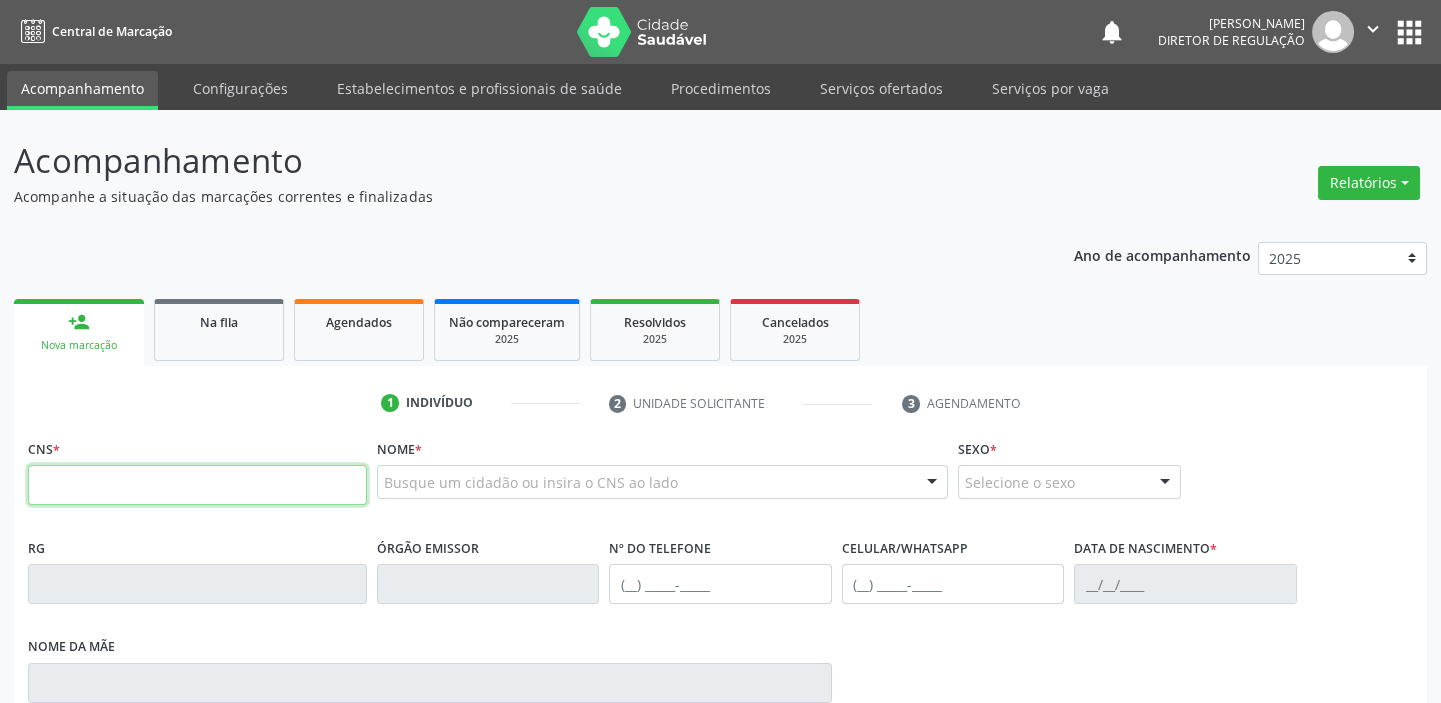 click at bounding box center [197, 485] 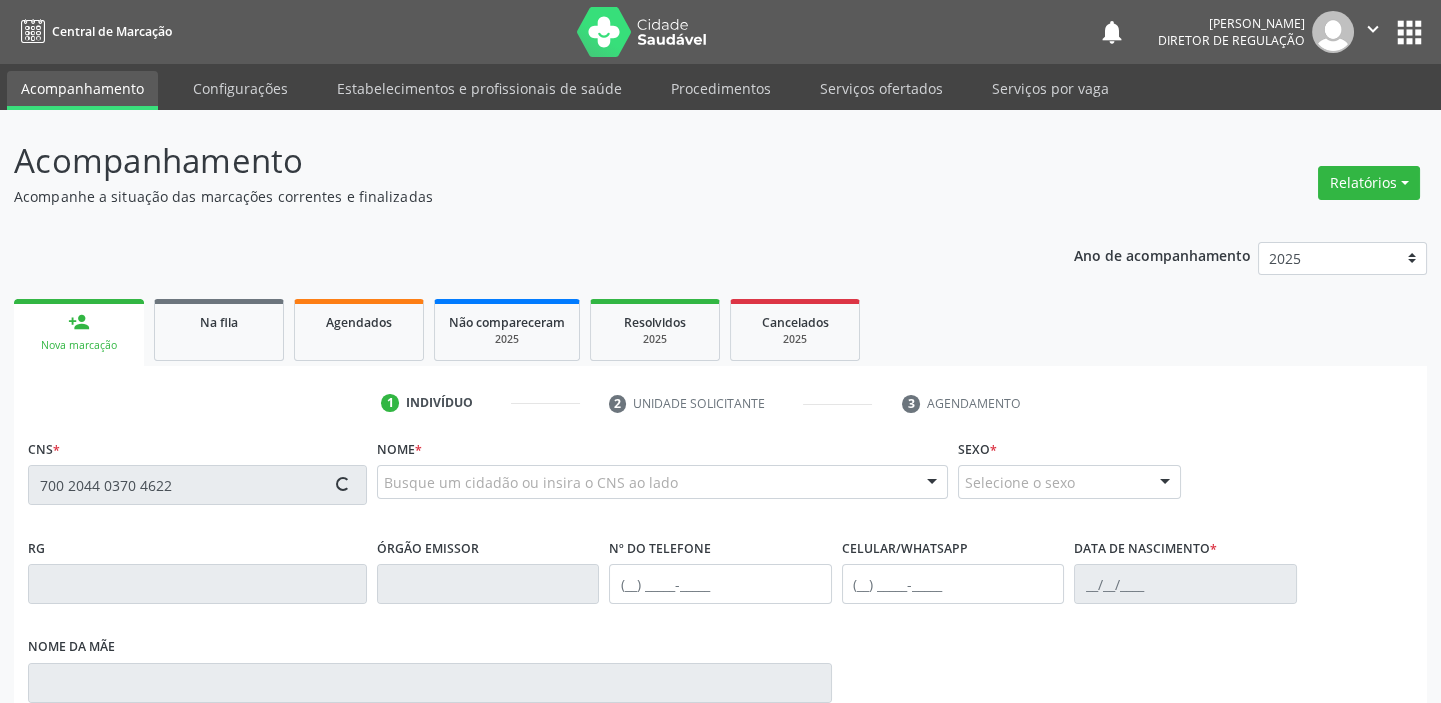 type on "700 2044 0370 4622" 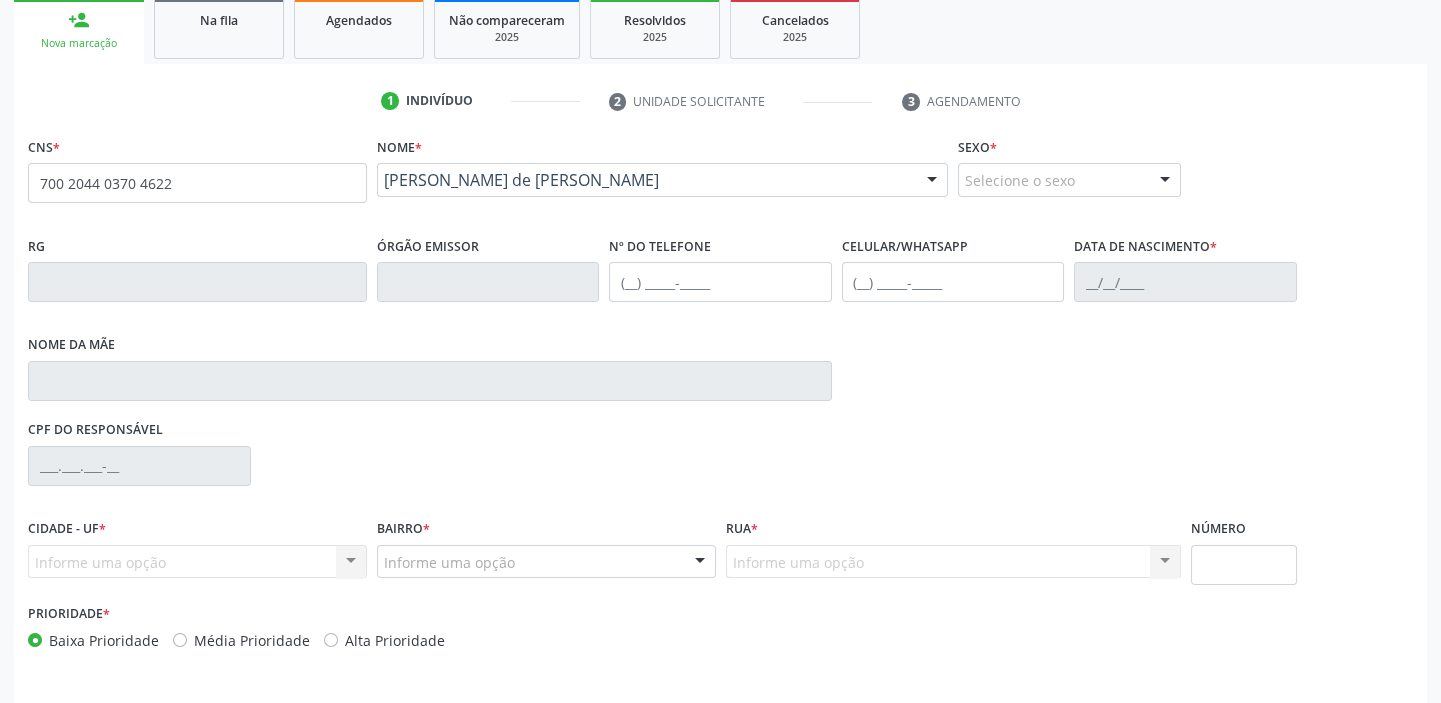 scroll, scrollTop: 366, scrollLeft: 0, axis: vertical 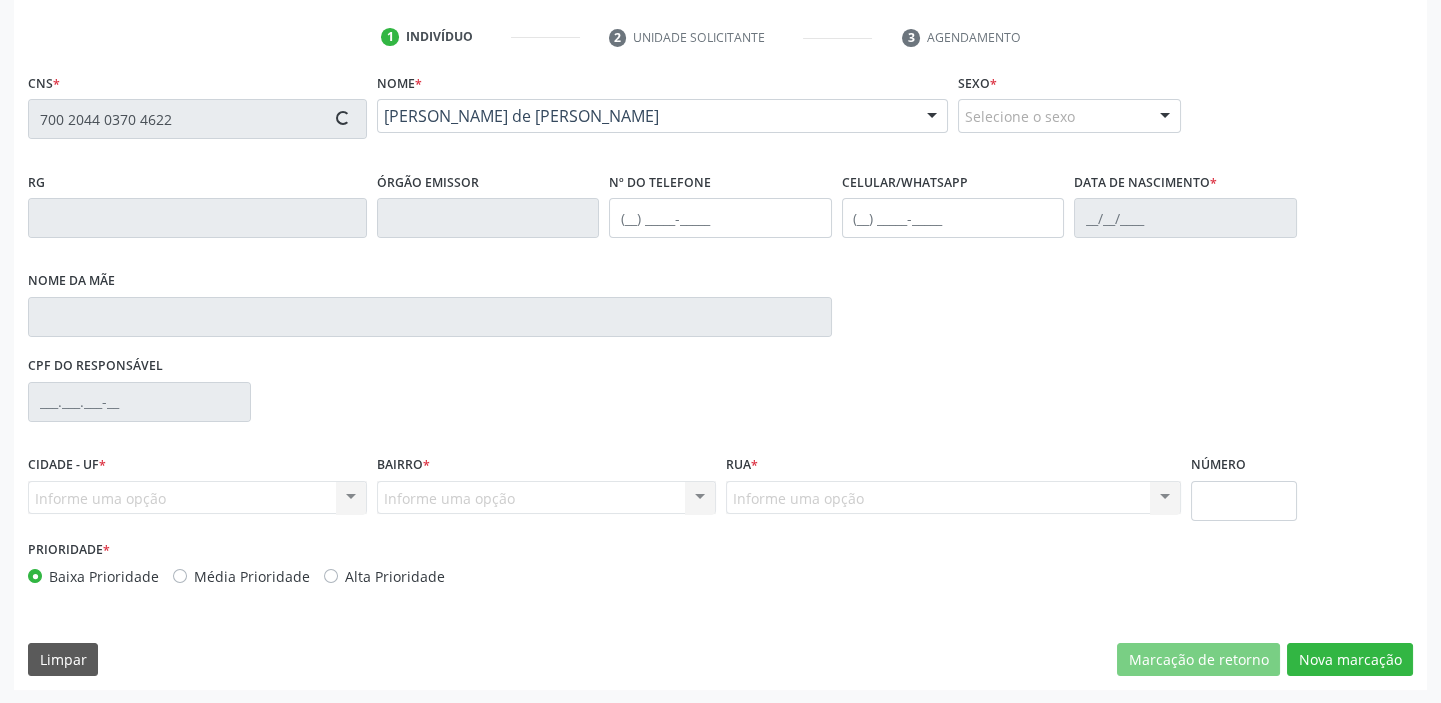 type on "[PHONE_NUMBER]" 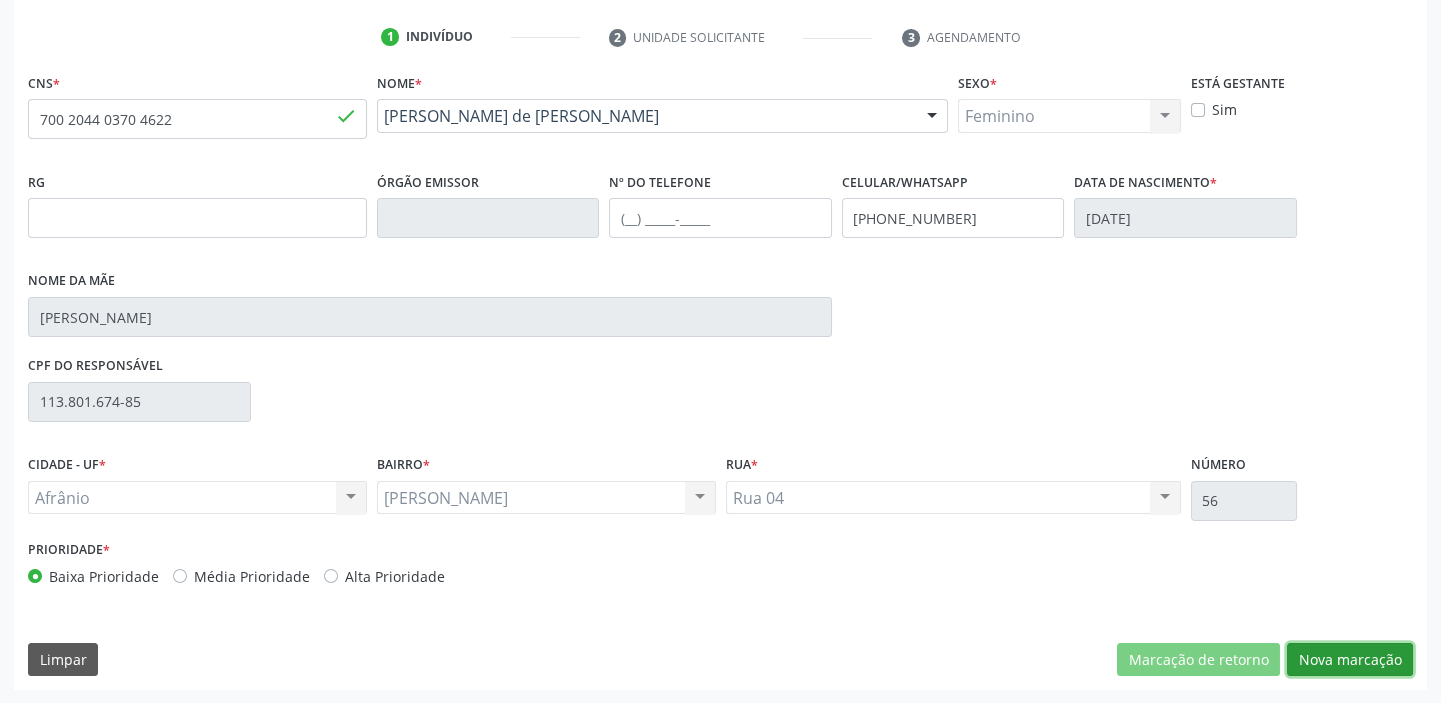 drag, startPoint x: 1353, startPoint y: 654, endPoint x: 1332, endPoint y: 657, distance: 21.213203 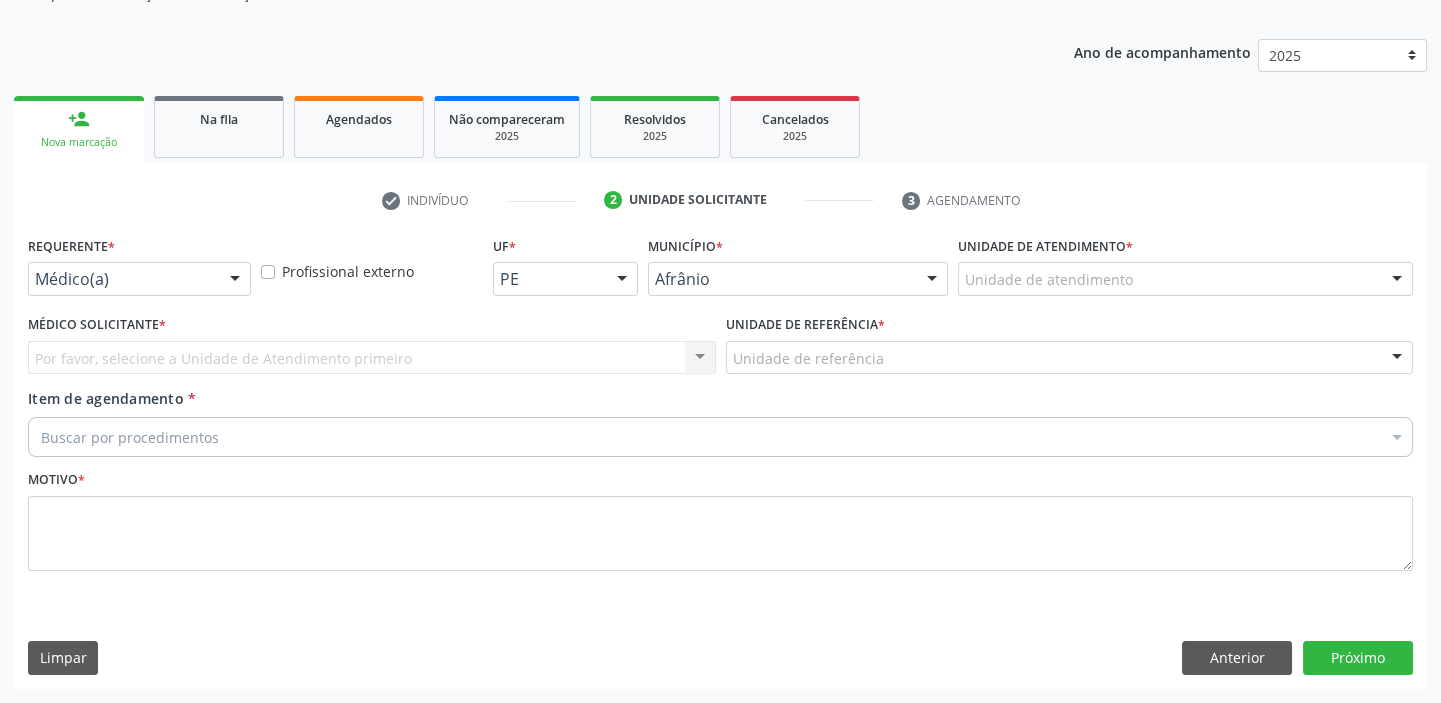 scroll, scrollTop: 201, scrollLeft: 0, axis: vertical 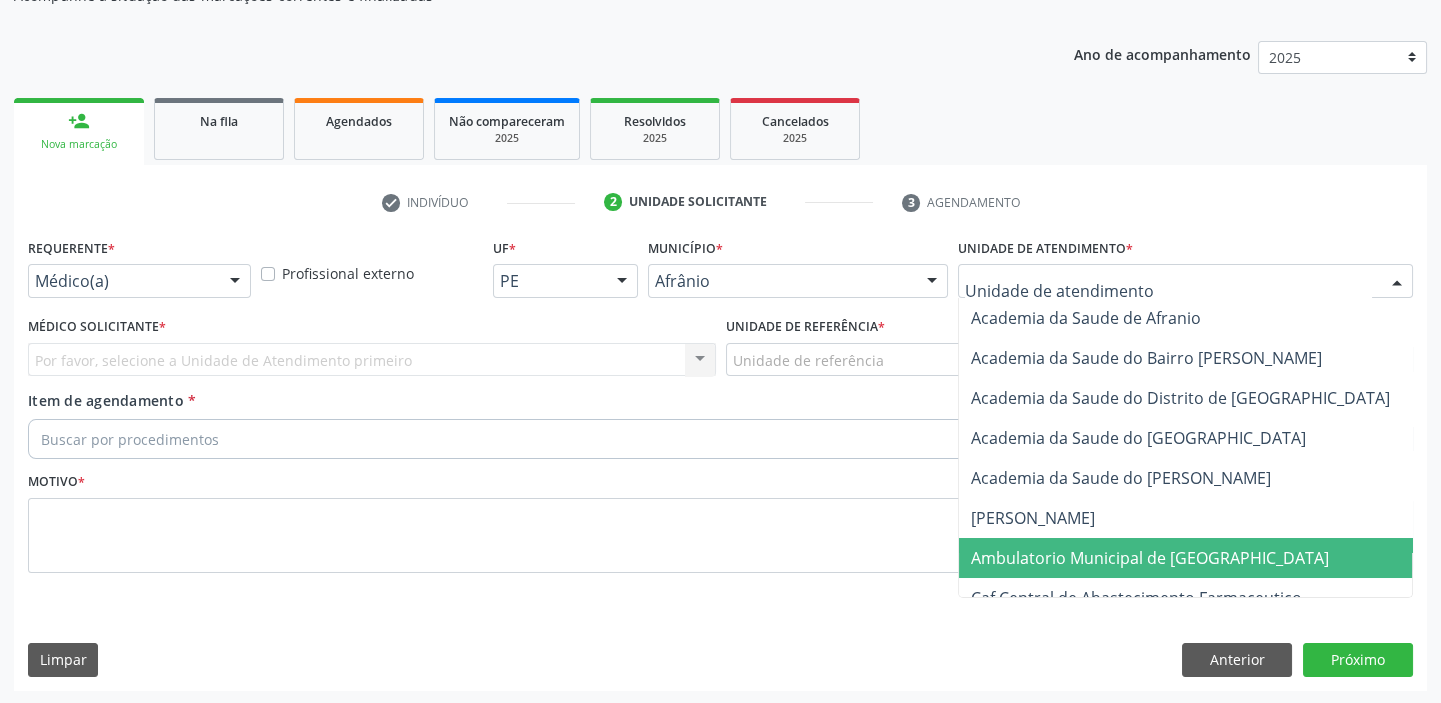 drag, startPoint x: 1023, startPoint y: 549, endPoint x: 931, endPoint y: 521, distance: 96.16652 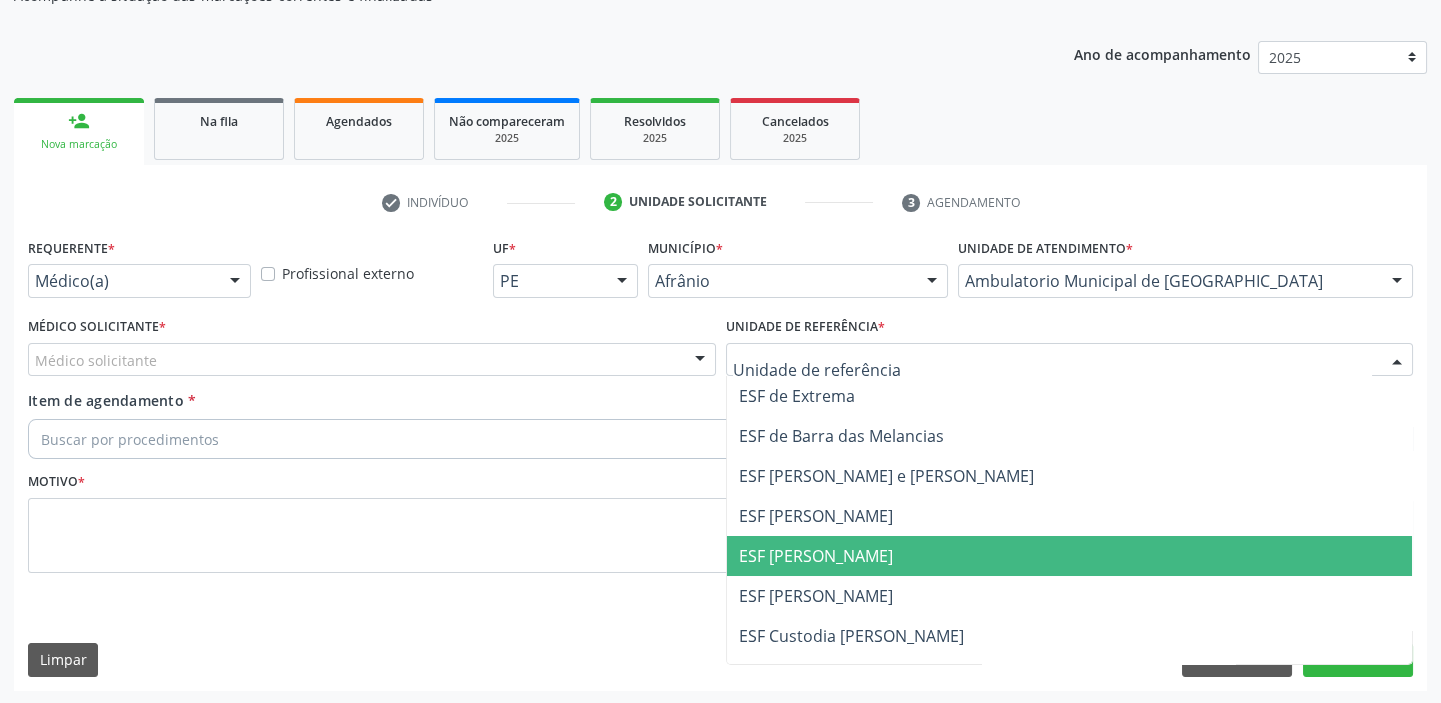 drag, startPoint x: 785, startPoint y: 561, endPoint x: 323, endPoint y: 534, distance: 462.7883 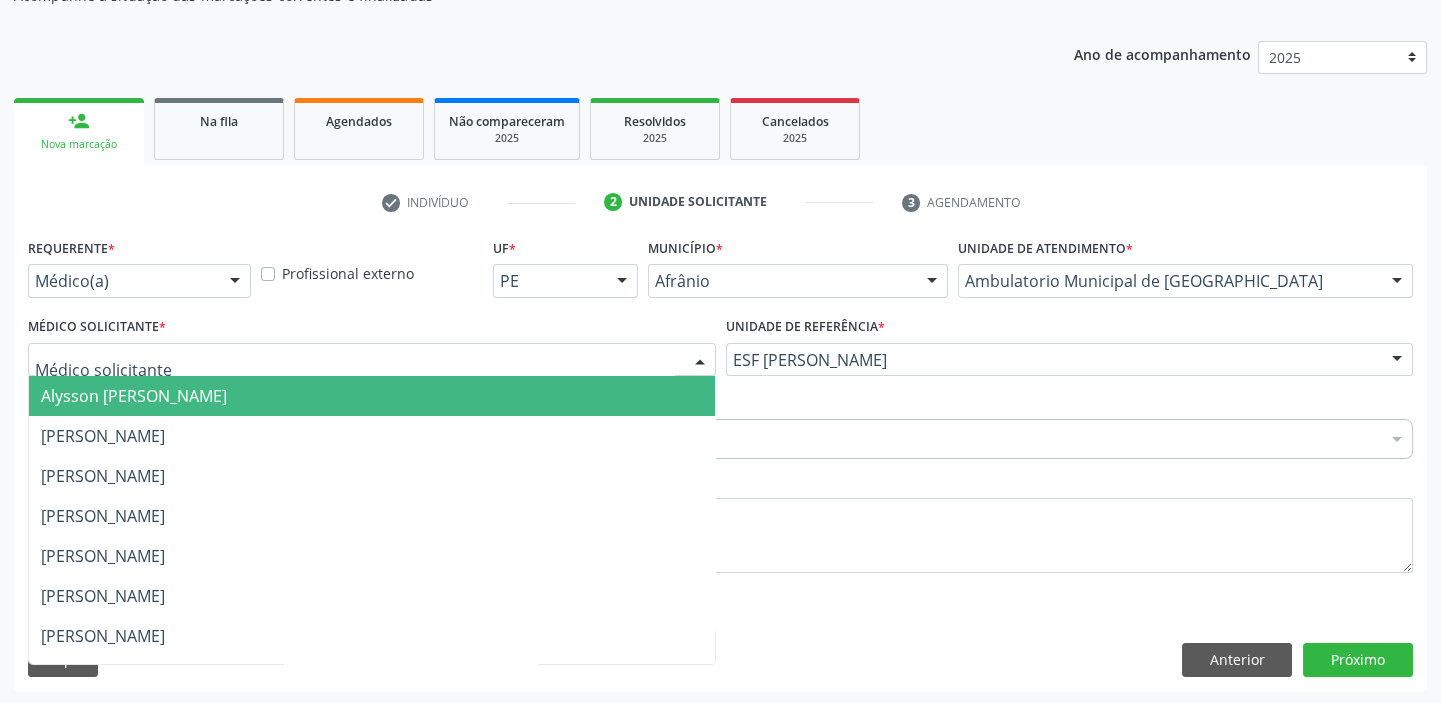 click on "Alysson [PERSON_NAME]" at bounding box center [134, 396] 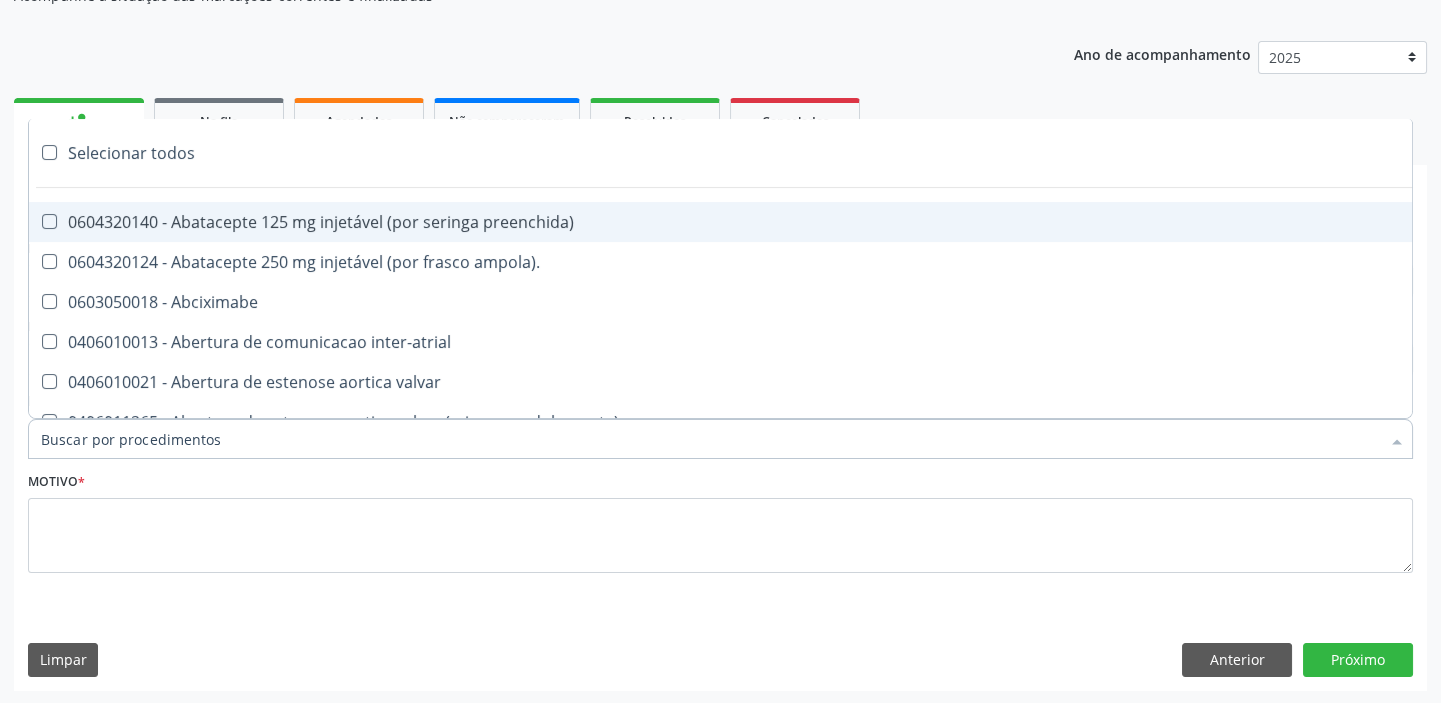 paste on "ultrass" 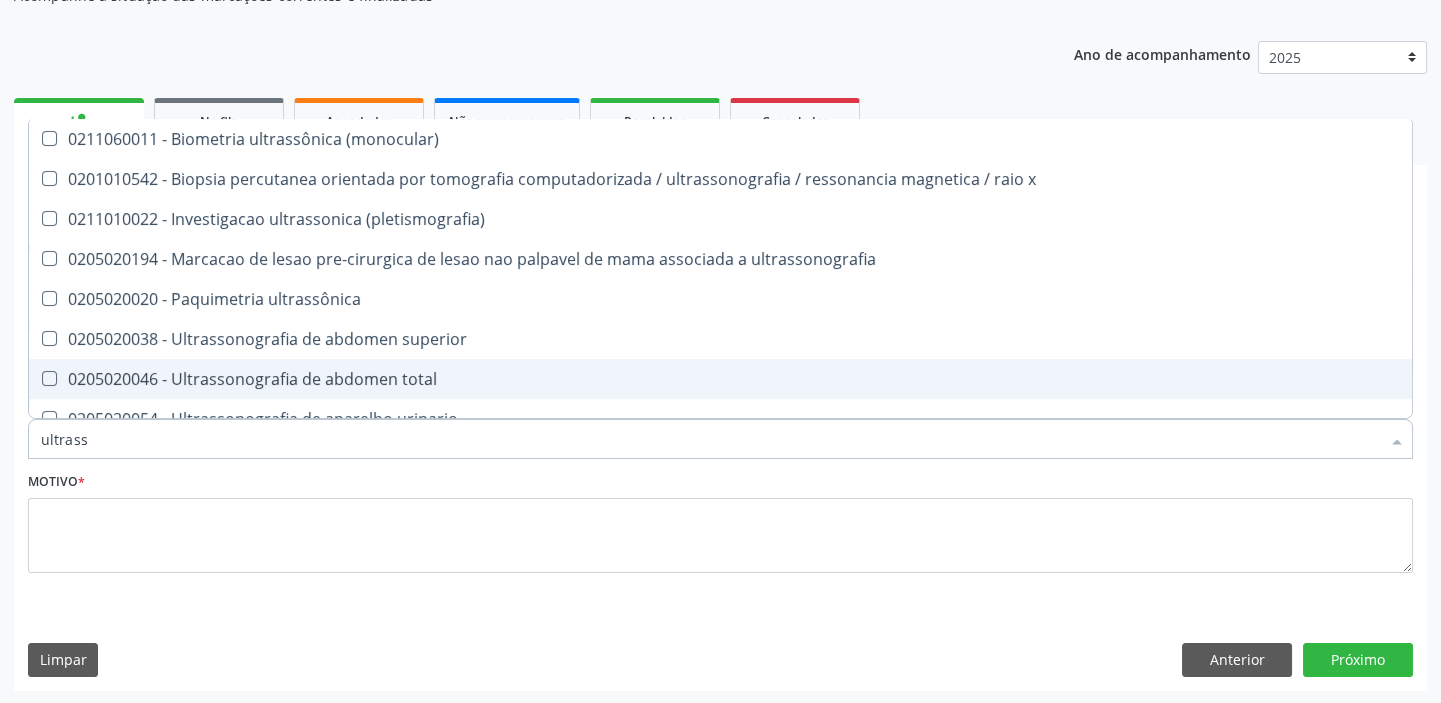 click on "0205020046 - Ultrassonografia de abdomen total" at bounding box center (720, 379) 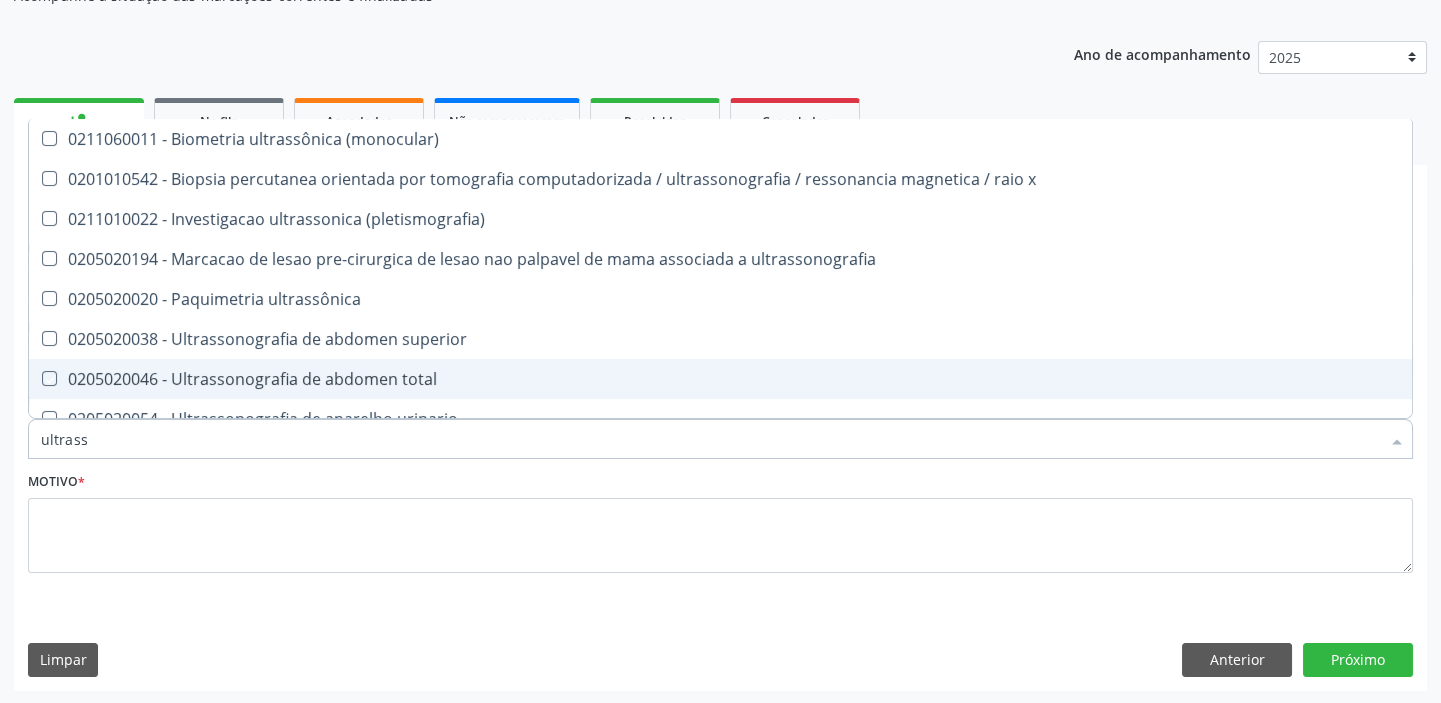 checkbox on "true" 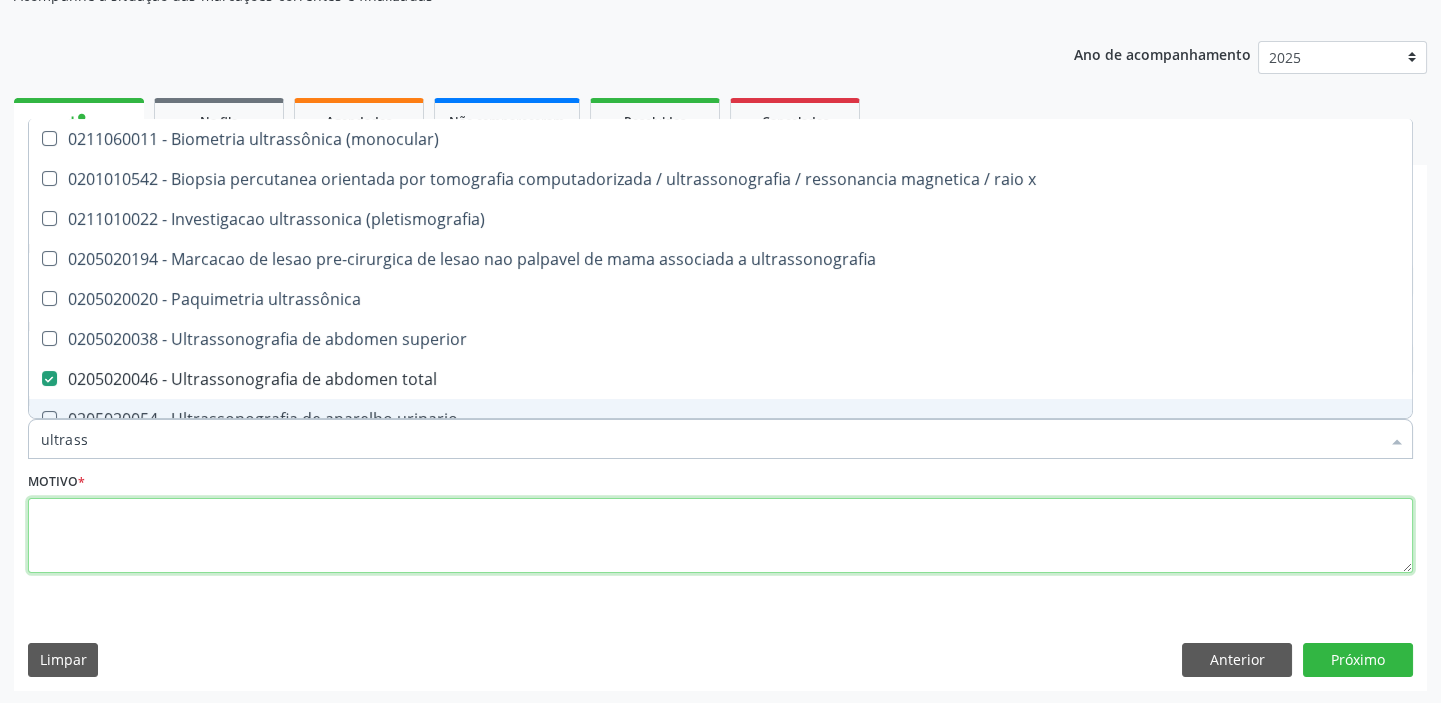 click at bounding box center (720, 536) 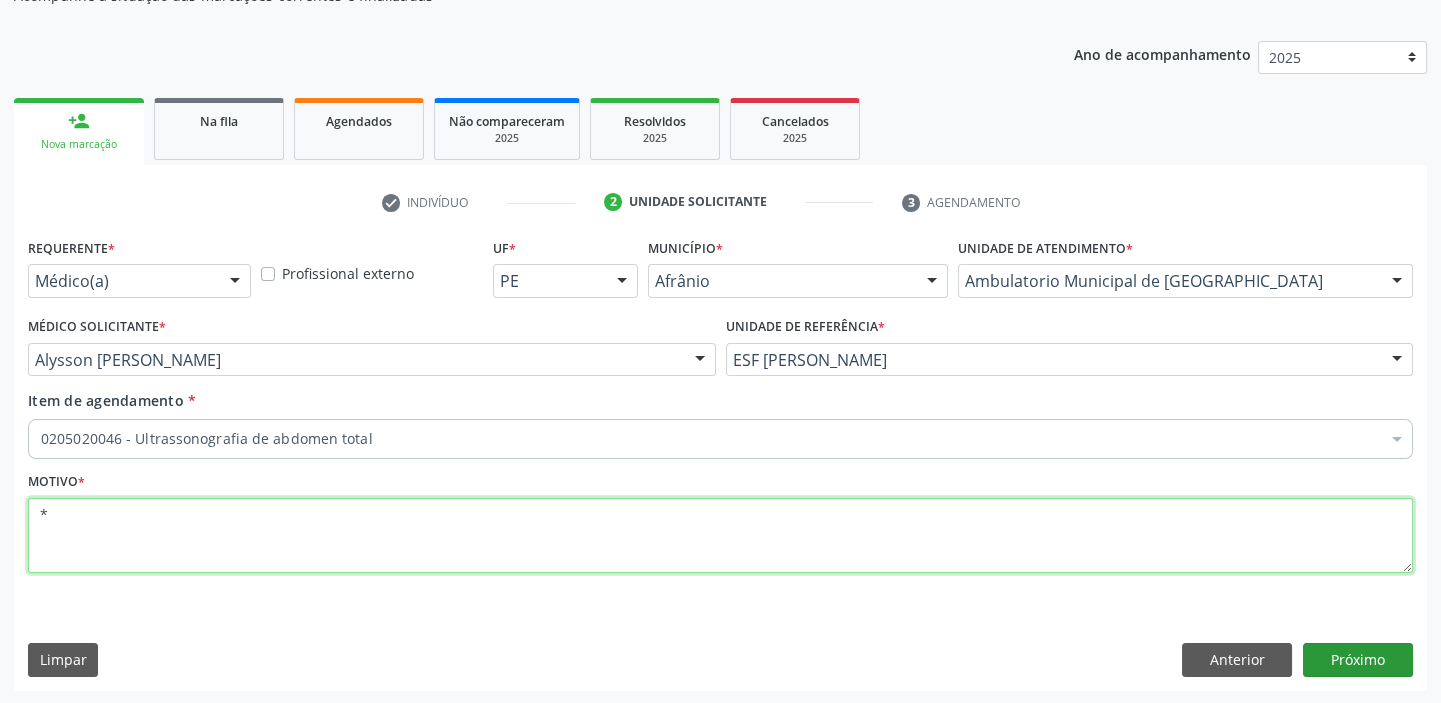 type on "*" 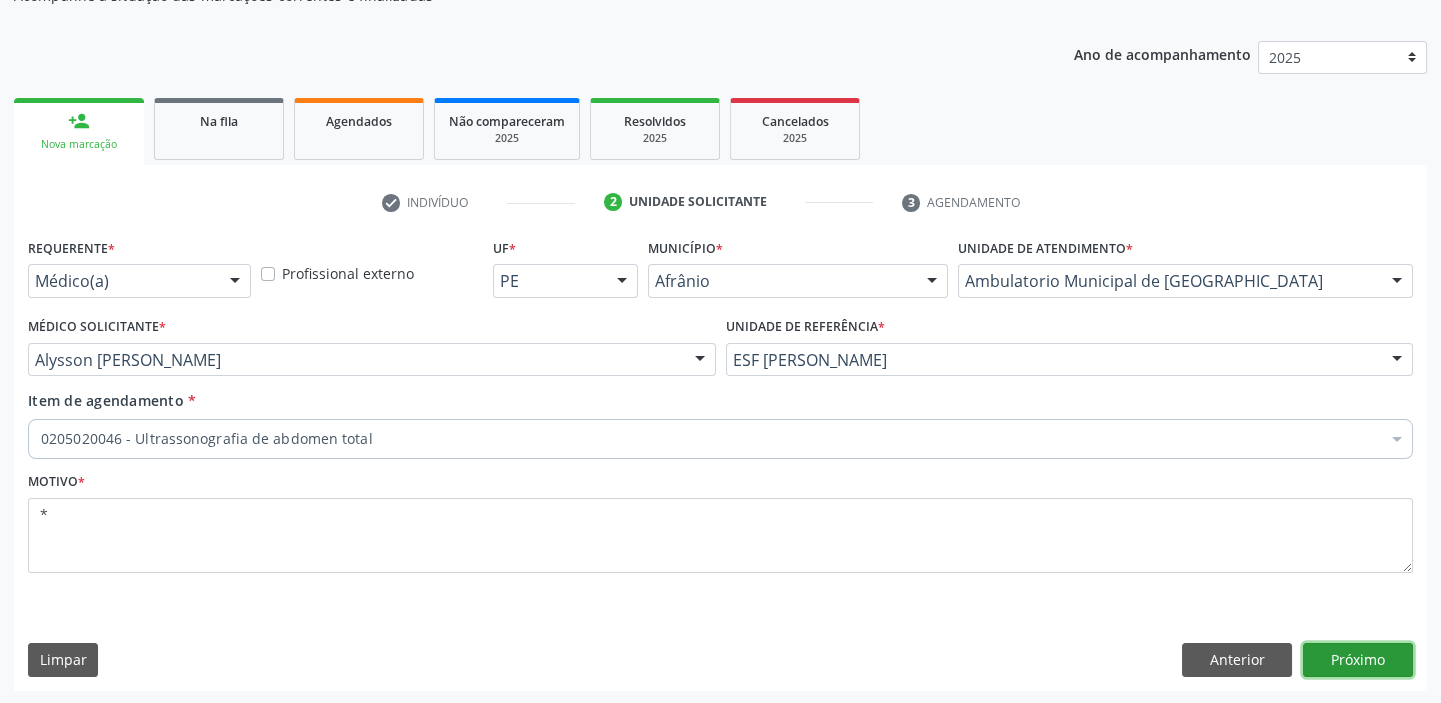 click on "Próximo" at bounding box center (1358, 660) 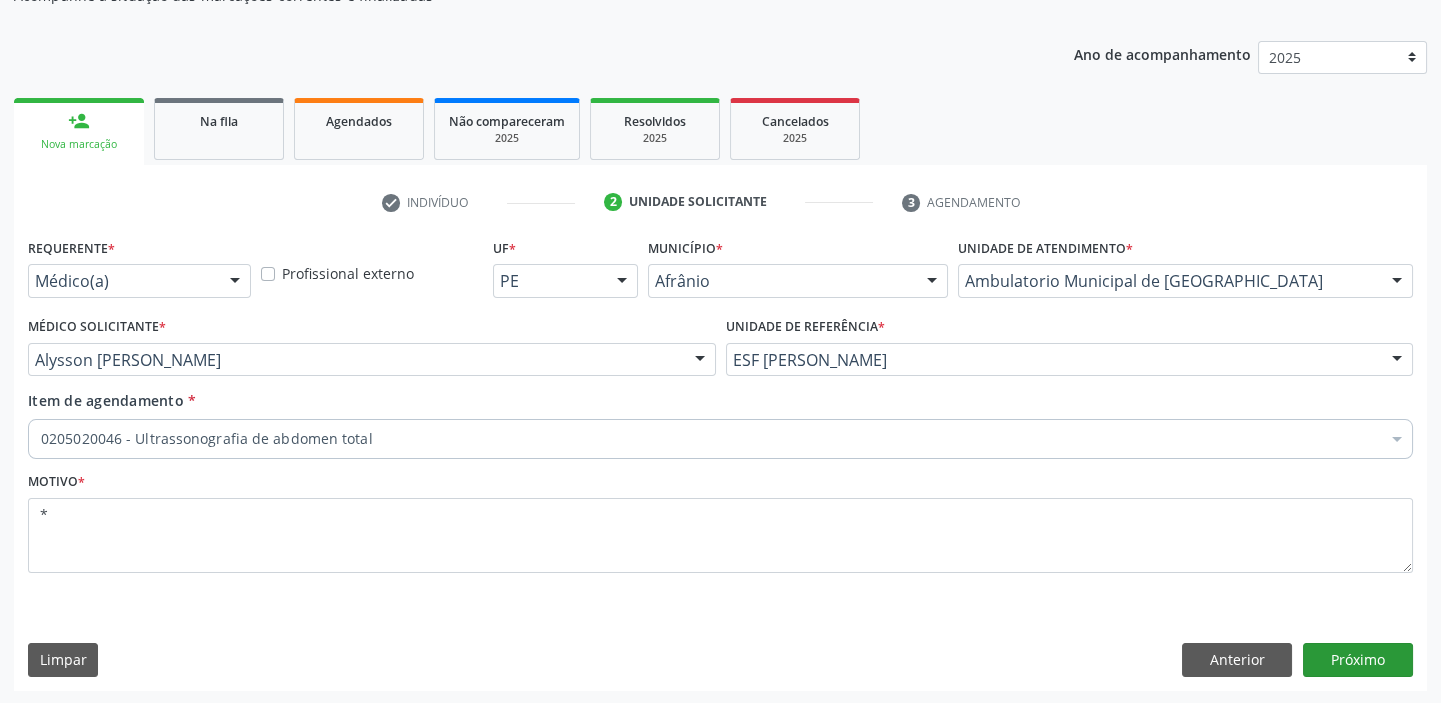 scroll, scrollTop: 166, scrollLeft: 0, axis: vertical 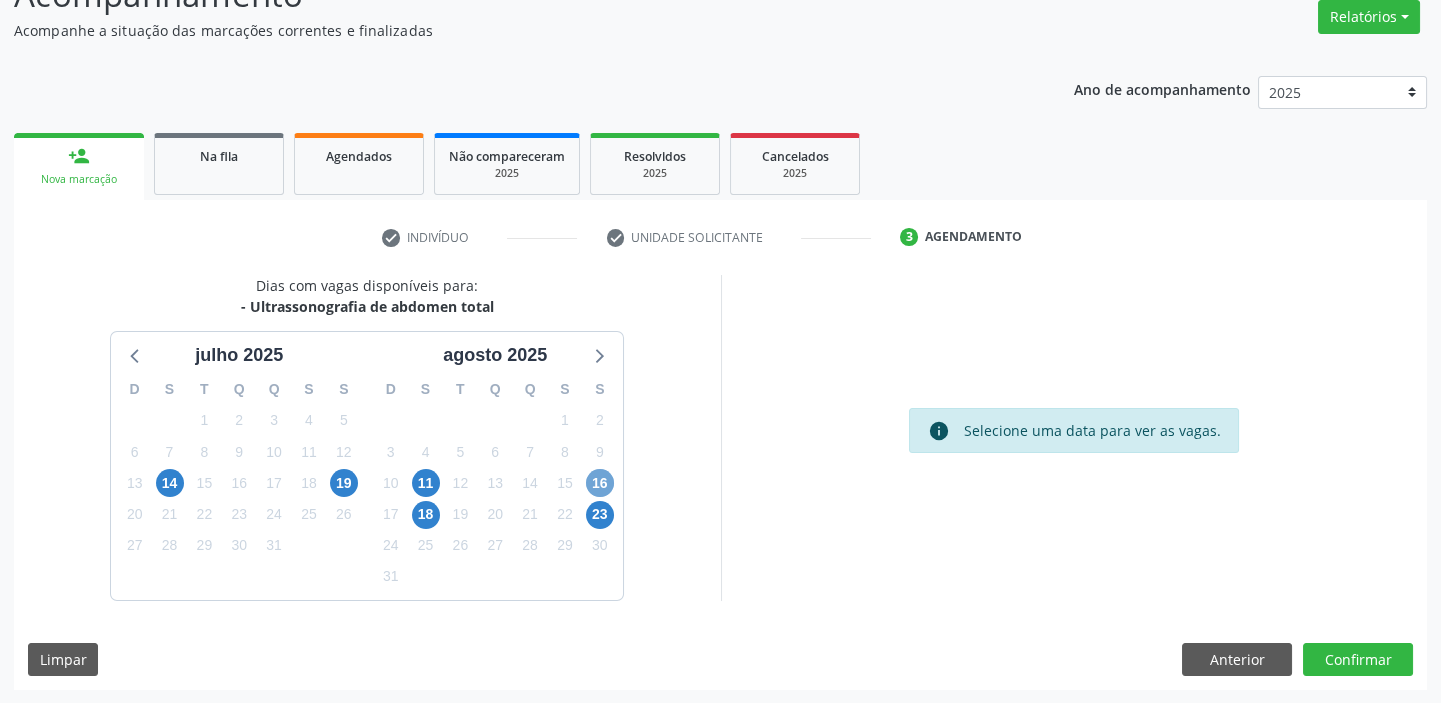 click on "16" at bounding box center (600, 483) 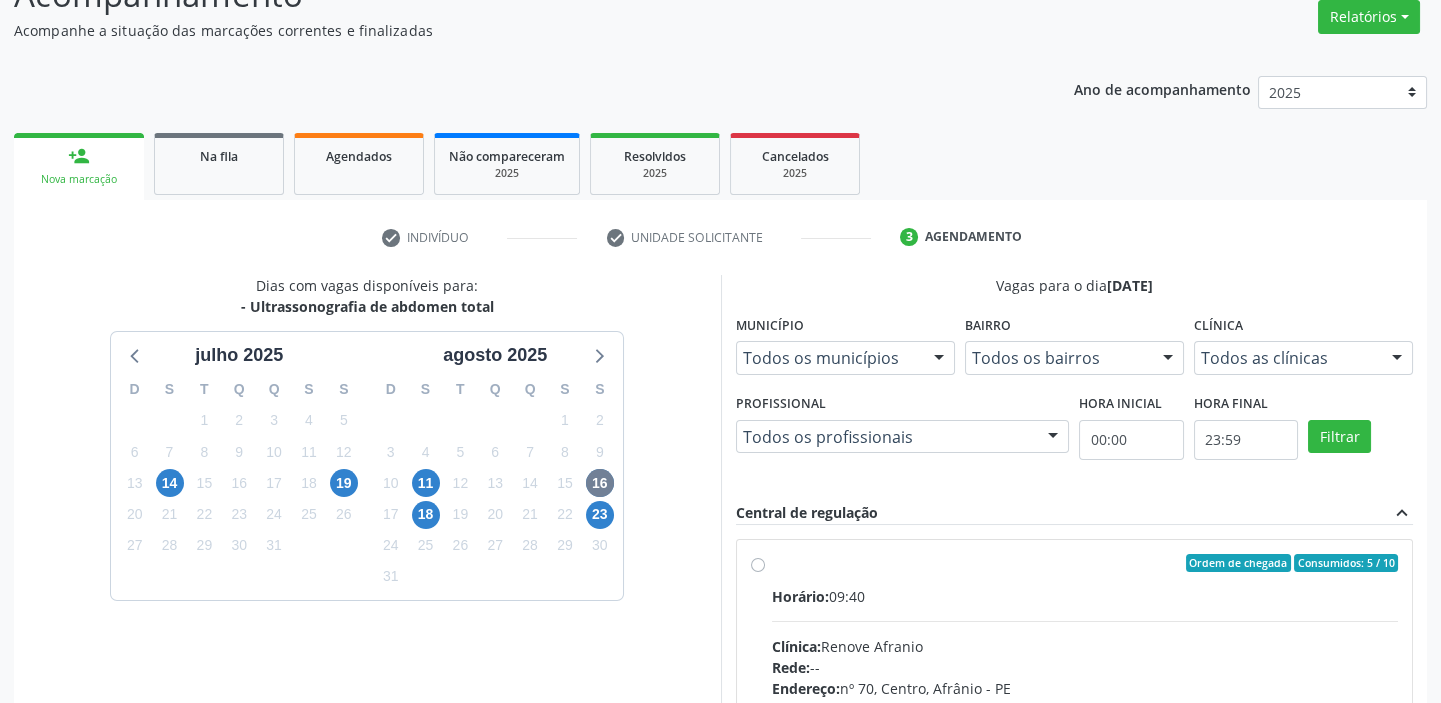 click on "Ordem de chegada
Consumidos: 5 / 10" at bounding box center [1085, 563] 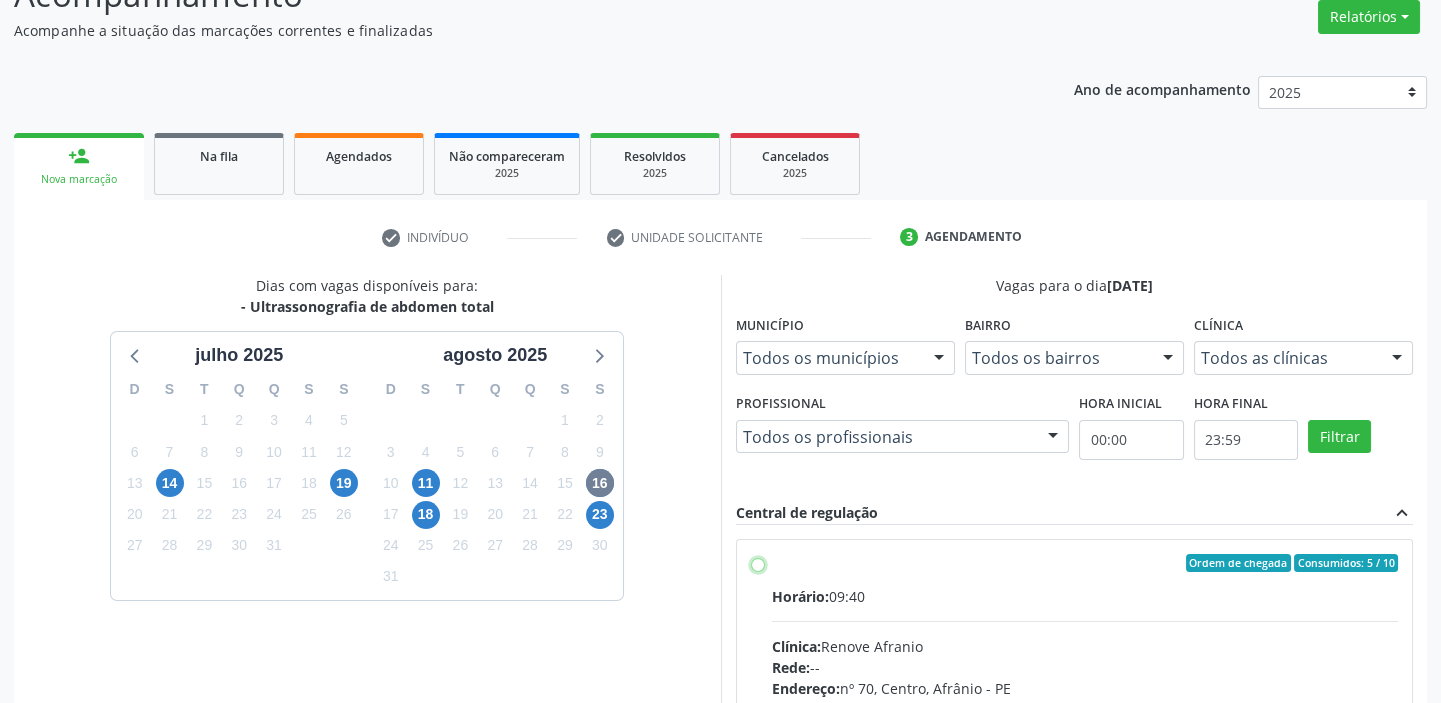 click on "Ordem de chegada
Consumidos: 5 / 10
Horário:   09:40
Clínica:  Renove Afranio
Rede:
--
Endereço:   [STREET_ADDRESS]
Telefone:   [PHONE_NUMBER]
Profissional:
--
Informações adicionais sobre o atendimento
Idade de atendimento:
Sem restrição
Gênero(s) atendido(s):
Sem restrição
Informações adicionais:
--" at bounding box center (758, 563) 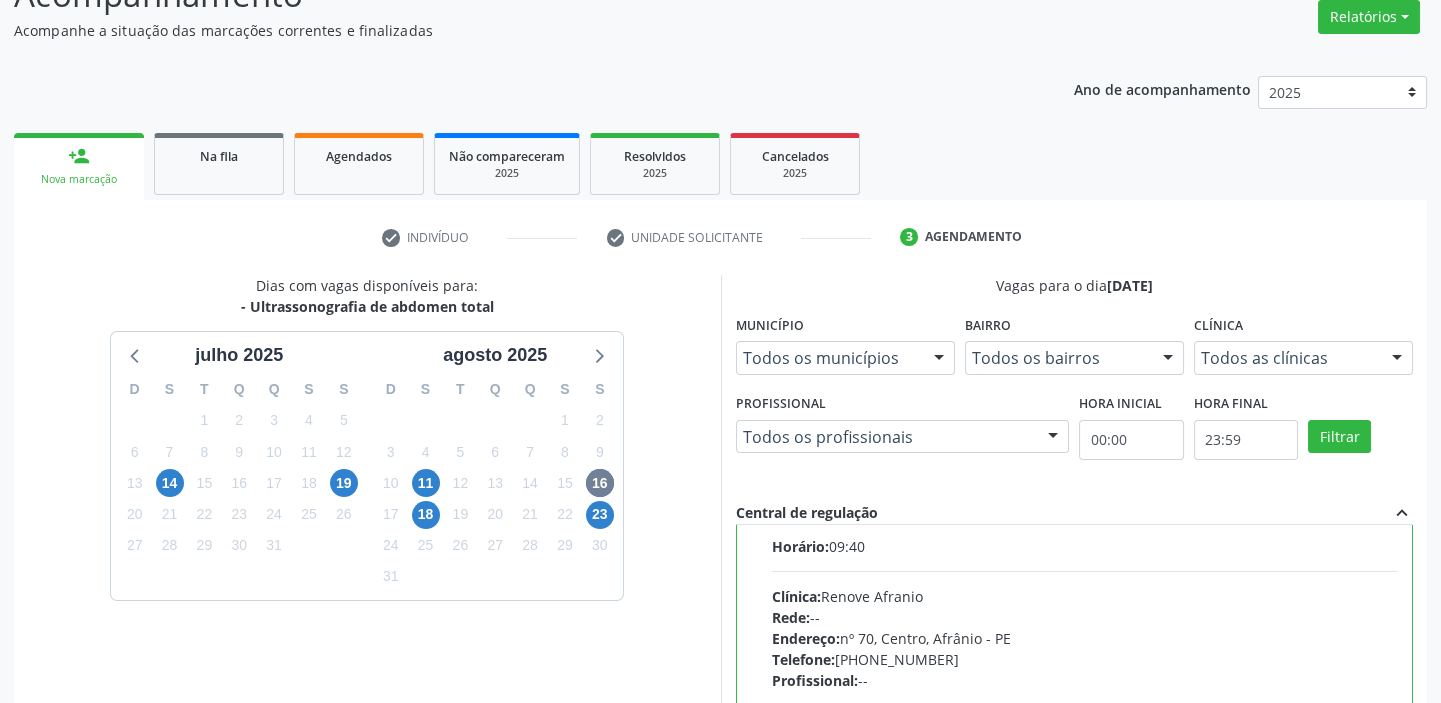 scroll, scrollTop: 99, scrollLeft: 0, axis: vertical 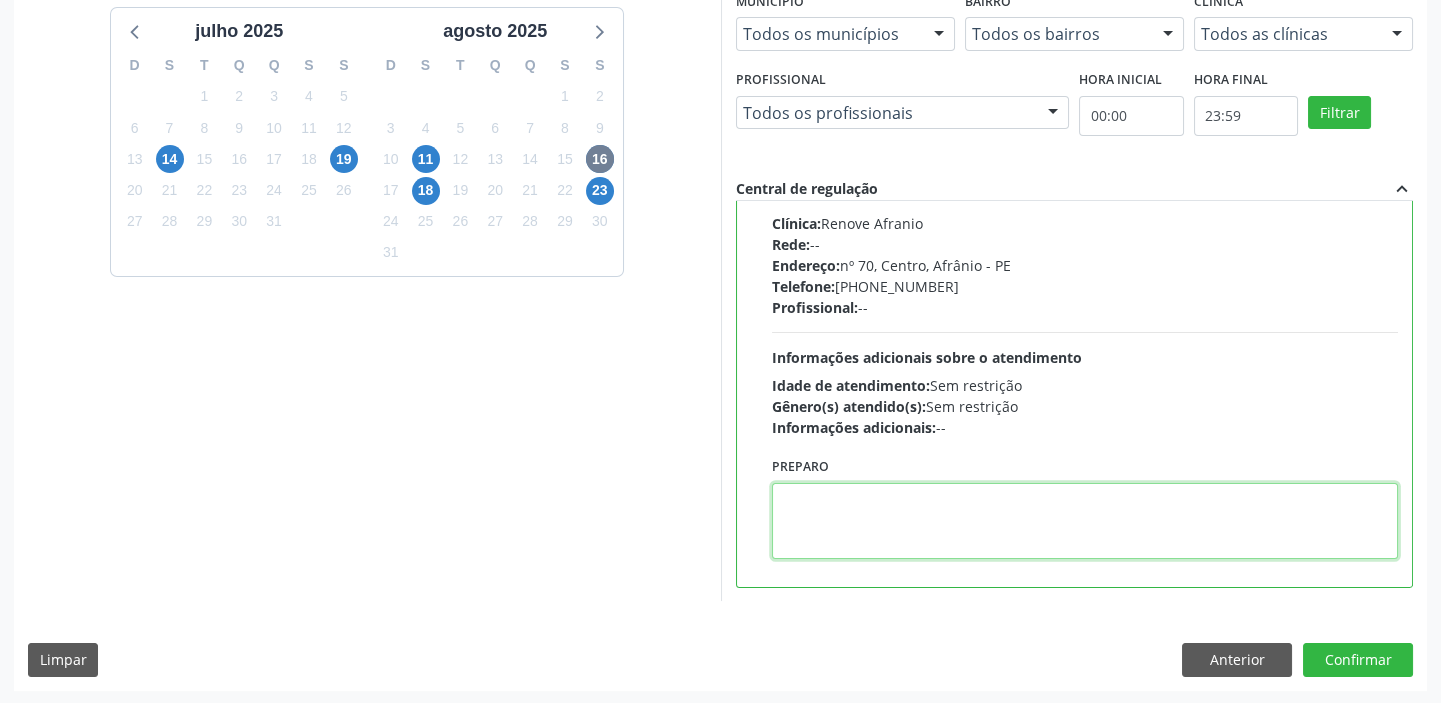 click at bounding box center (1085, 521) 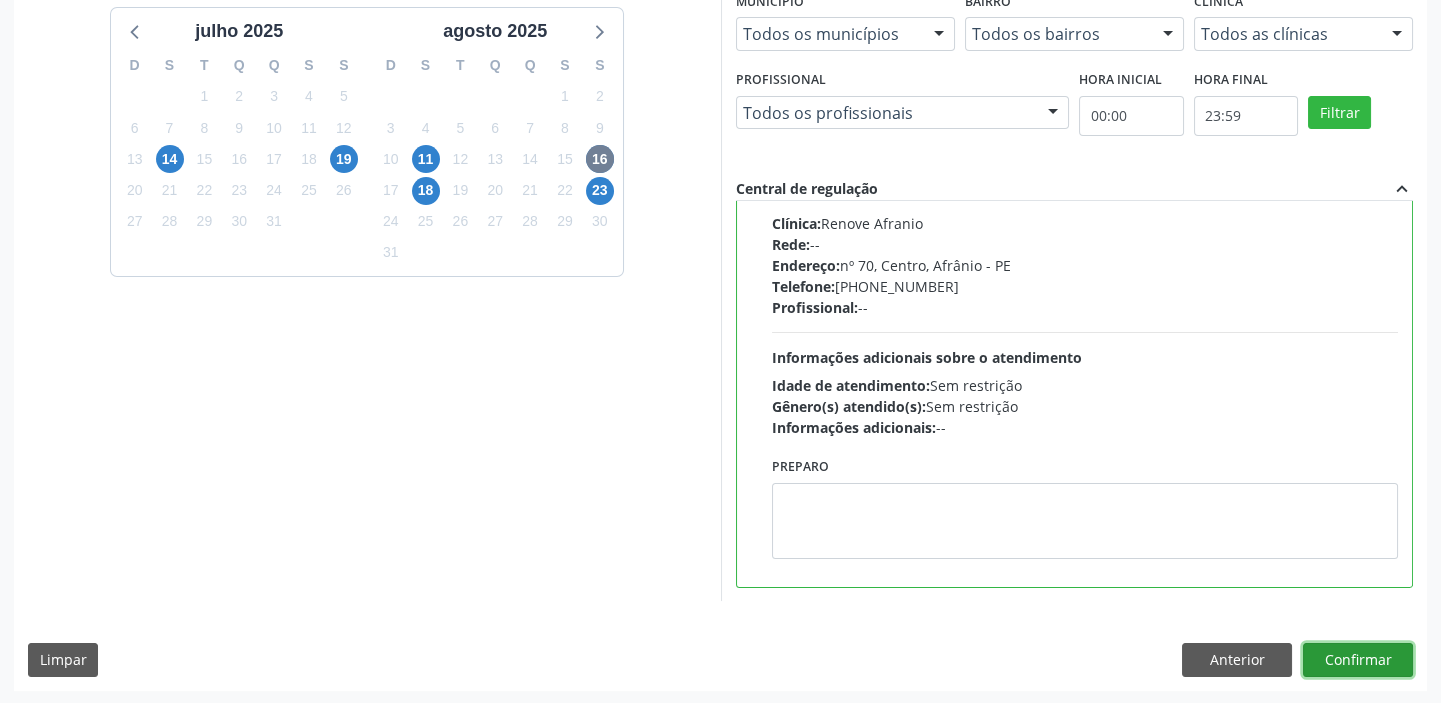 click on "Confirmar" at bounding box center [1358, 660] 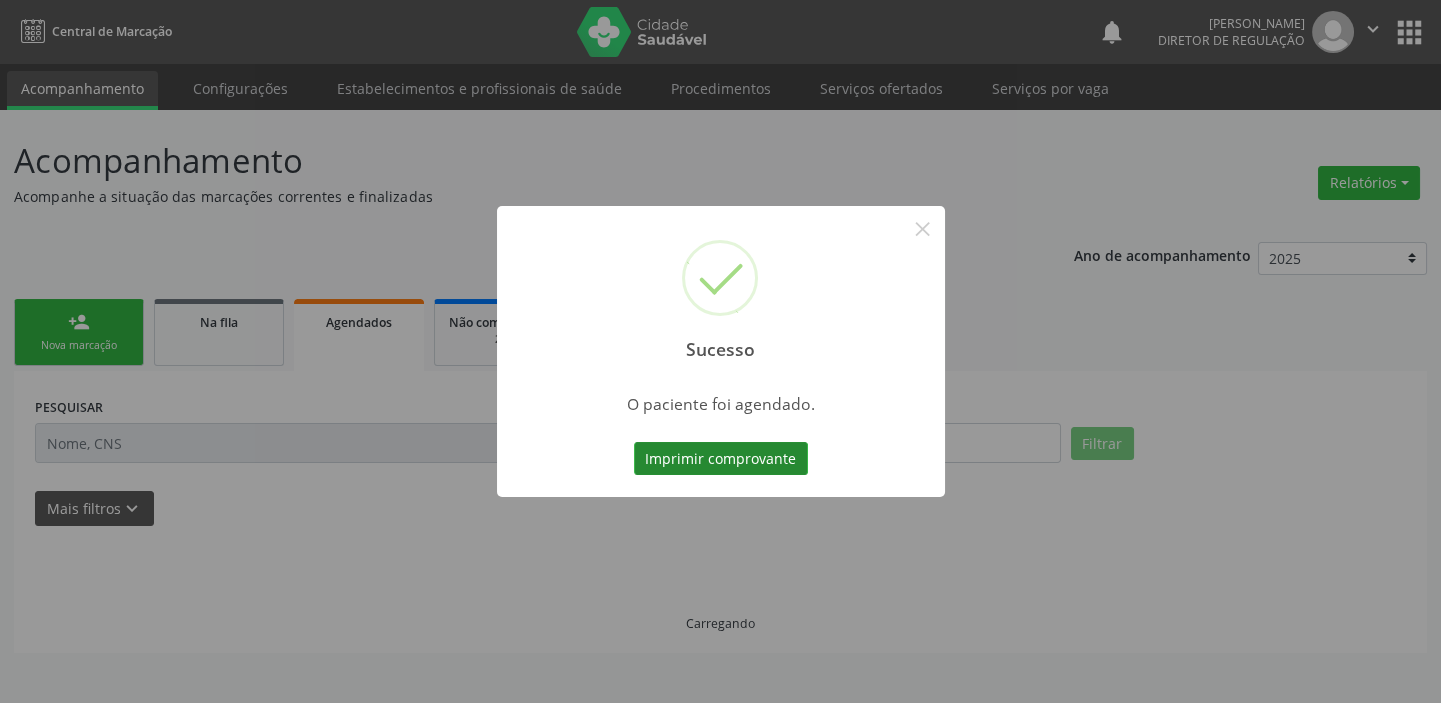 scroll, scrollTop: 0, scrollLeft: 0, axis: both 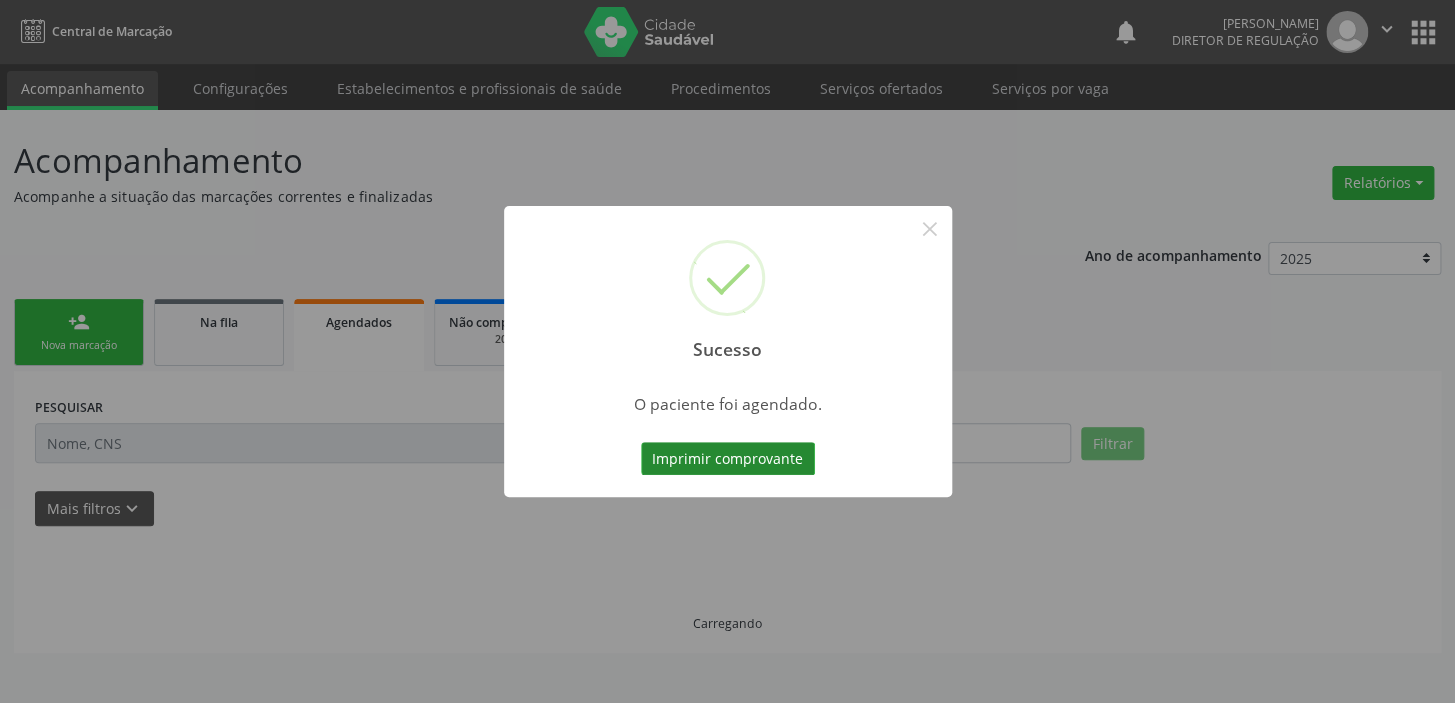 click on "Imprimir comprovante" at bounding box center (728, 459) 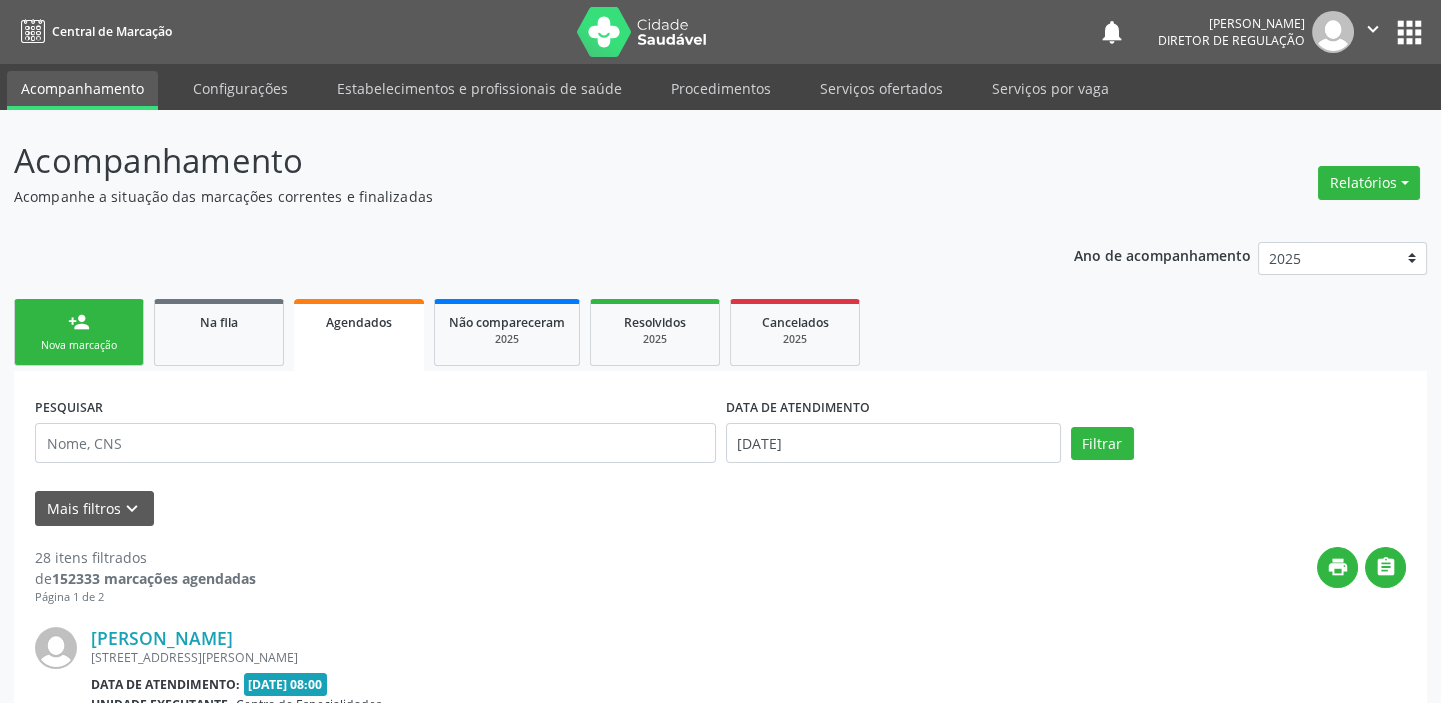 click on "person_add
Nova marcação" at bounding box center [79, 332] 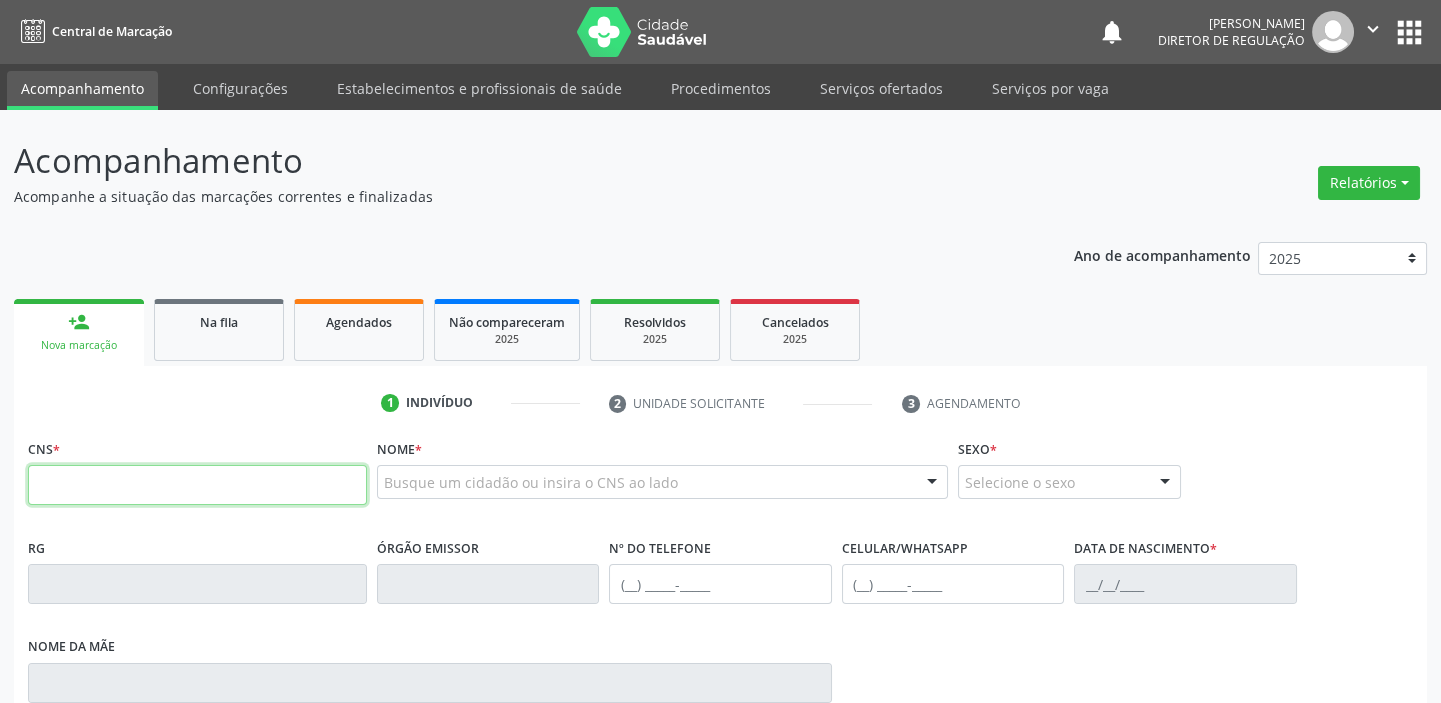 click at bounding box center [197, 485] 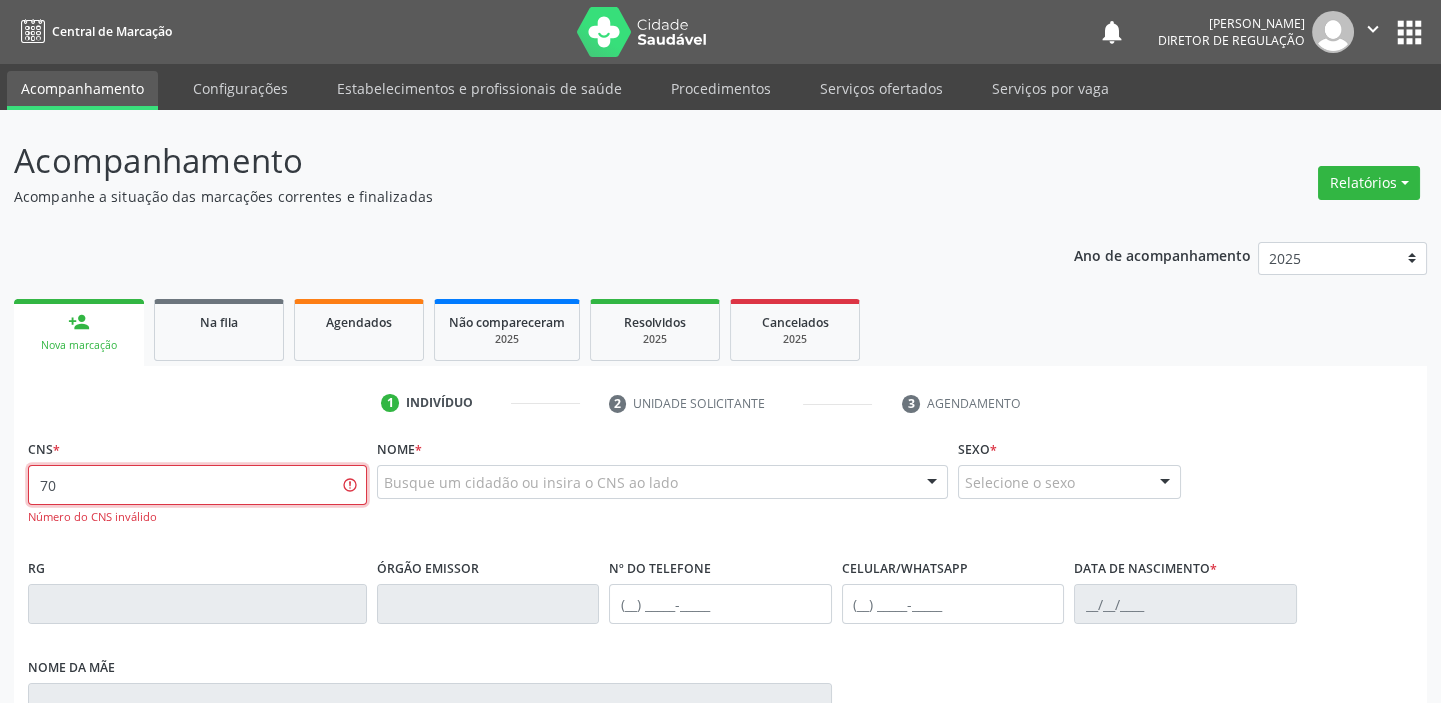 type on "7" 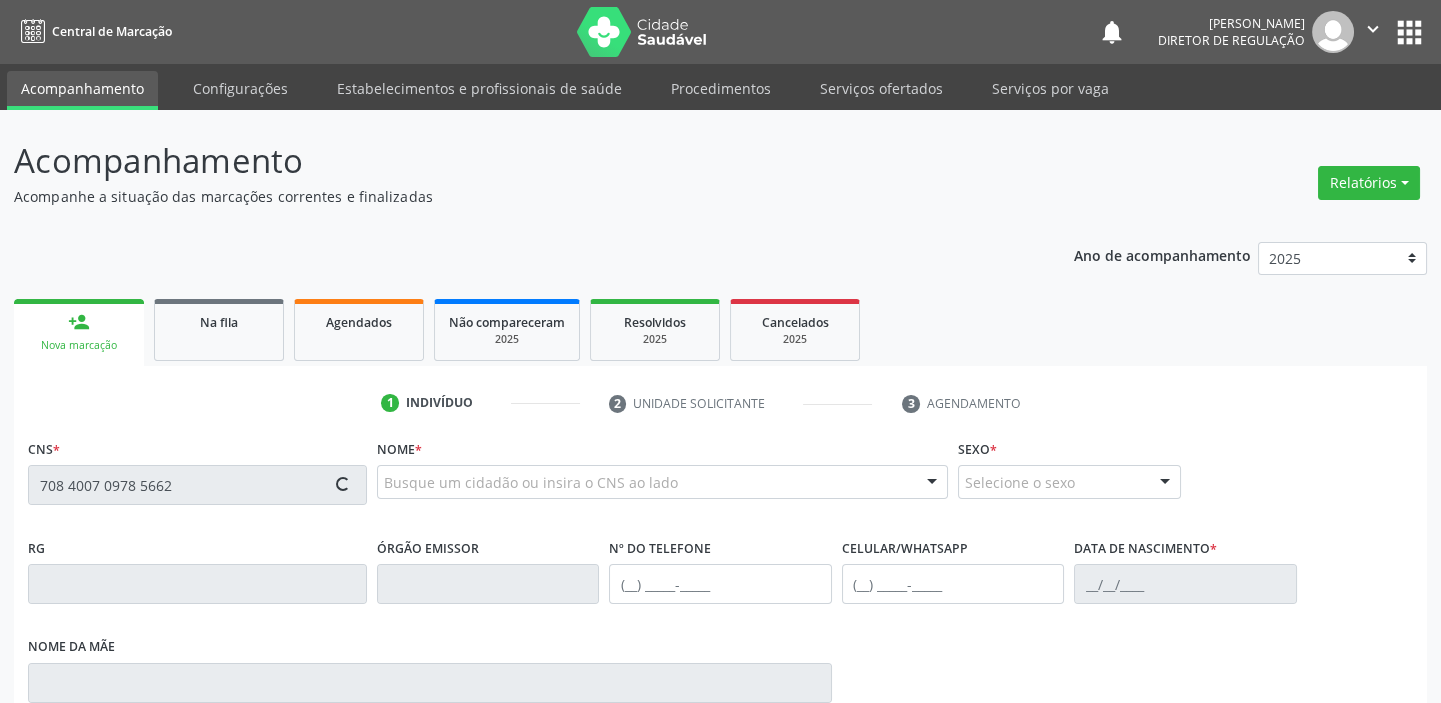 type on "708 4007 0978 5662" 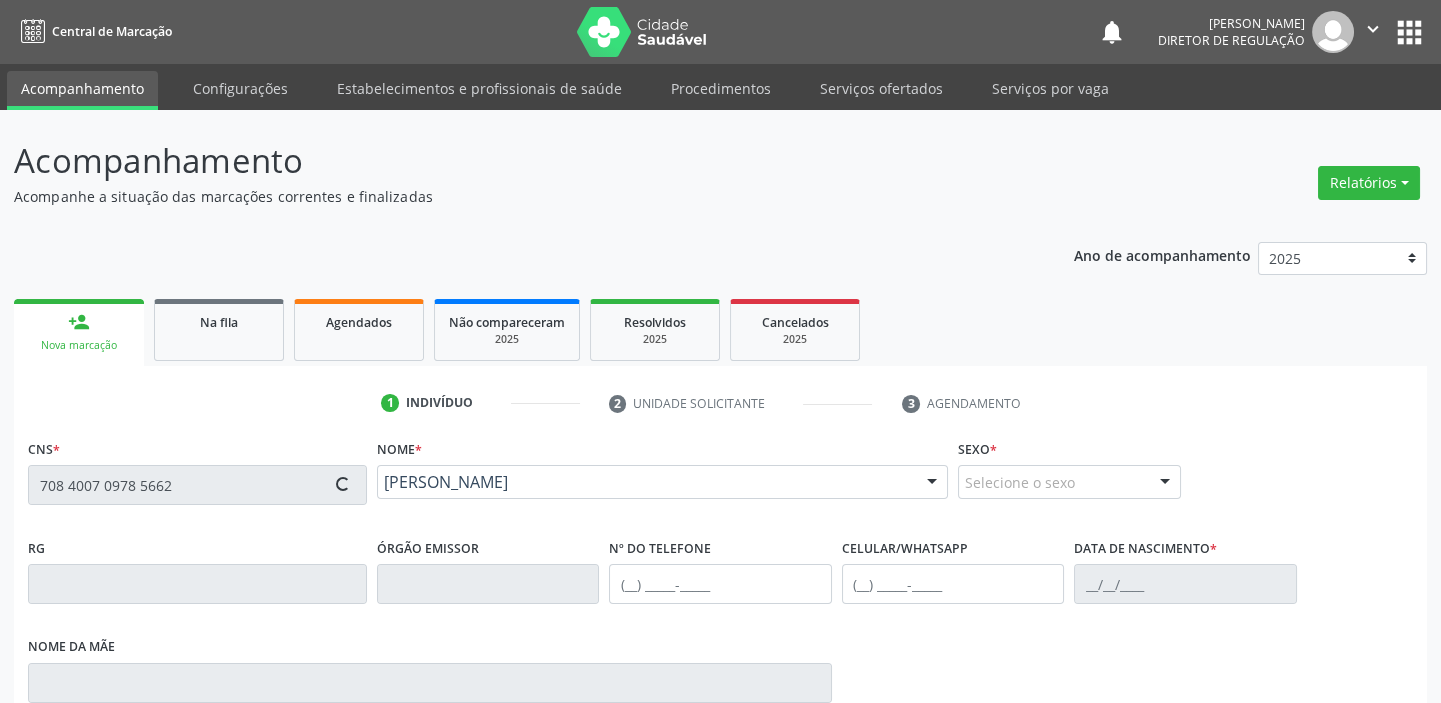 type on "[PHONE_NUMBER]" 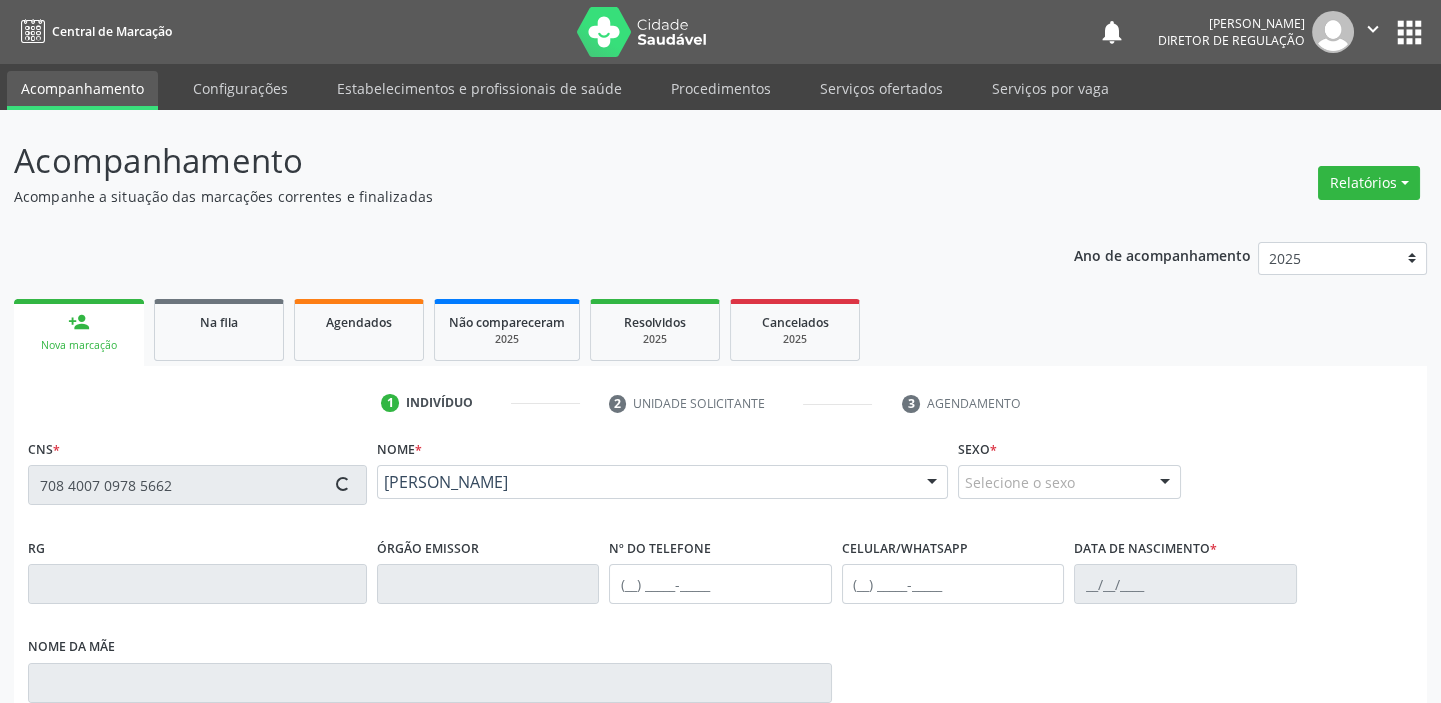 type on "[PHONE_NUMBER]" 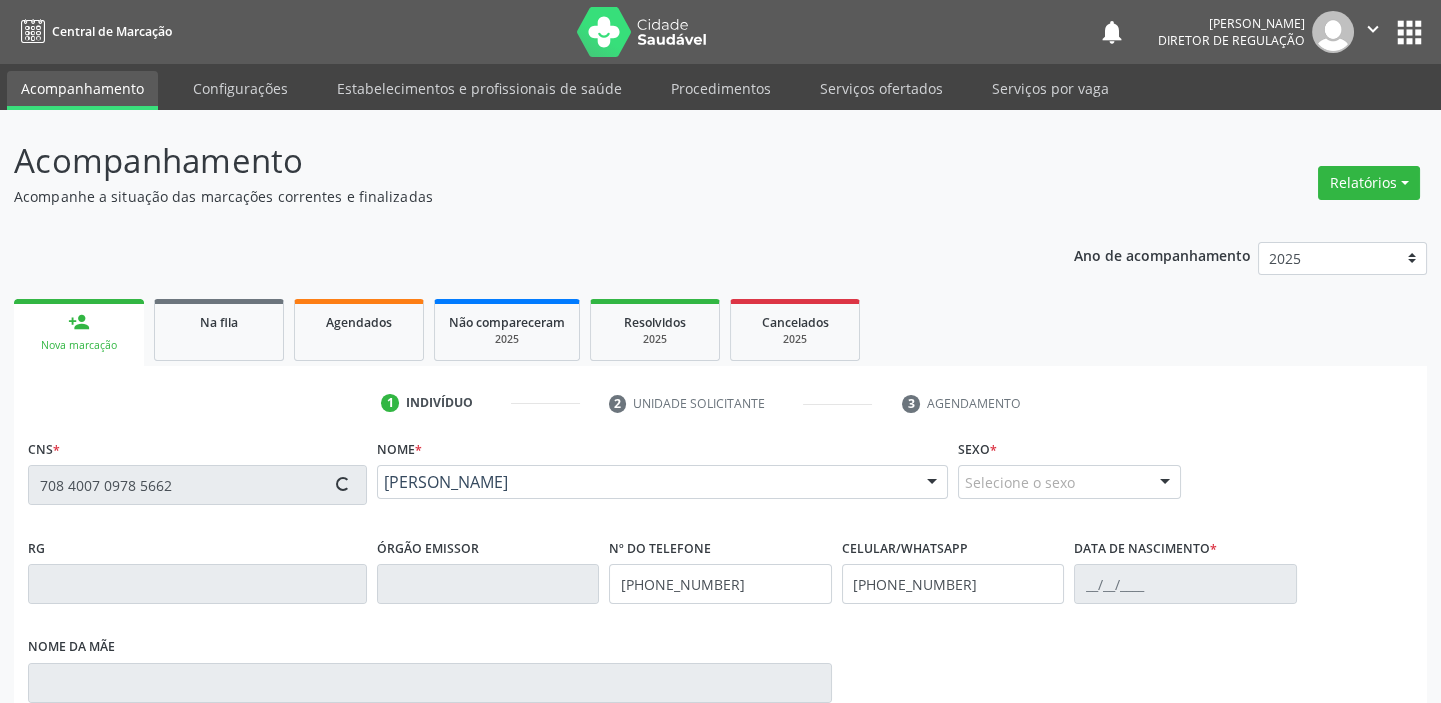 type on "[DATE]" 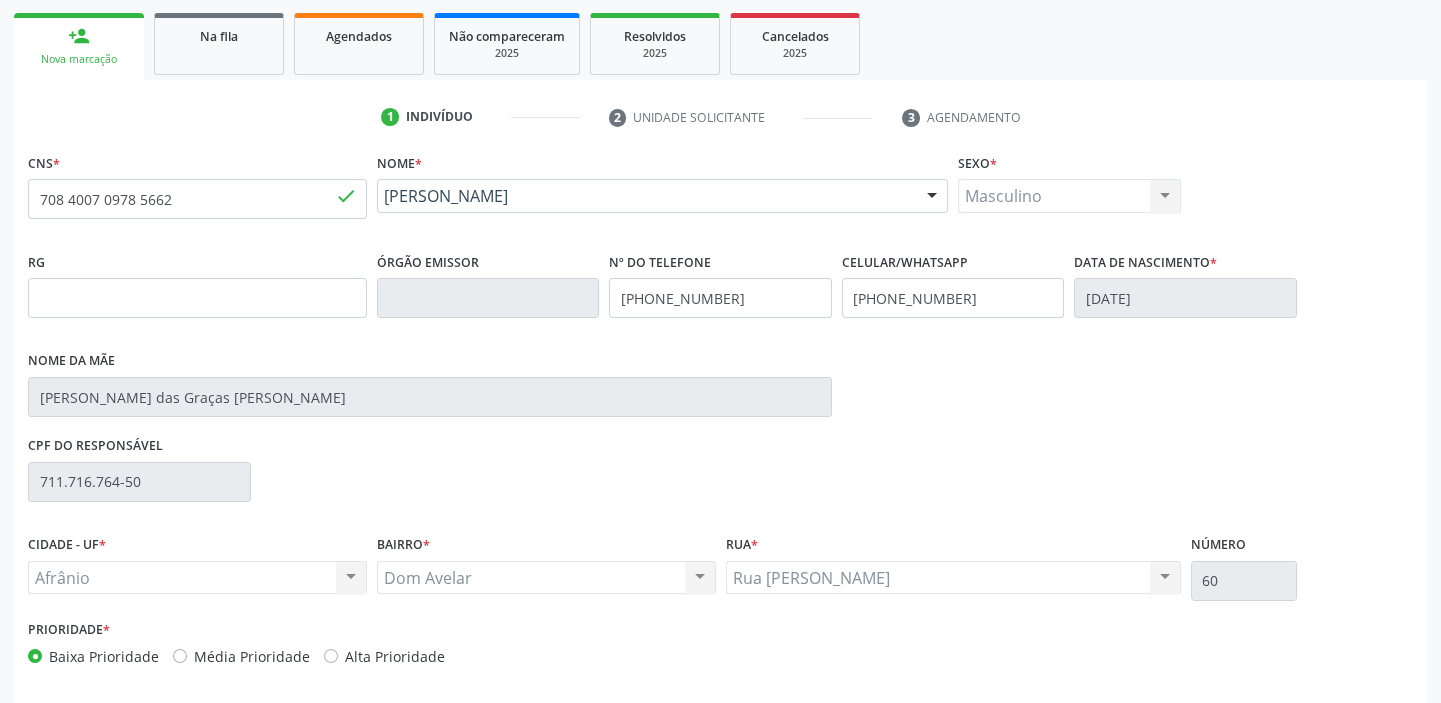 scroll, scrollTop: 366, scrollLeft: 0, axis: vertical 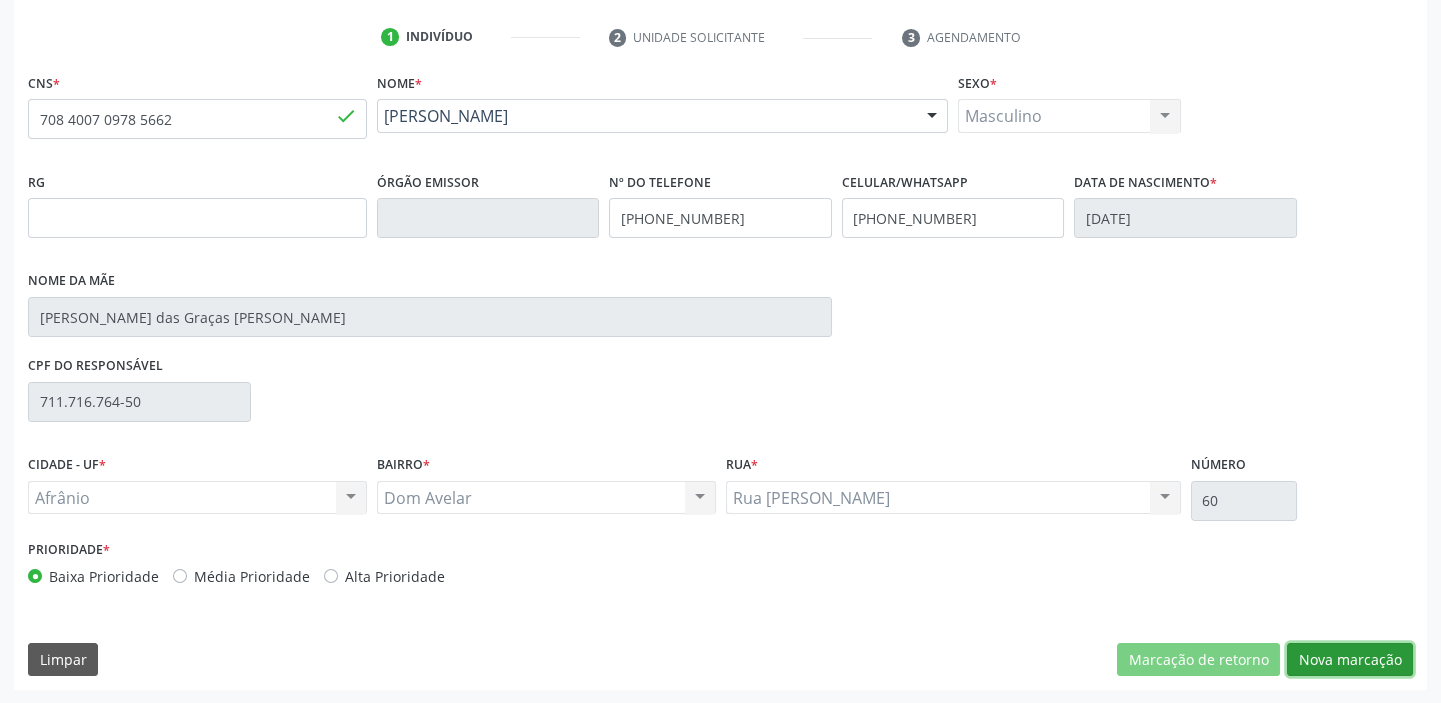 click on "Nova marcação" at bounding box center (1350, 660) 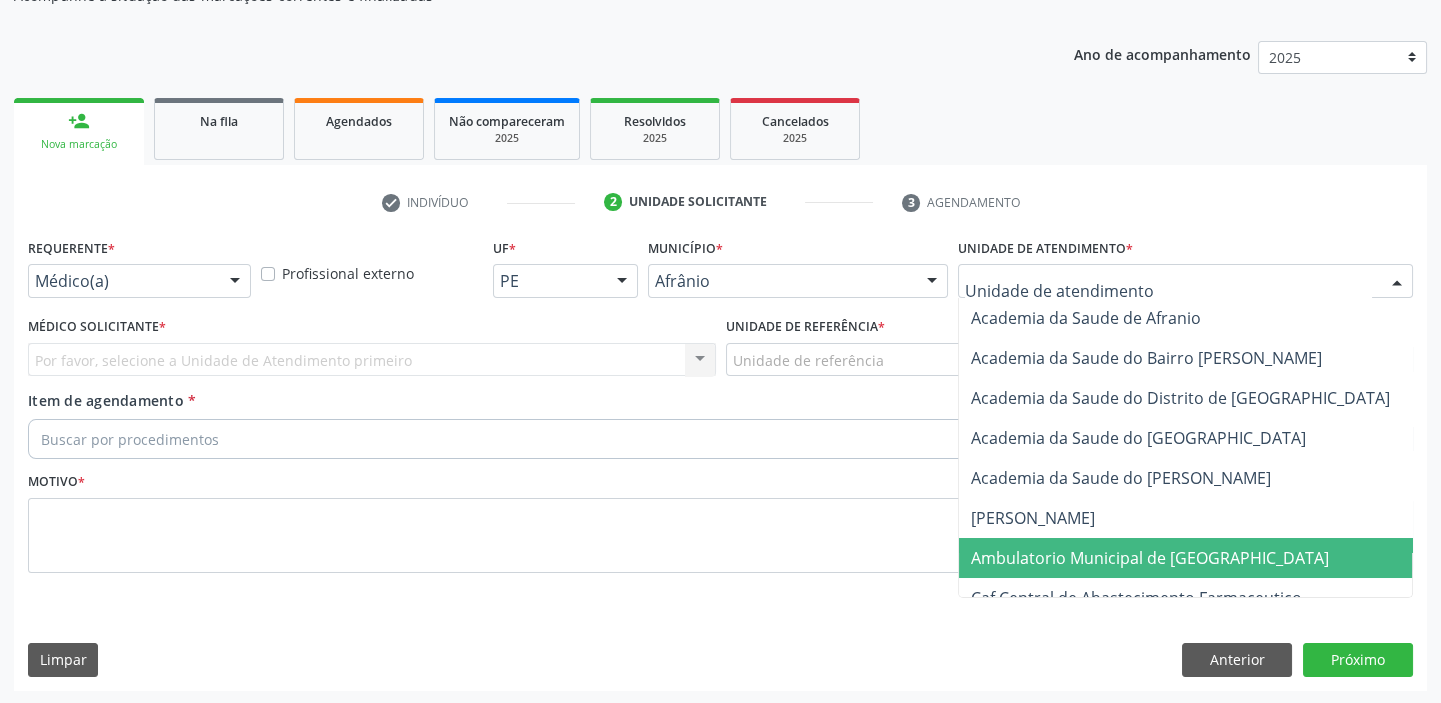 click on "Ambulatorio Municipal de [GEOGRAPHIC_DATA]" at bounding box center [1203, 558] 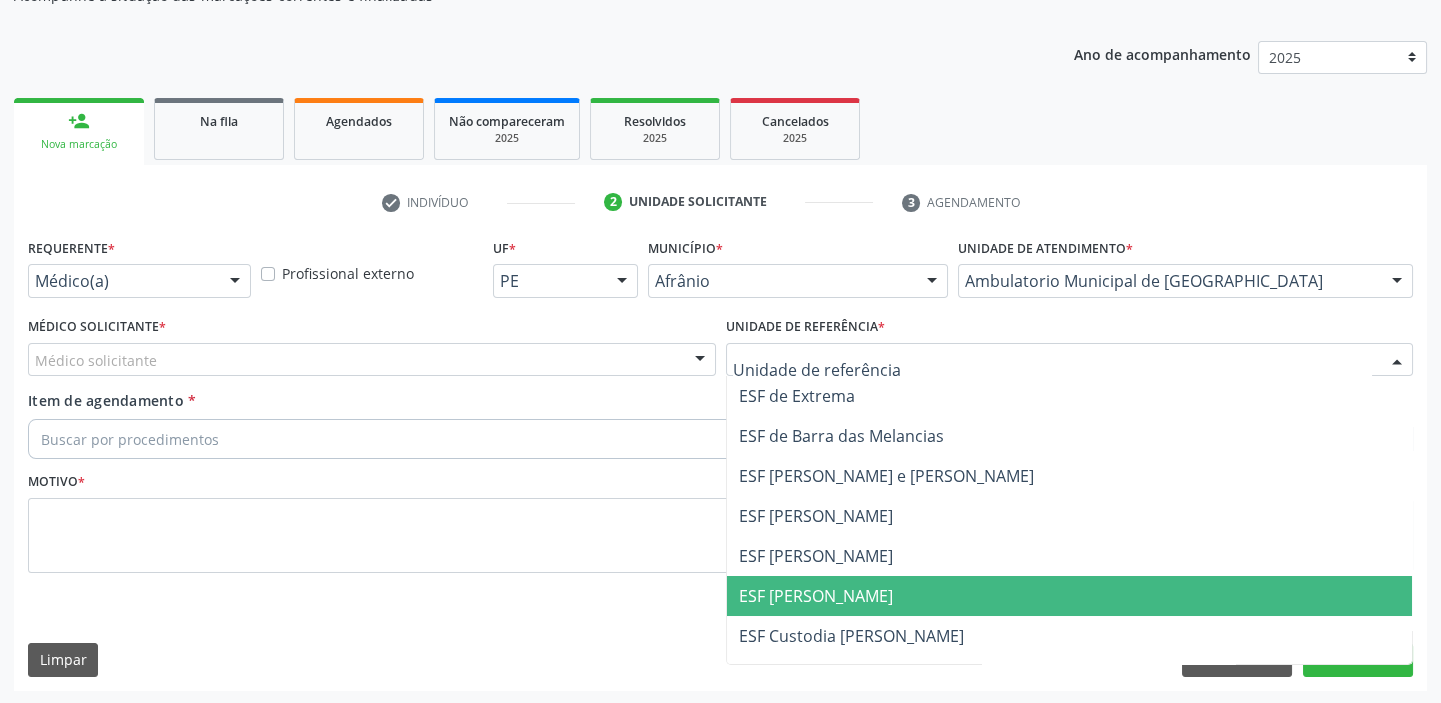 click on "ESF [PERSON_NAME]" at bounding box center (816, 596) 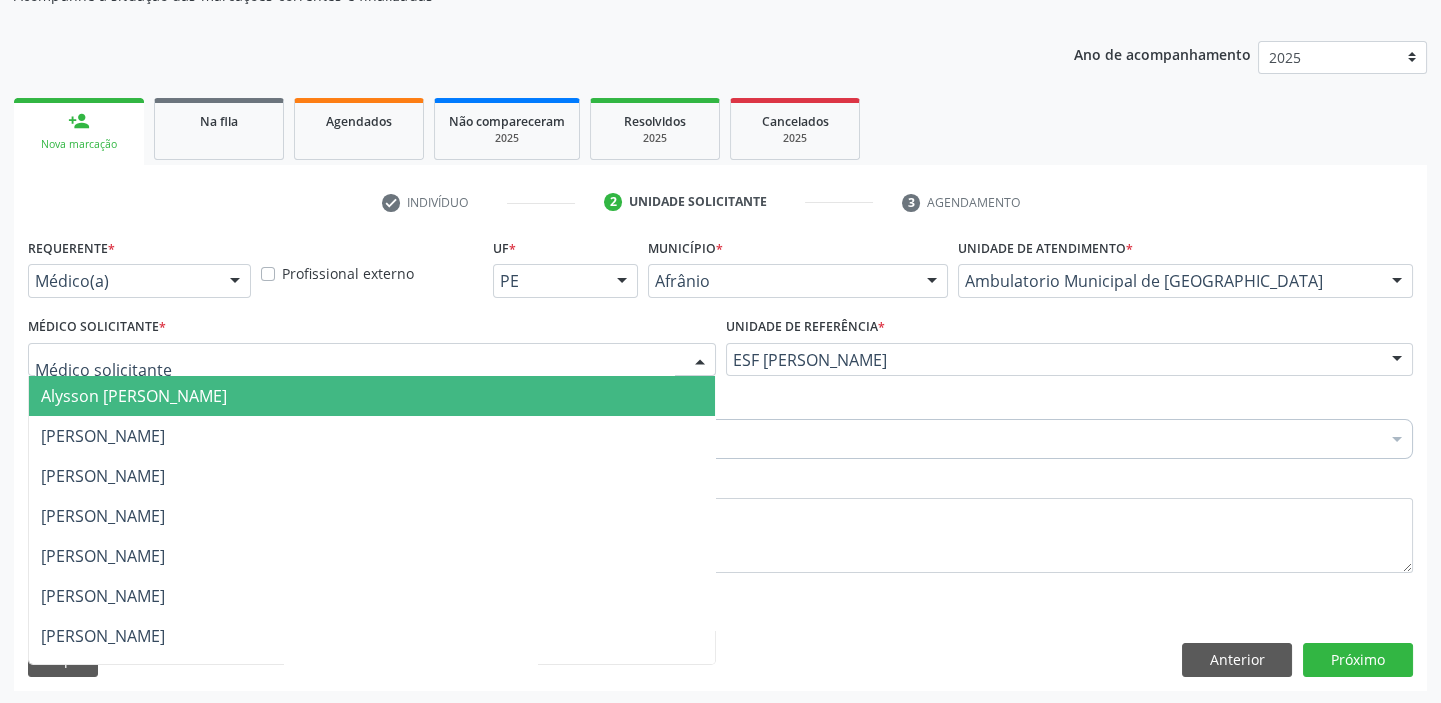 click on "Alysson [PERSON_NAME]" at bounding box center (372, 396) 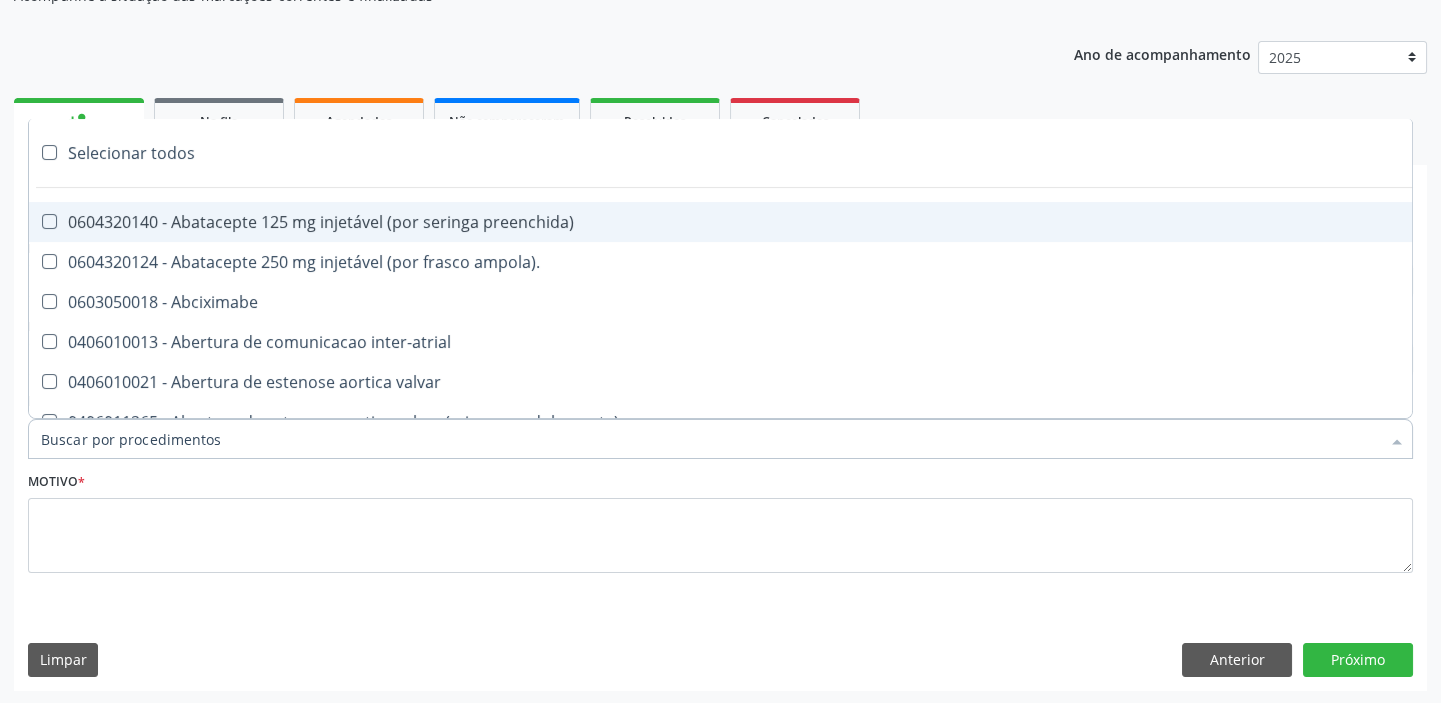 paste on "ultrass" 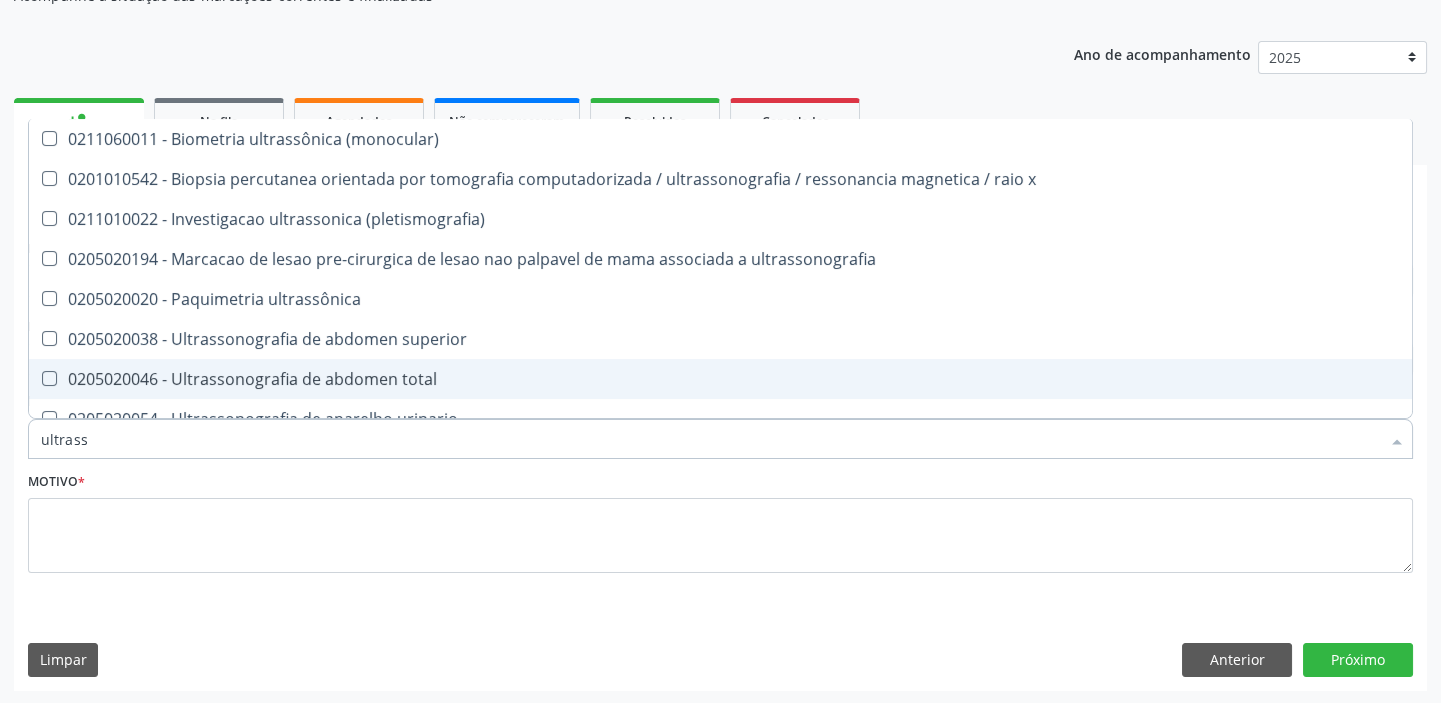 click on "0205020046 - Ultrassonografia de abdomen total" at bounding box center (720, 379) 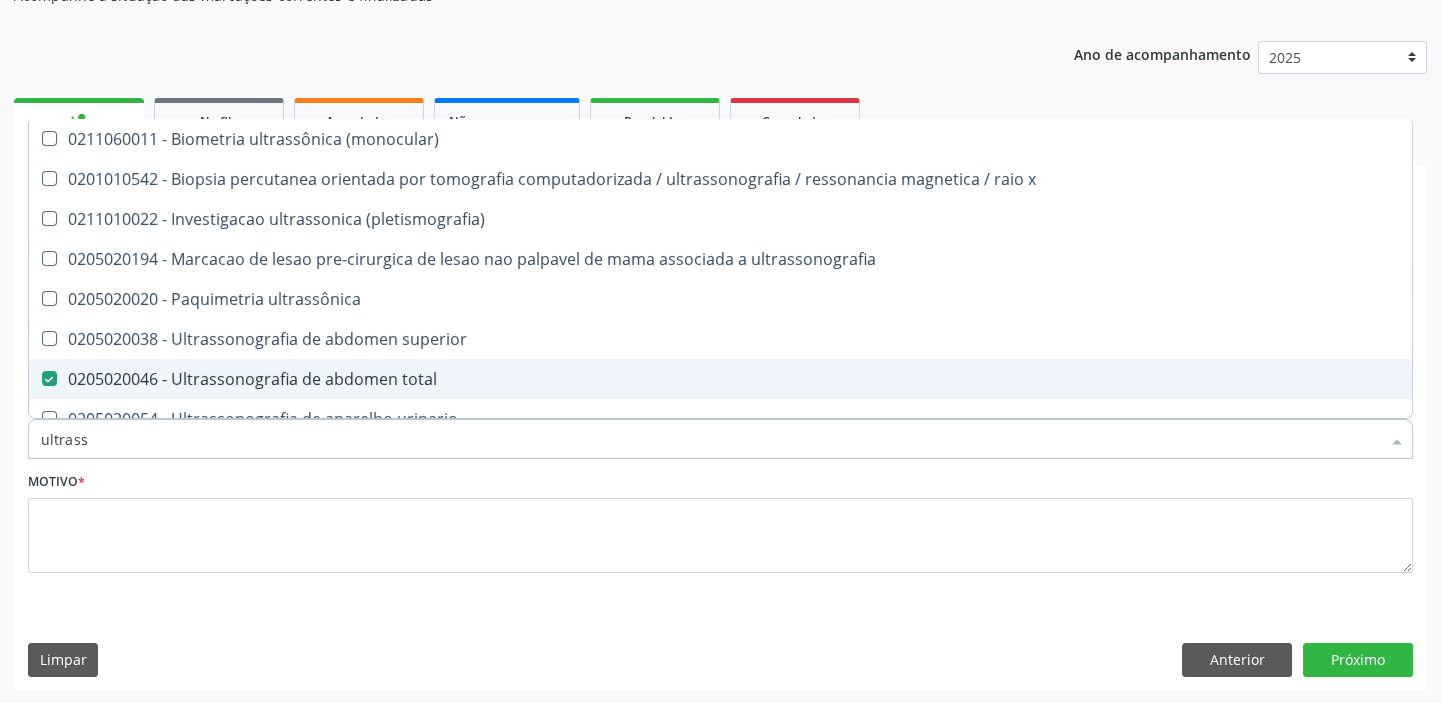 checkbox on "true" 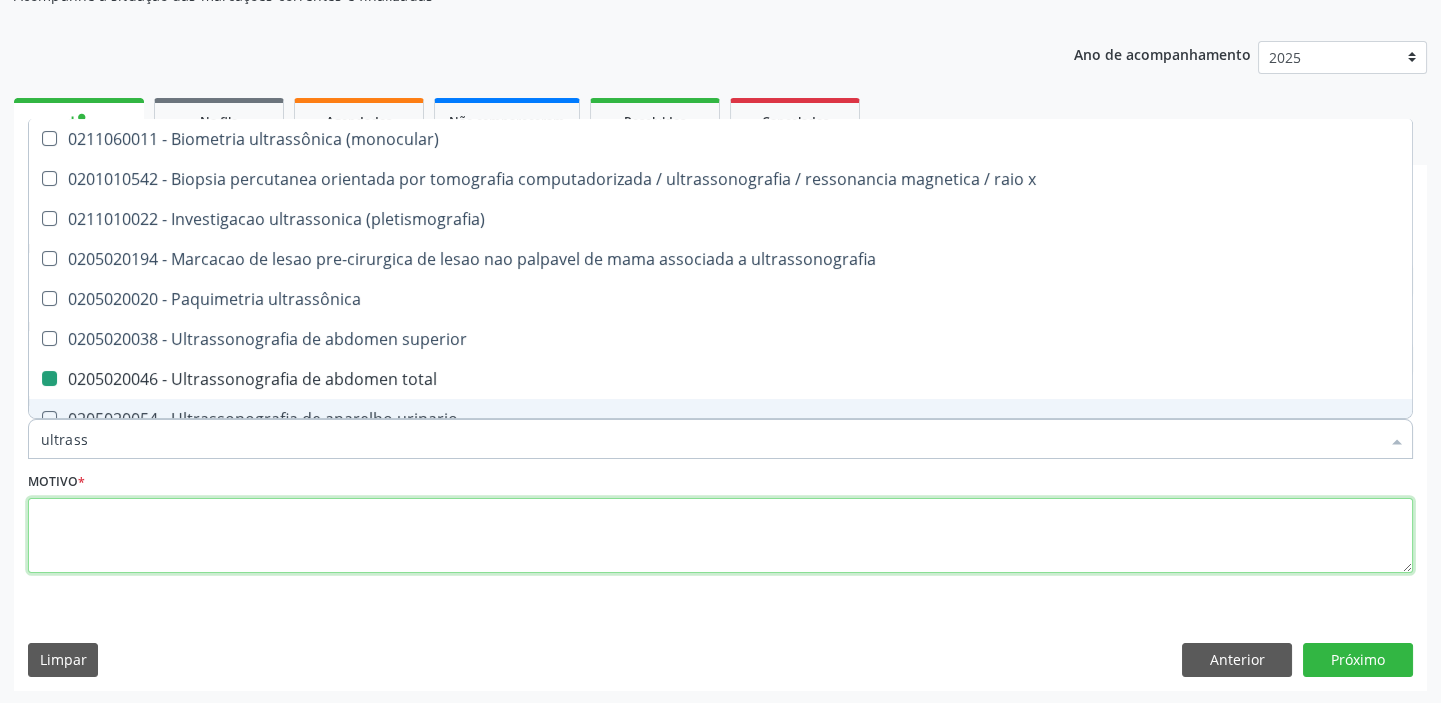 click at bounding box center [720, 536] 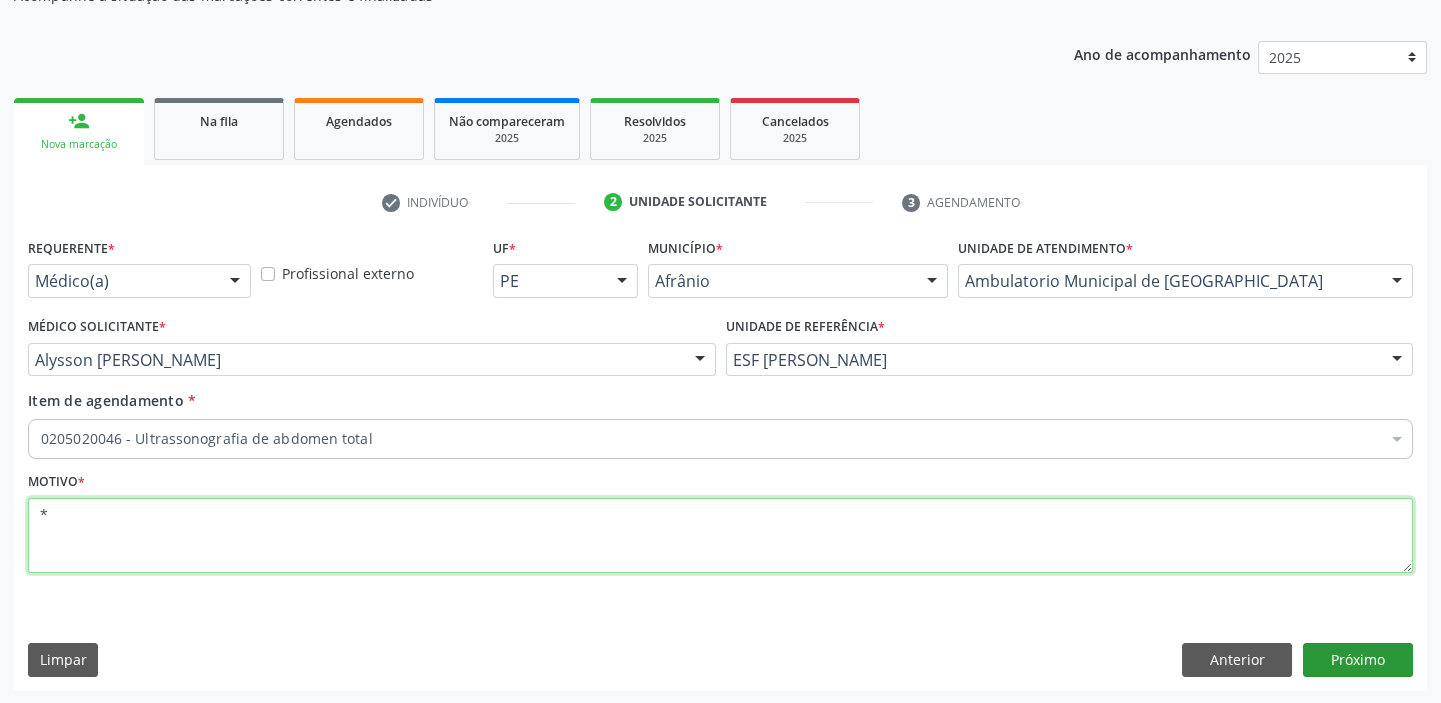 type on "*" 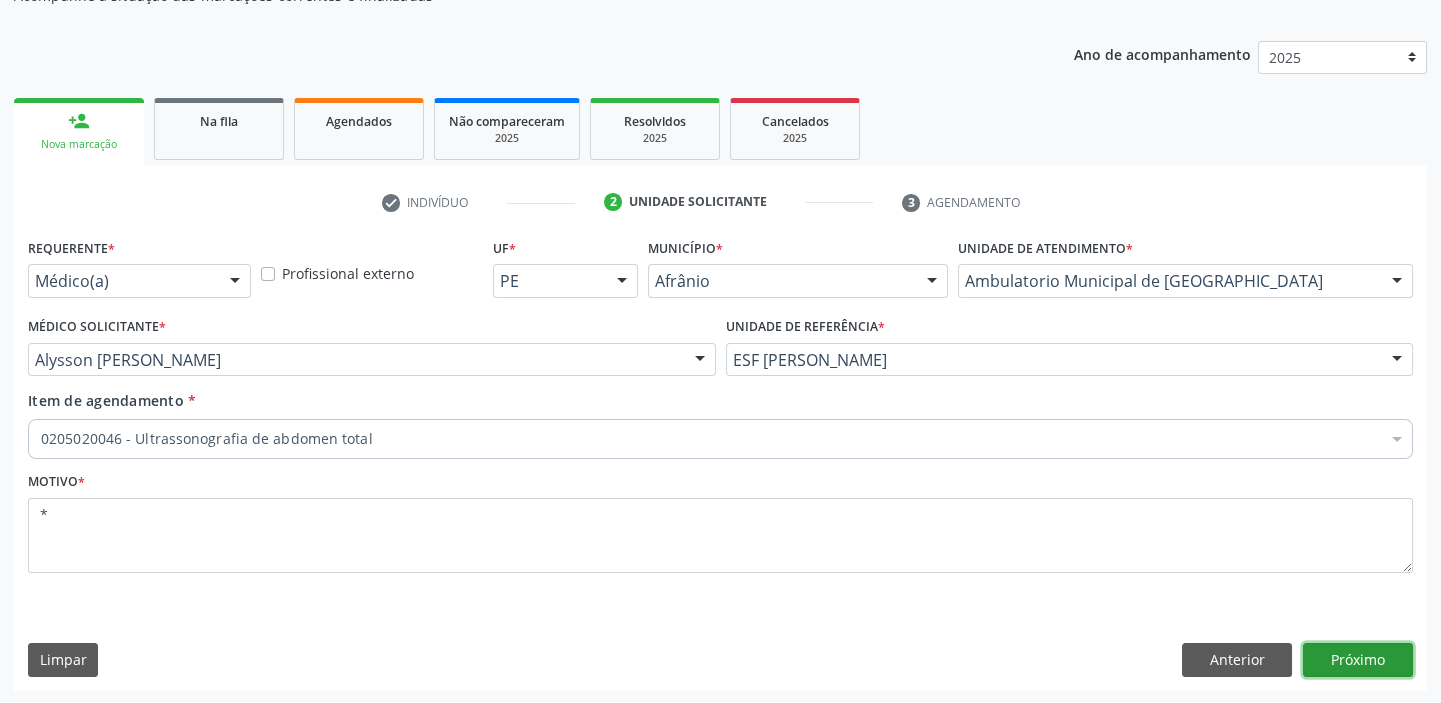 click on "Próximo" at bounding box center (1358, 660) 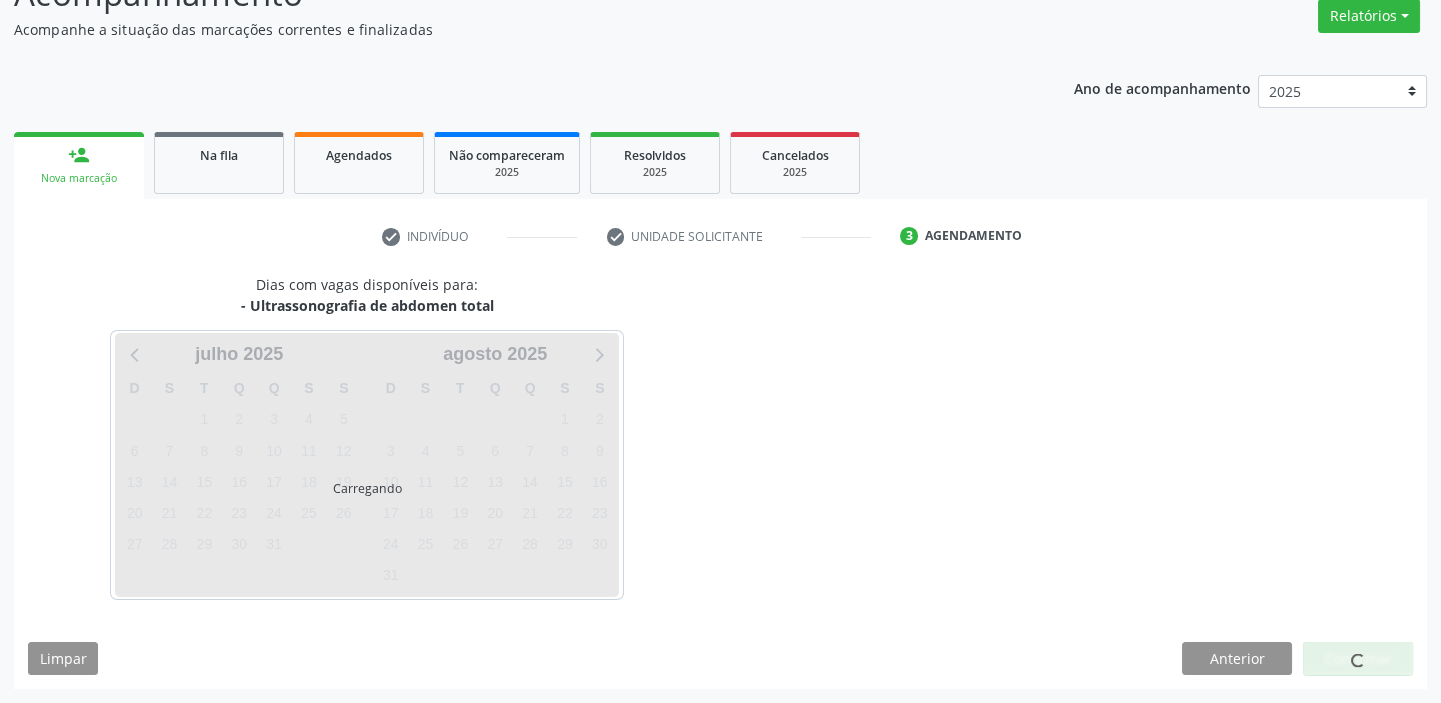 scroll, scrollTop: 166, scrollLeft: 0, axis: vertical 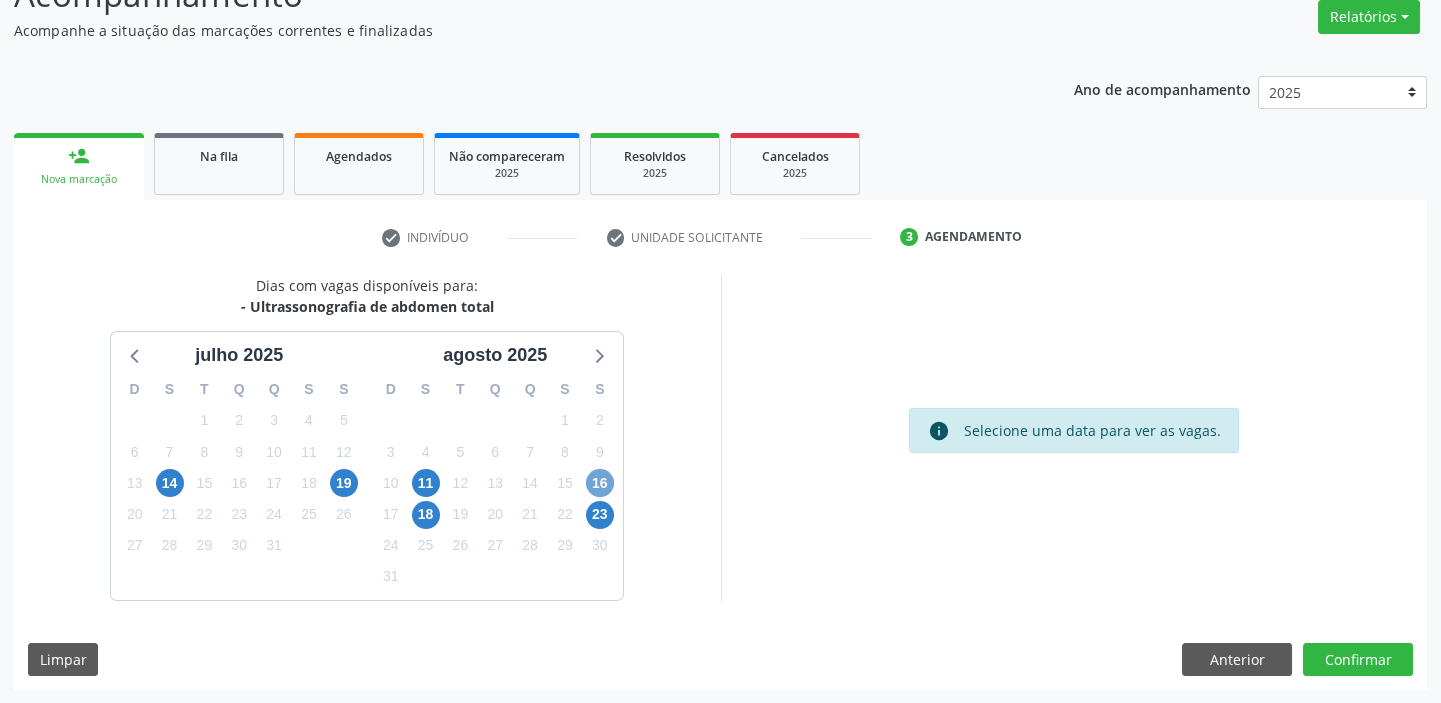 click on "16" at bounding box center (600, 483) 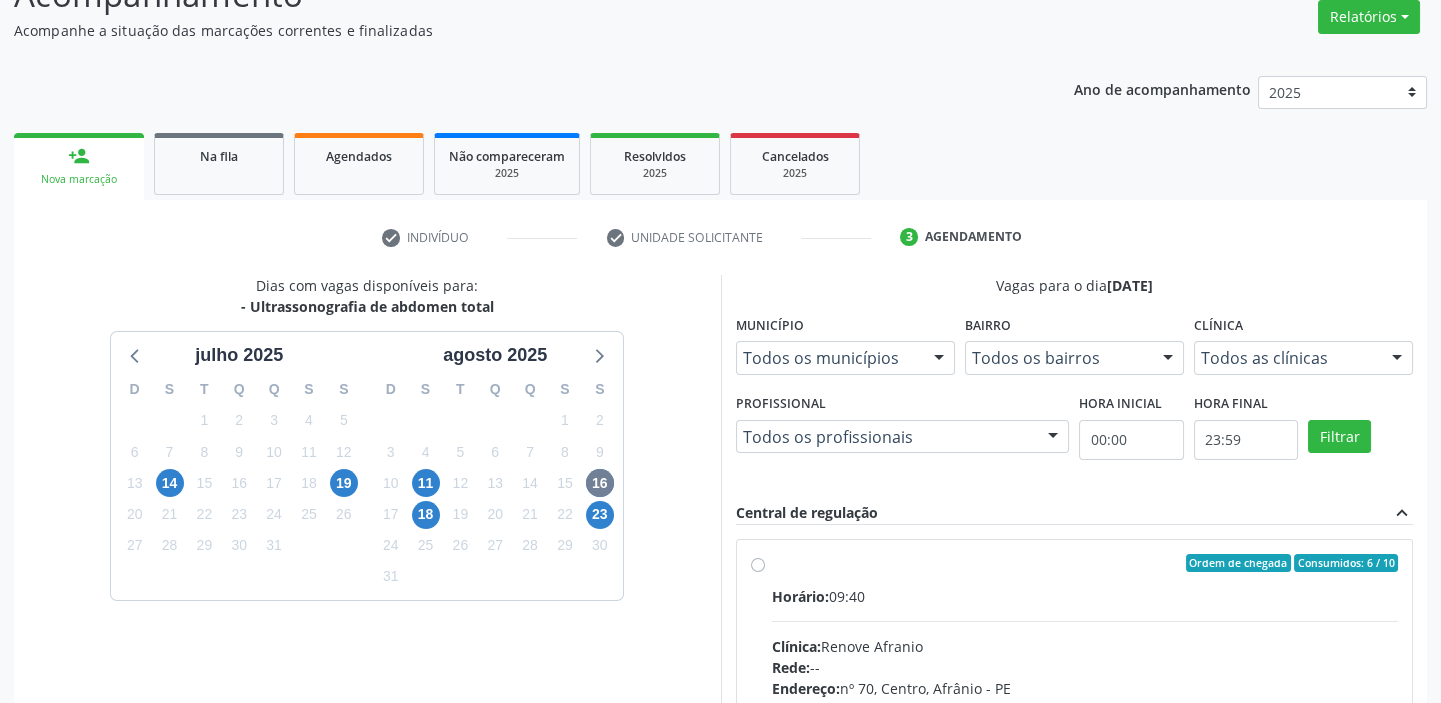click on "Horário:   09:40" at bounding box center [1085, 596] 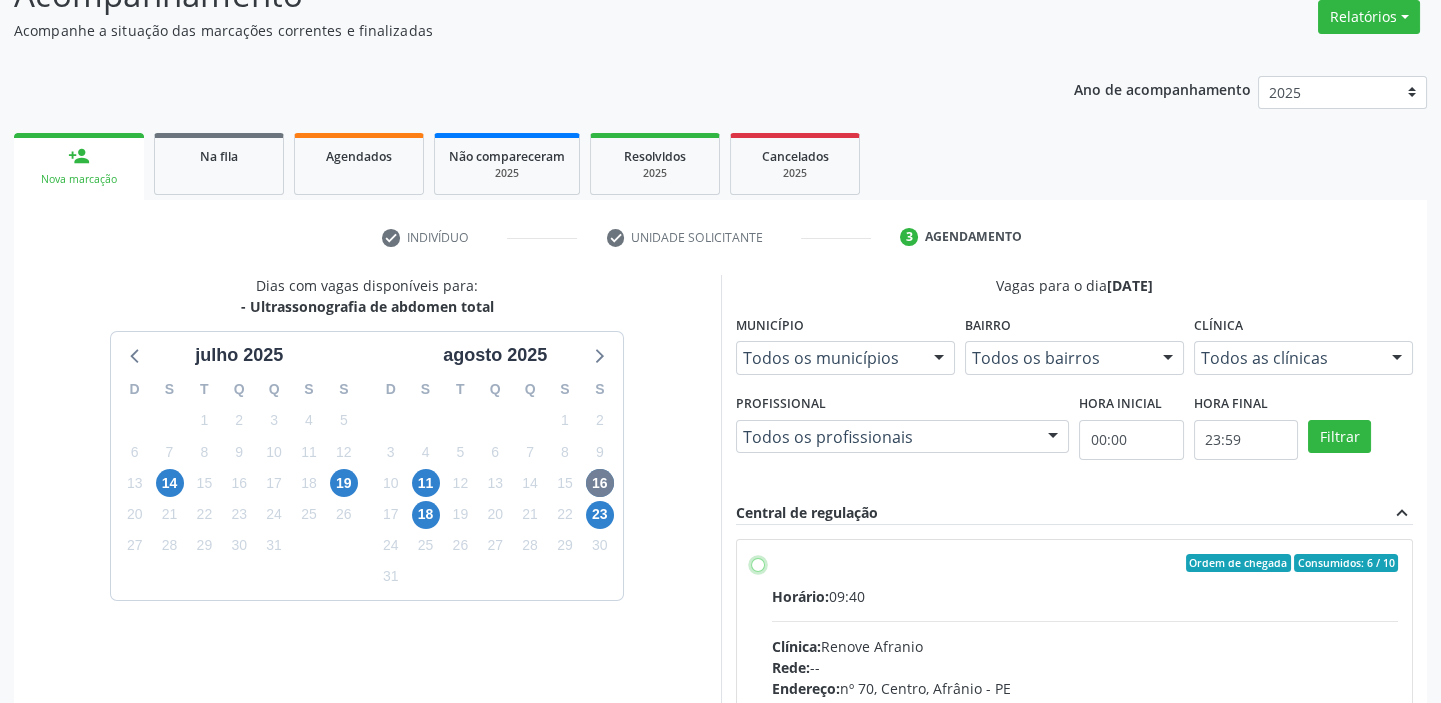 radio on "true" 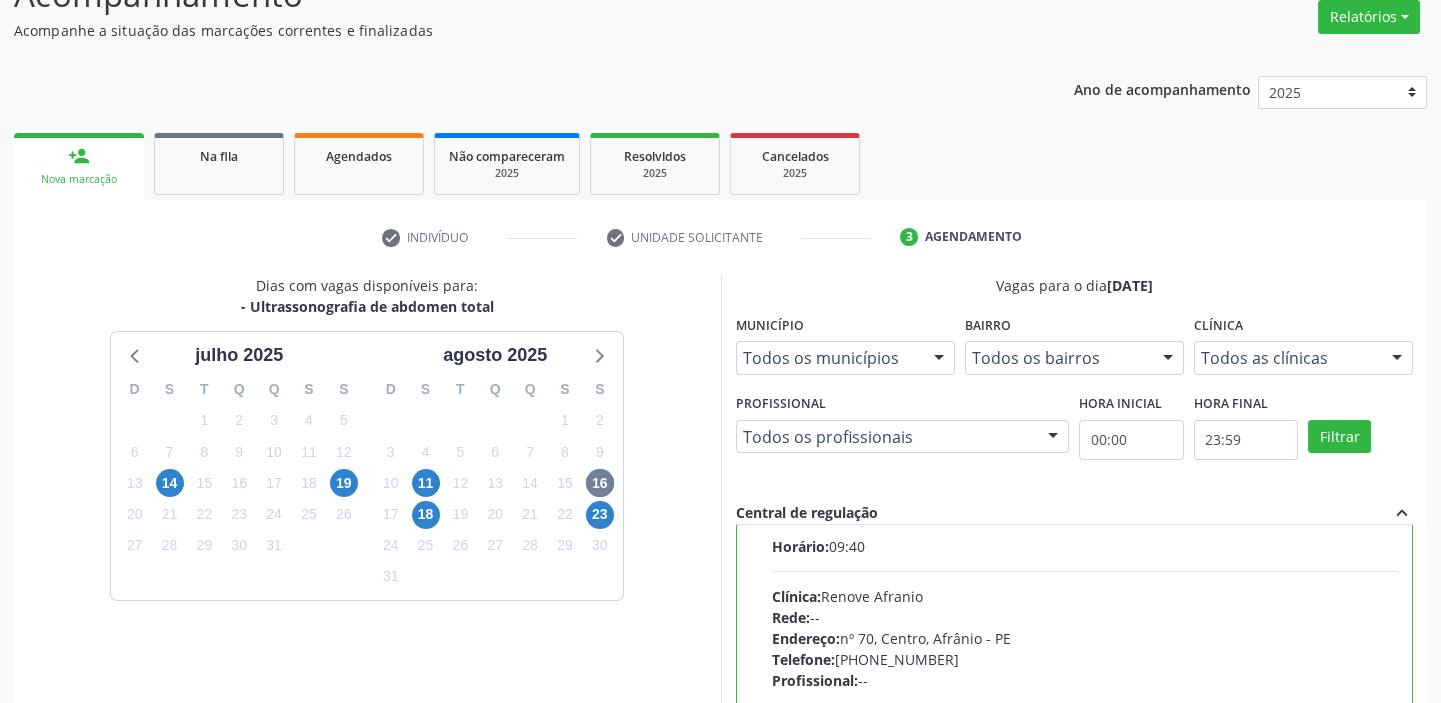scroll, scrollTop: 99, scrollLeft: 0, axis: vertical 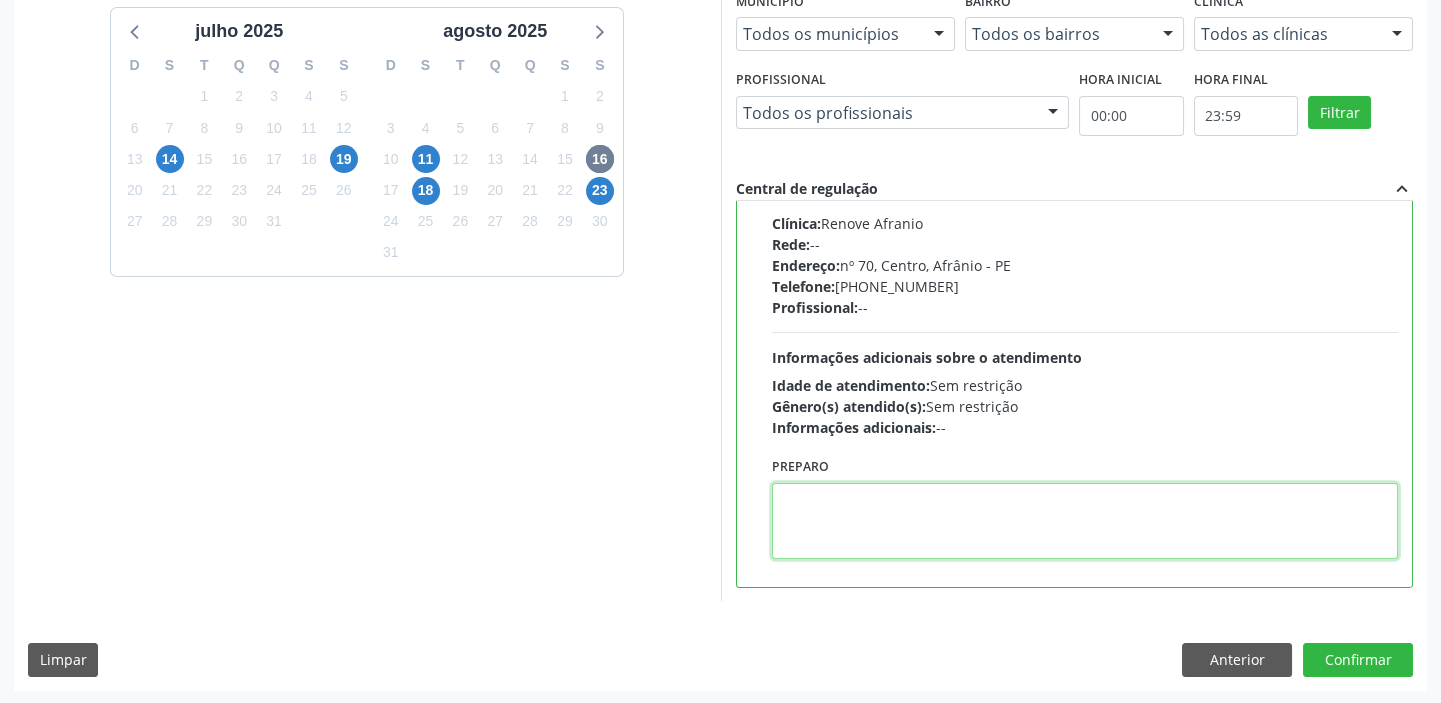 click at bounding box center (1085, 521) 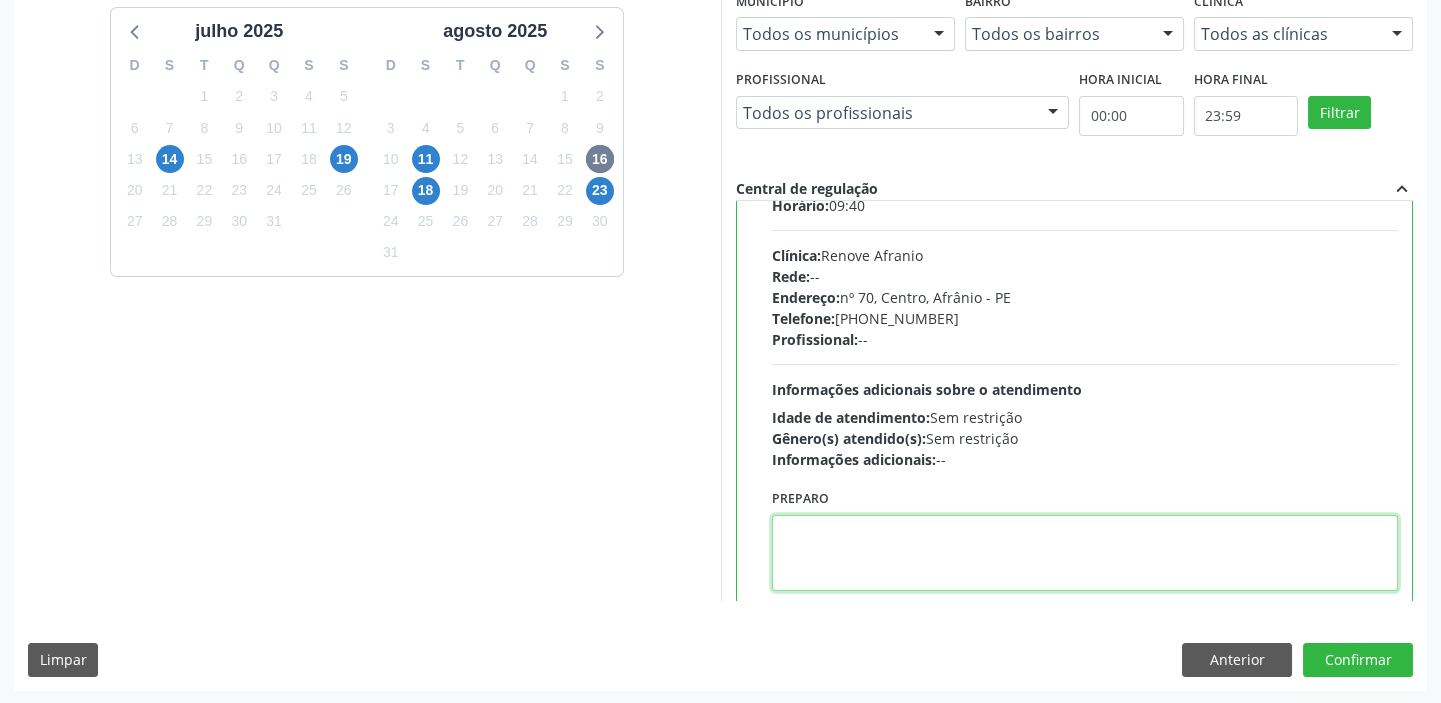 scroll, scrollTop: 99, scrollLeft: 0, axis: vertical 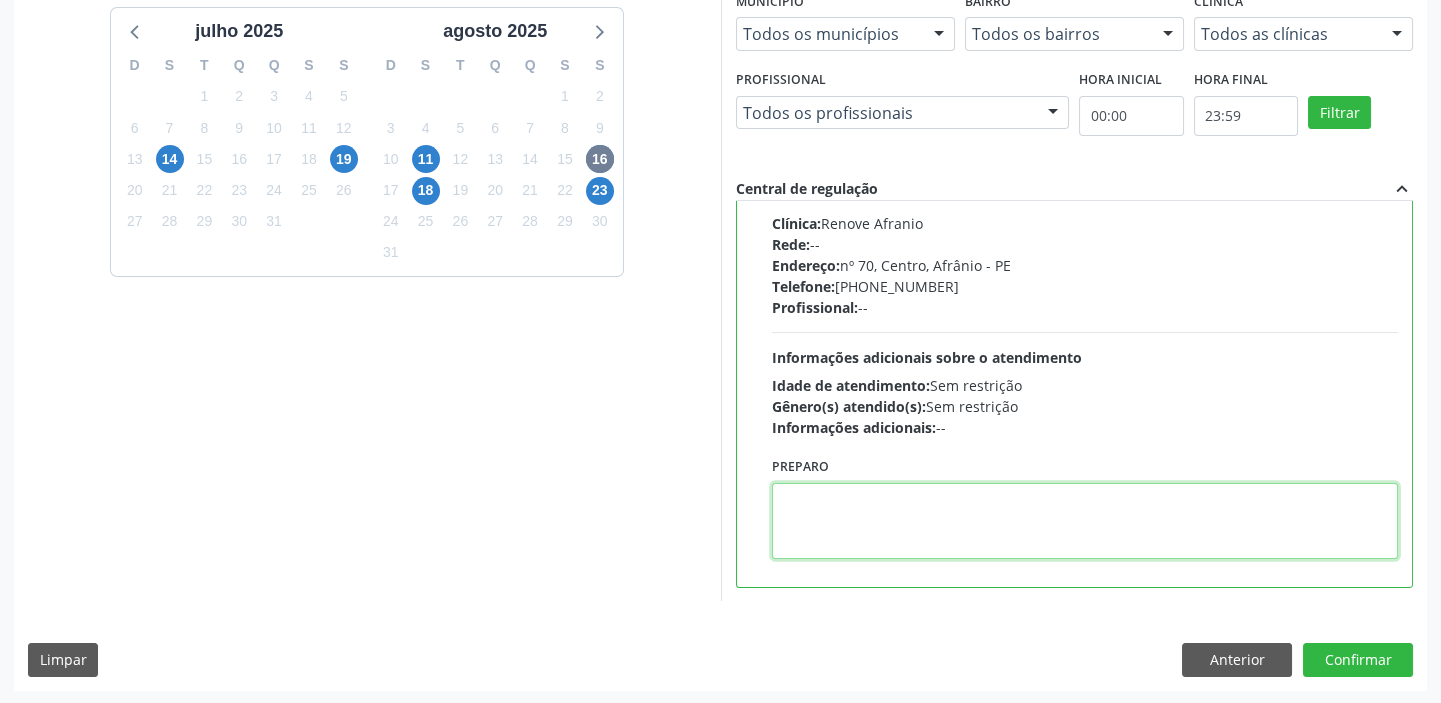click at bounding box center (1085, 521) 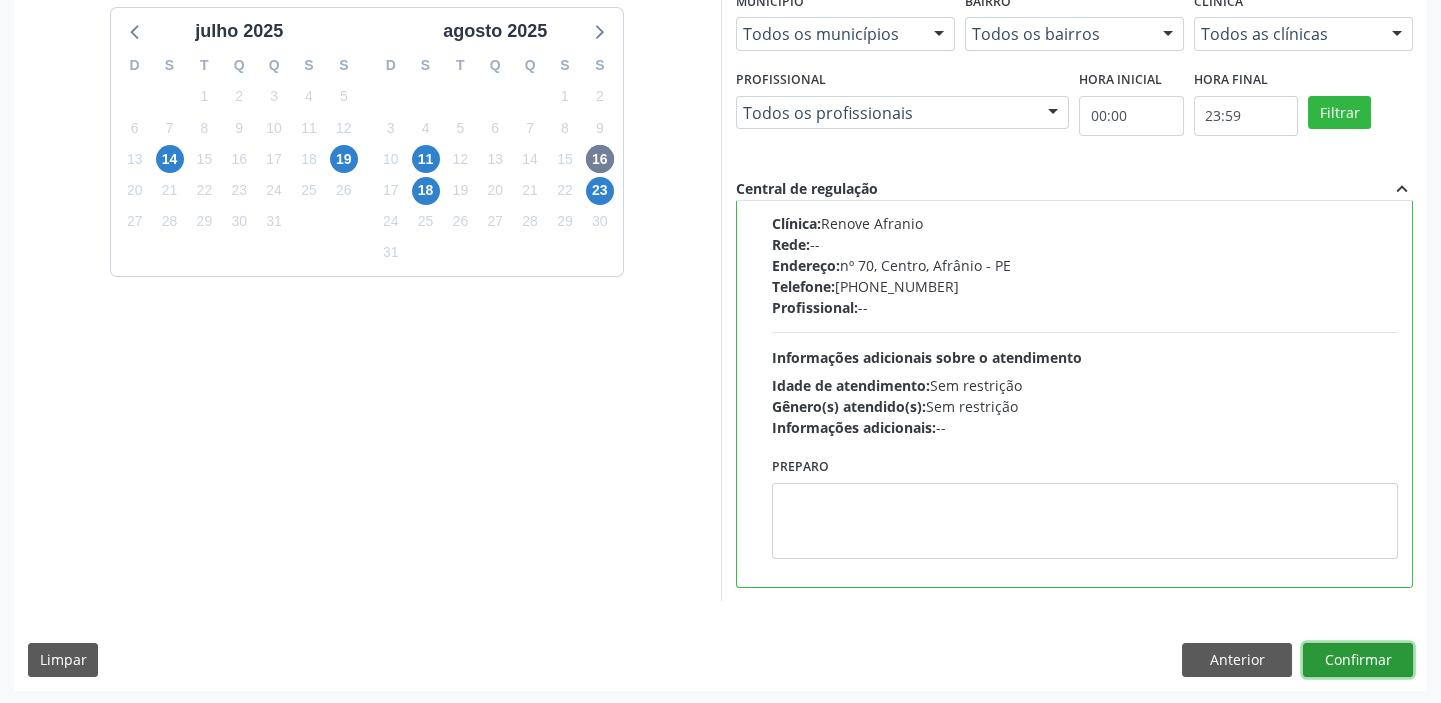 click on "Confirmar" at bounding box center (1358, 660) 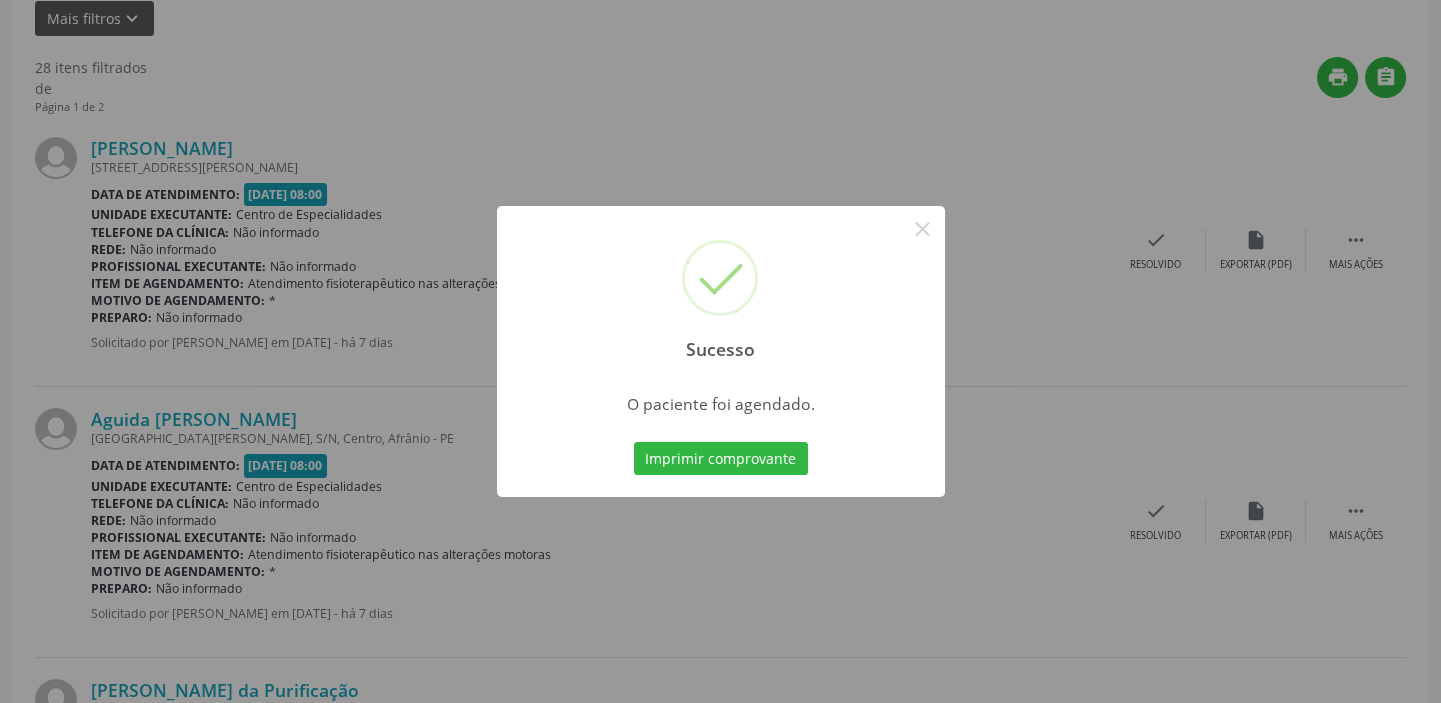 scroll, scrollTop: 0, scrollLeft: 0, axis: both 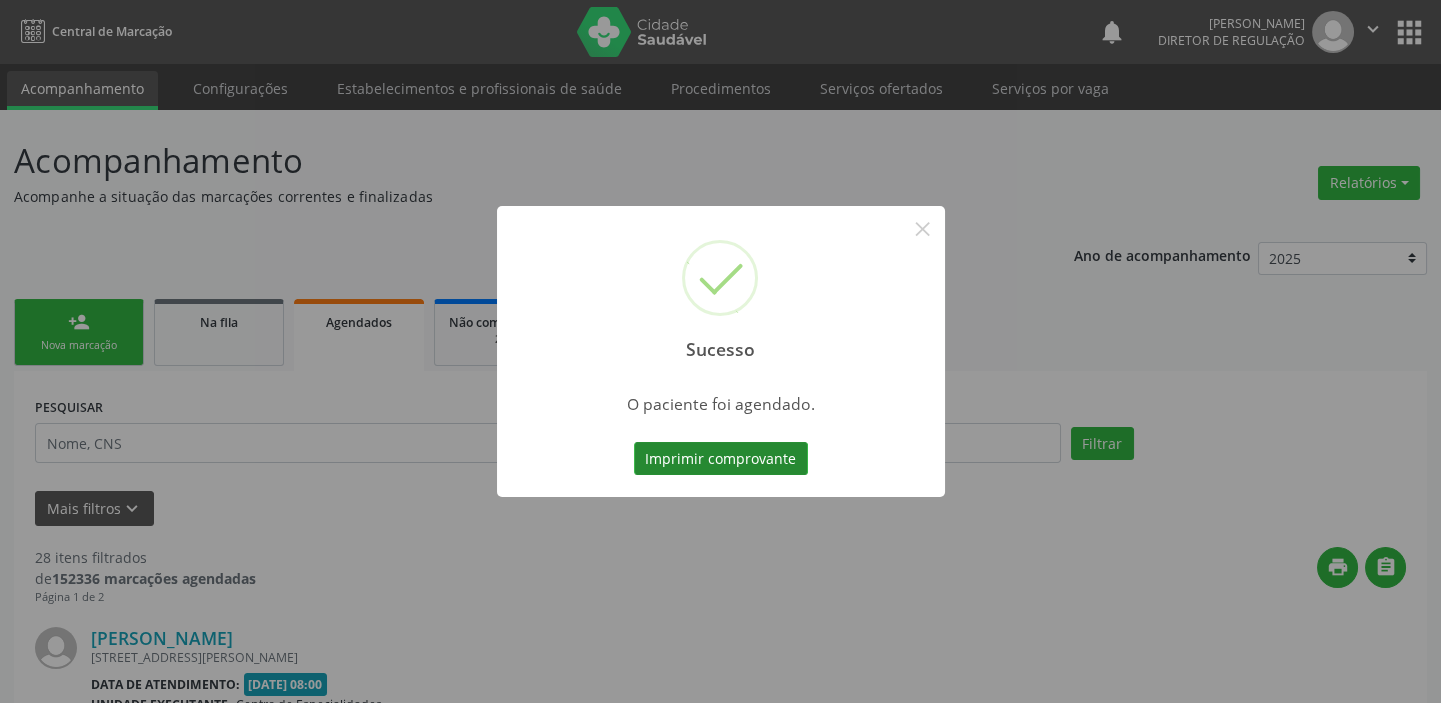 click on "Imprimir comprovante" at bounding box center [721, 459] 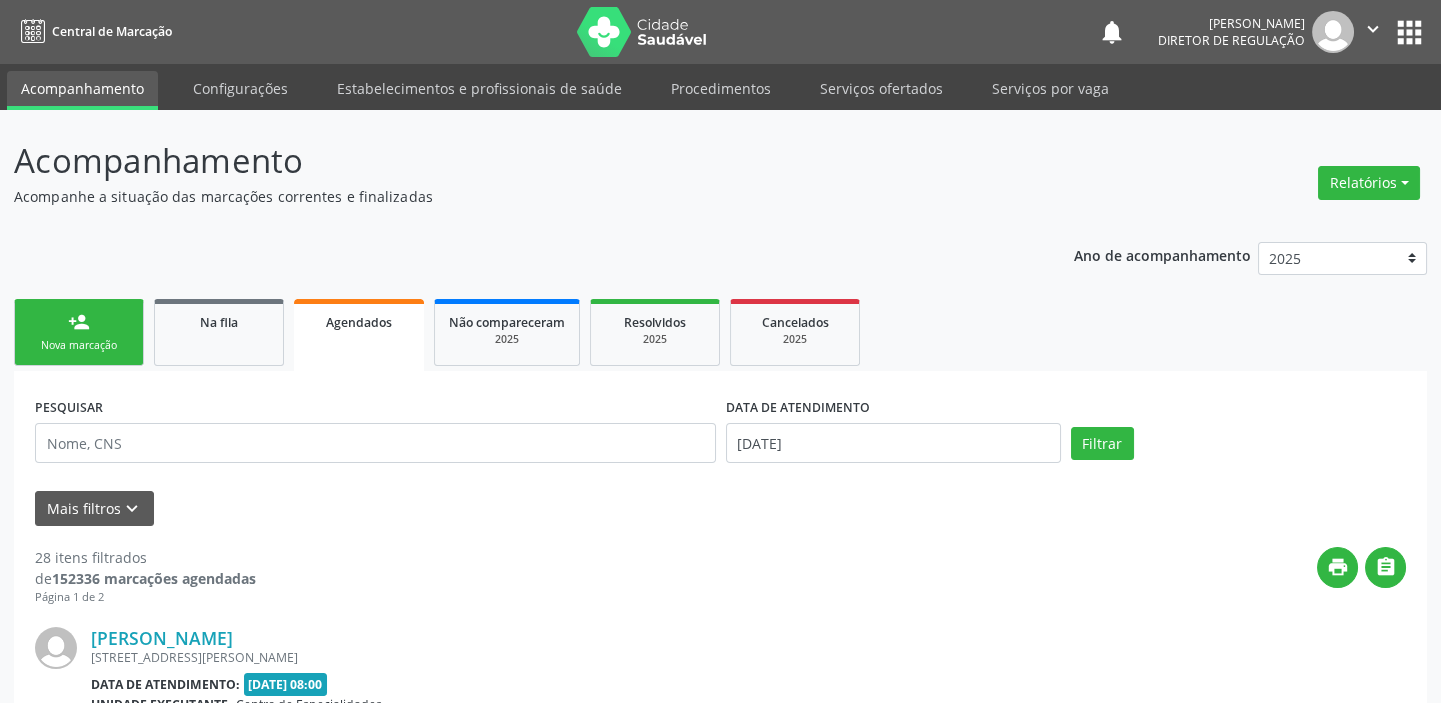 click on "person_add
Nova marcação" at bounding box center [79, 332] 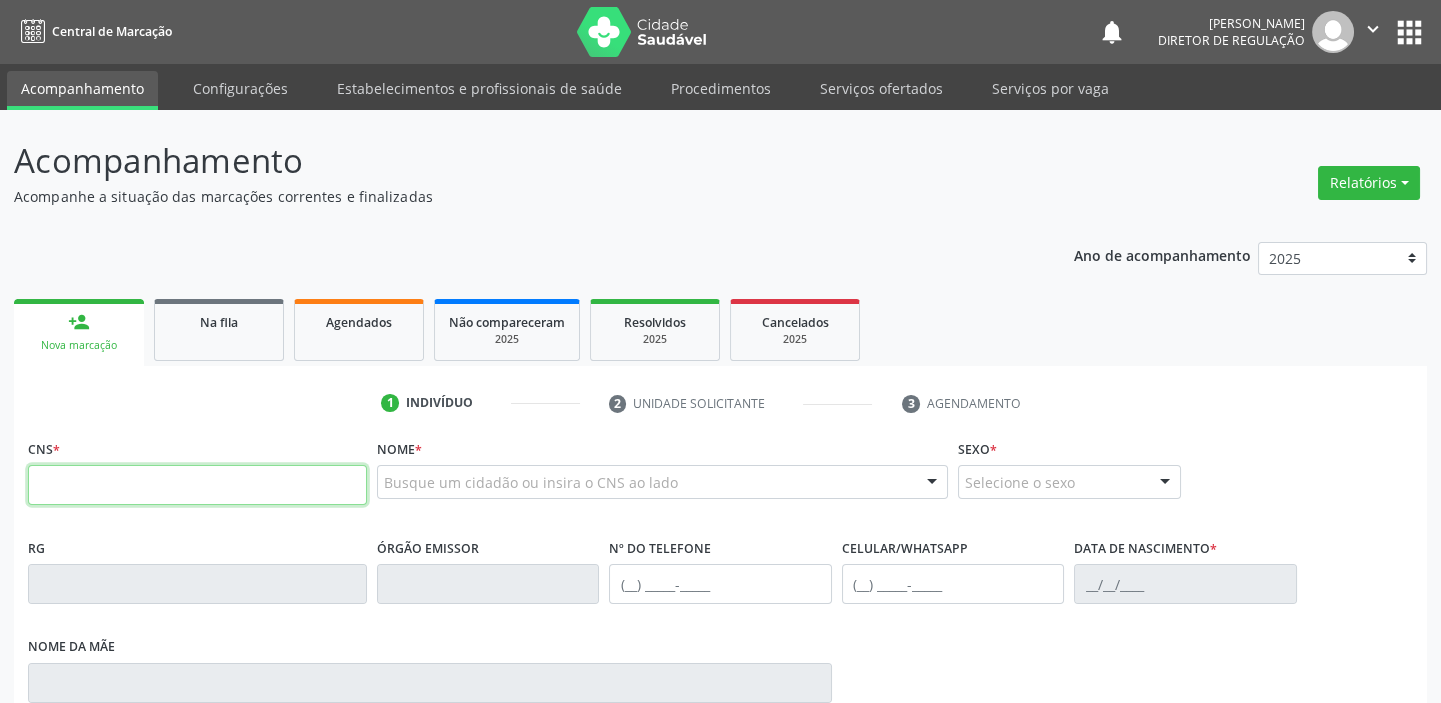 click at bounding box center [197, 485] 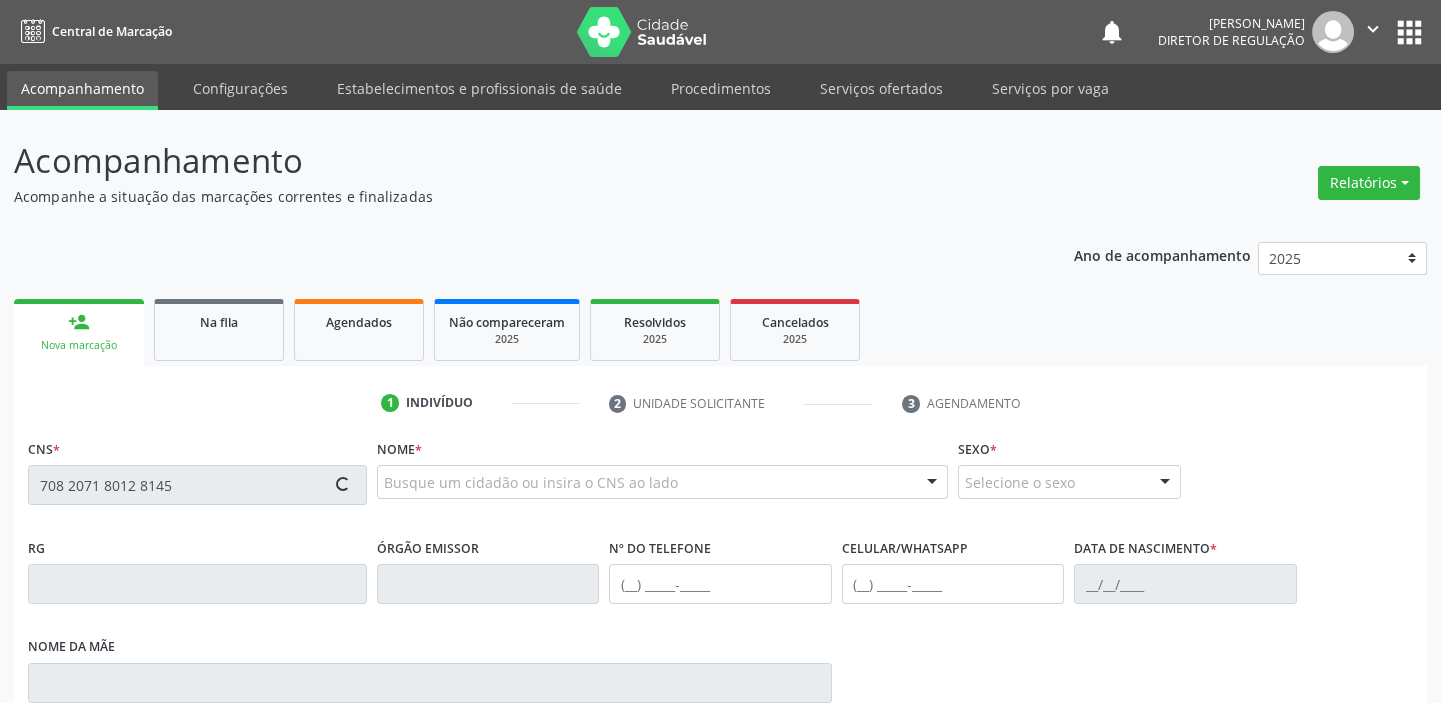 type on "708 2071 8012 8145" 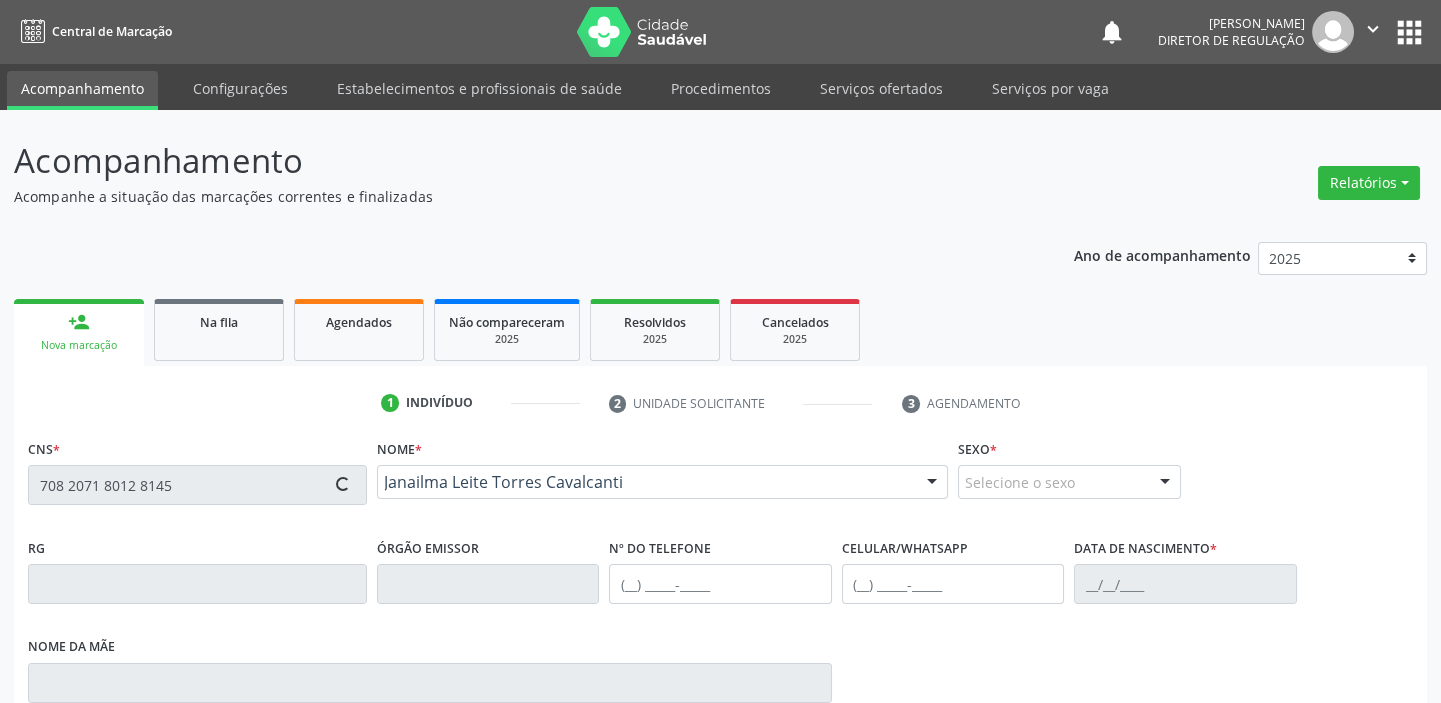 type on "[PHONE_NUMBER]" 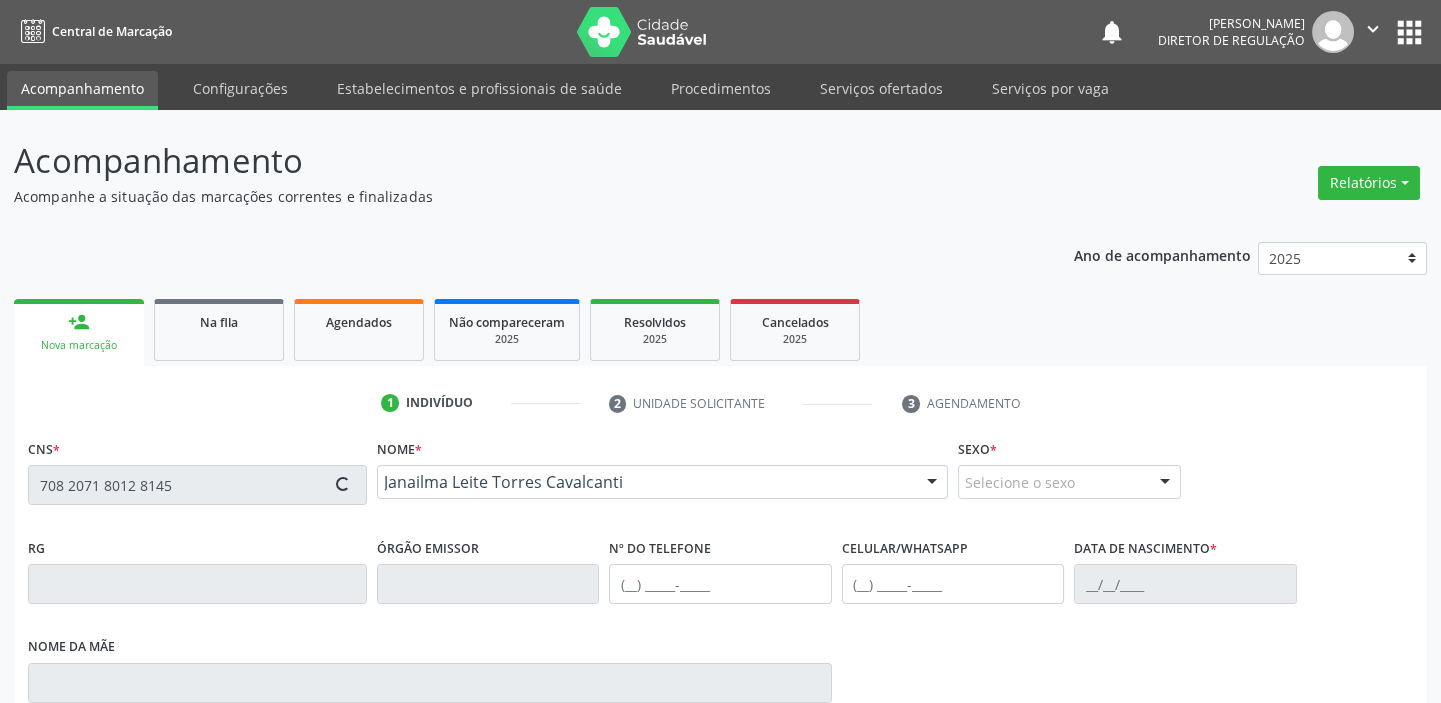 type on "[DATE]" 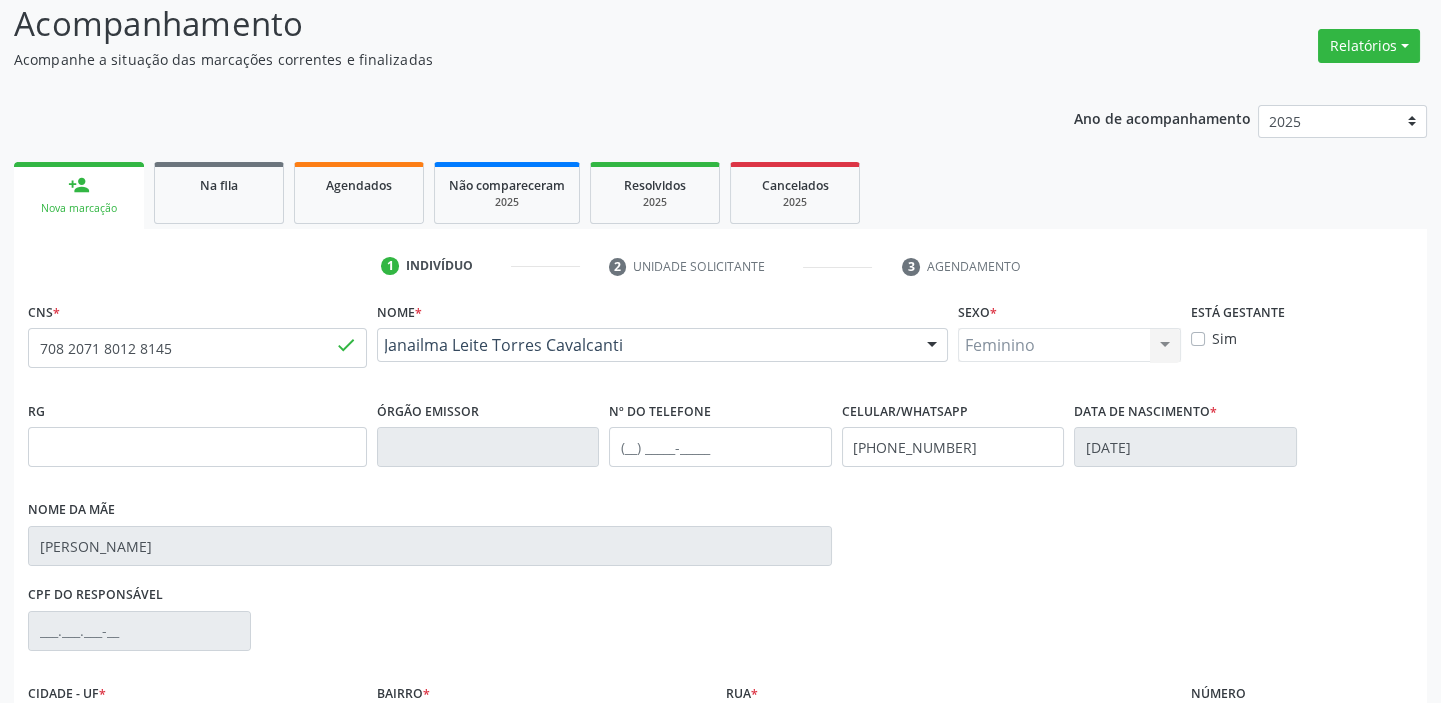 scroll, scrollTop: 366, scrollLeft: 0, axis: vertical 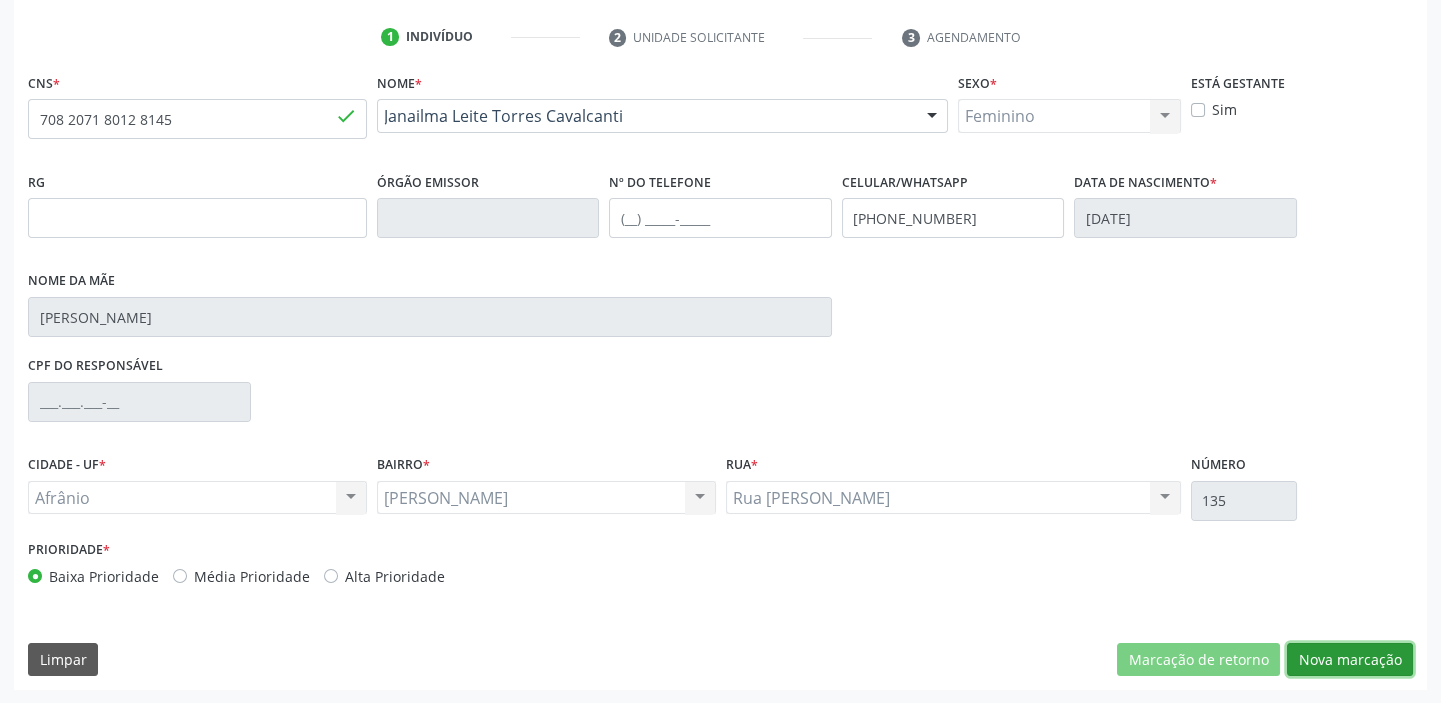 click on "Nova marcação" at bounding box center (1350, 660) 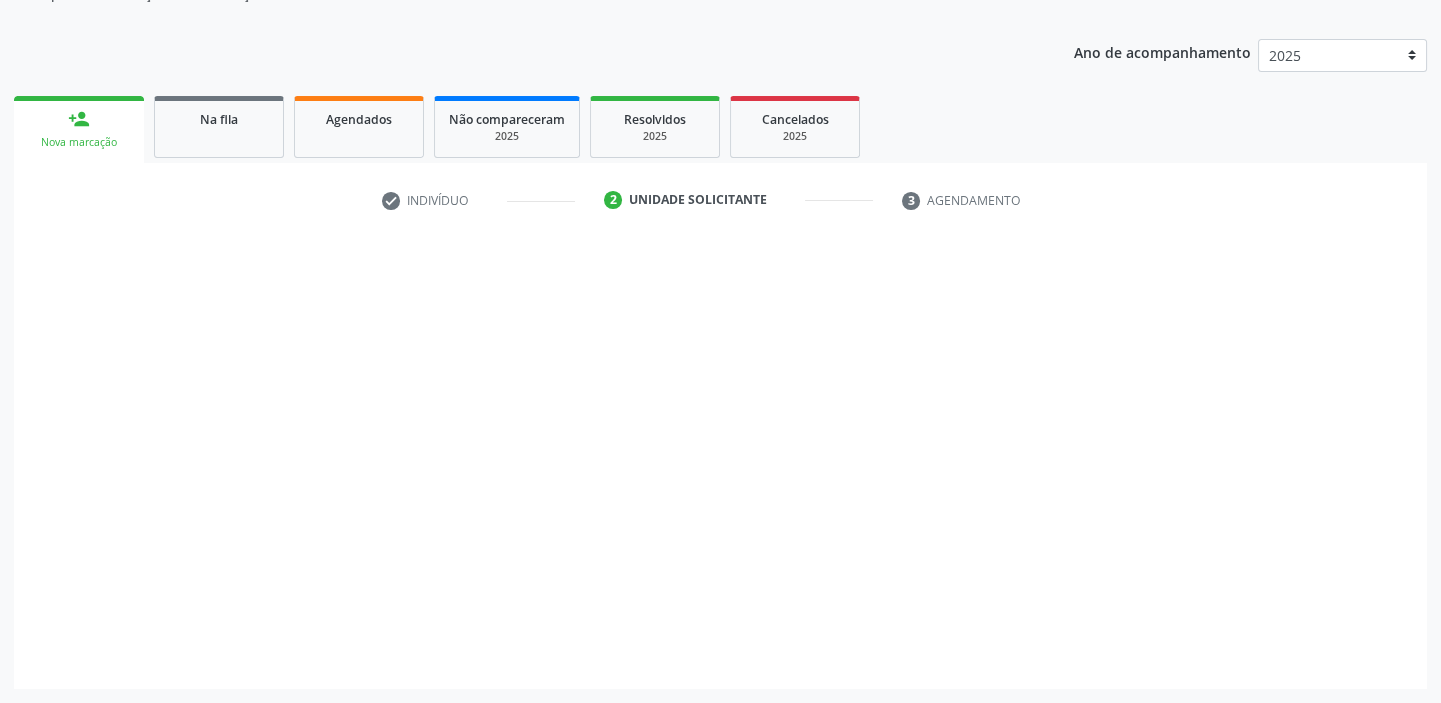 scroll, scrollTop: 201, scrollLeft: 0, axis: vertical 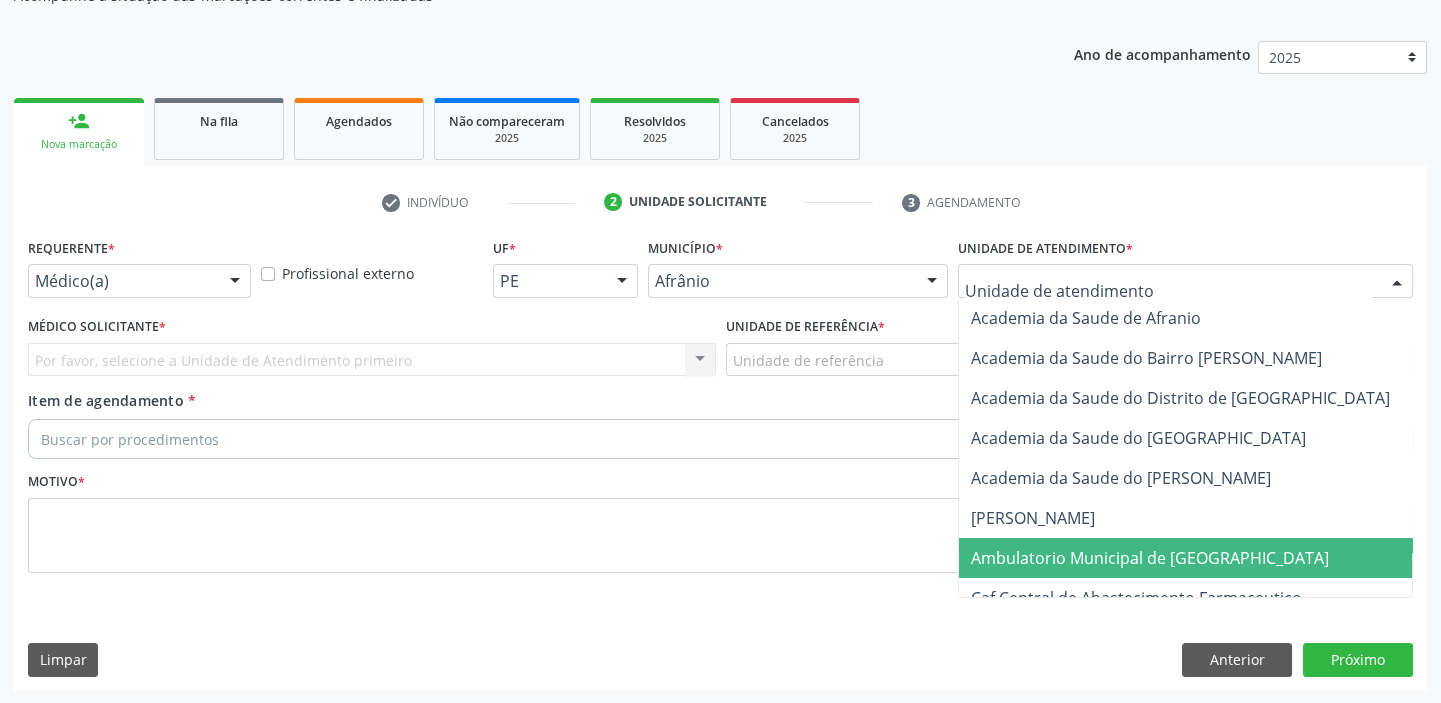 click on "Ambulatorio Municipal de [GEOGRAPHIC_DATA]" at bounding box center [1150, 558] 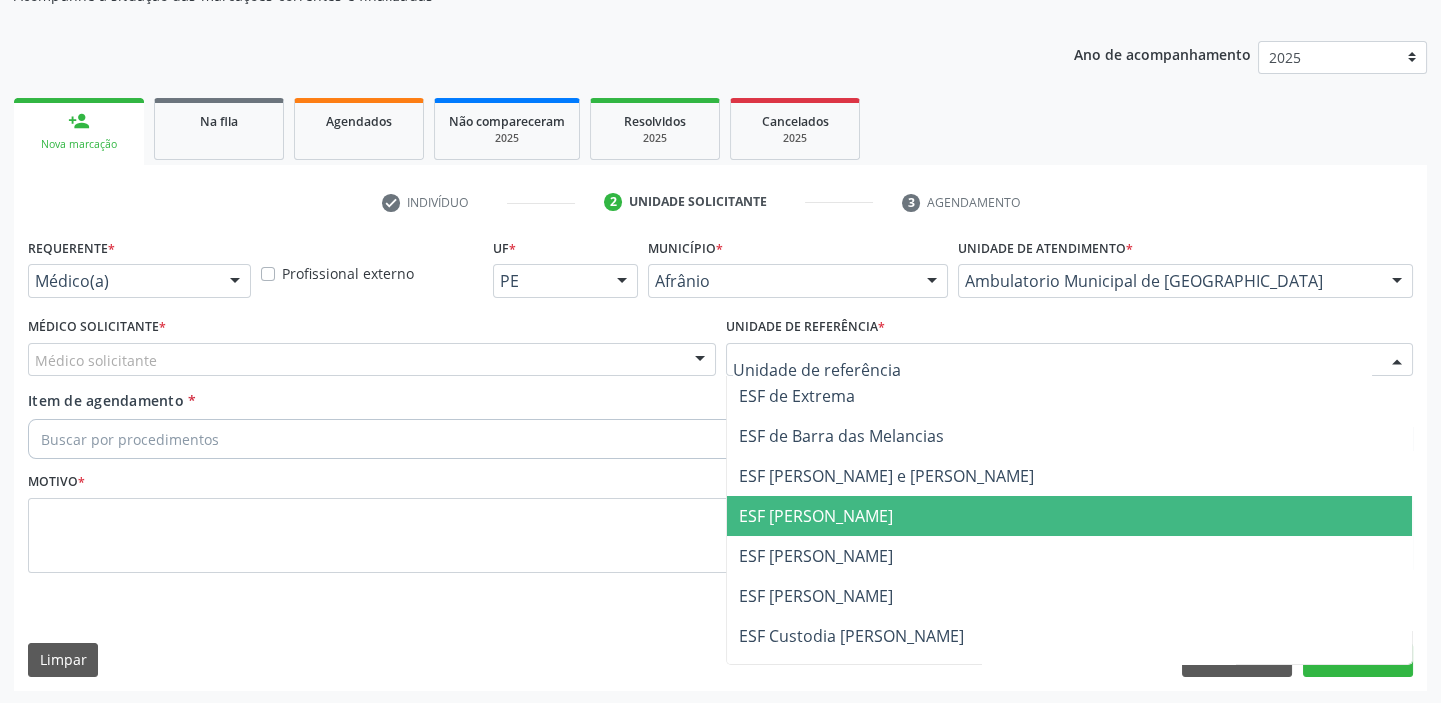 click on "ESF [PERSON_NAME]" at bounding box center (816, 516) 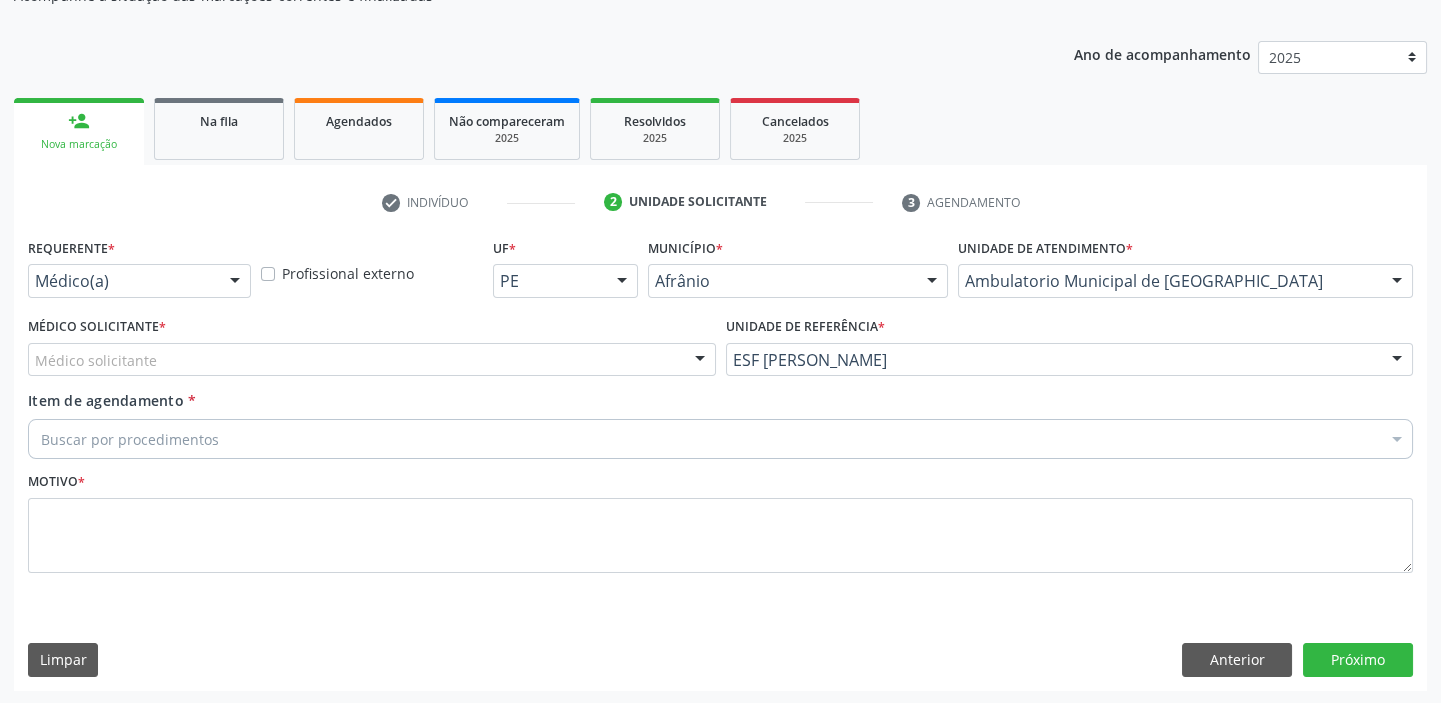 click on "Médico solicitante" at bounding box center [372, 360] 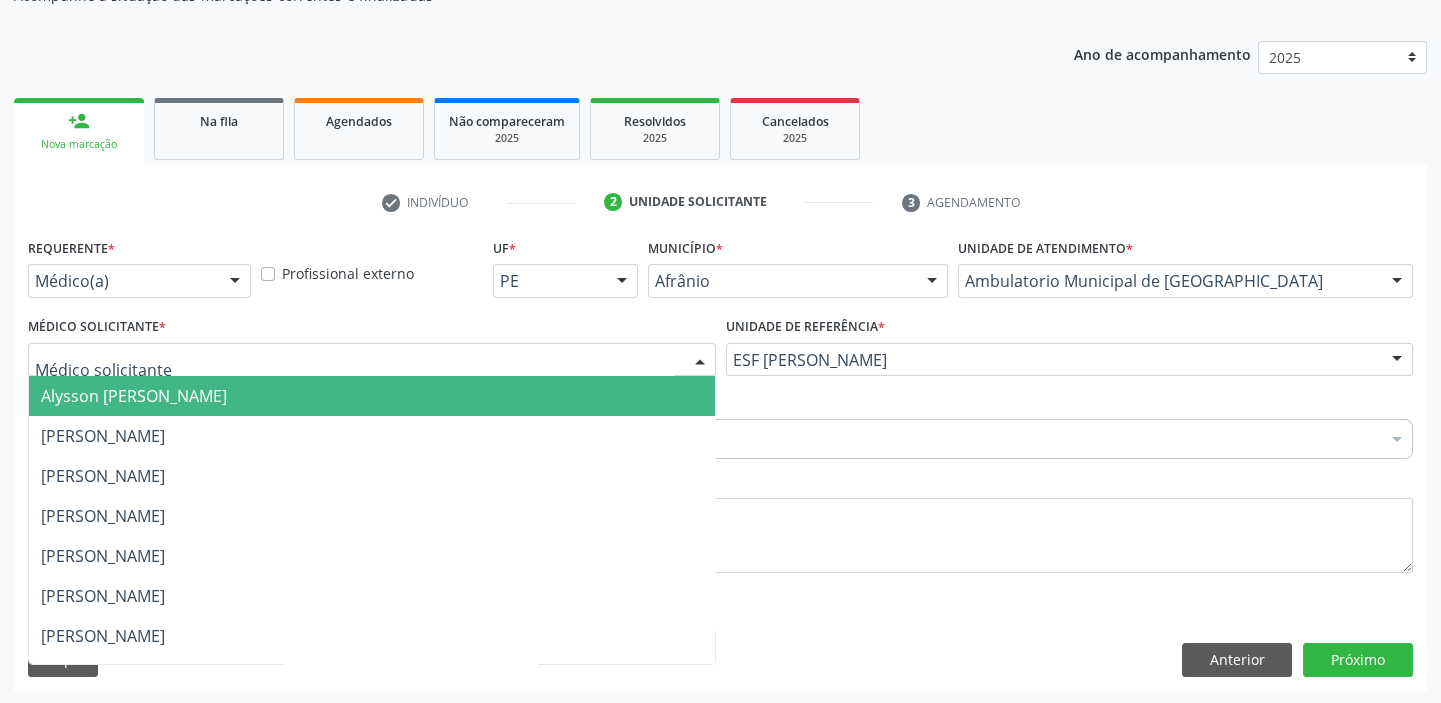 click on "Alysson [PERSON_NAME]" at bounding box center (134, 396) 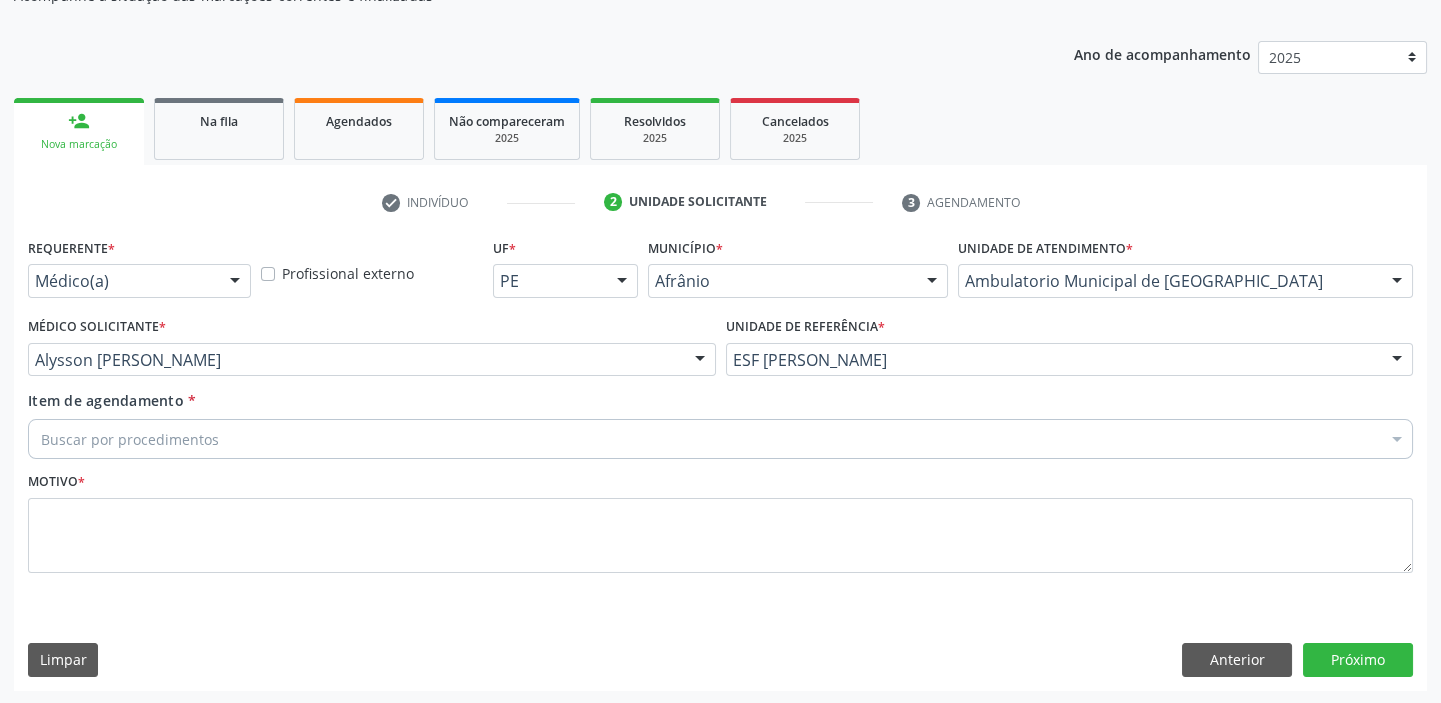 click on "Buscar por procedimentos" at bounding box center [720, 439] 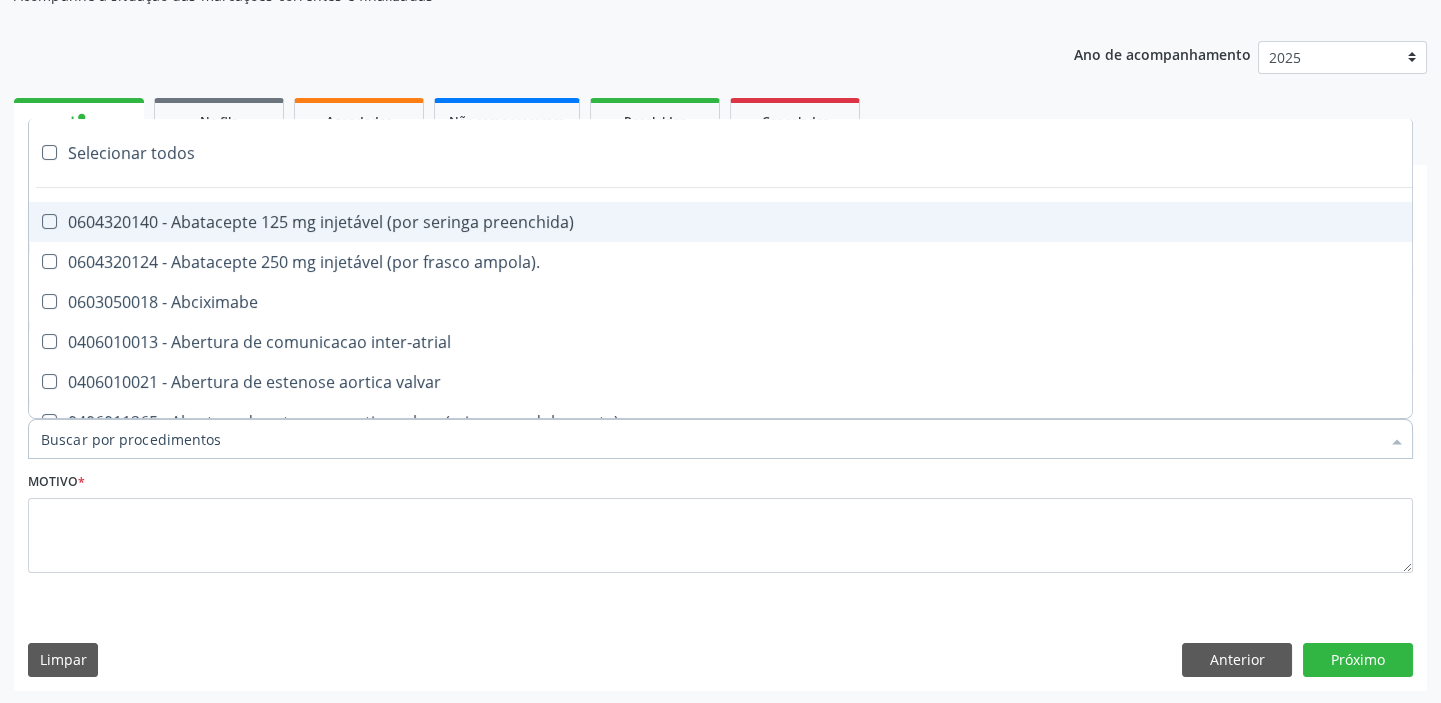 paste on "ultrass" 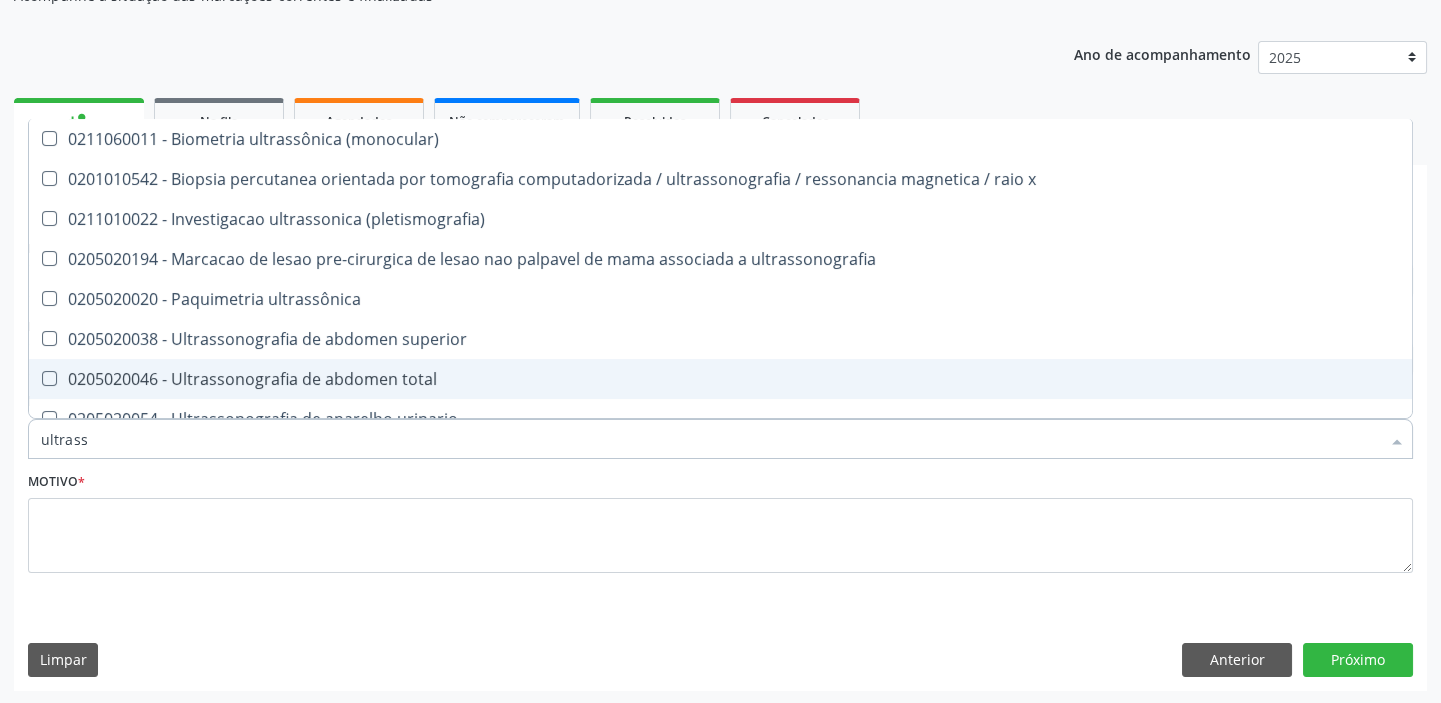 click on "0205020046 - Ultrassonografia de abdomen total" at bounding box center (720, 379) 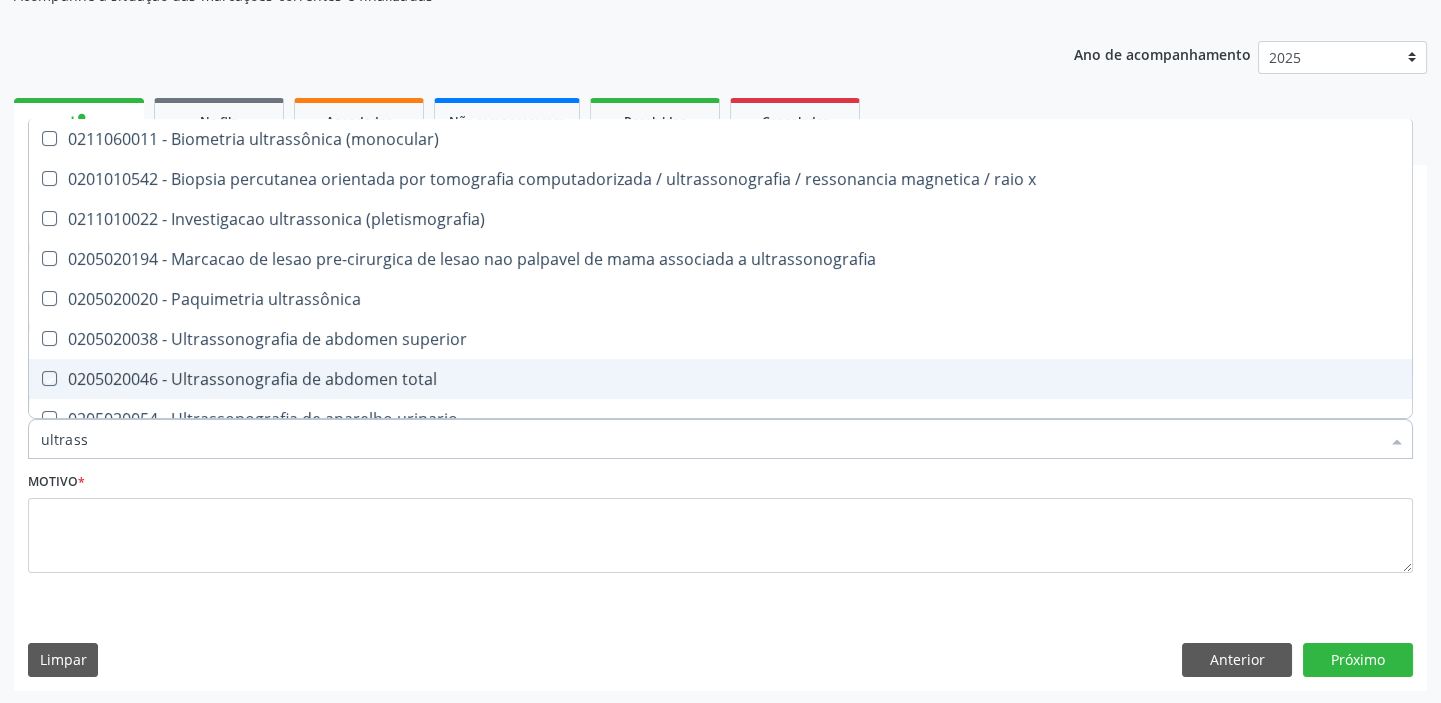 checkbox on "true" 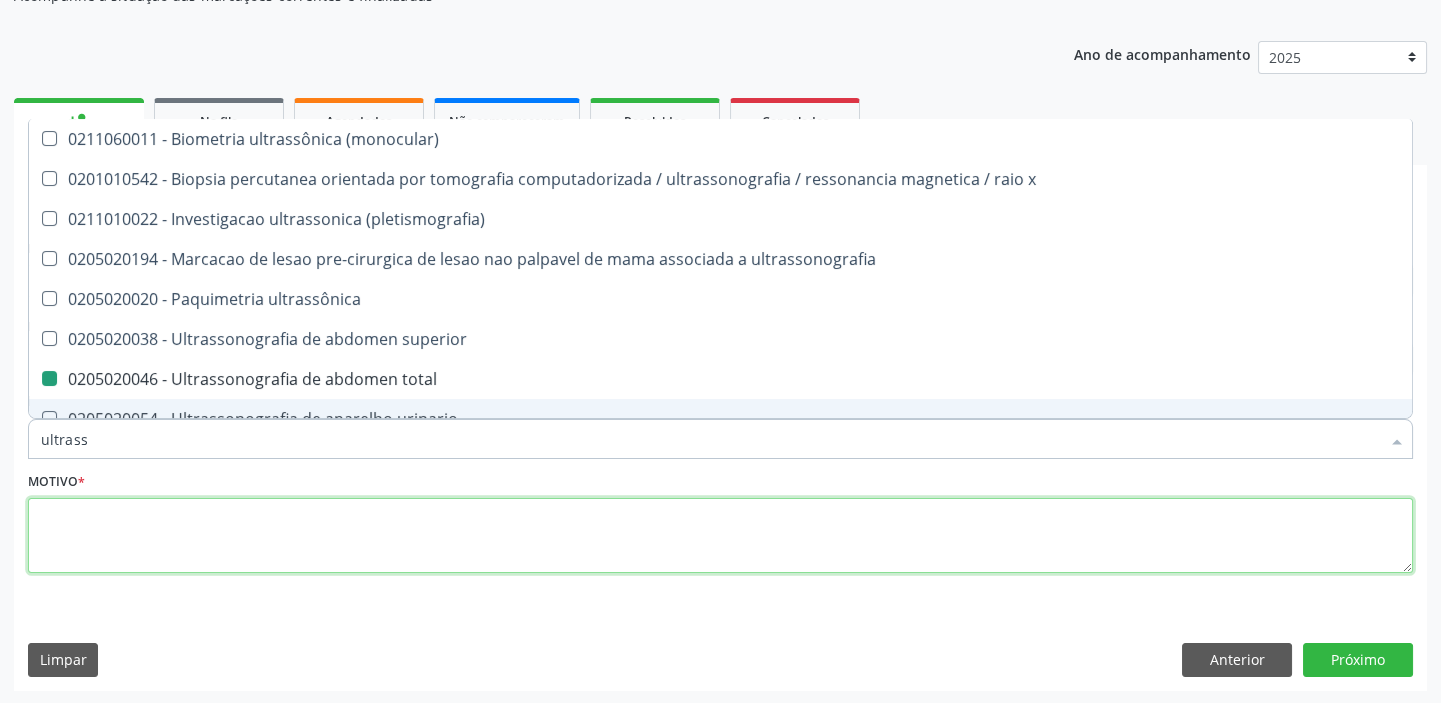 click at bounding box center (720, 536) 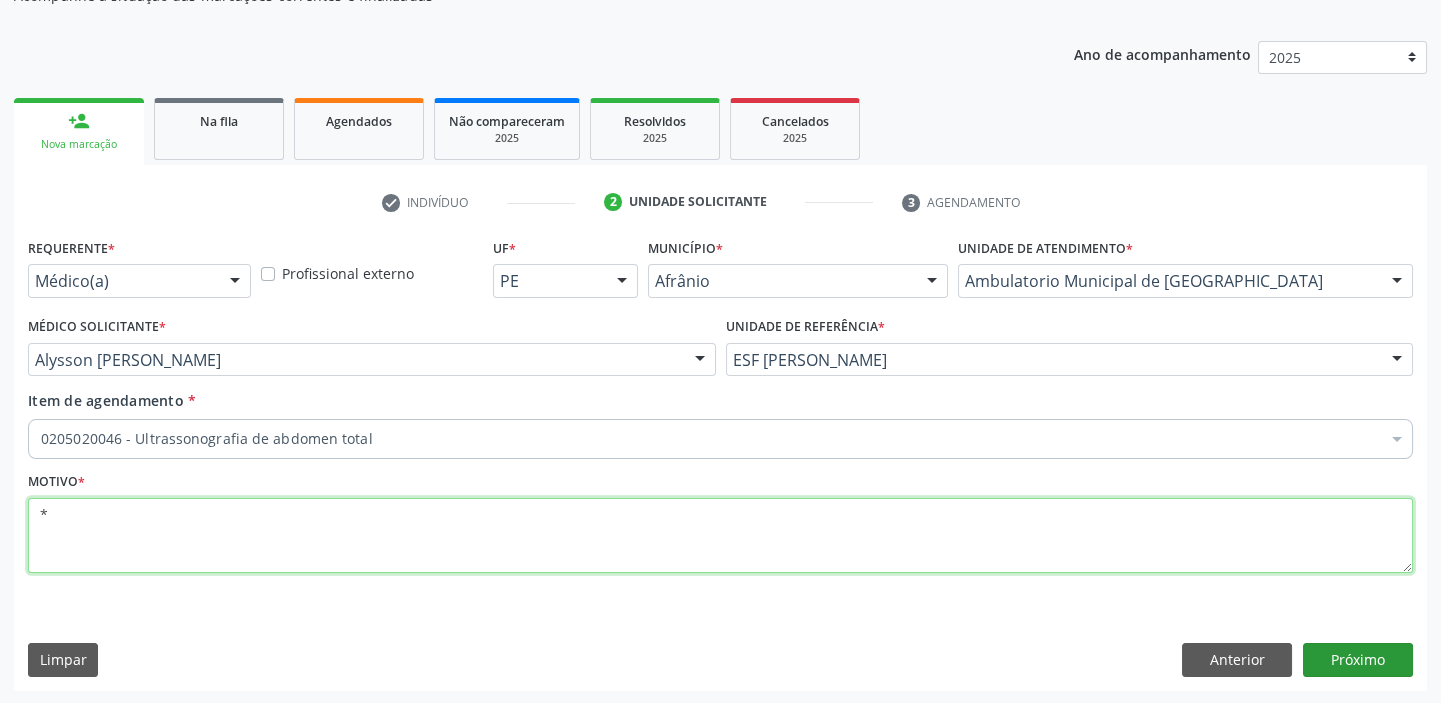 type on "*" 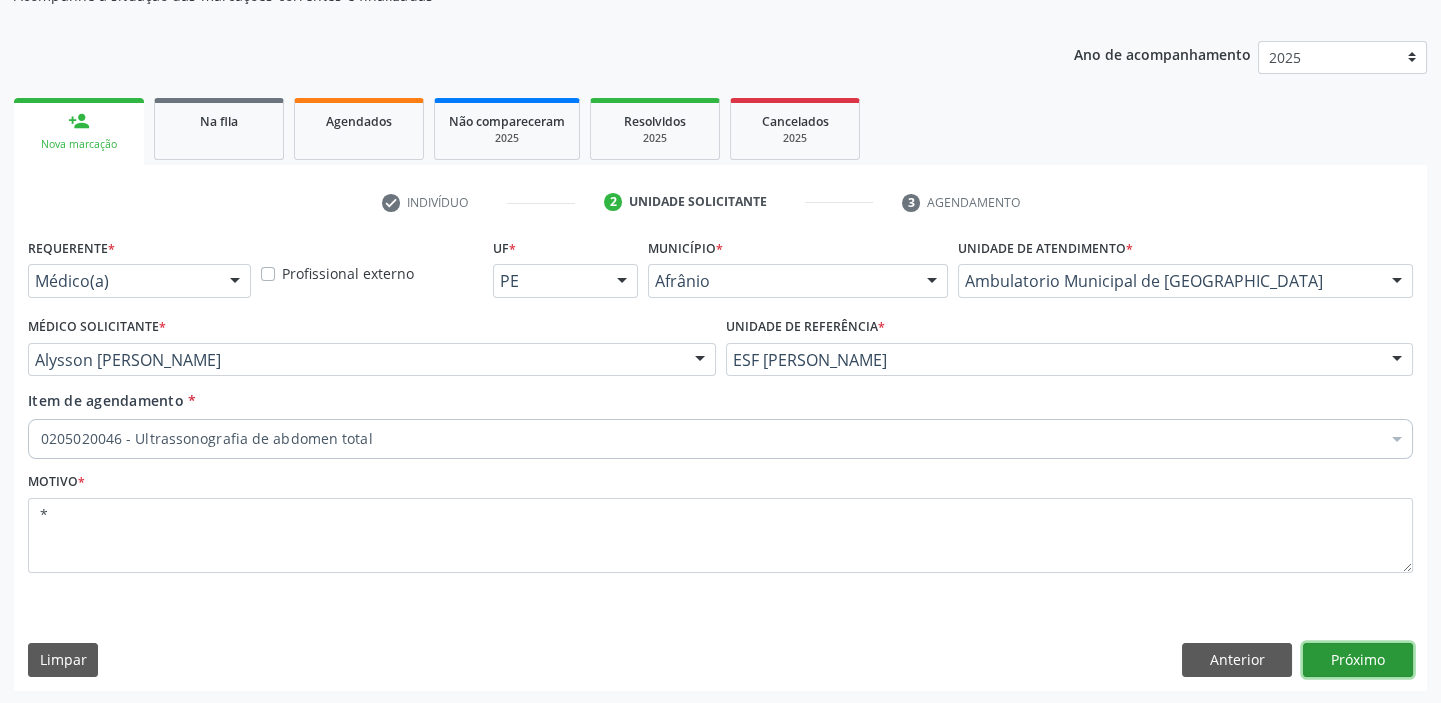 click on "Próximo" at bounding box center (1358, 660) 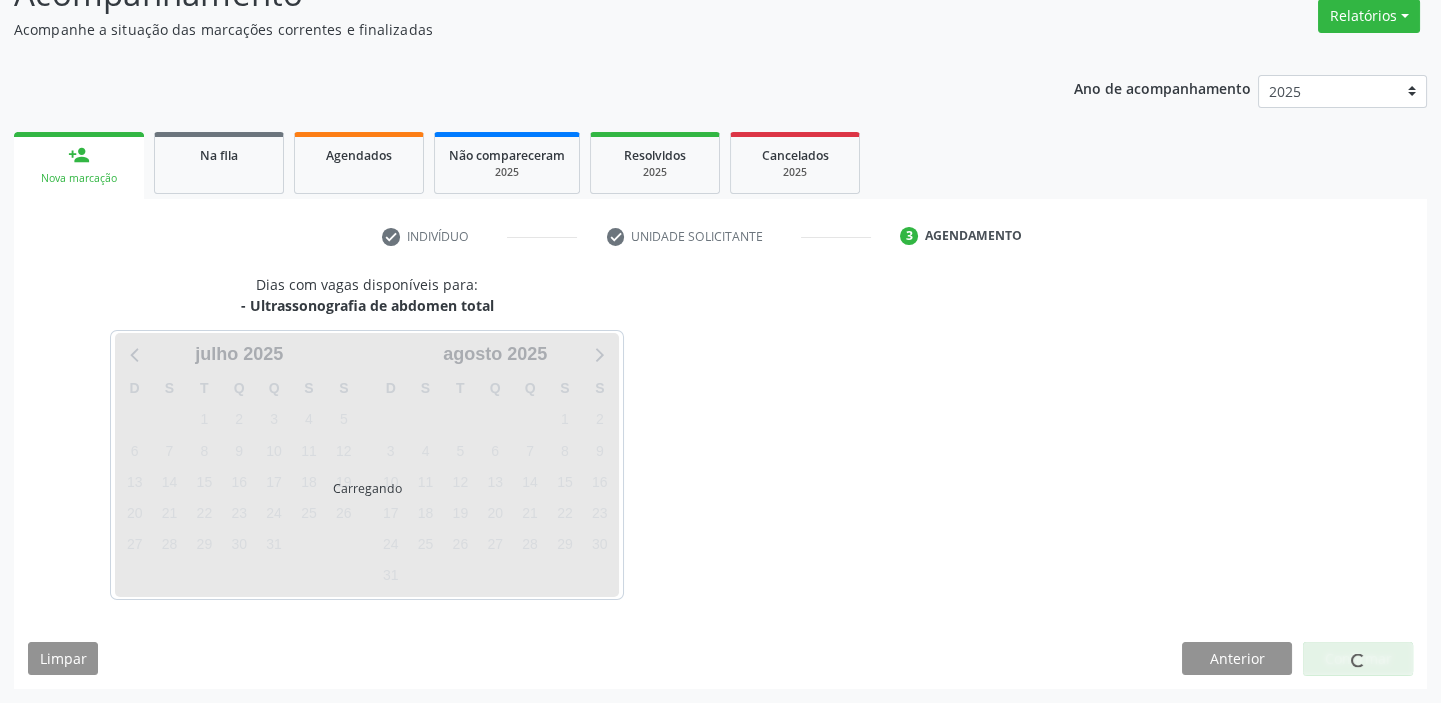 scroll, scrollTop: 166, scrollLeft: 0, axis: vertical 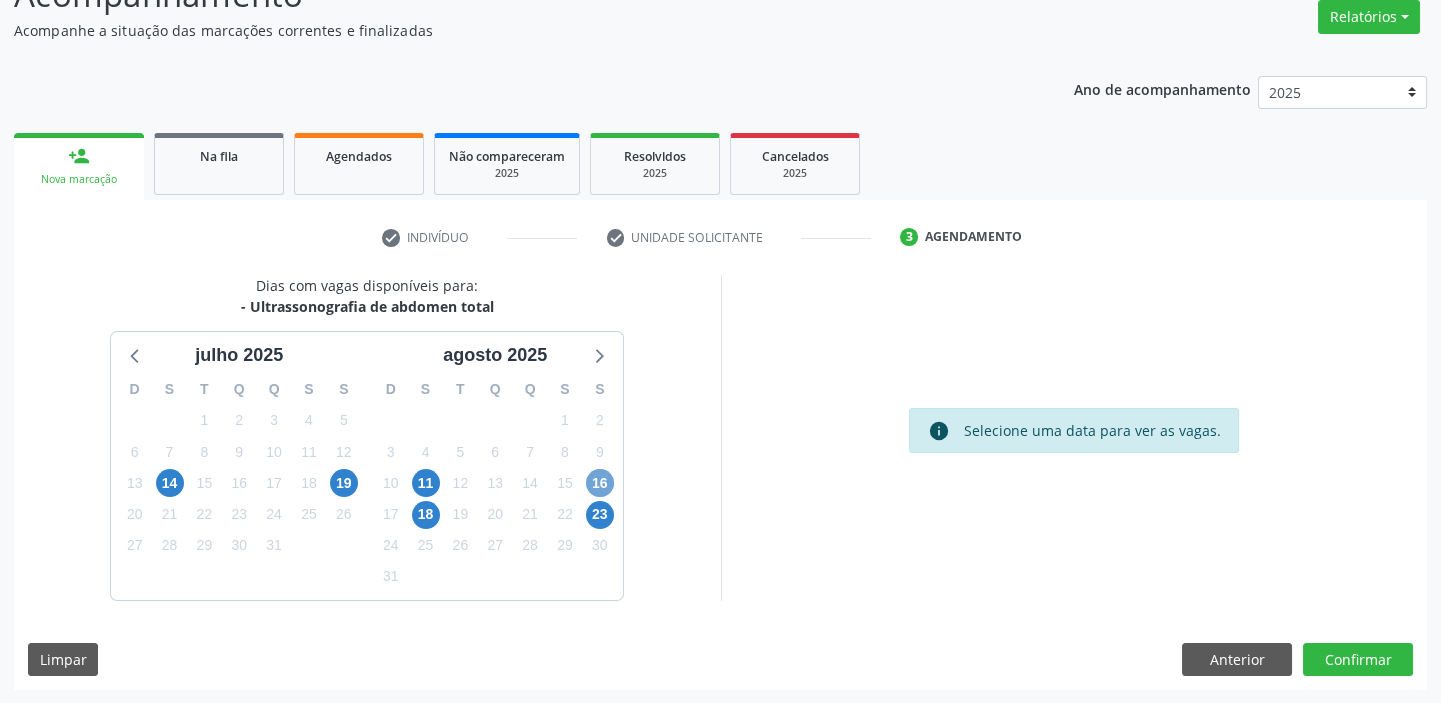 click on "16" at bounding box center [600, 483] 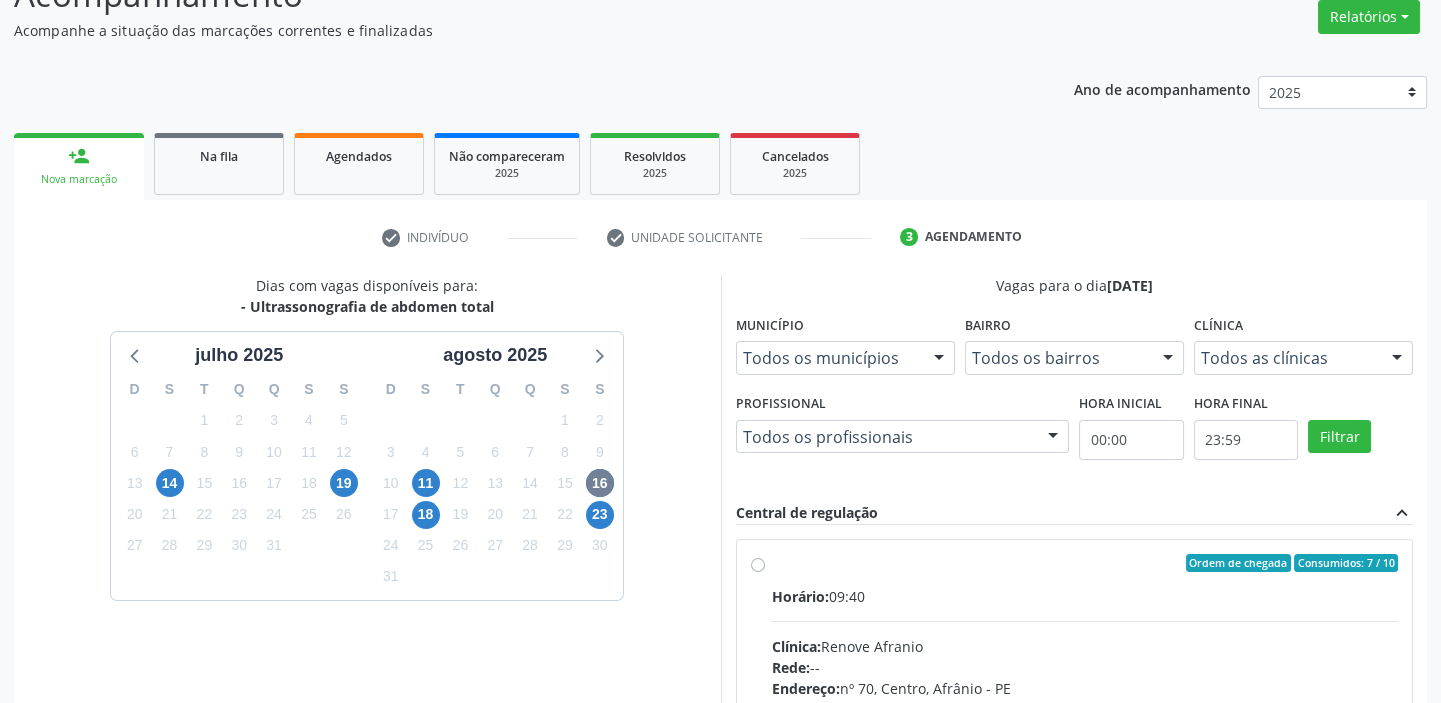click on "Horário:   09:40
Clínica:  Renove Afranio
Rede:
--
Endereço:   [STREET_ADDRESS]
Telefone:   [PHONE_NUMBER]
Profissional:
--
Informações adicionais sobre o atendimento
Idade de atendimento:
Sem restrição
Gênero(s) atendido(s):
Sem restrição
Informações adicionais:
--" at bounding box center [1085, 723] 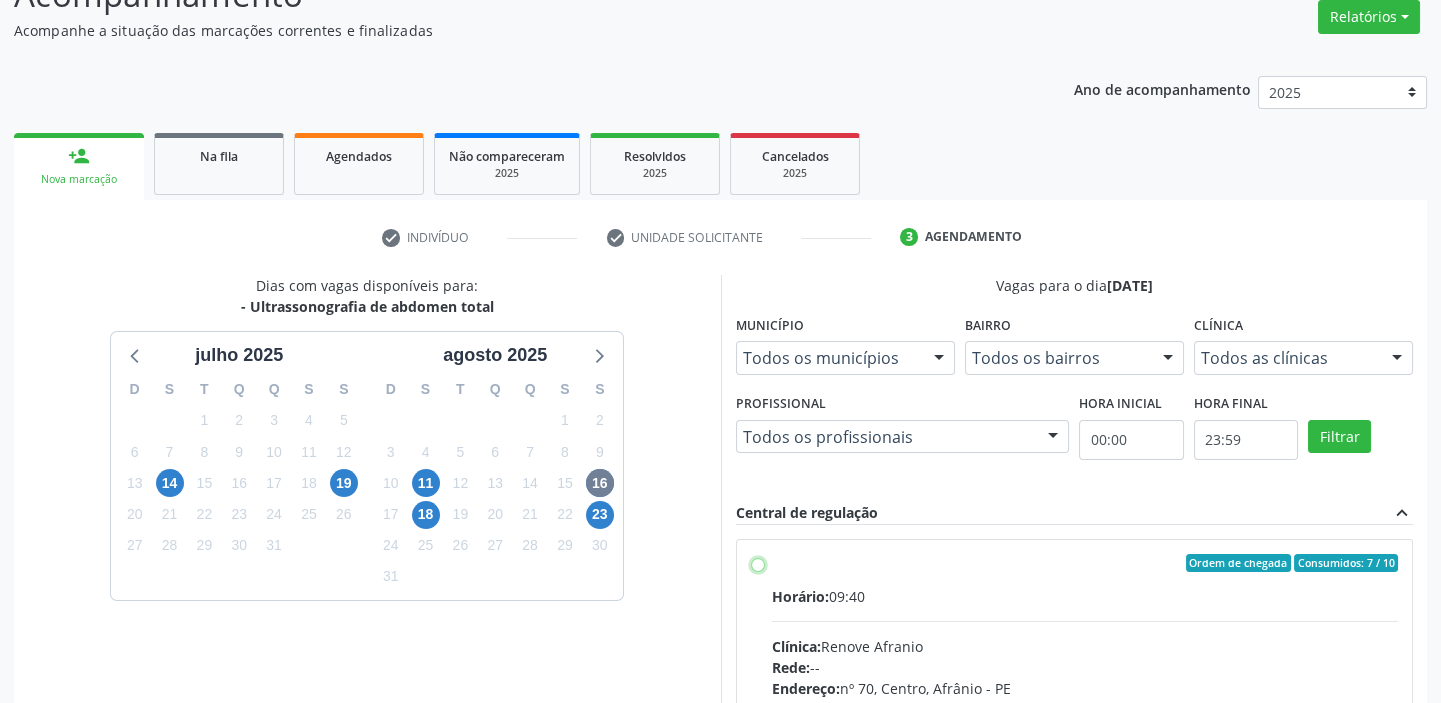 click on "Ordem de chegada
Consumidos: 7 / 10
Horário:   09:40
Clínica:  Renove Afranio
Rede:
--
Endereço:   [STREET_ADDRESS]
Telefone:   [PHONE_NUMBER]
Profissional:
--
Informações adicionais sobre o atendimento
Idade de atendimento:
Sem restrição
Gênero(s) atendido(s):
Sem restrição
Informações adicionais:
--" at bounding box center (758, 563) 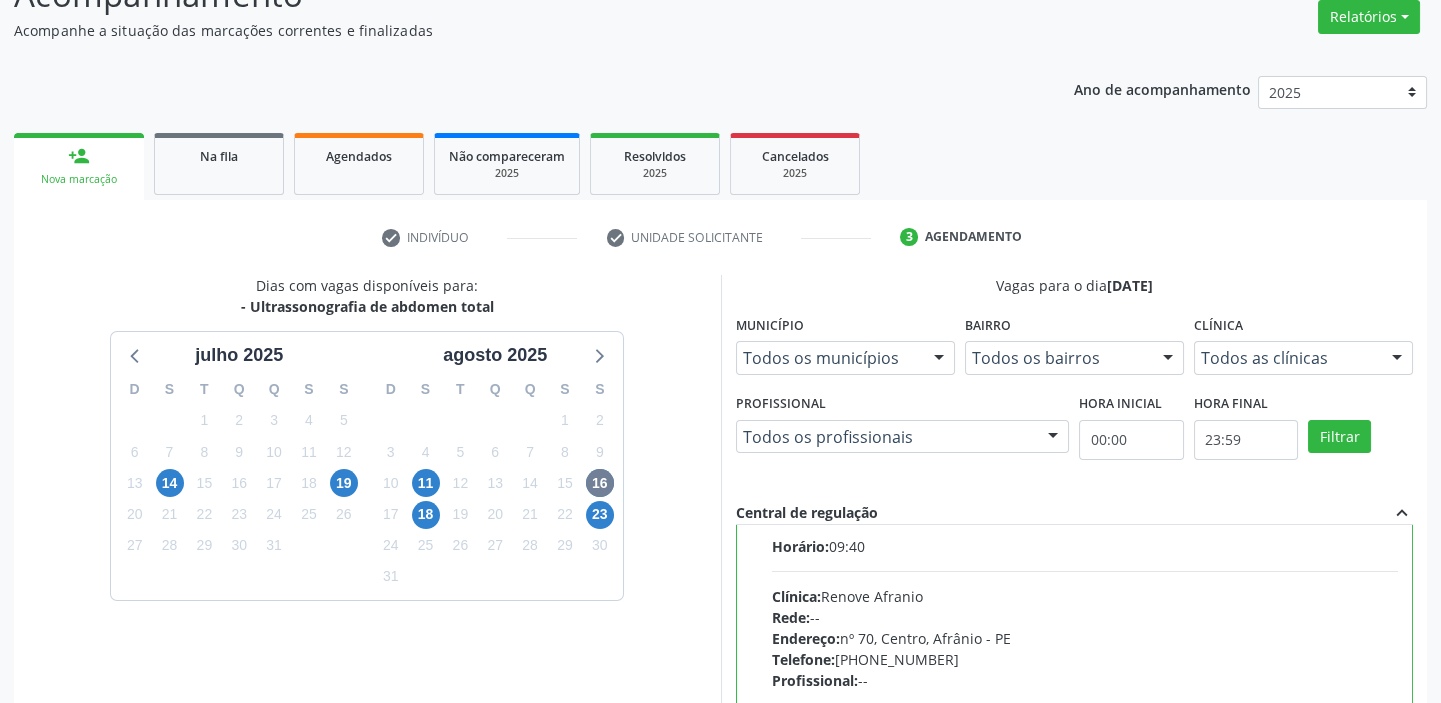scroll, scrollTop: 99, scrollLeft: 0, axis: vertical 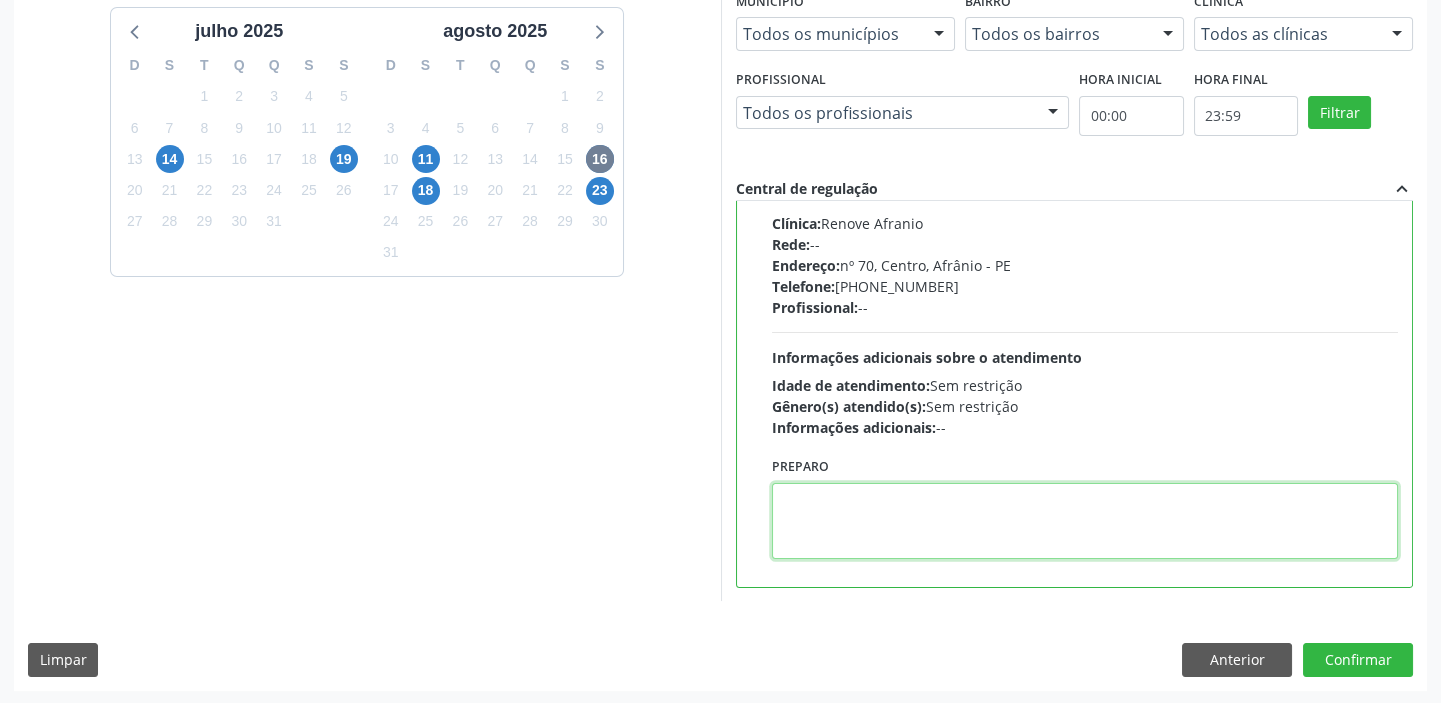 click at bounding box center (1085, 521) 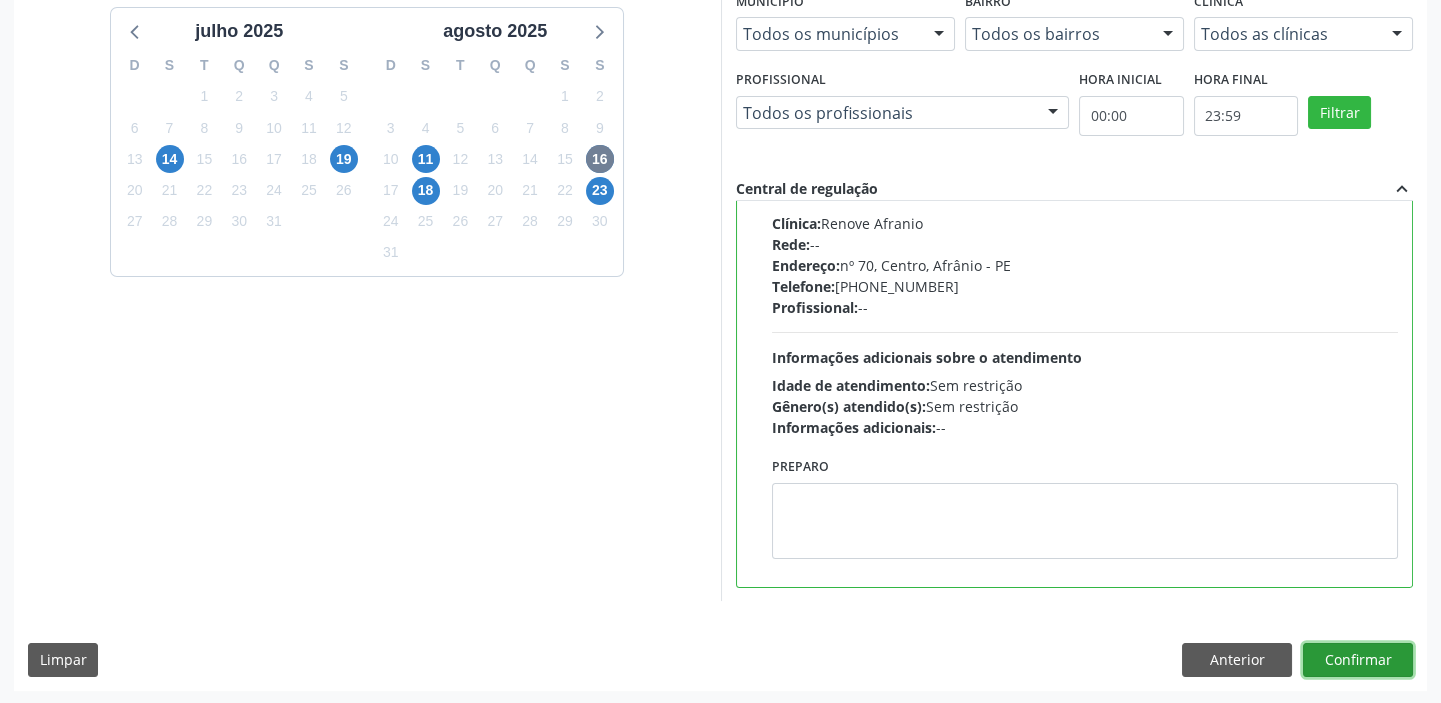 click on "Confirmar" at bounding box center [1358, 660] 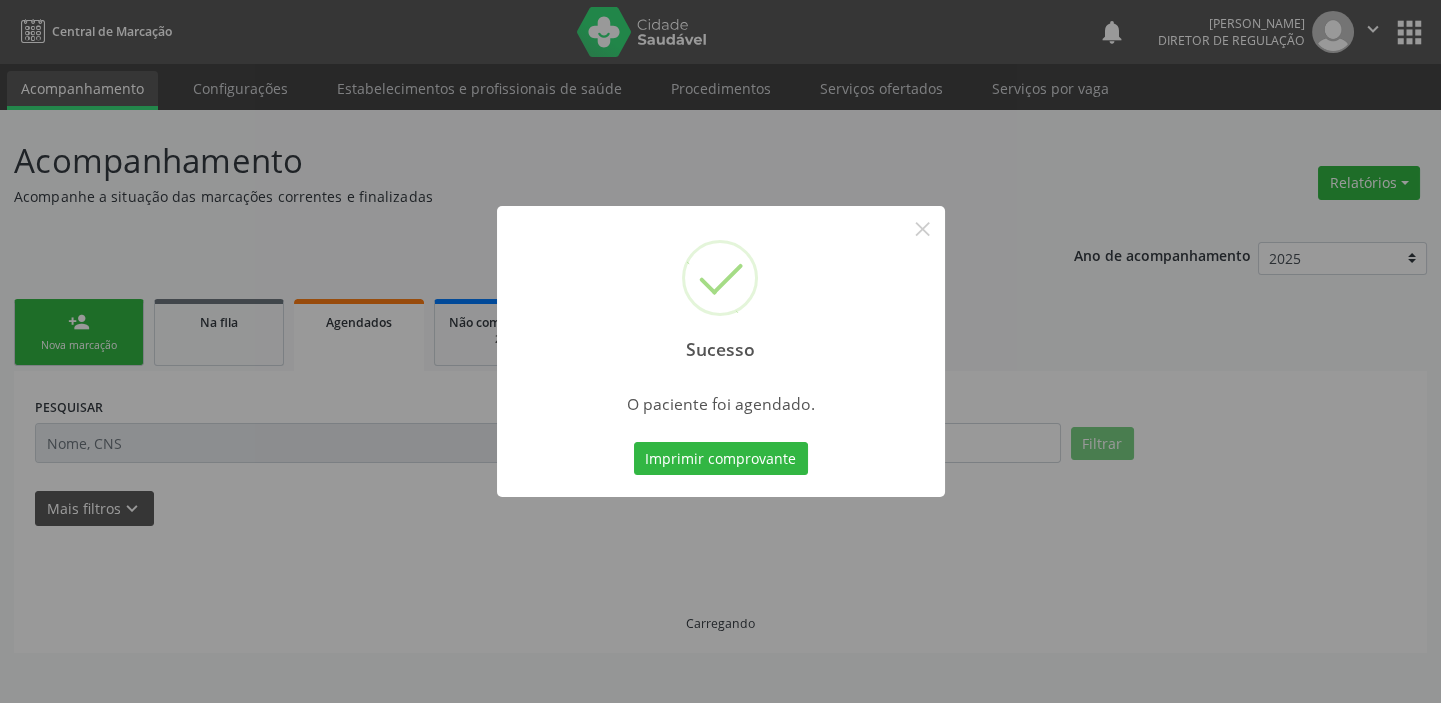 scroll, scrollTop: 0, scrollLeft: 0, axis: both 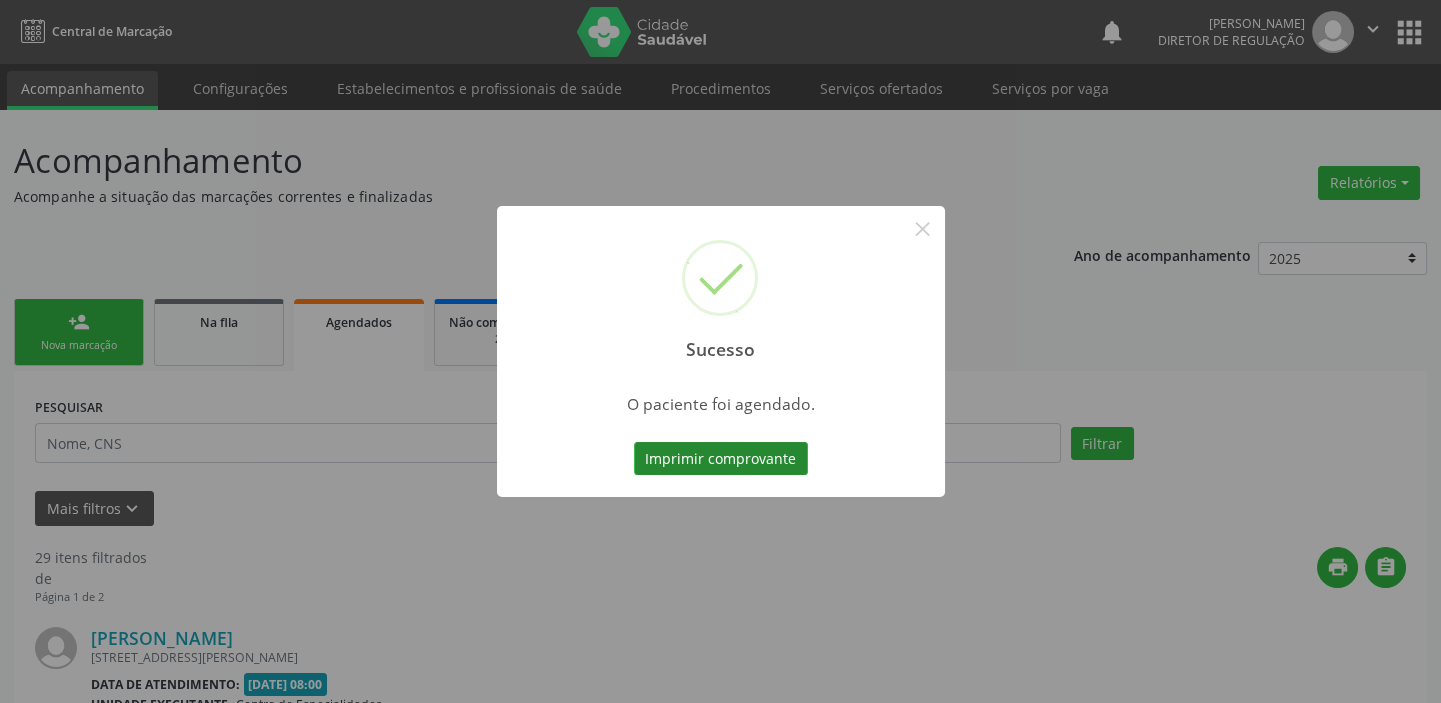 click on "Imprimir comprovante" at bounding box center [721, 459] 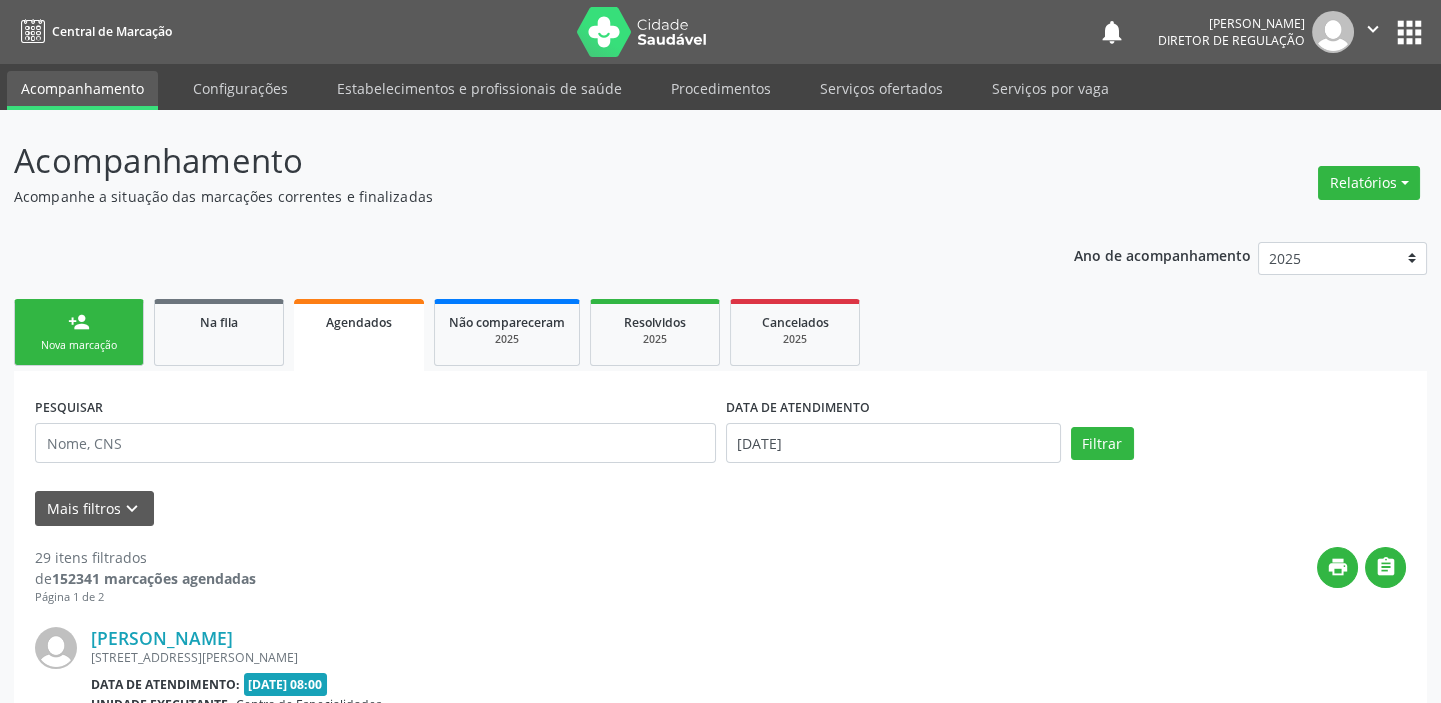 click on "person_add" at bounding box center [79, 322] 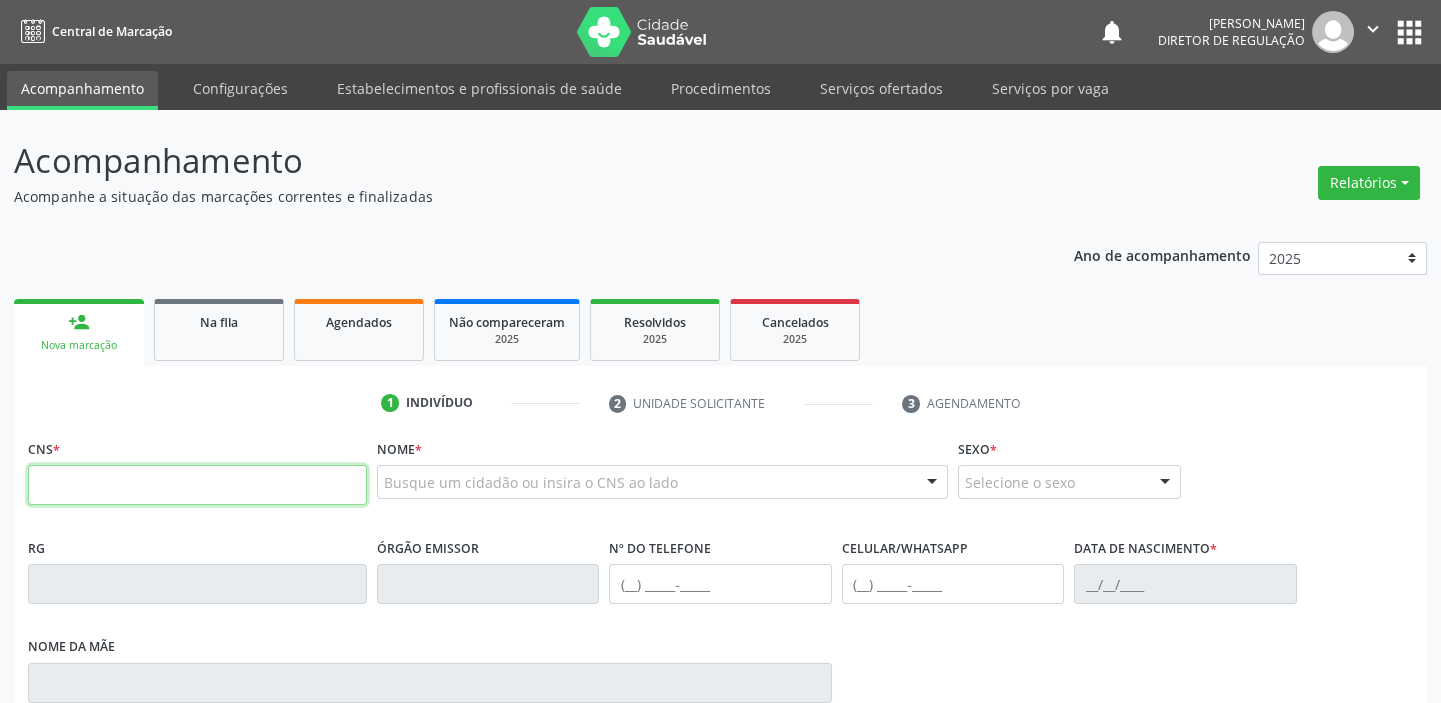 click at bounding box center (197, 485) 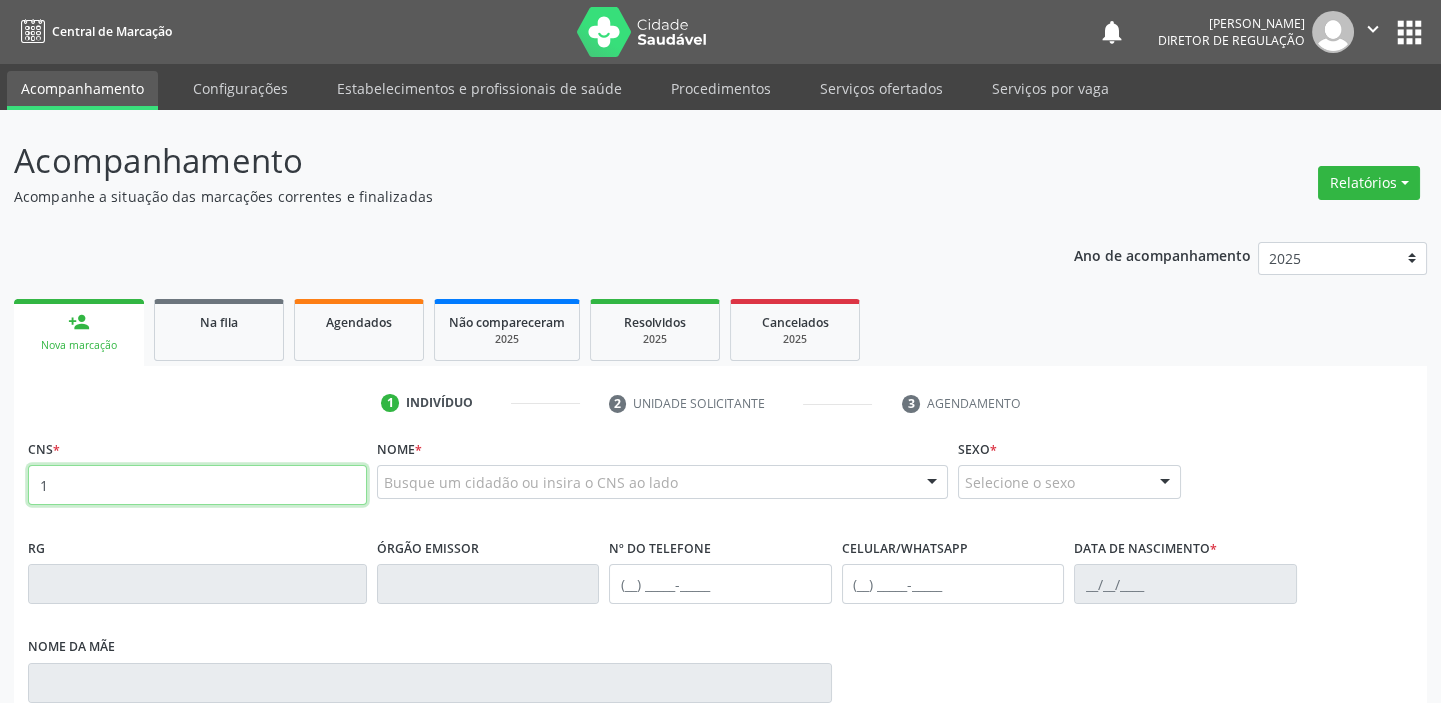 type on "1" 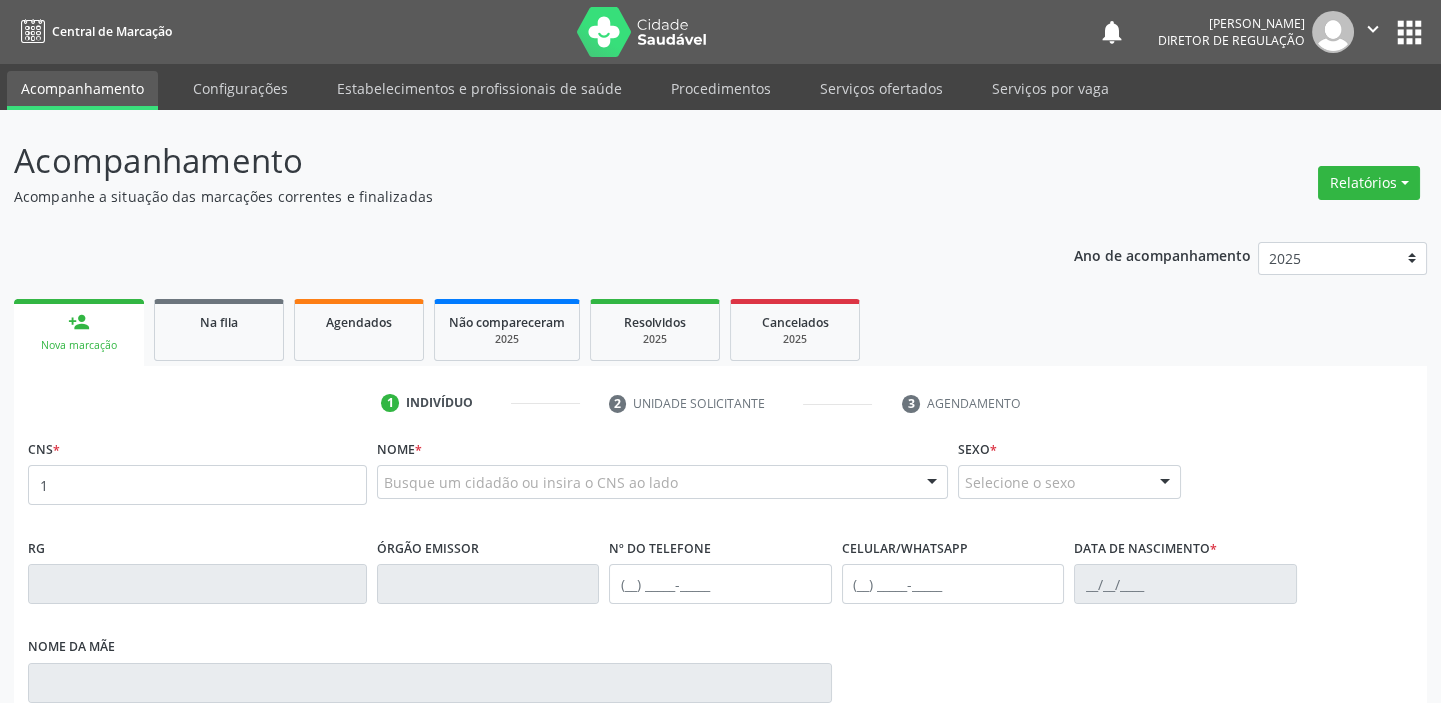drag, startPoint x: 409, startPoint y: 527, endPoint x: 678, endPoint y: 258, distance: 380.42346 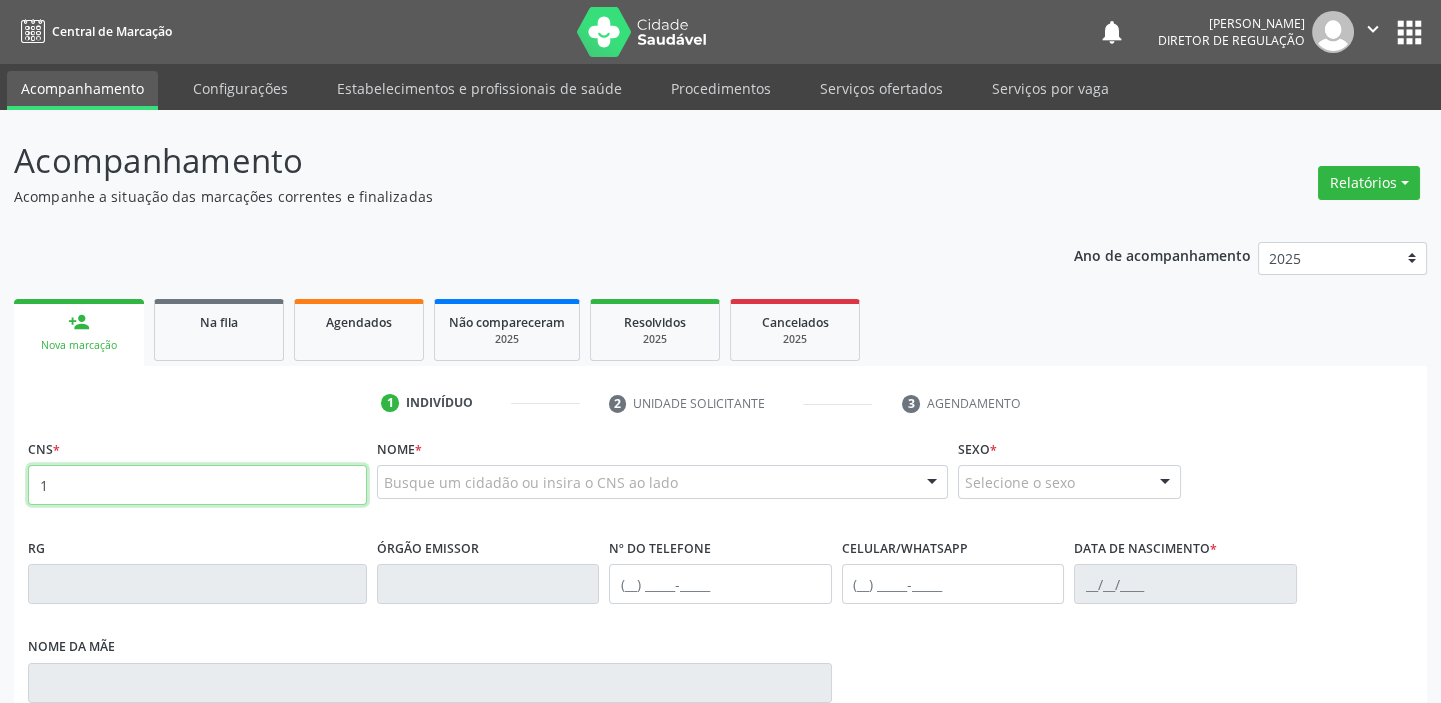 click on "1" at bounding box center (197, 485) 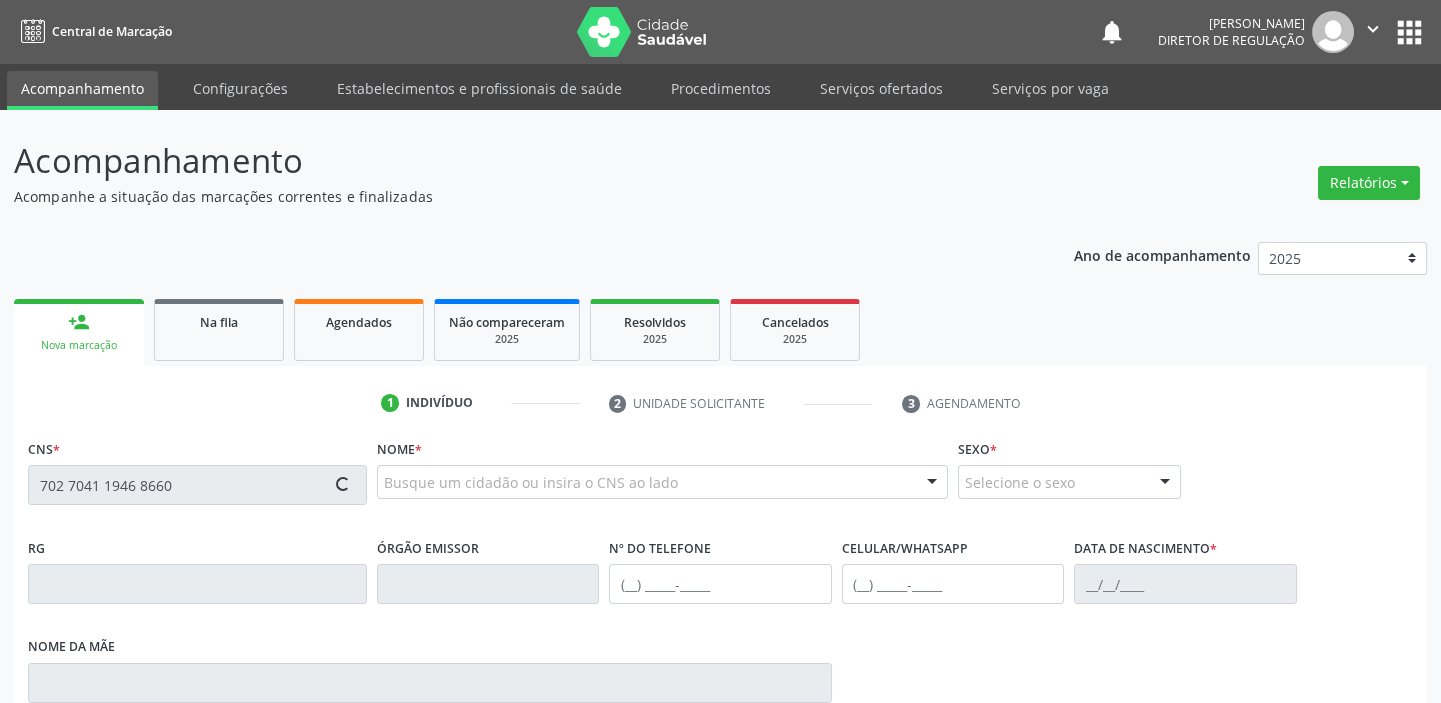 type on "702 7041 1946 8660" 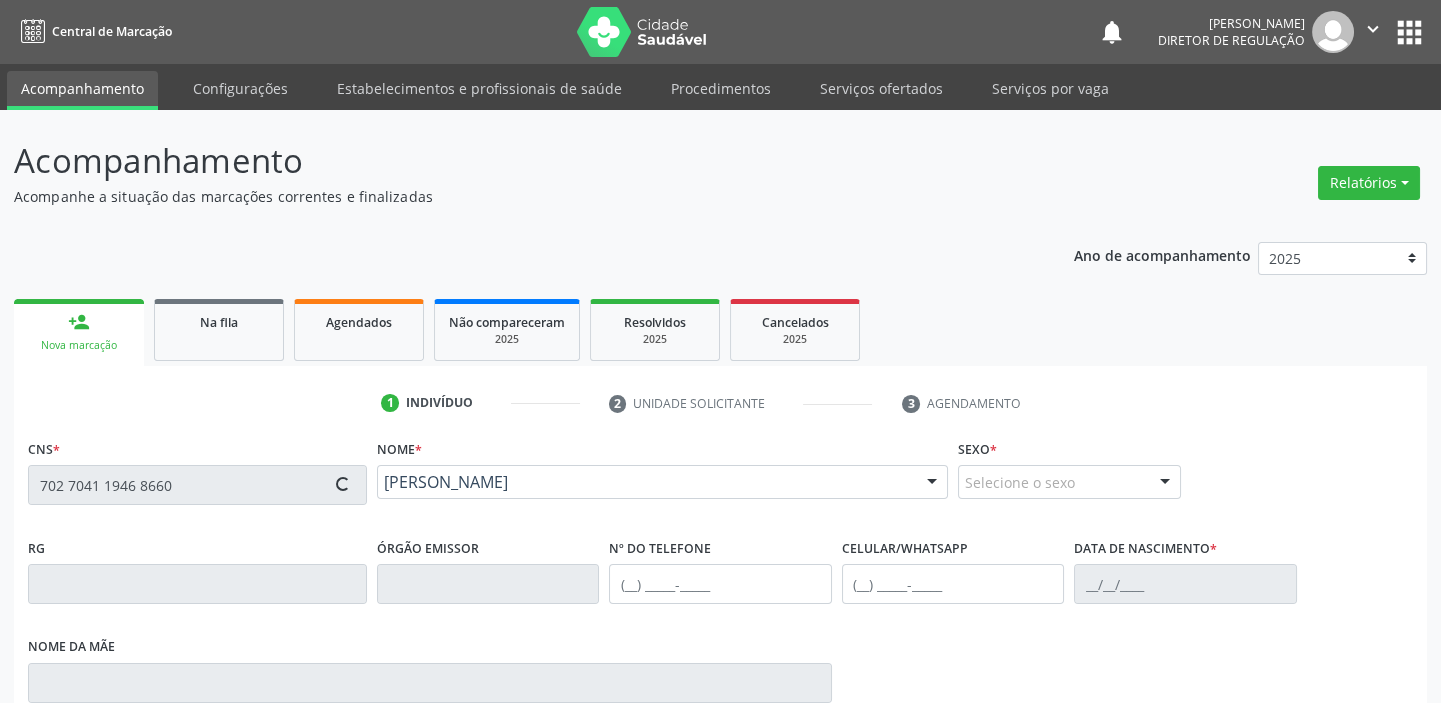 type on "[PHONE_NUMBER]" 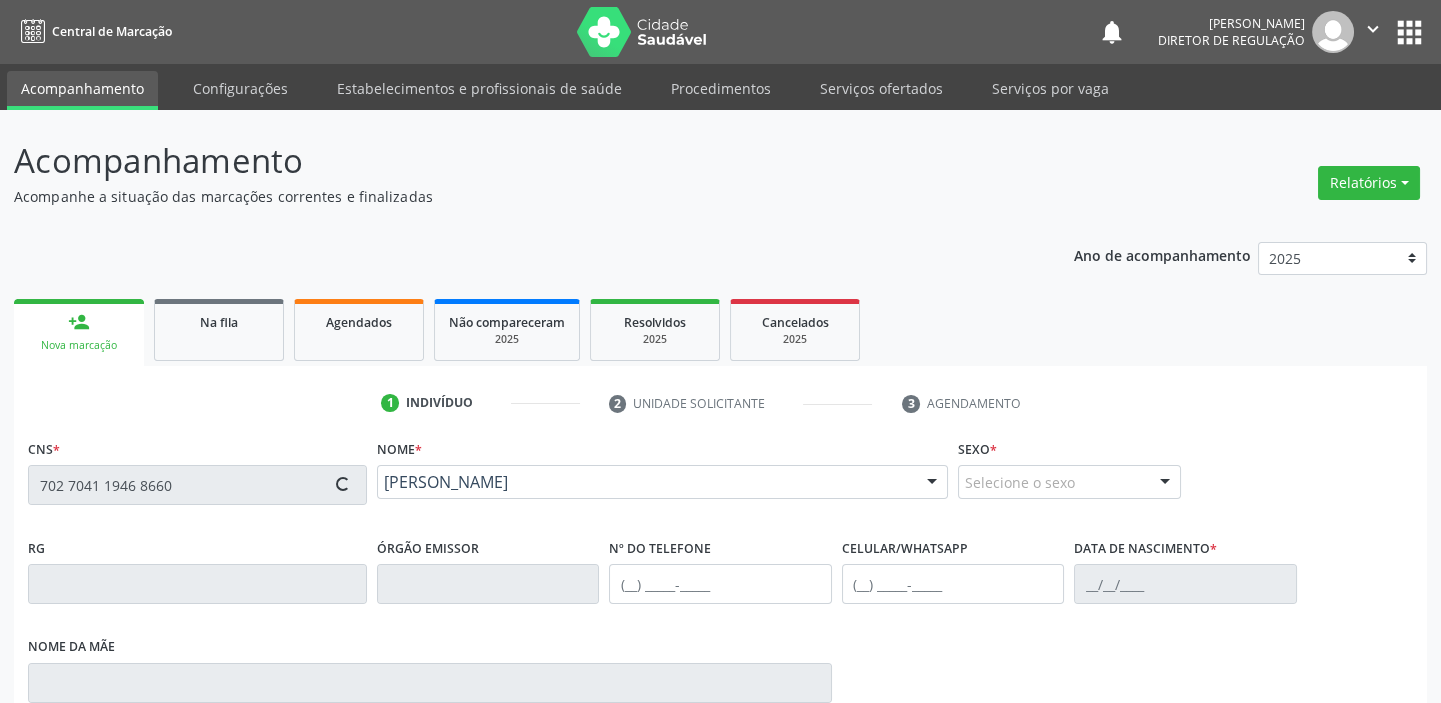 type on "[PHONE_NUMBER]" 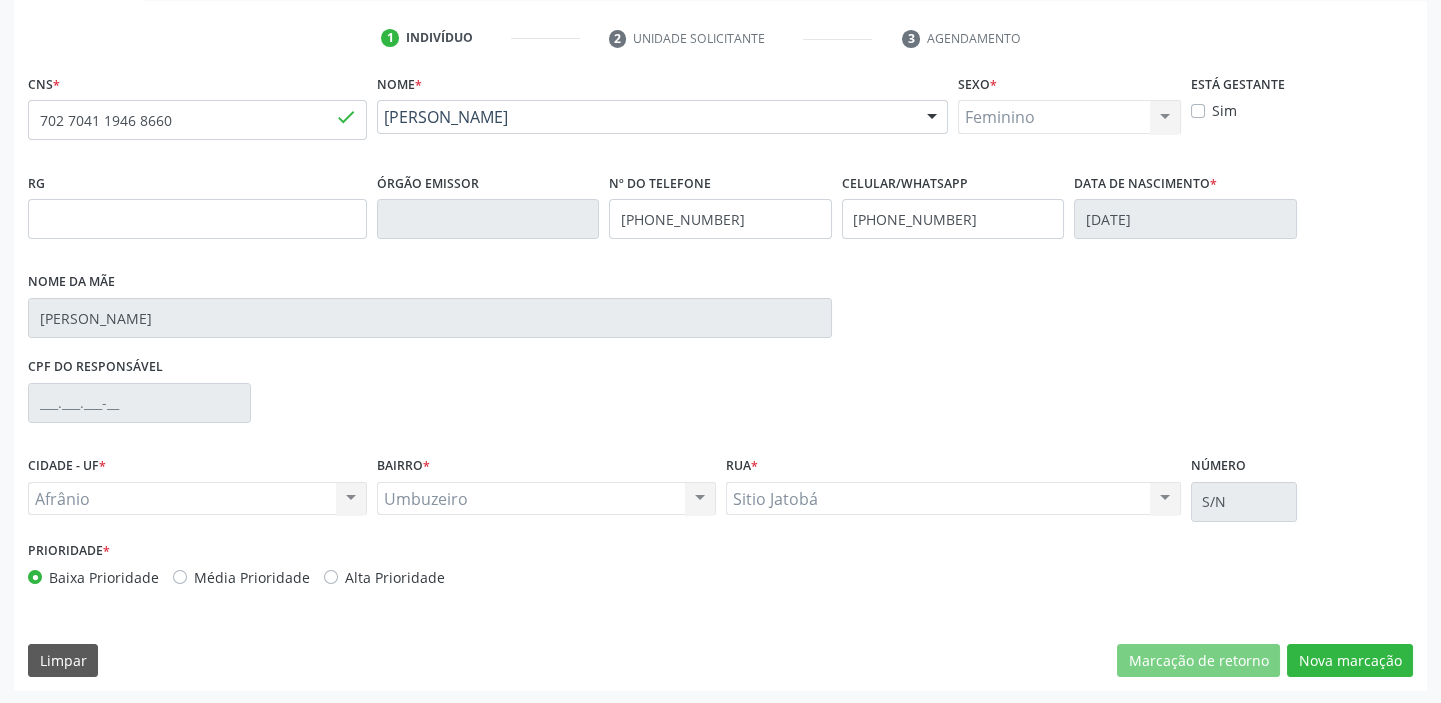 scroll, scrollTop: 366, scrollLeft: 0, axis: vertical 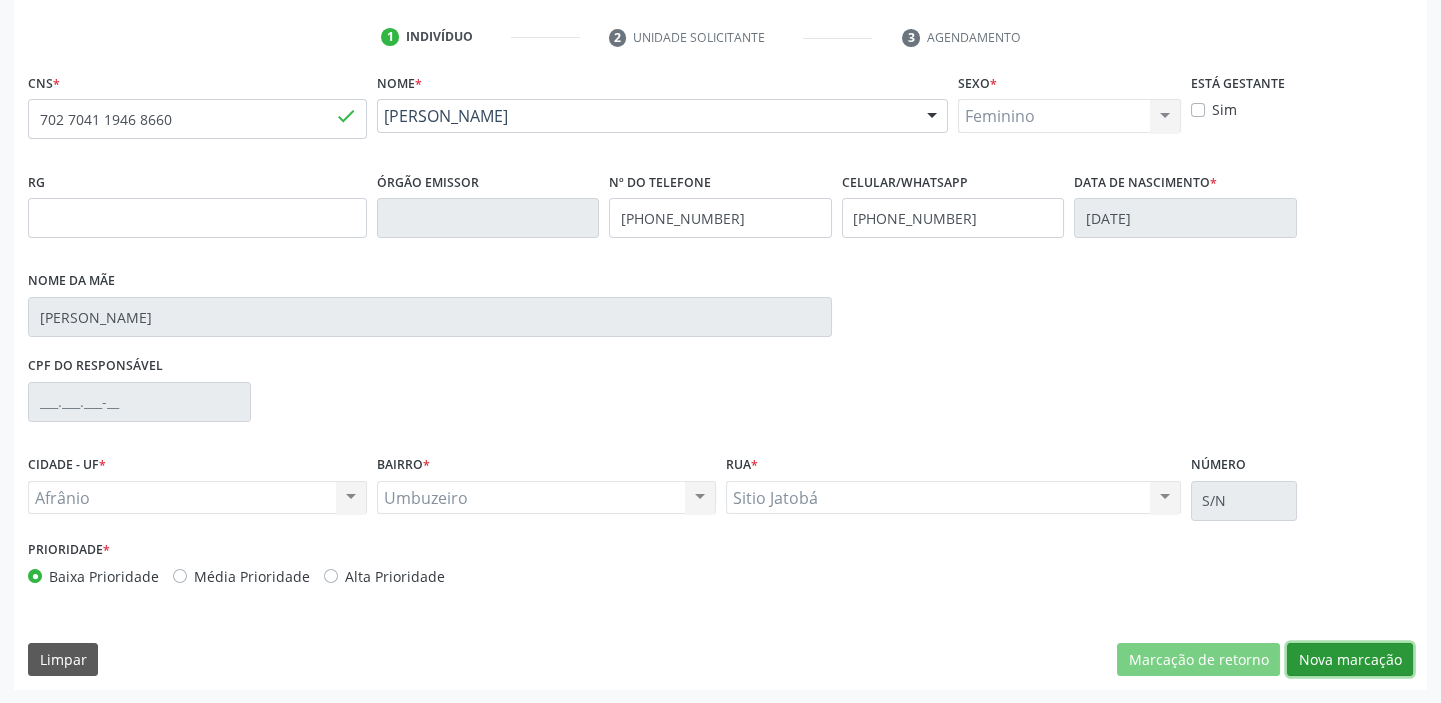 click on "Nova marcação" at bounding box center [1350, 660] 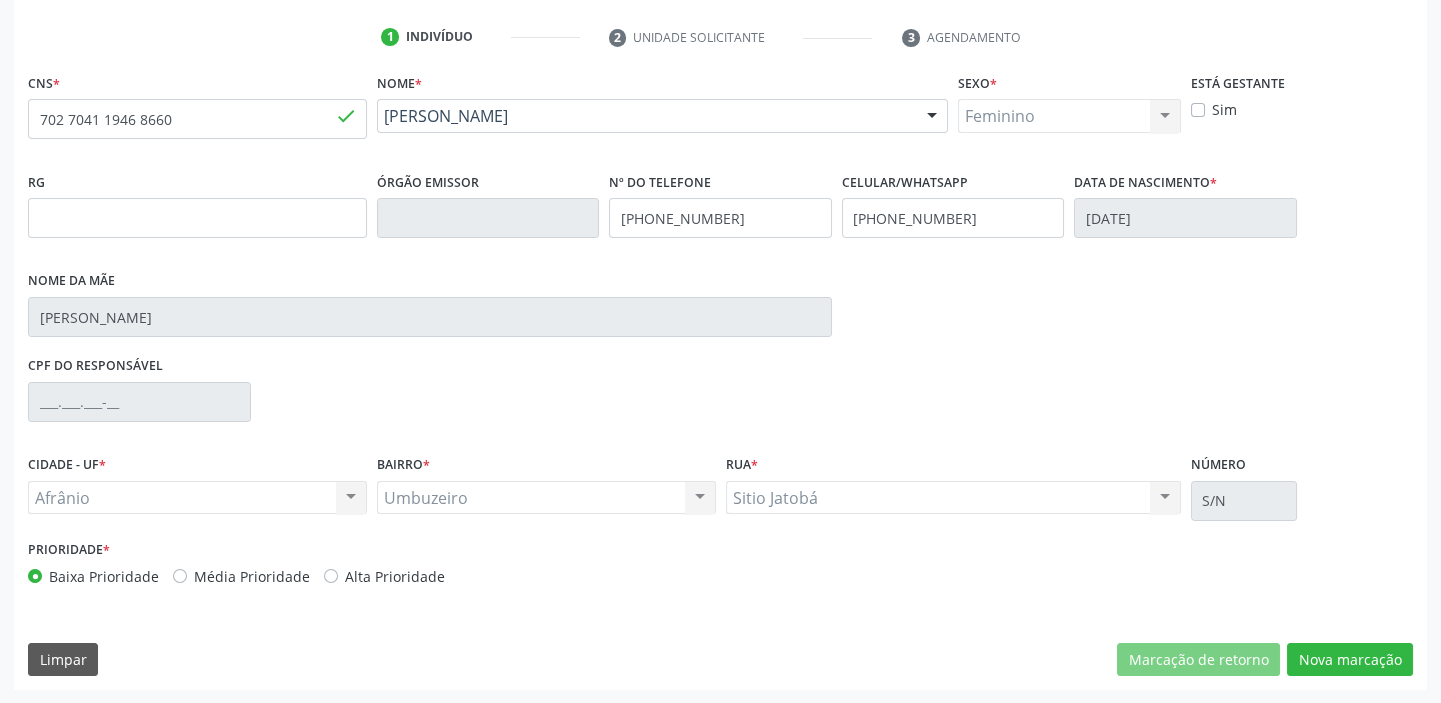 scroll, scrollTop: 201, scrollLeft: 0, axis: vertical 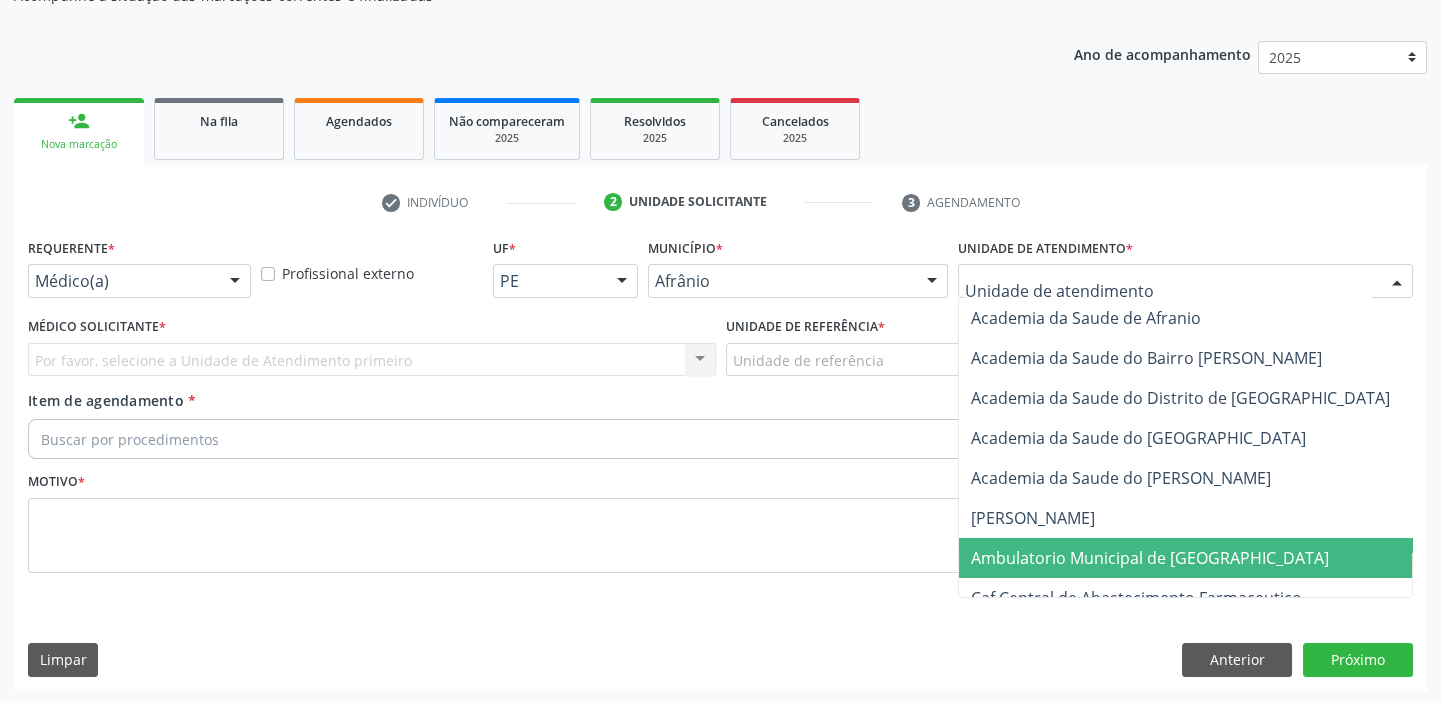 click on "Ambulatorio Municipal de [GEOGRAPHIC_DATA]" at bounding box center (1150, 558) 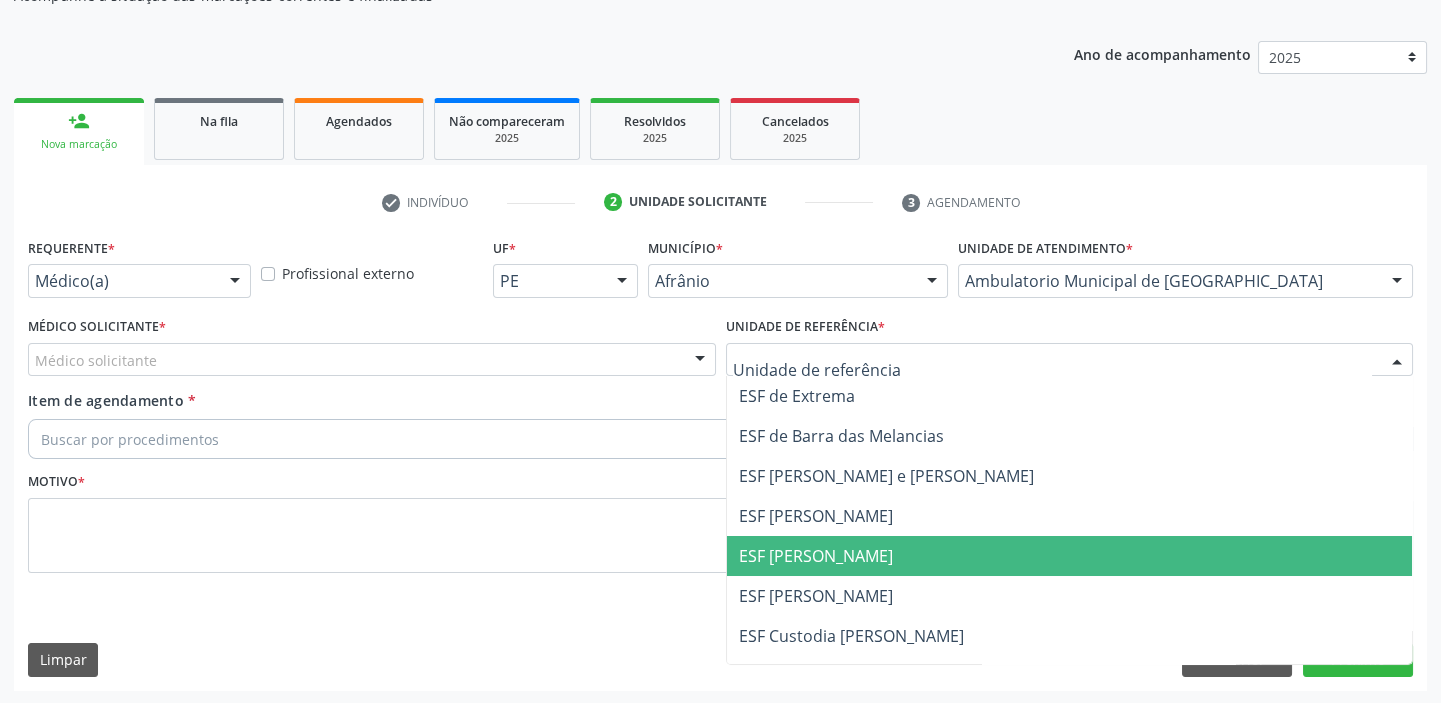 click on "ESF [PERSON_NAME]" at bounding box center (816, 556) 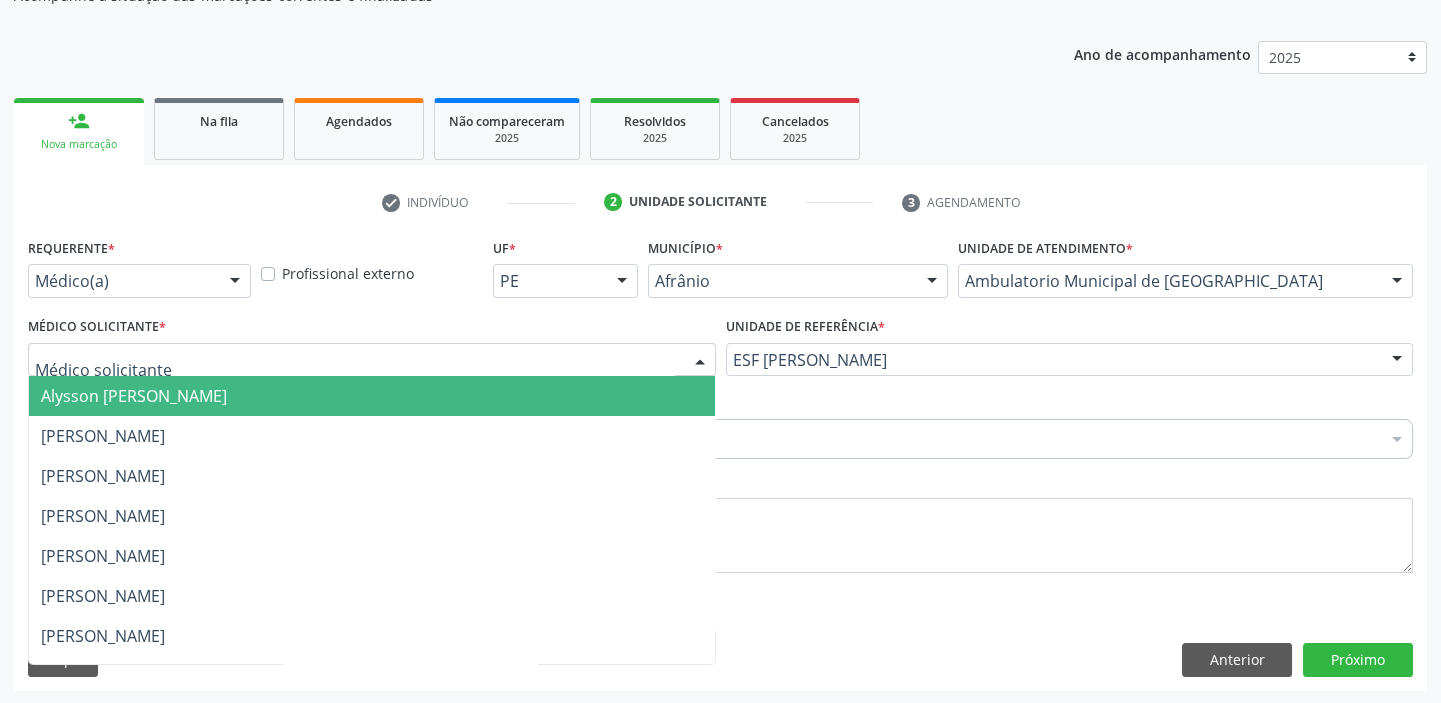 click on "Alysson [PERSON_NAME]" at bounding box center [372, 396] 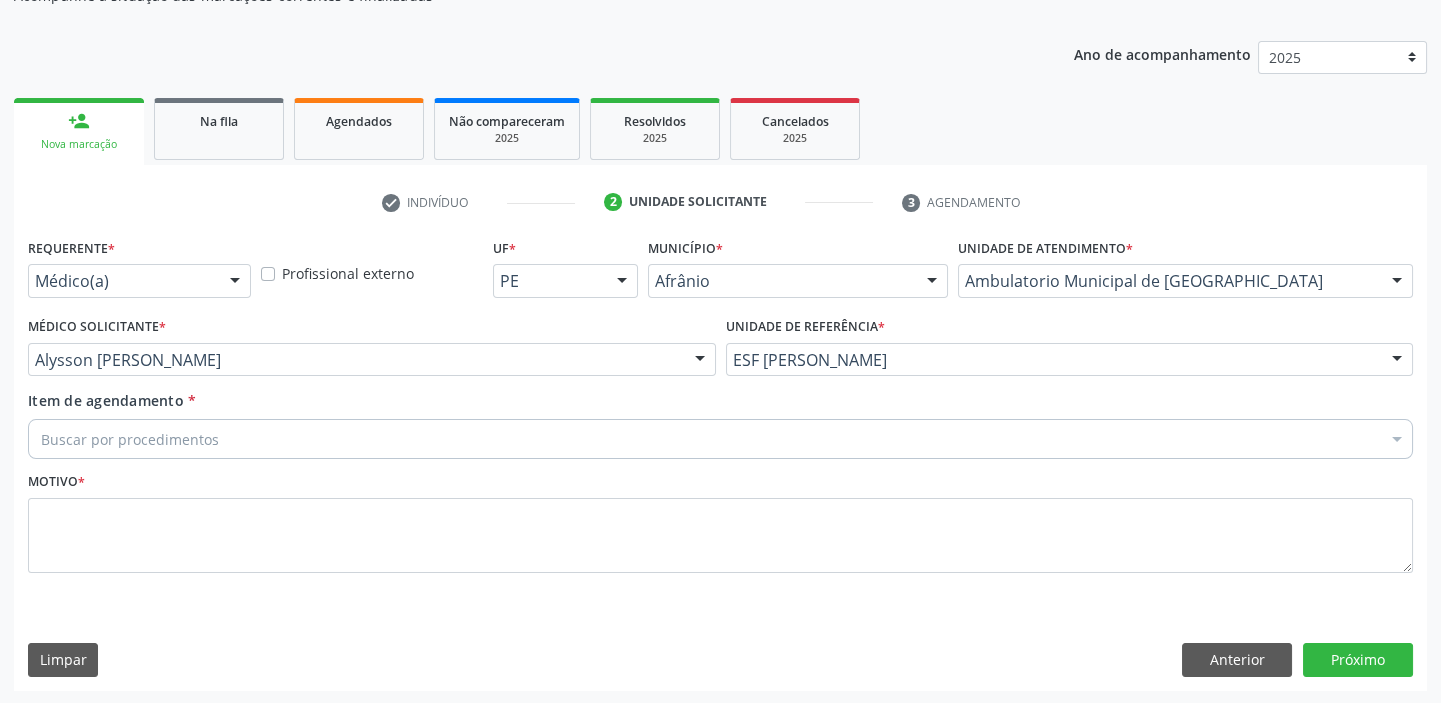 click on "Buscar por procedimentos" at bounding box center [720, 439] 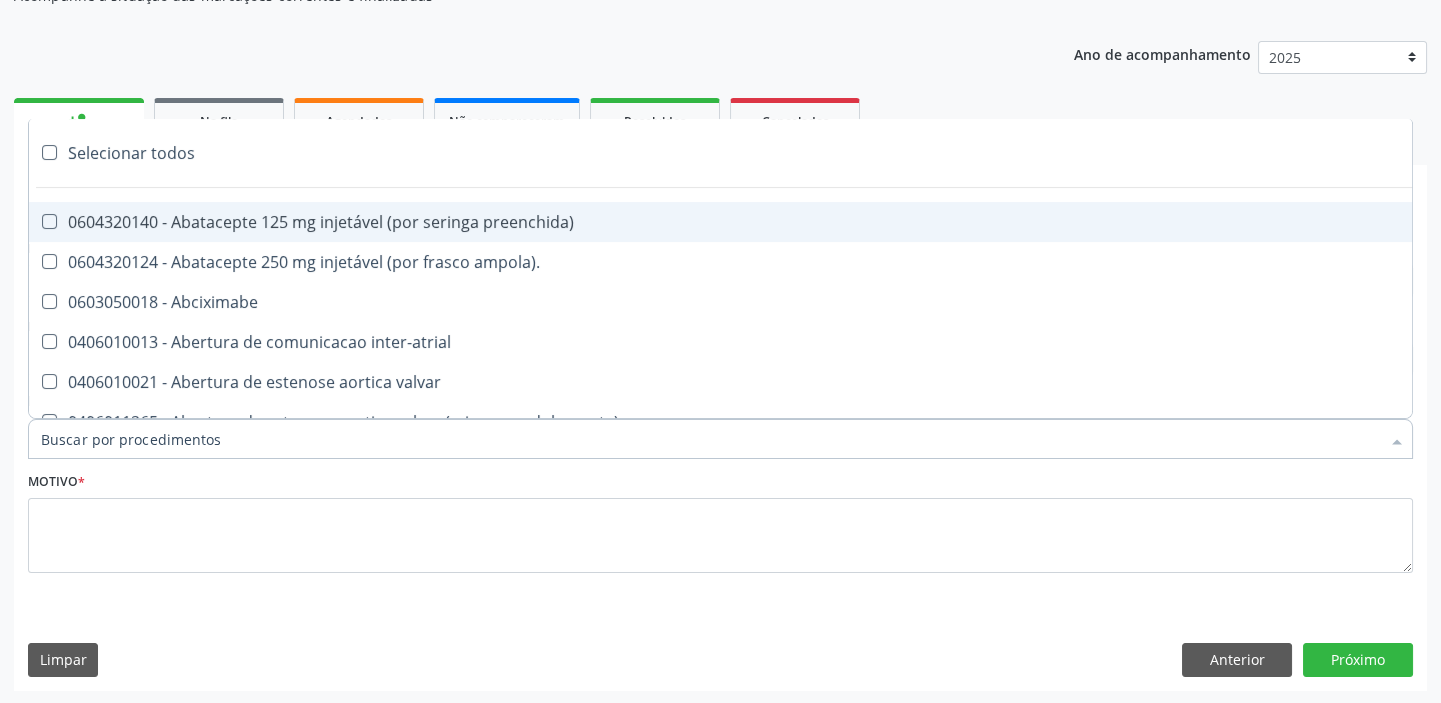 paste on "ultrass" 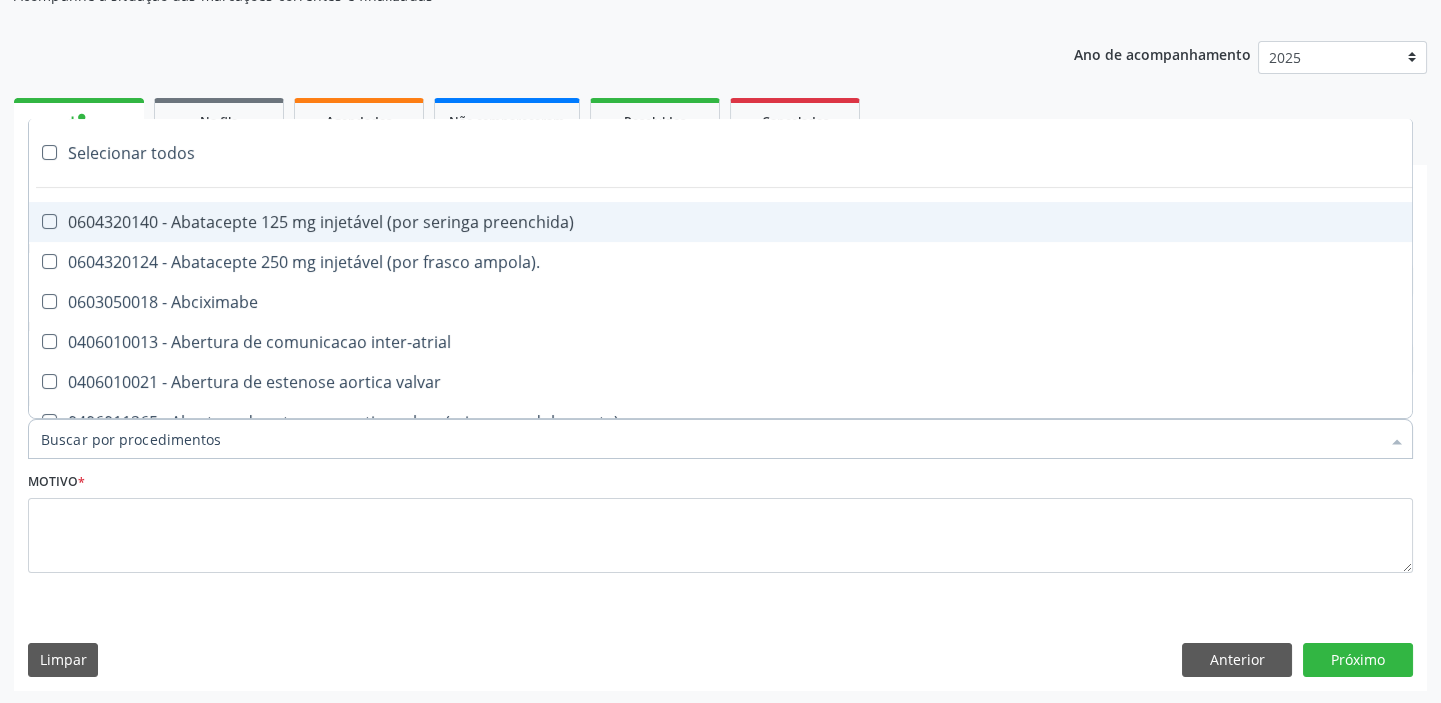 type on "ultrass" 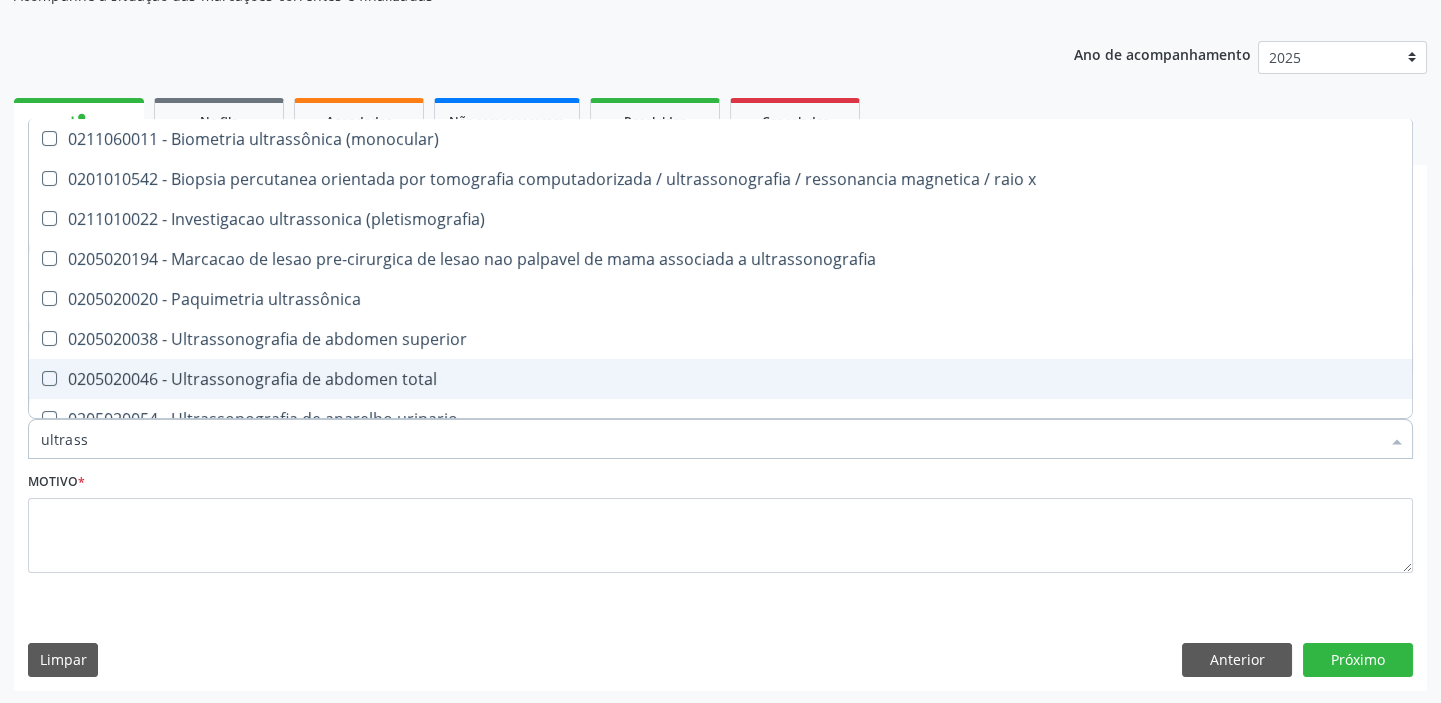 click on "0205020046 - Ultrassonografia de abdomen total" at bounding box center [720, 379] 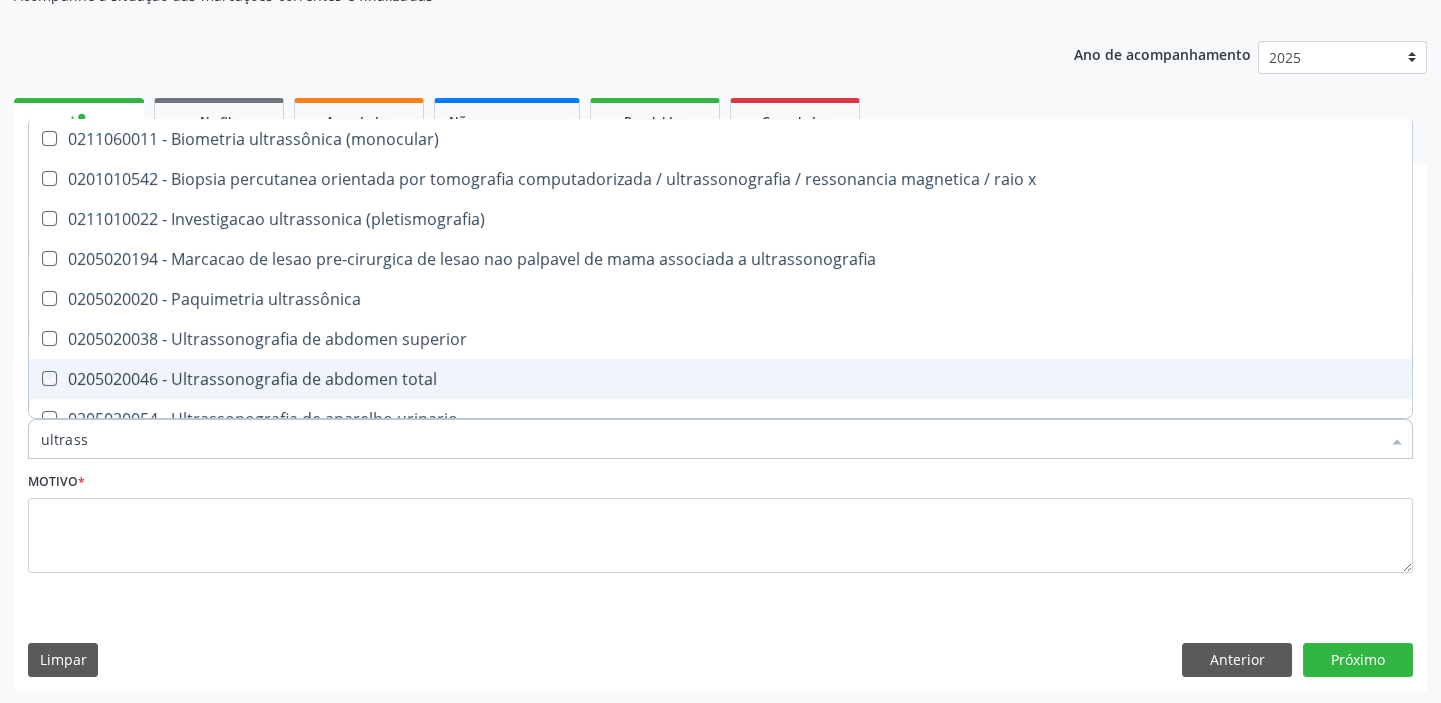 checkbox on "true" 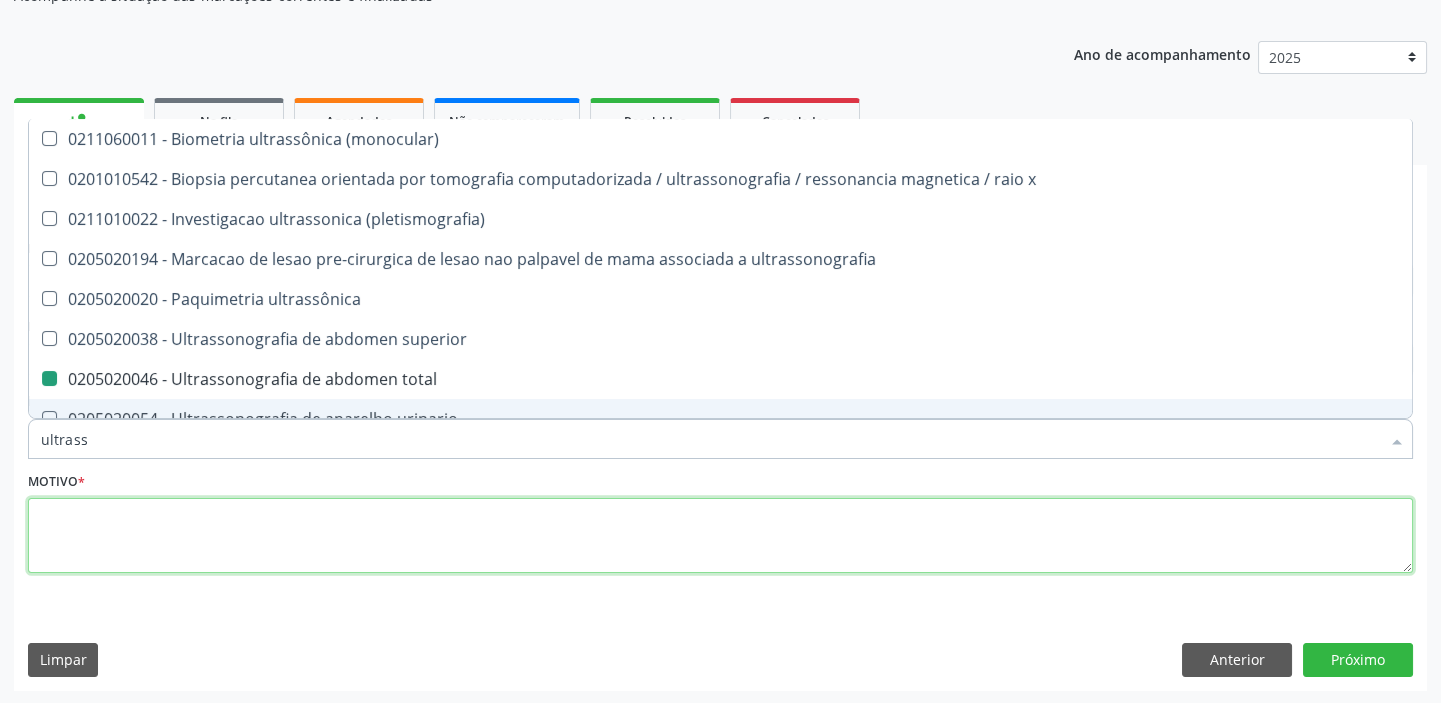 click at bounding box center (720, 536) 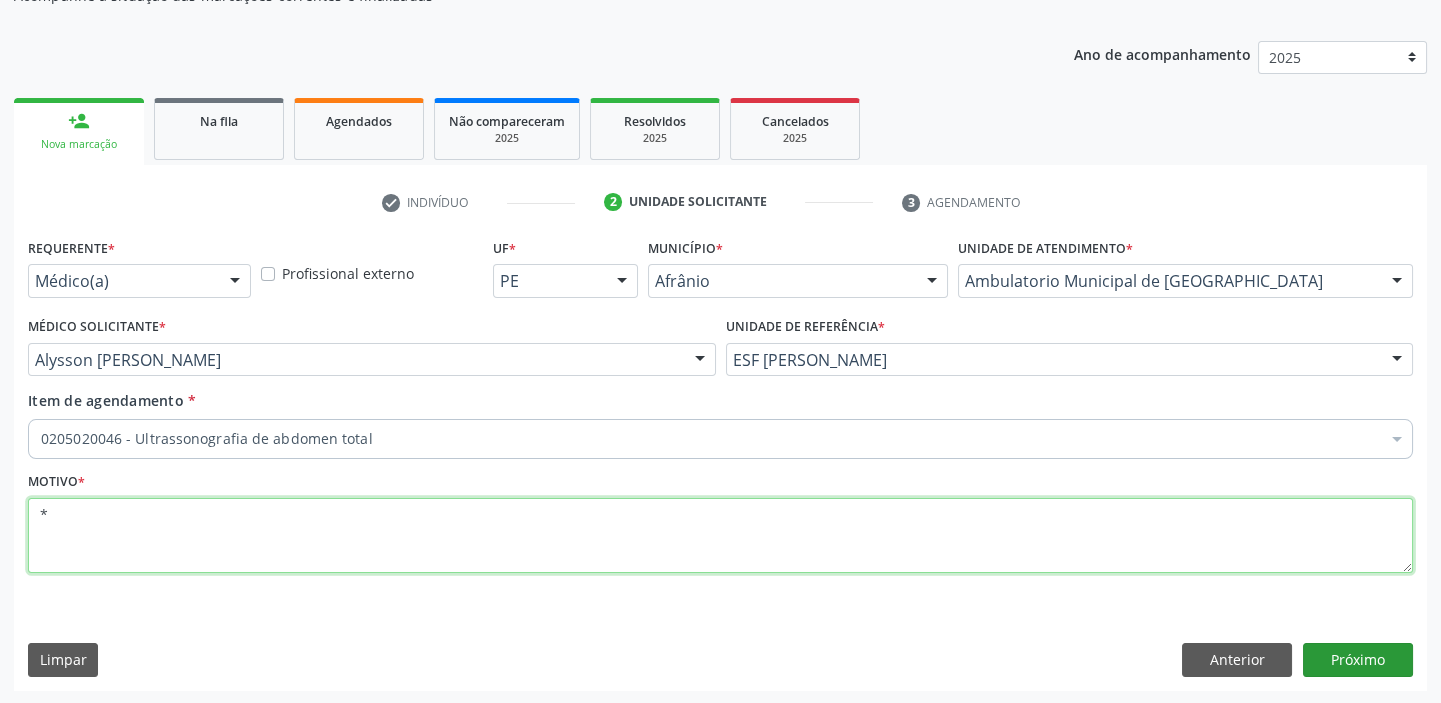 type on "*" 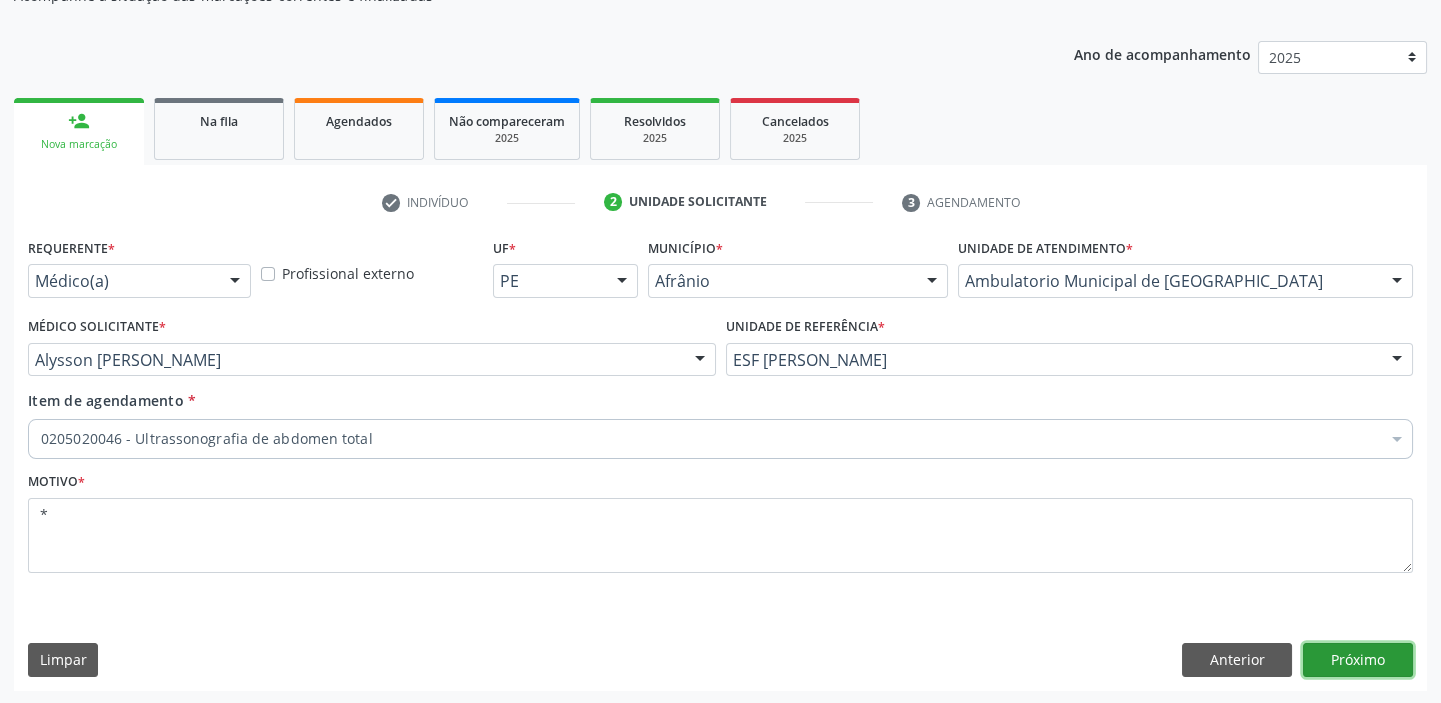 click on "Próximo" at bounding box center (1358, 660) 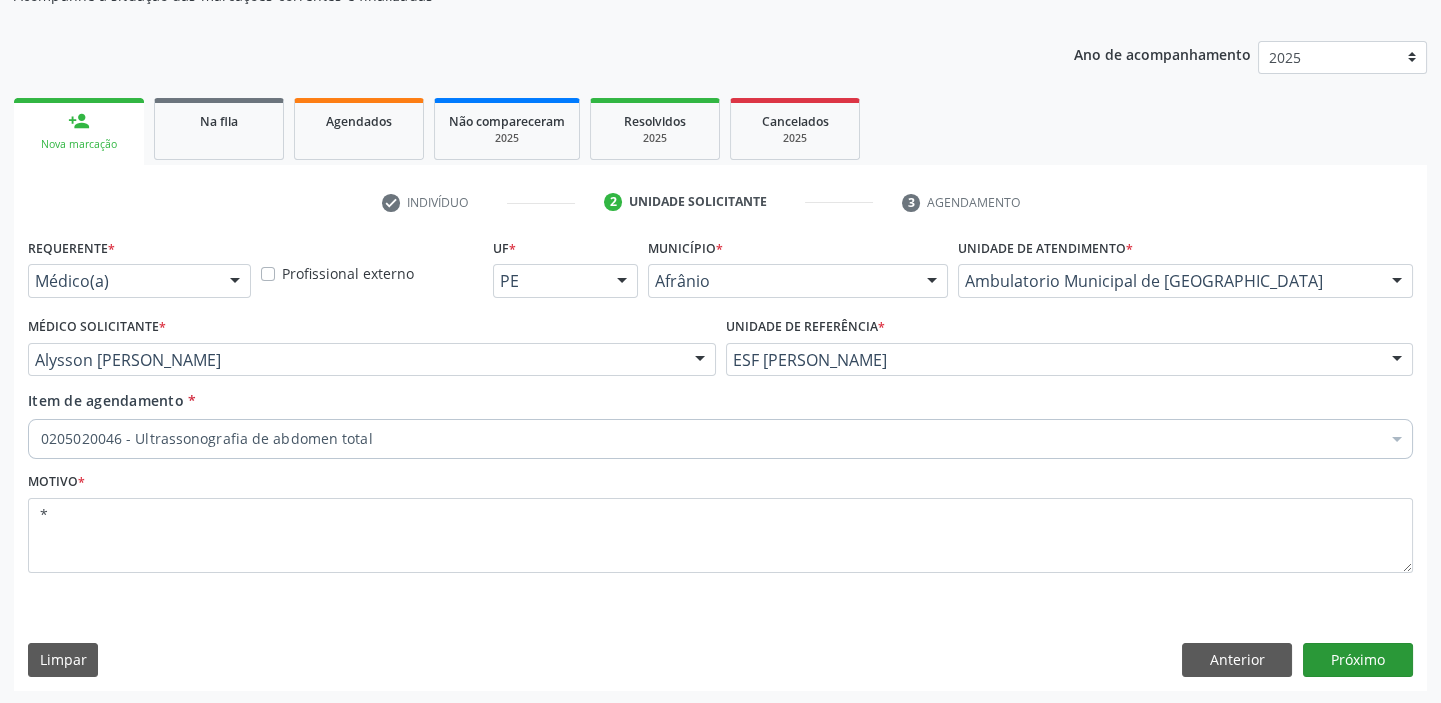scroll, scrollTop: 166, scrollLeft: 0, axis: vertical 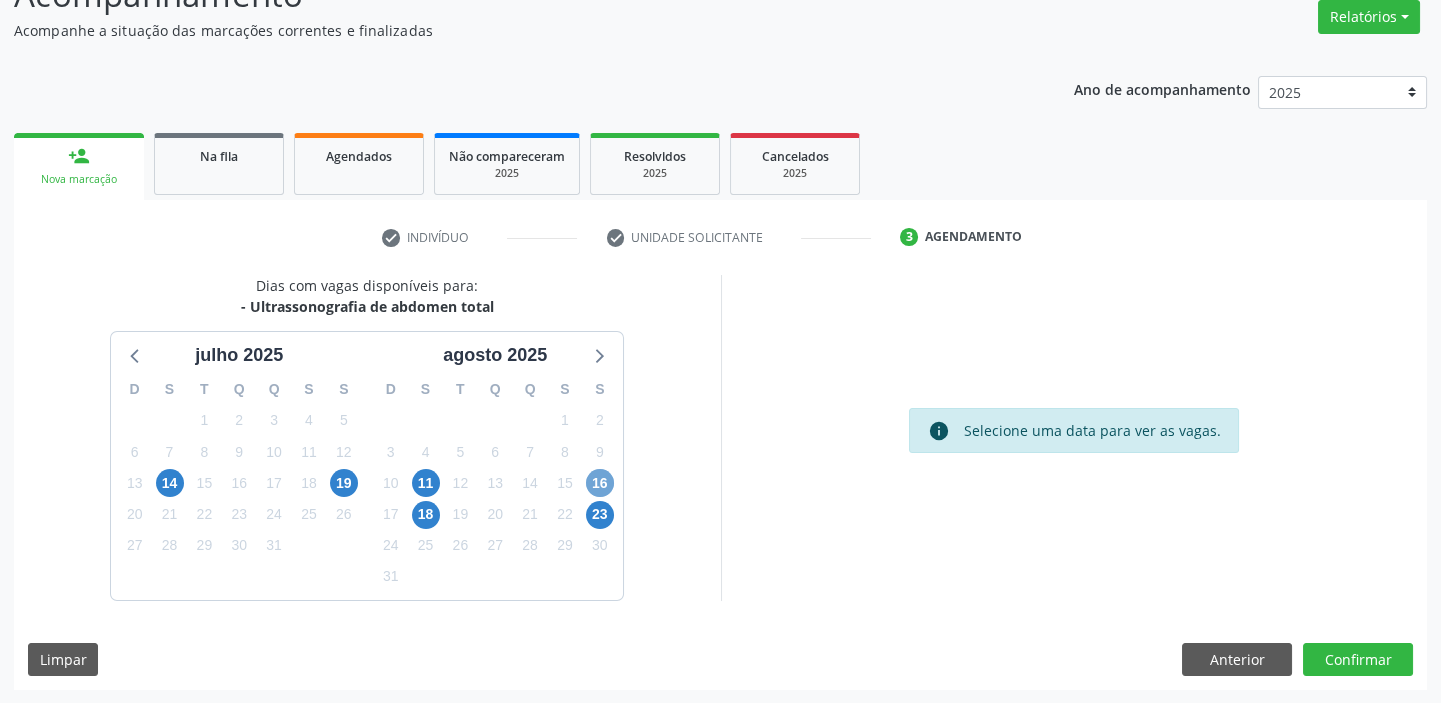 click on "16" at bounding box center (600, 483) 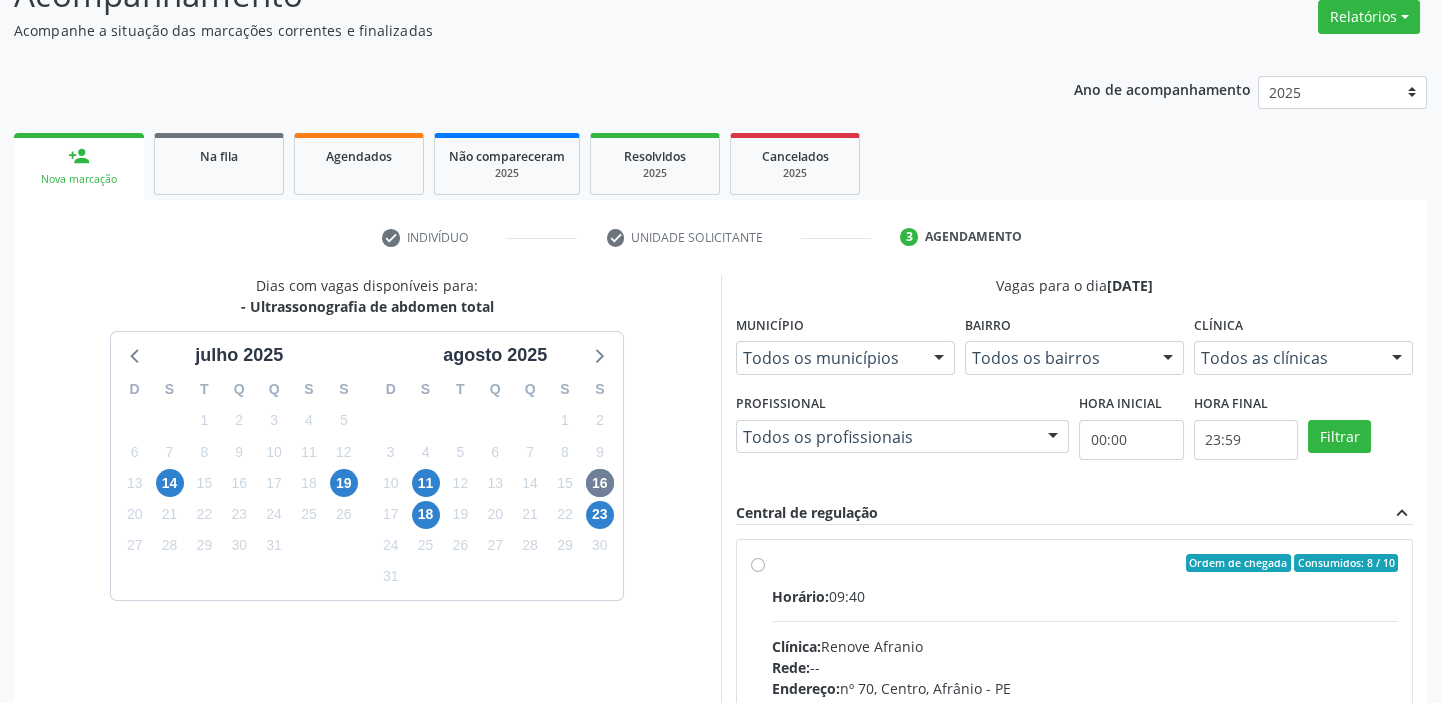 click on "Ordem de chegada
Consumidos: 8 / 10
Horário:   09:40
Clínica:  Renove Afranio
Rede:
--
Endereço:   [STREET_ADDRESS]
Telefone:   [PHONE_NUMBER]
Profissional:
--
Informações adicionais sobre o atendimento
Idade de atendimento:
Sem restrição
Gênero(s) atendido(s):
Sem restrição
Informações adicionais:
--" at bounding box center (1085, 707) 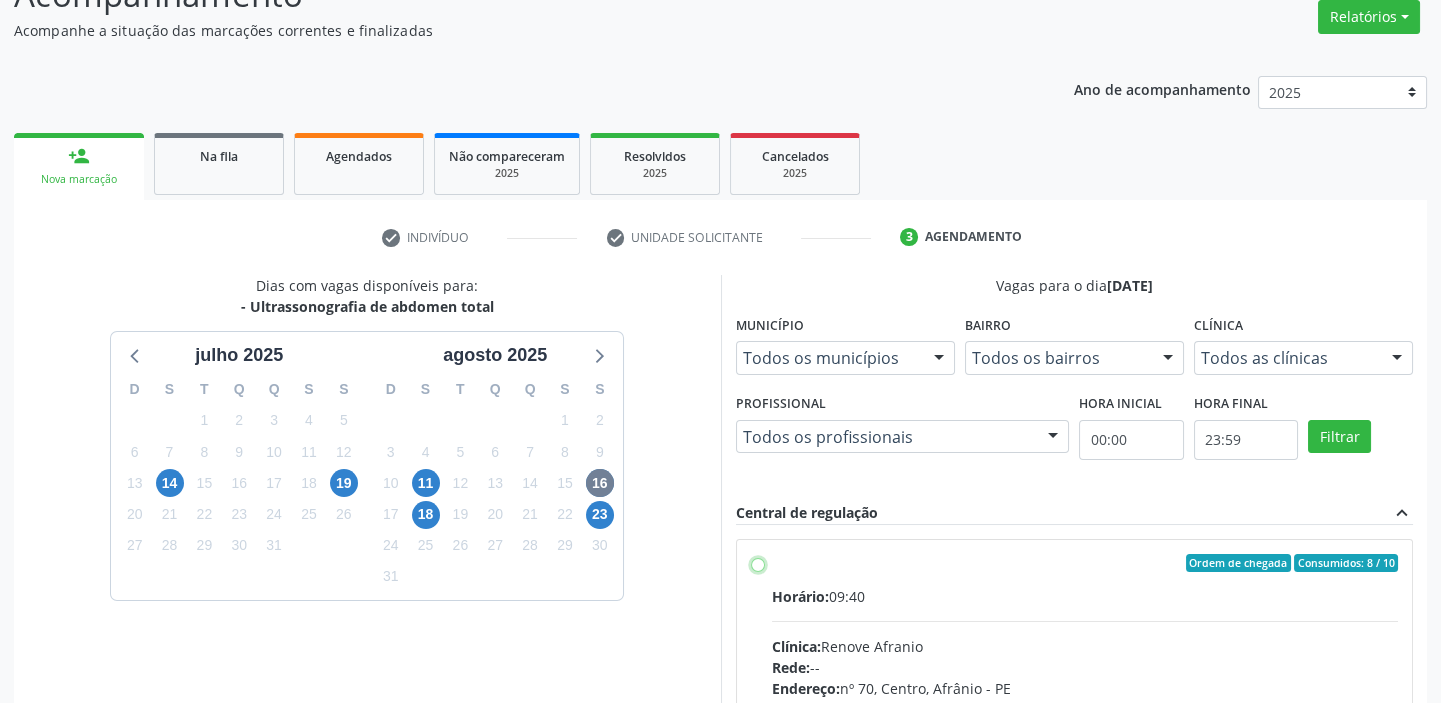 radio on "true" 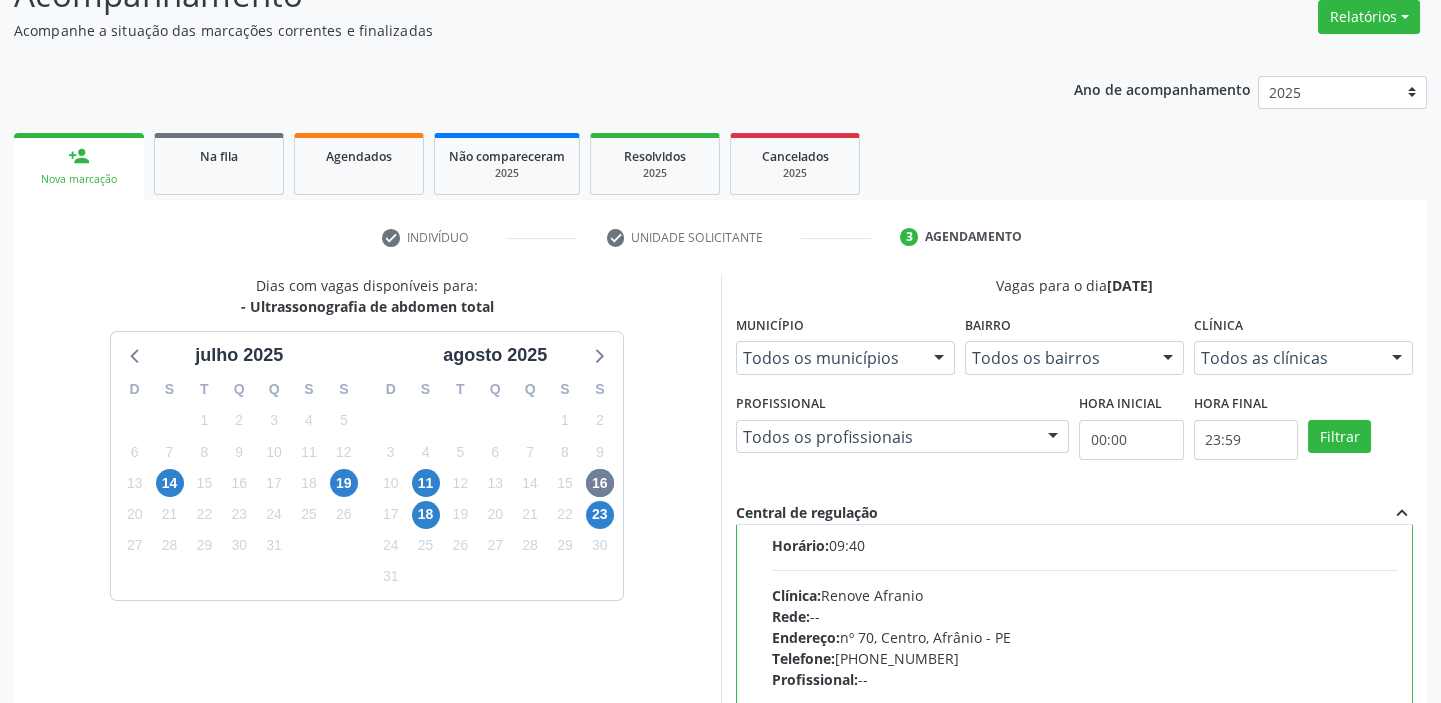 scroll, scrollTop: 99, scrollLeft: 0, axis: vertical 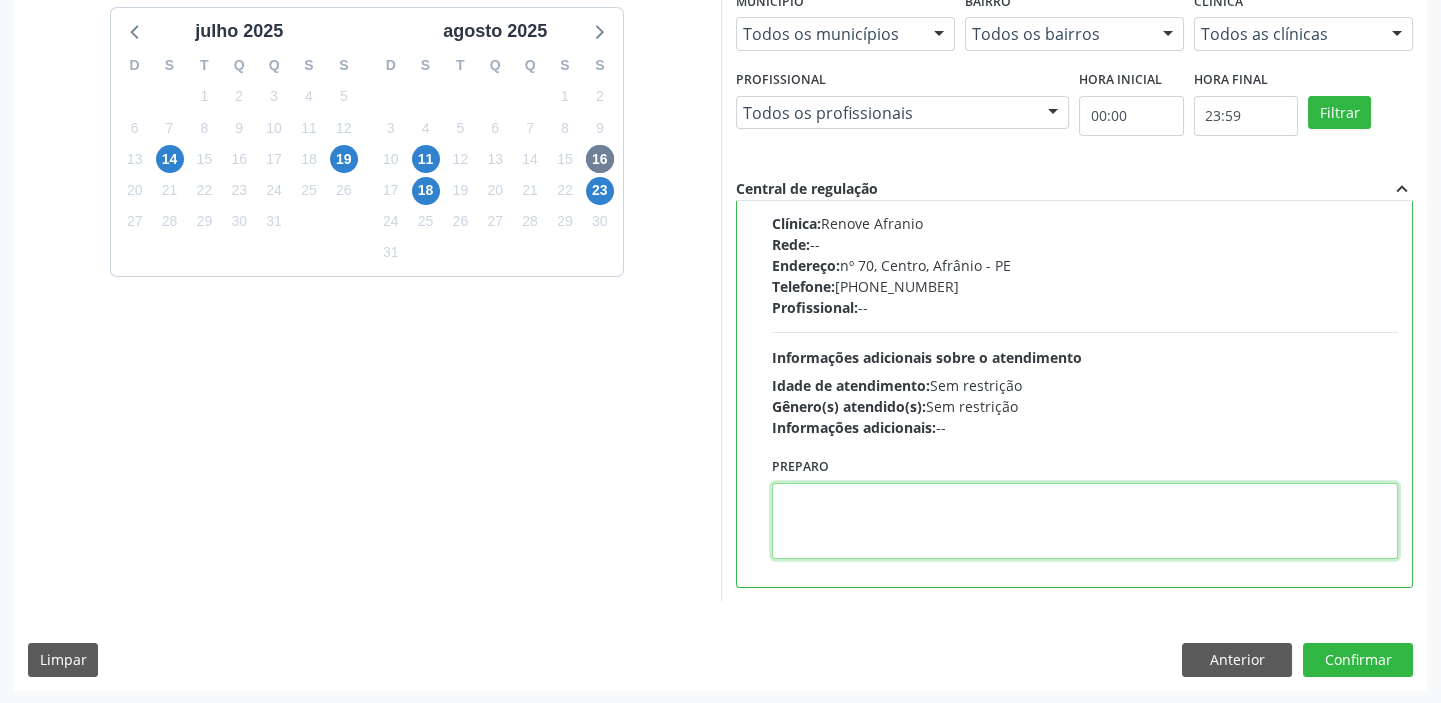 click at bounding box center [1085, 521] 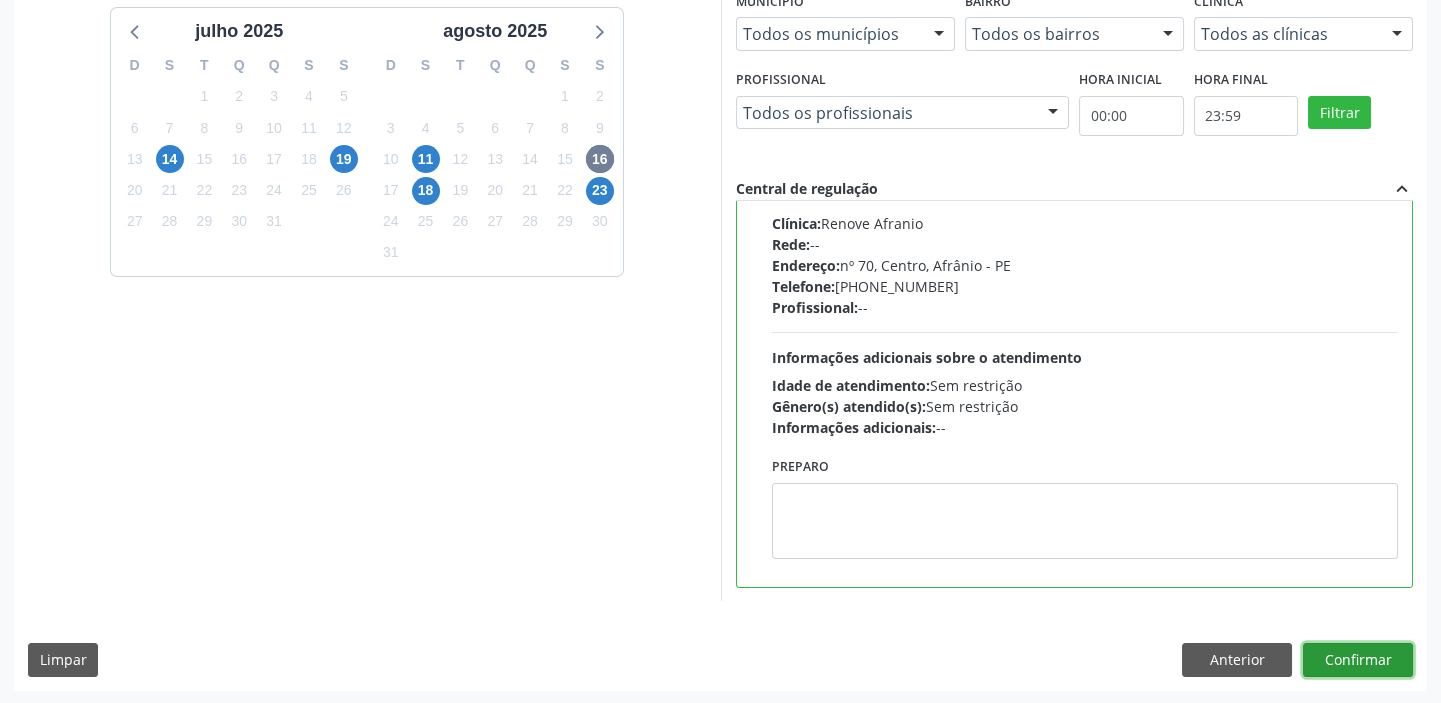 click on "Confirmar" at bounding box center (1358, 660) 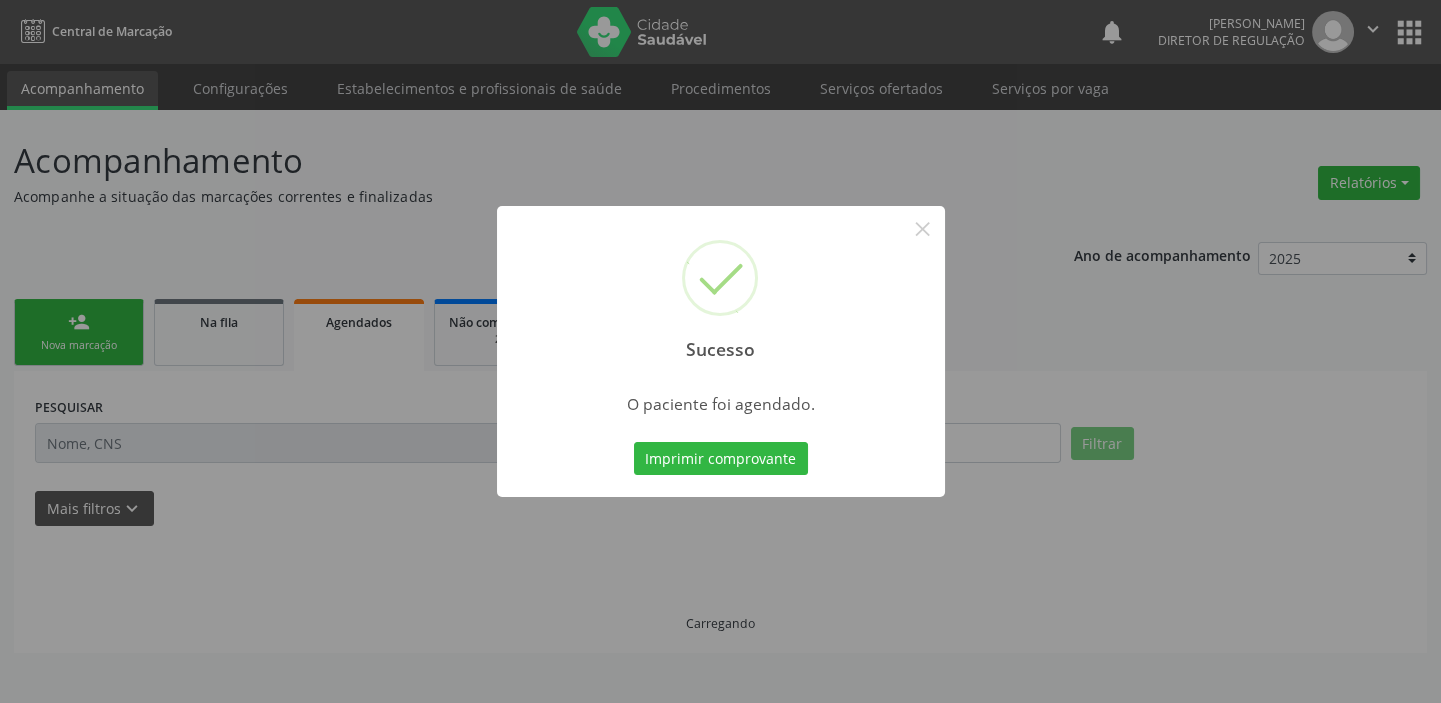 scroll, scrollTop: 0, scrollLeft: 0, axis: both 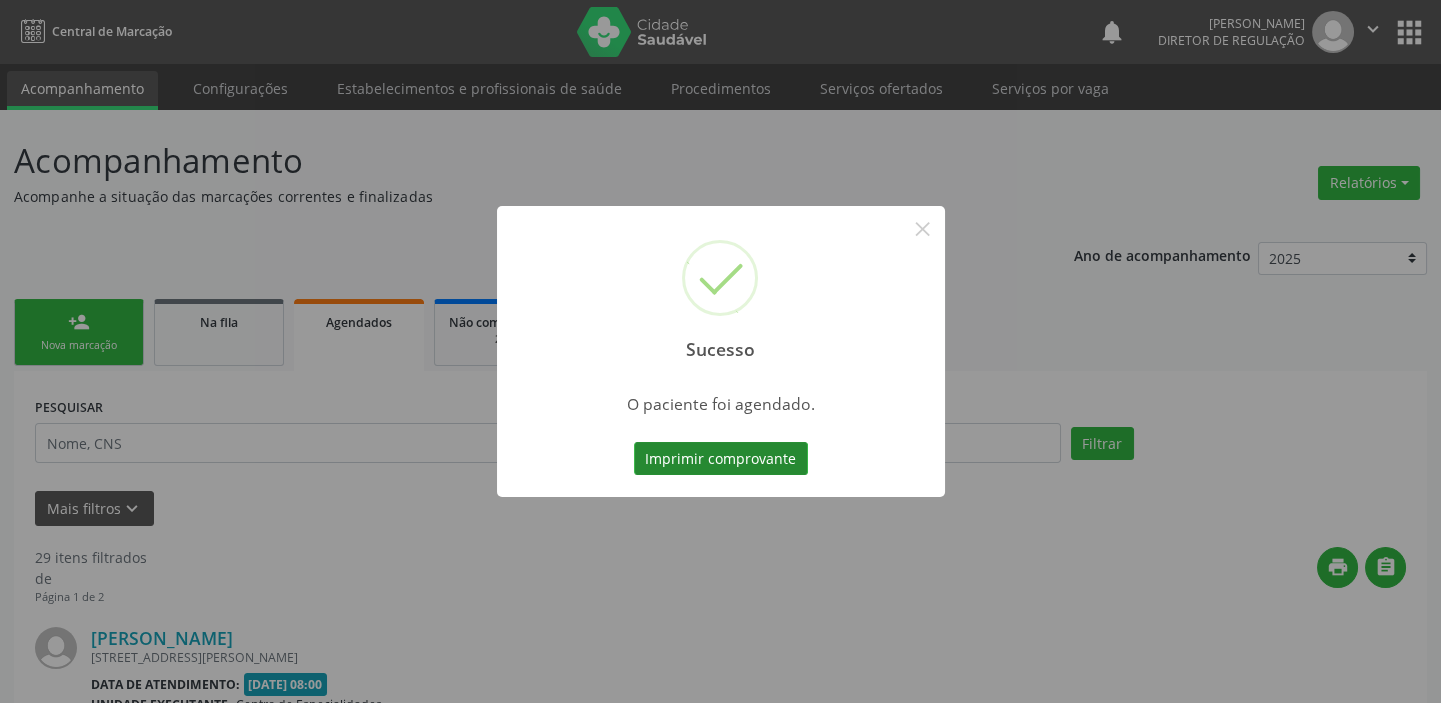 click on "Imprimir comprovante" at bounding box center (721, 459) 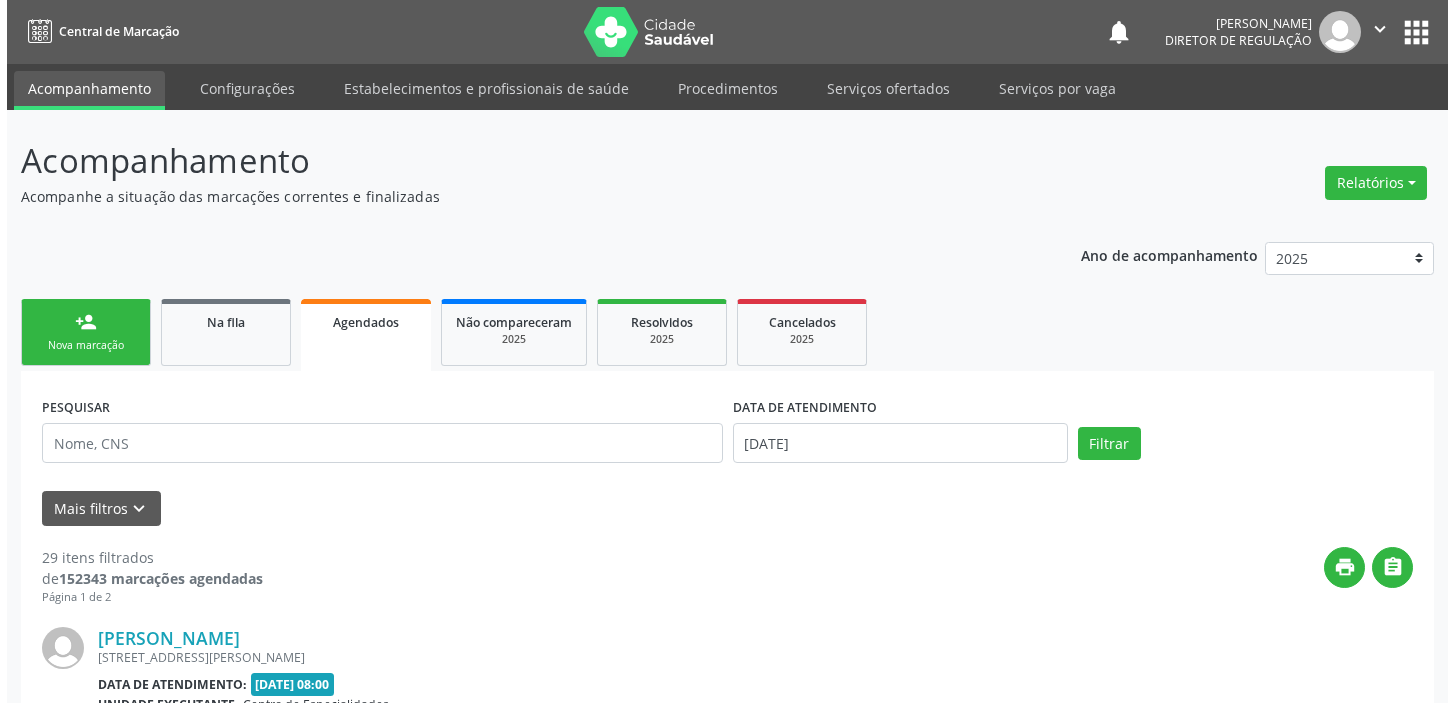 scroll, scrollTop: 0, scrollLeft: 0, axis: both 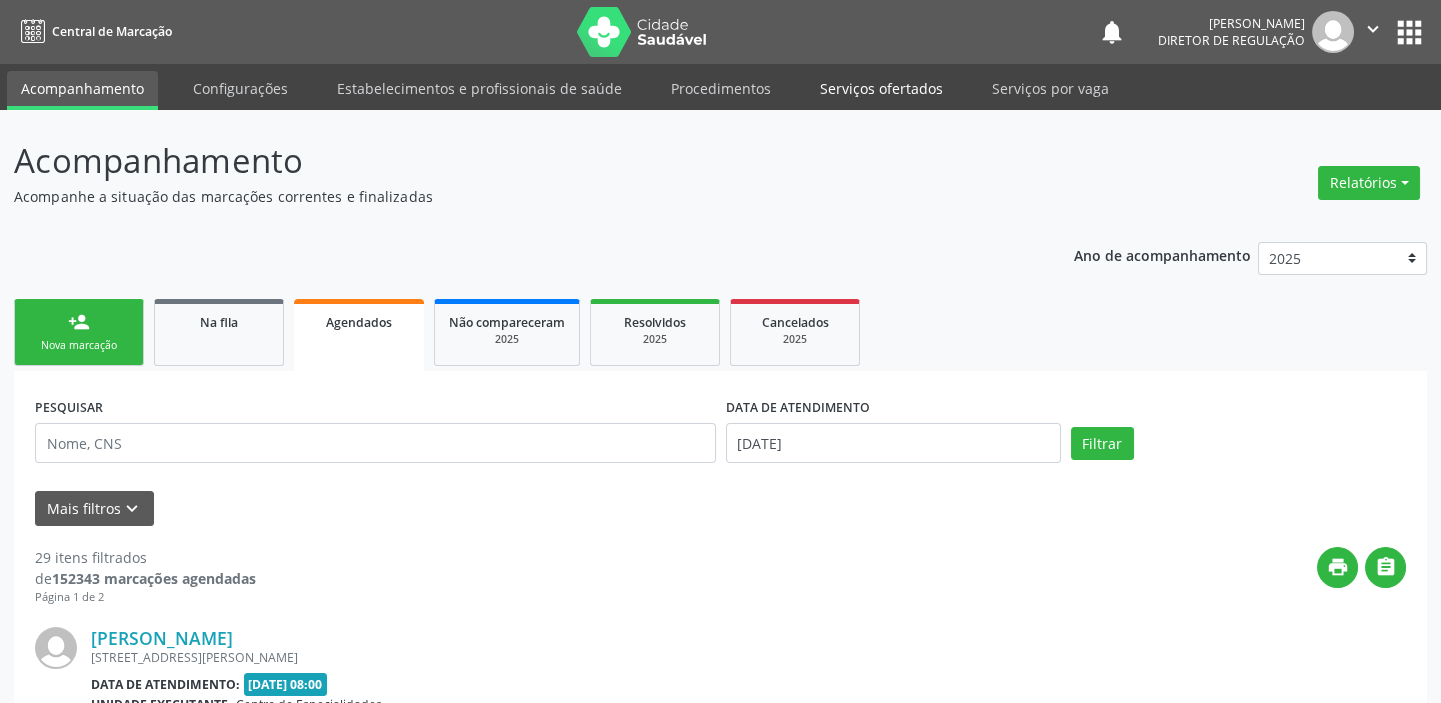 click on "Serviços ofertados" at bounding box center [881, 88] 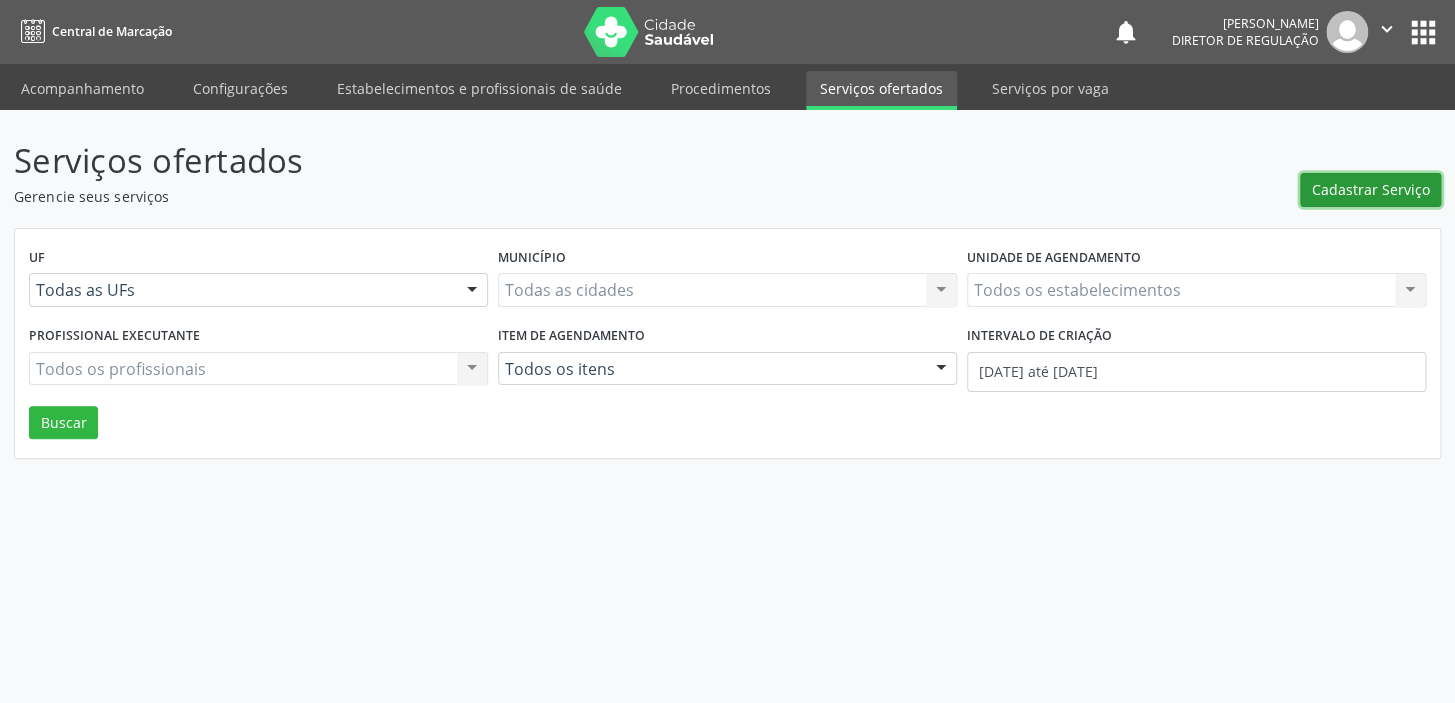 click on "Cadastrar Serviço" at bounding box center (1371, 189) 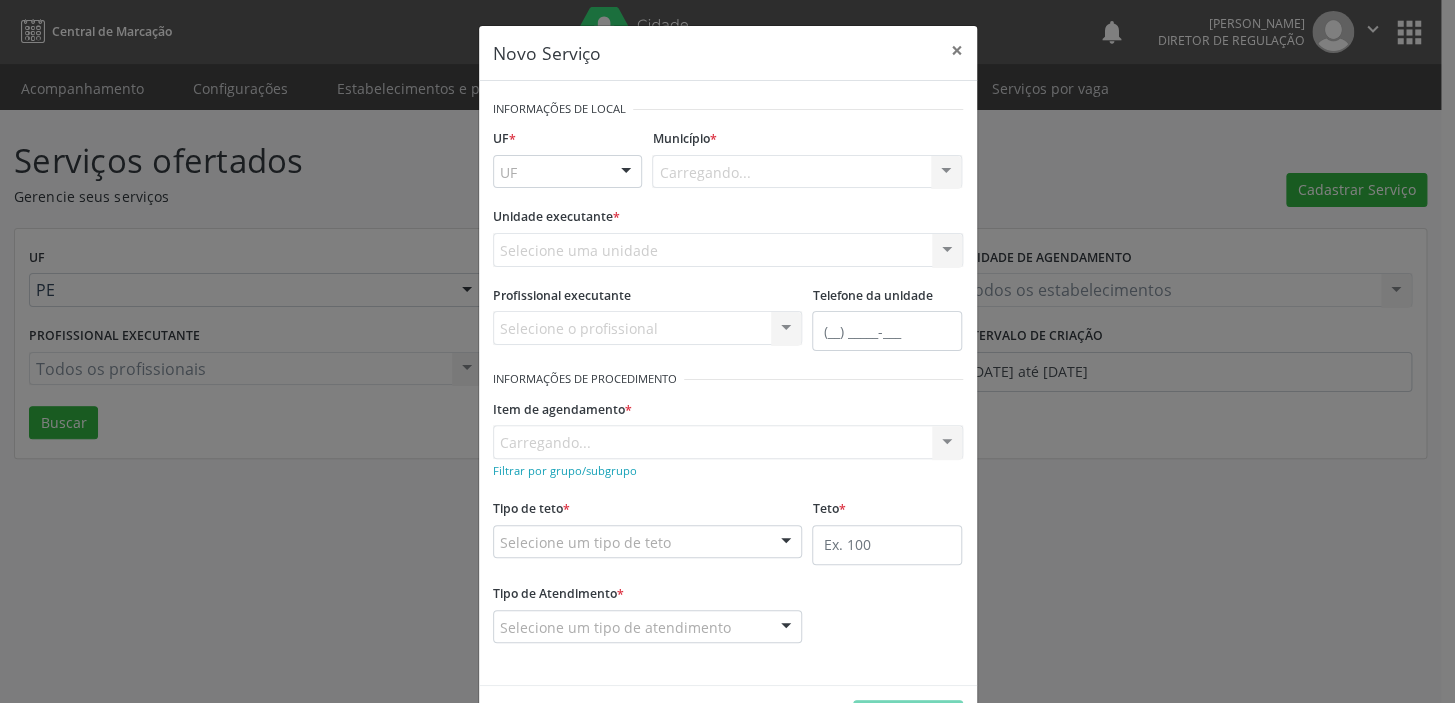 scroll, scrollTop: 0, scrollLeft: 0, axis: both 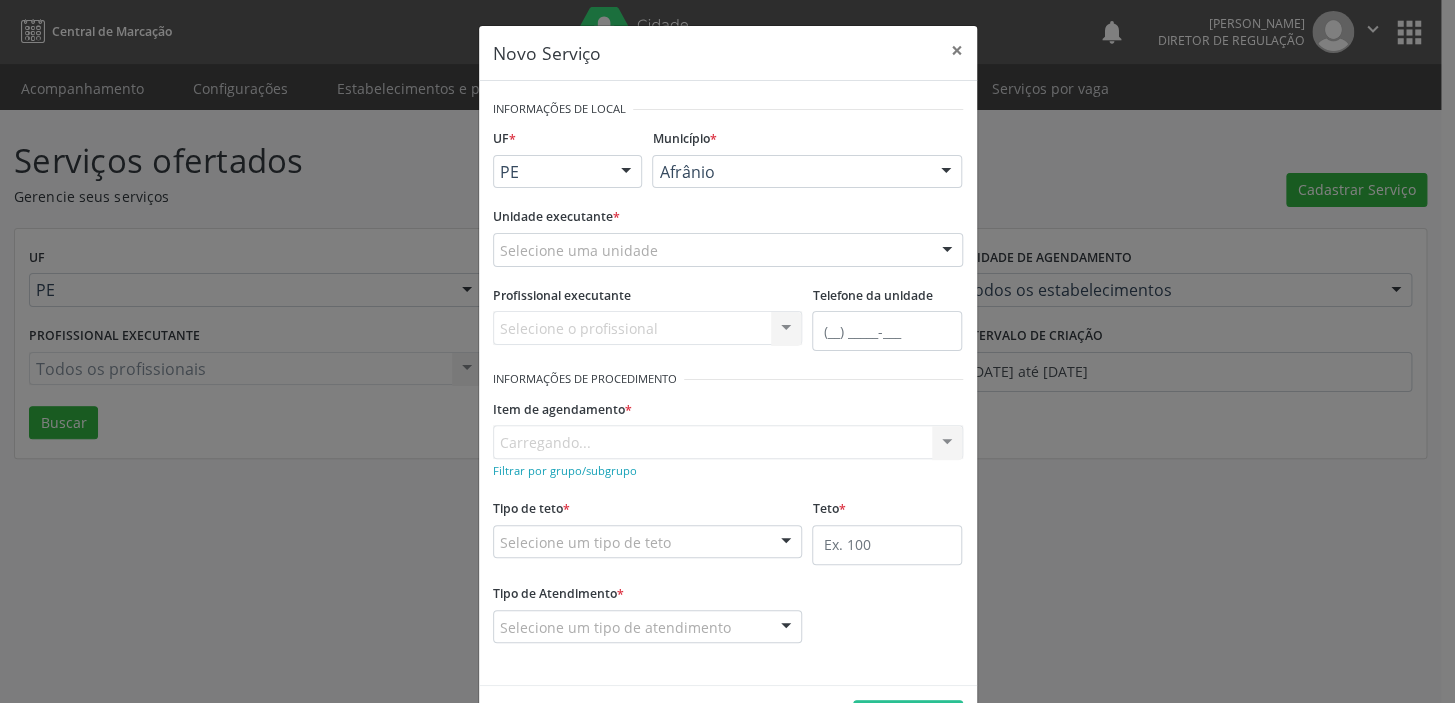 click on "Afrânio" at bounding box center (807, 172) 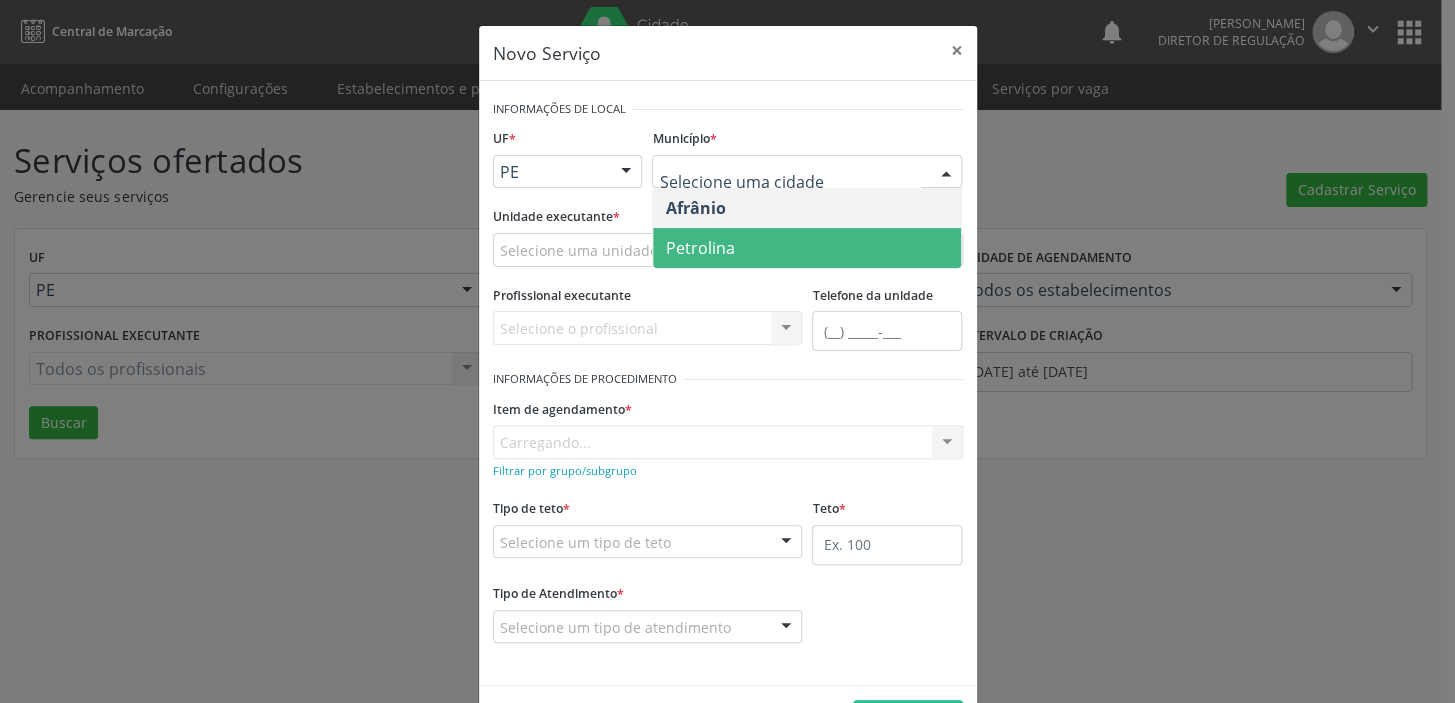 click on "Petrolina" at bounding box center [699, 248] 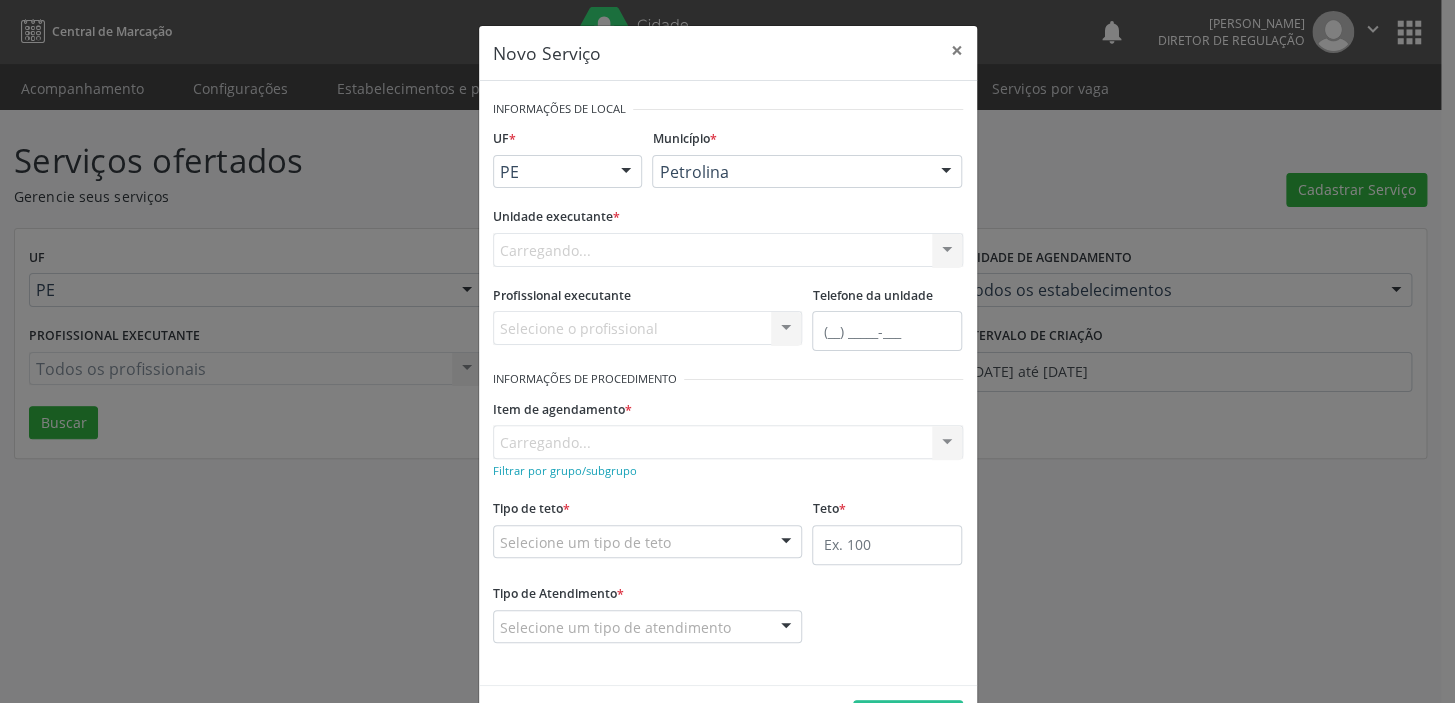 click on "Carregando...
Academia da Saude de Afranio   Academia da Saude do Bairro Roberto Luis   Academia da Saude do Distrito de Cachoeira do Roberto   Academia da Saude do Distrito de Extrema   Academia da Saude do Jose Ramos   Alves Landim   Ambulatorio Municipal de Saude   Caf Central de Abastecimento Farmaceutico   Centro de Atencao Psicossocial de Afranio Pe   Centro de Especialidades   Cime   Cuidar   Equipe de Atencao Basica Prisional Tipo I com Saude Mental   Esf Ana Coelho Nonato   Esf Custodia Maria da Conceicao   Esf Isabel Gomes   Esf Jose Ramos   Esf Jose e Maria Rodrigues de Macedo   Esf Maria Dilurdes da Silva   Esf Maria da Silva Pereira   Esf Rosalia Cavalcanti Gomes   Esf de Barra das Melancias   Esf de Extrema   Farmacia Basica do Municipio de Afranio   Hospital Municipal Maria Coelho Cavalcanti Rodrigues   Hospital de Campanha Covid 19 Ambulatorio Municipal   Laboratorio de Protese Dentario   Lid Laboratorio de Investigacoes e Diagnosticos               Selac" at bounding box center (728, 250) 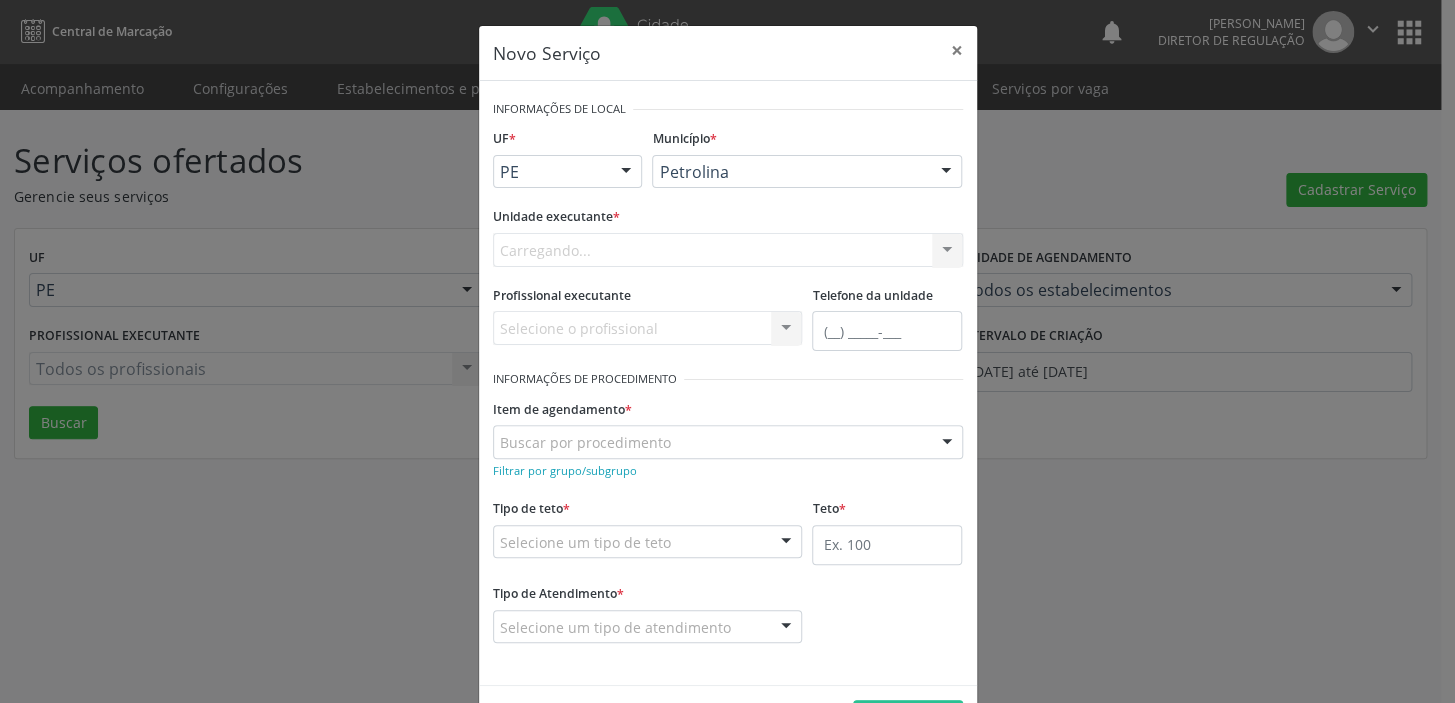 click on "Carregando...
Academia da Saude de Afranio   Academia da Saude do Bairro Roberto Luis   Academia da Saude do Distrito de Cachoeira do Roberto   Academia da Saude do Distrito de Extrema   Academia da Saude do Jose Ramos   Alves Landim   Ambulatorio Municipal de Saude   Caf Central de Abastecimento Farmaceutico   Centro de Atencao Psicossocial de Afranio Pe   Centro de Especialidades   Cime   Cuidar   Equipe de Atencao Basica Prisional Tipo I com Saude Mental   Esf Ana Coelho Nonato   Esf Custodia Maria da Conceicao   Esf Isabel Gomes   Esf Jose Ramos   Esf Jose e Maria Rodrigues de Macedo   Esf Maria Dilurdes da Silva   Esf Maria da Silva Pereira   Esf Rosalia Cavalcanti Gomes   Esf de Barra das Melancias   Esf de Extrema   Farmacia Basica do Municipio de Afranio   Hospital Municipal Maria Coelho Cavalcanti Rodrigues   Hospital de Campanha Covid 19 Ambulatorio Municipal   Laboratorio de Protese Dentario   Lid Laboratorio de Investigacoes e Diagnosticos               Selac" at bounding box center [728, 250] 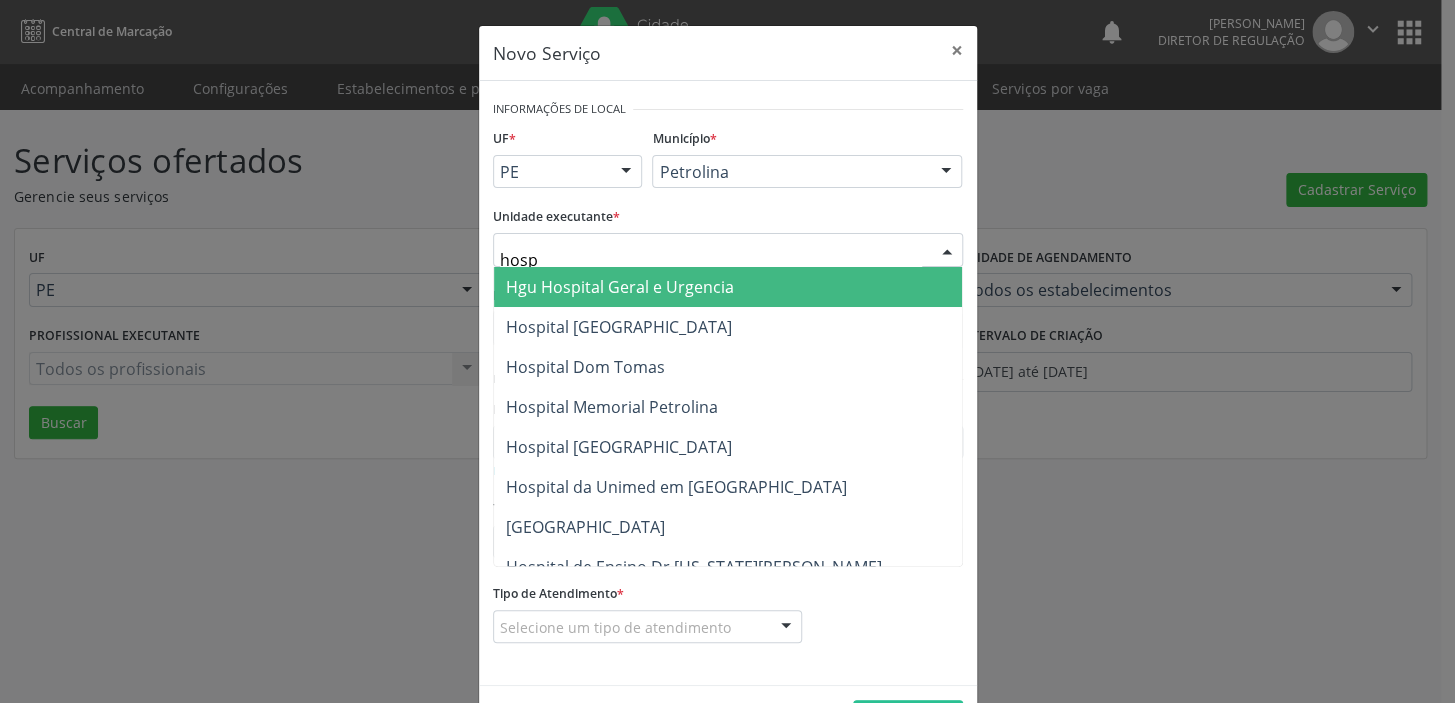 type on "hospi" 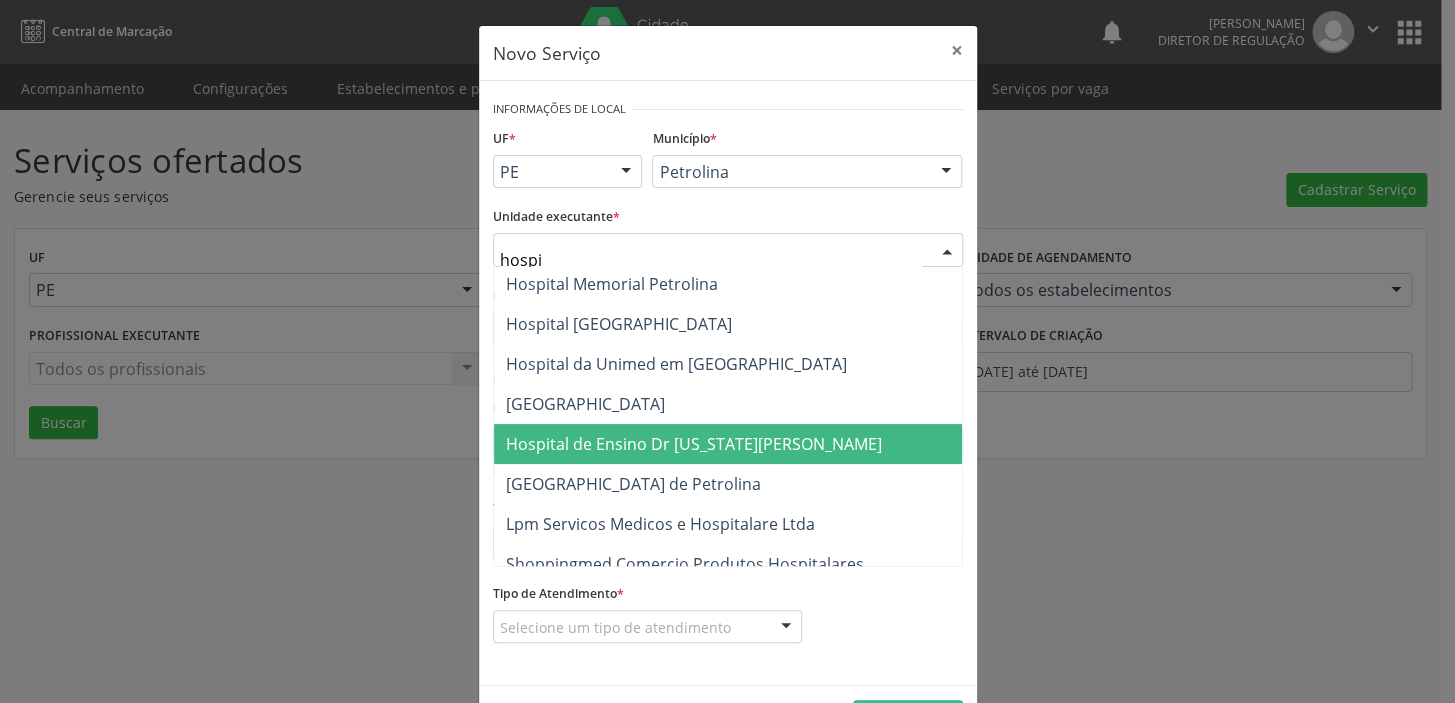 scroll, scrollTop: 140, scrollLeft: 0, axis: vertical 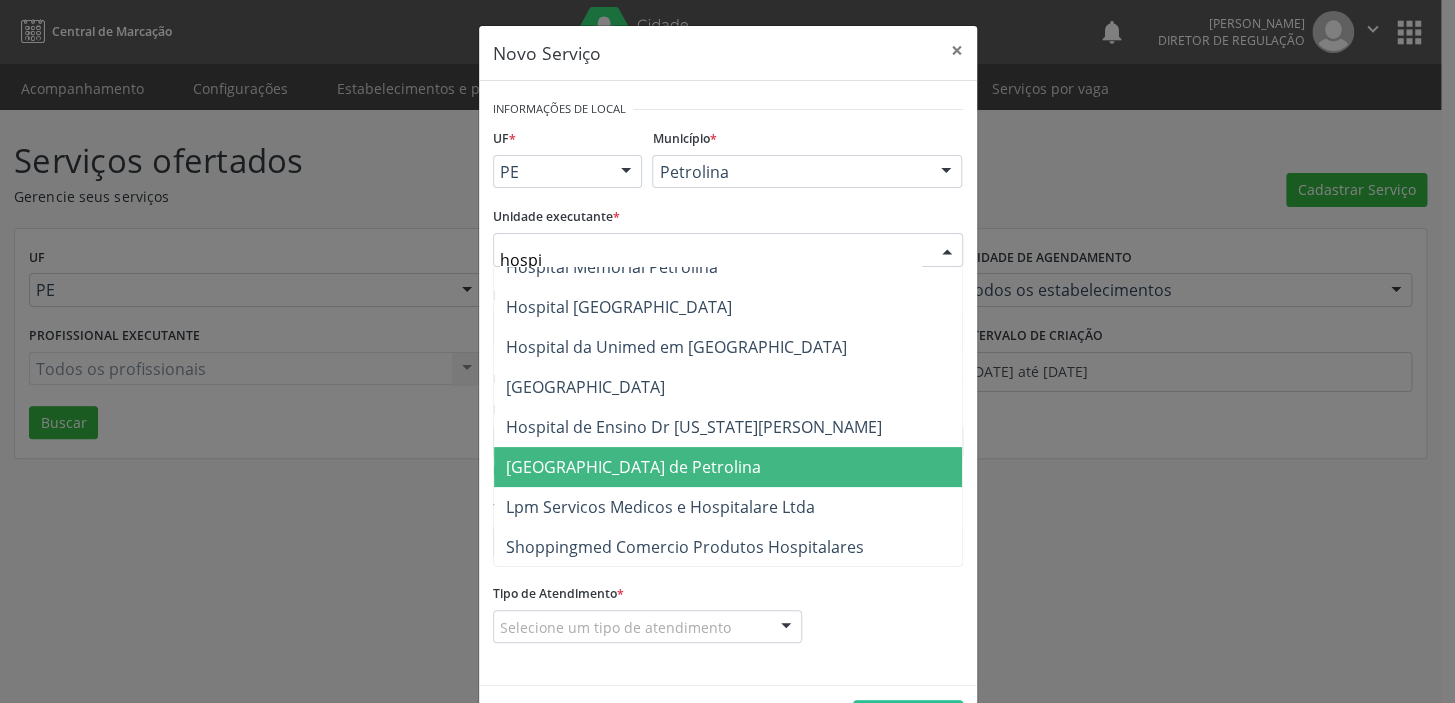 click on "[GEOGRAPHIC_DATA] de Petrolina" at bounding box center (633, 467) 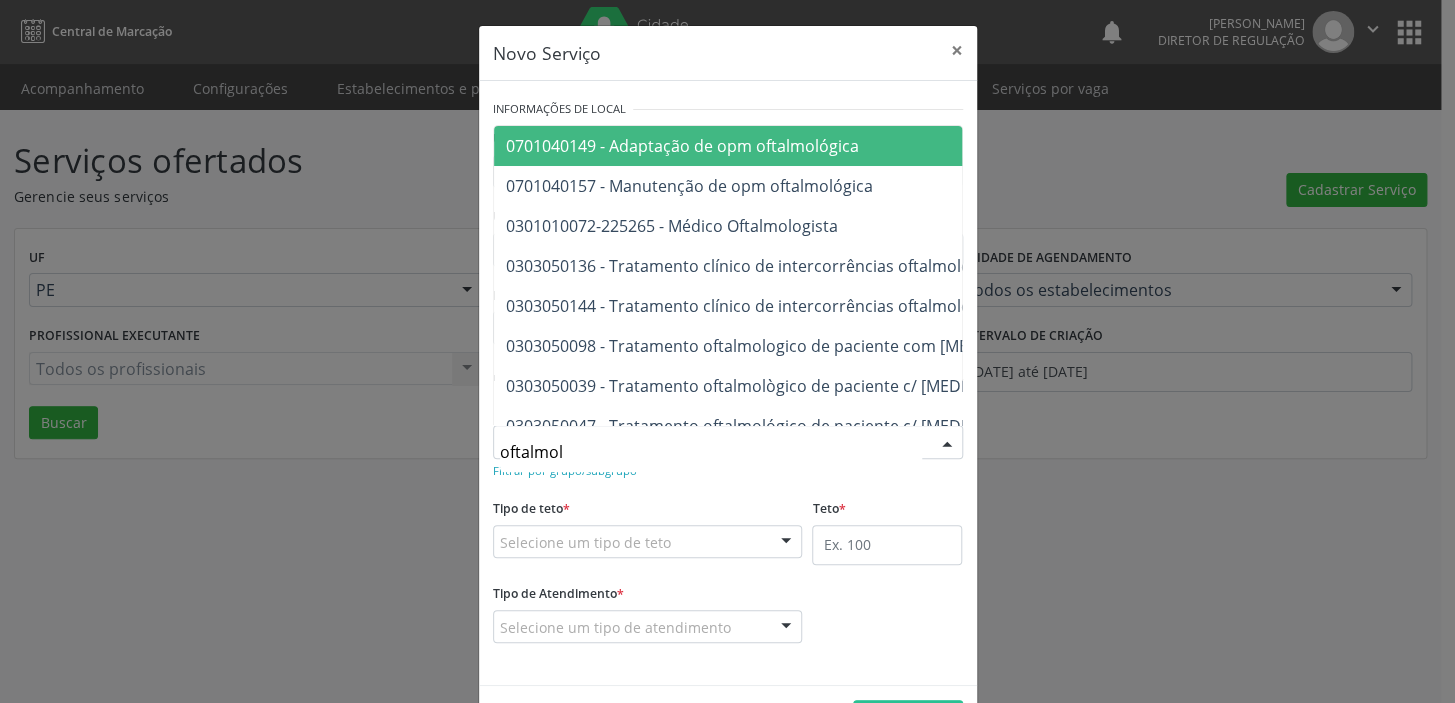 type on "oftalmolo" 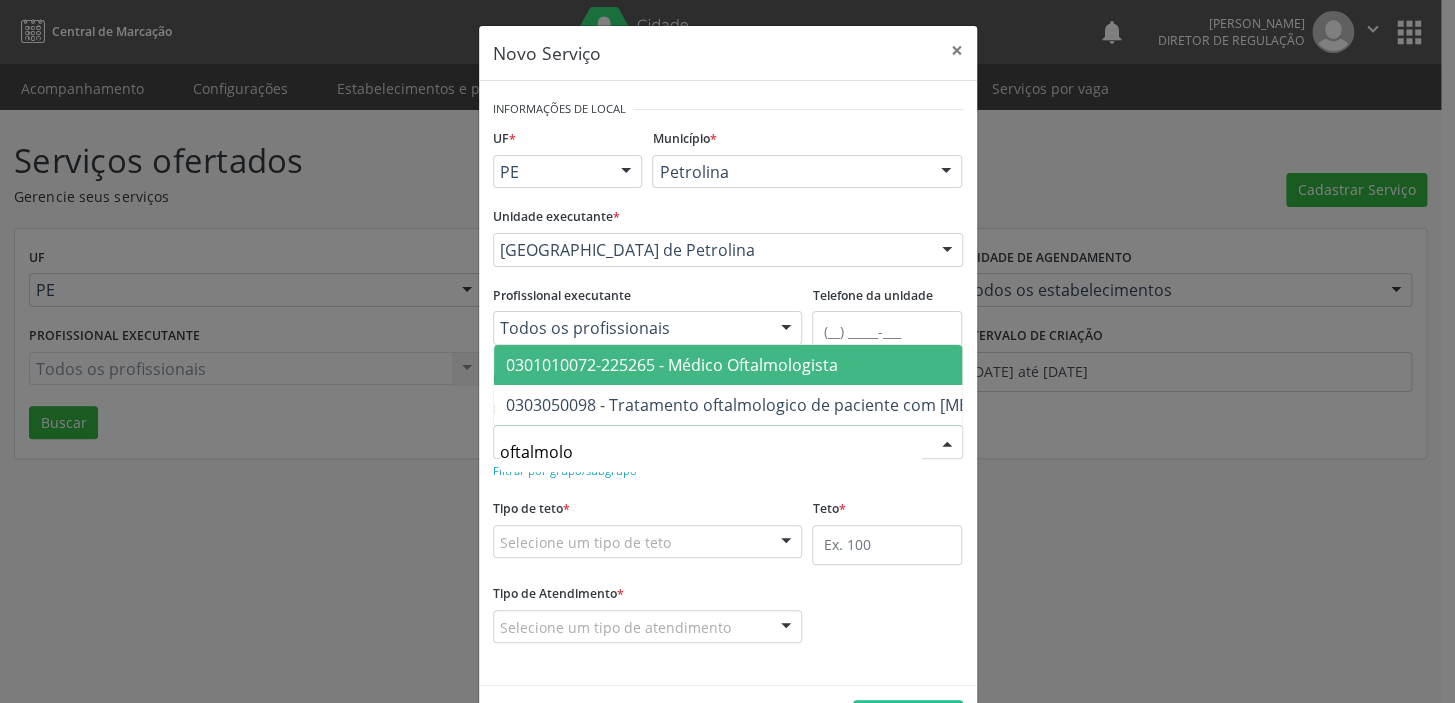 click on "0301010072-225265 - Médico Oftalmologista" at bounding box center [672, 365] 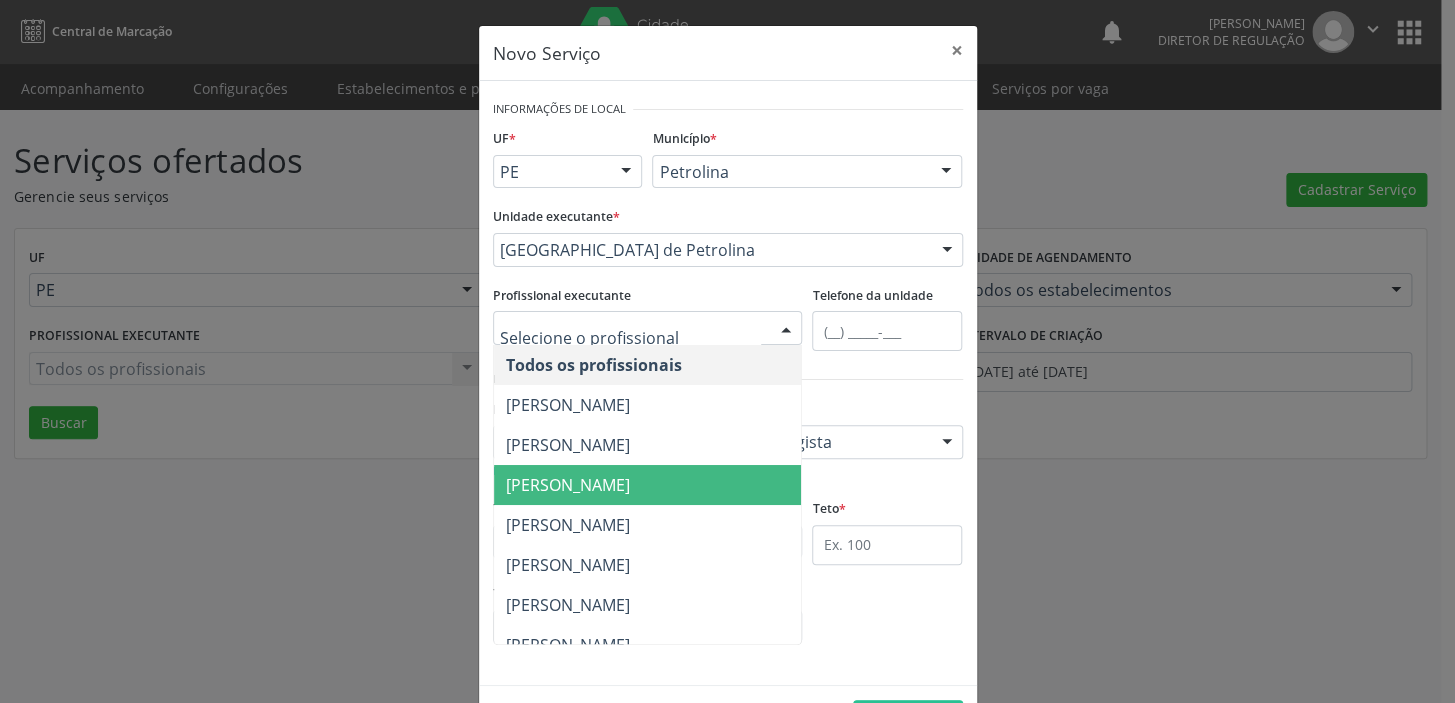 click on "Guilherme Lucena Moura" at bounding box center [568, 485] 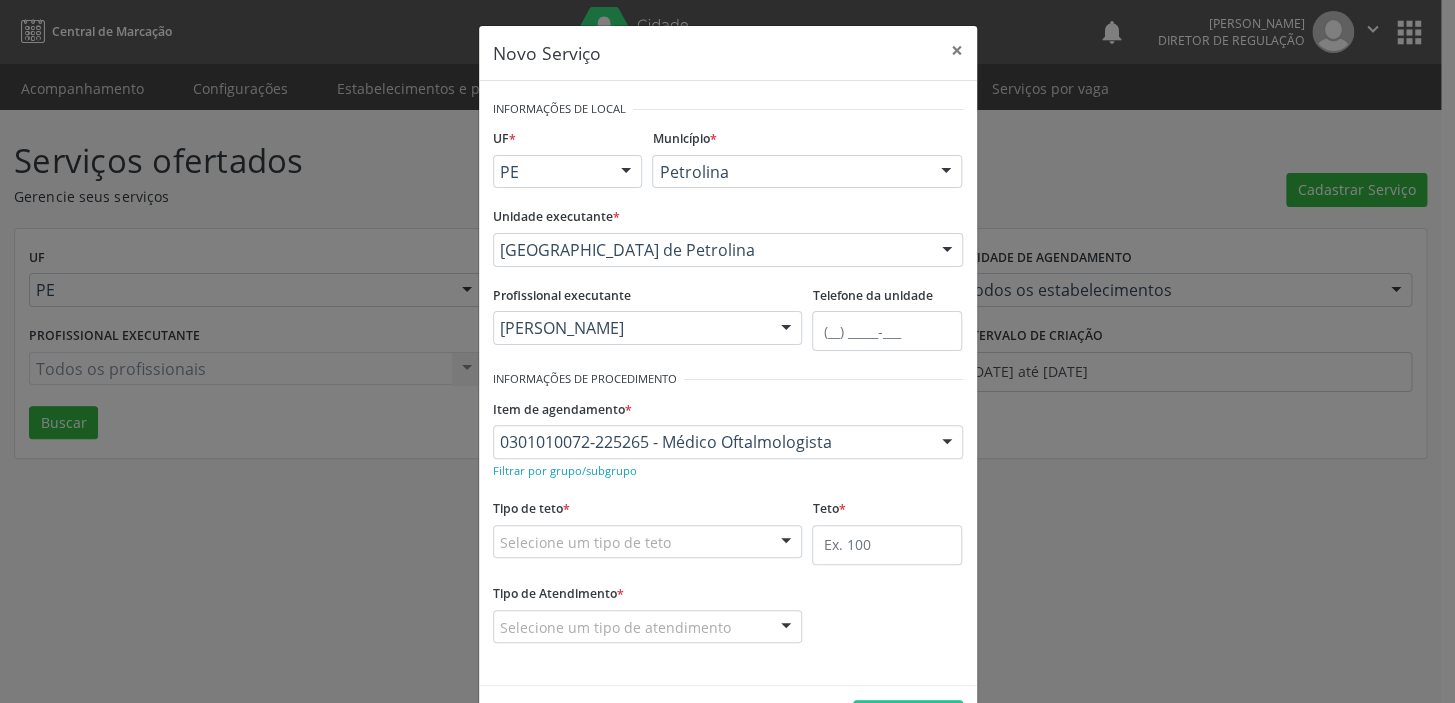 click on "Selecione um tipo de teto" at bounding box center [648, 542] 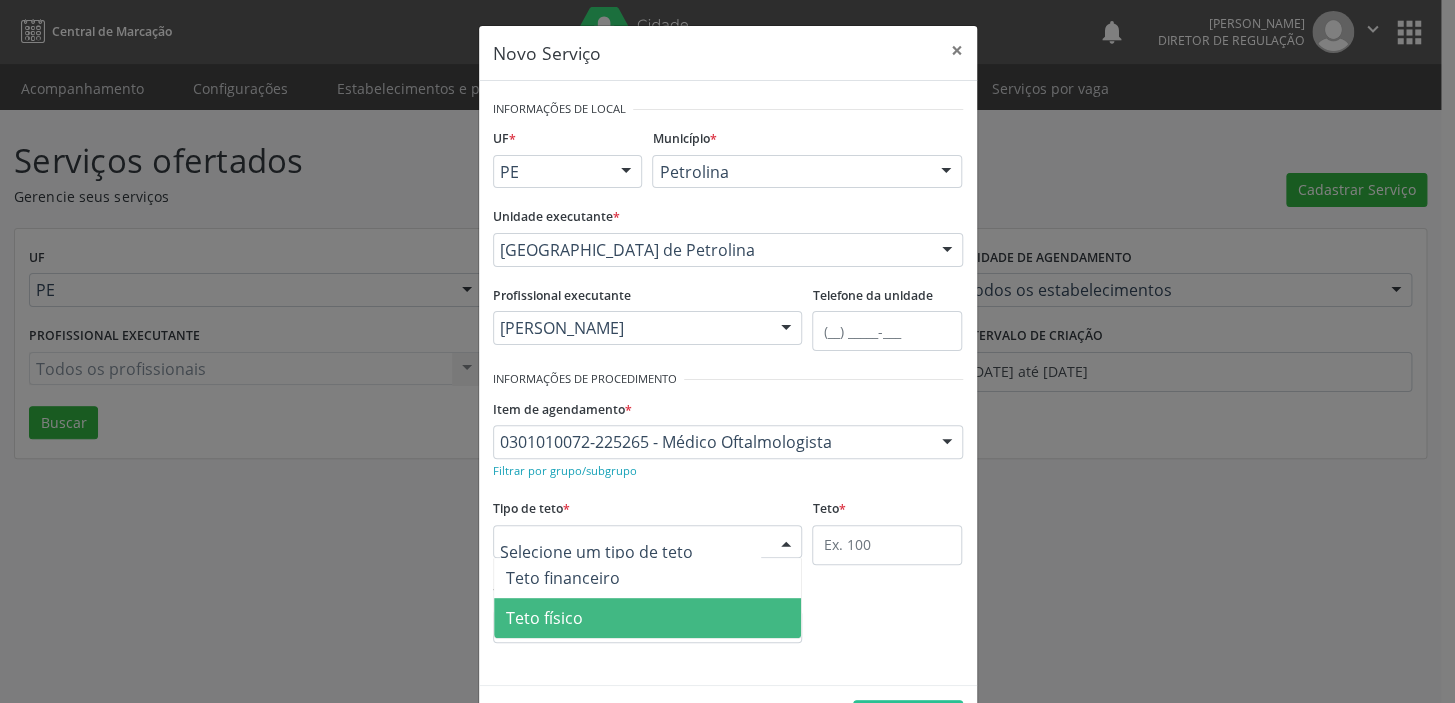 click on "Teto físico" at bounding box center (544, 618) 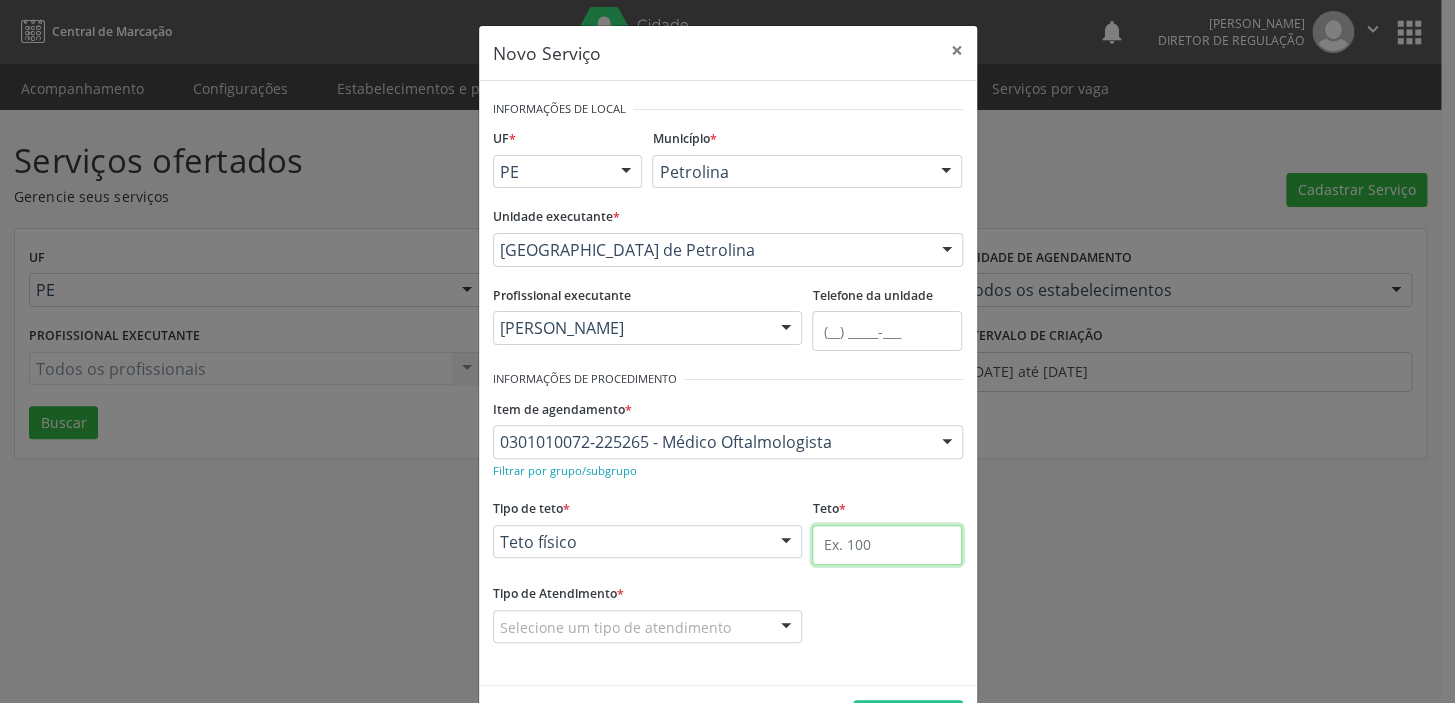 click at bounding box center (887, 545) 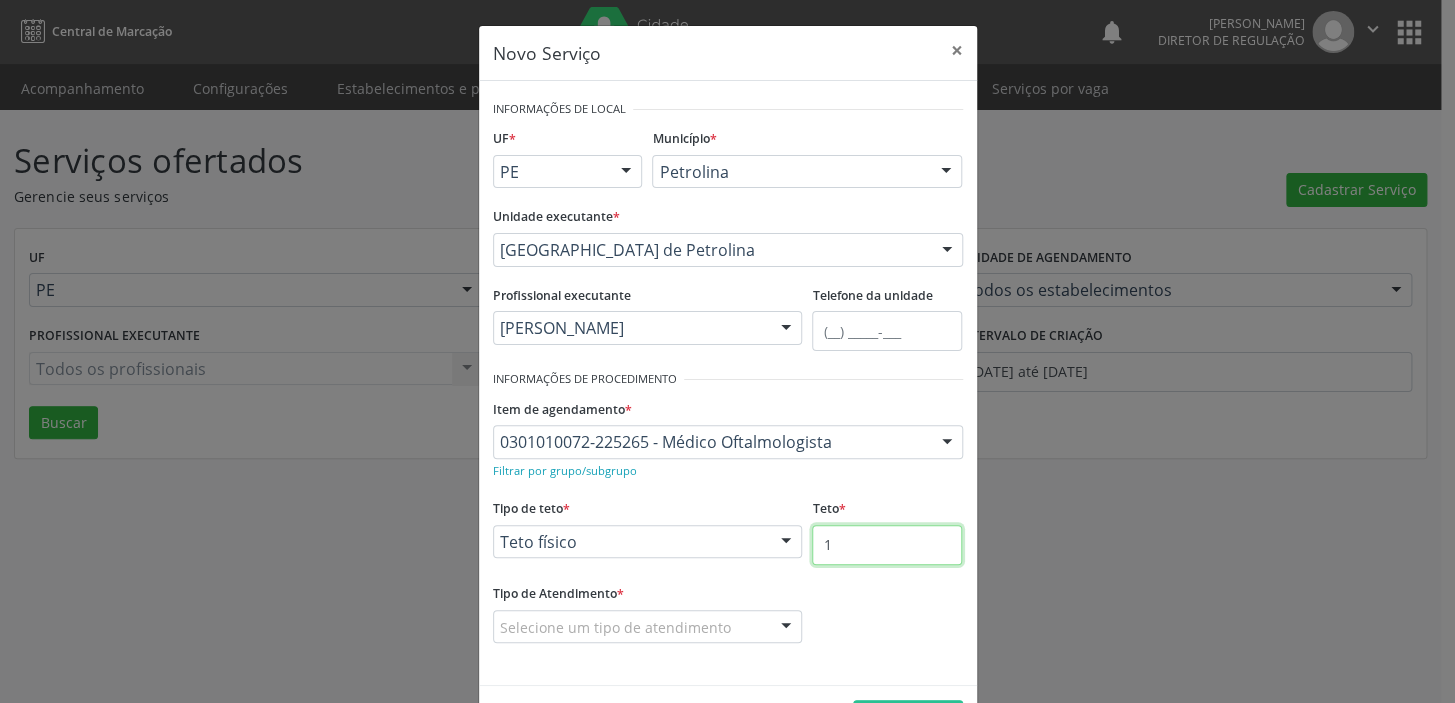 type on "1" 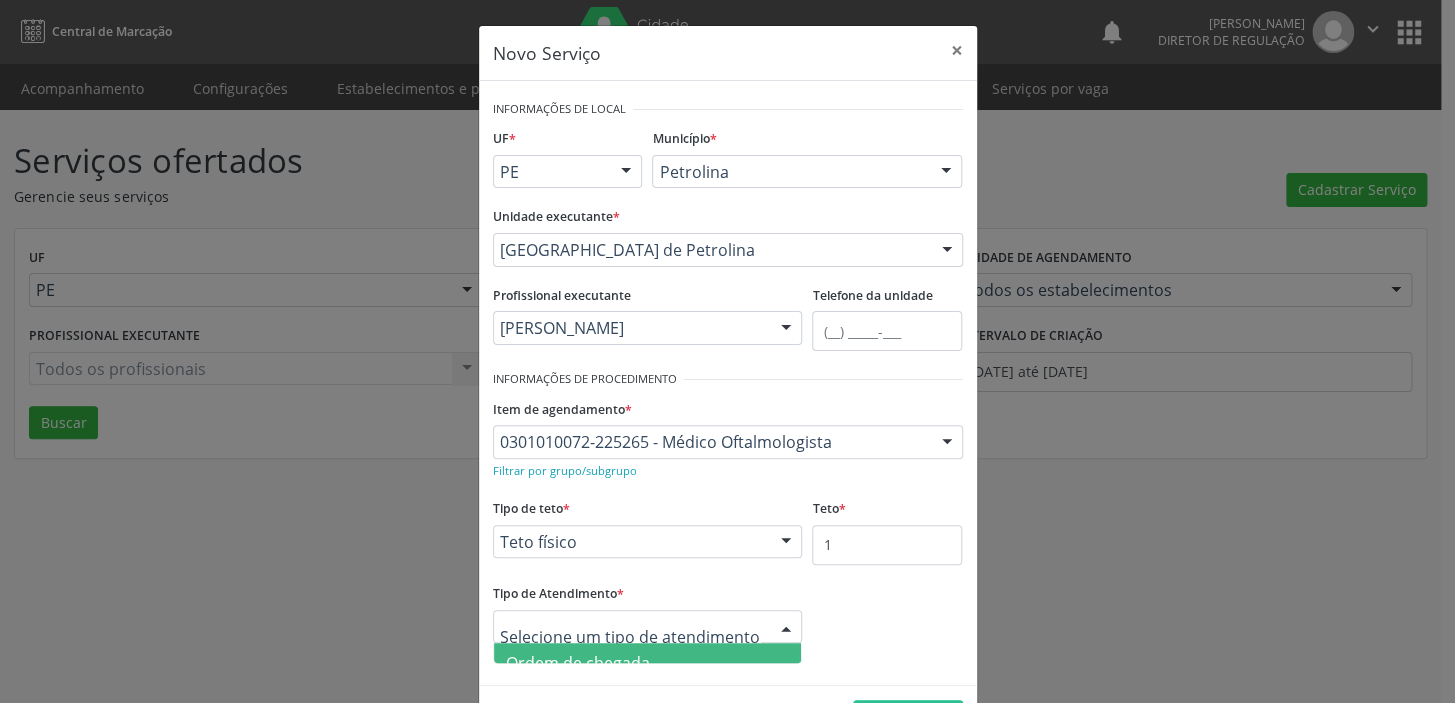 click on "Ordem de chegada" at bounding box center (578, 663) 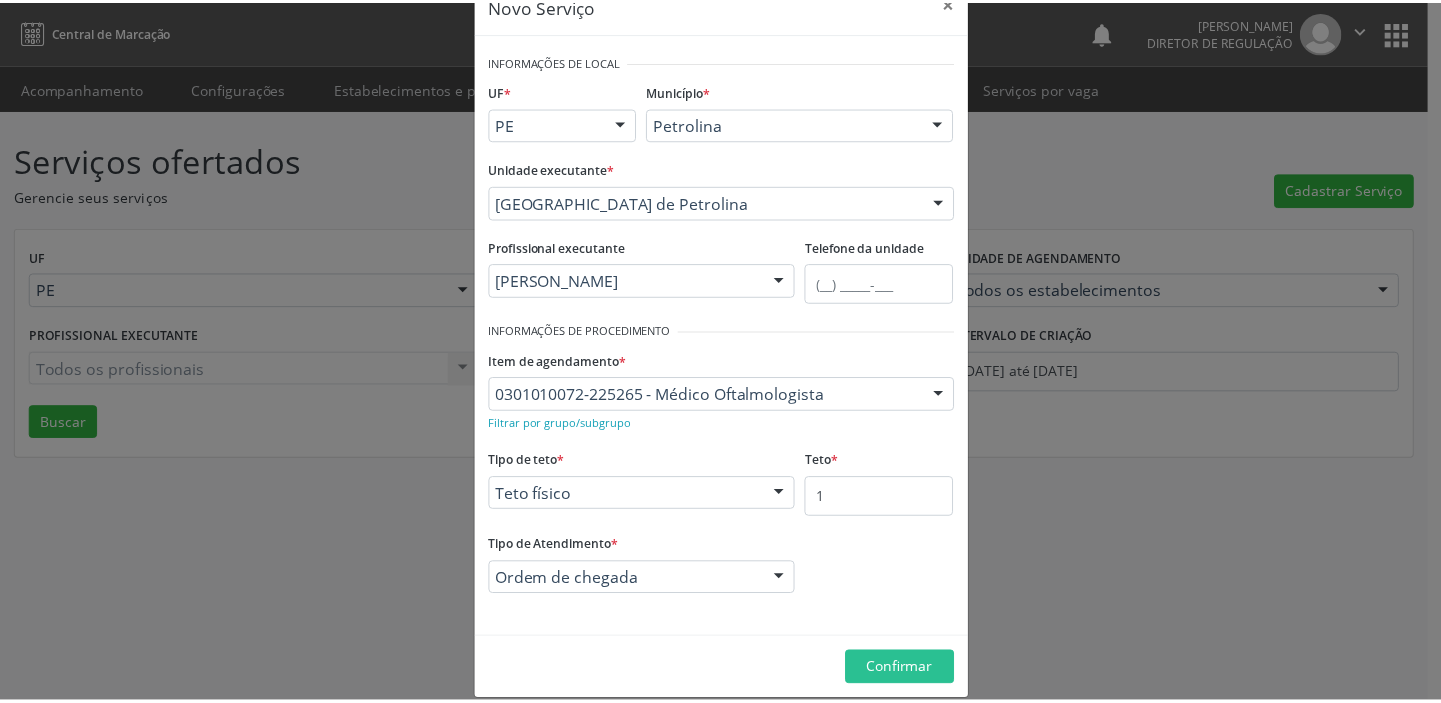 scroll, scrollTop: 69, scrollLeft: 0, axis: vertical 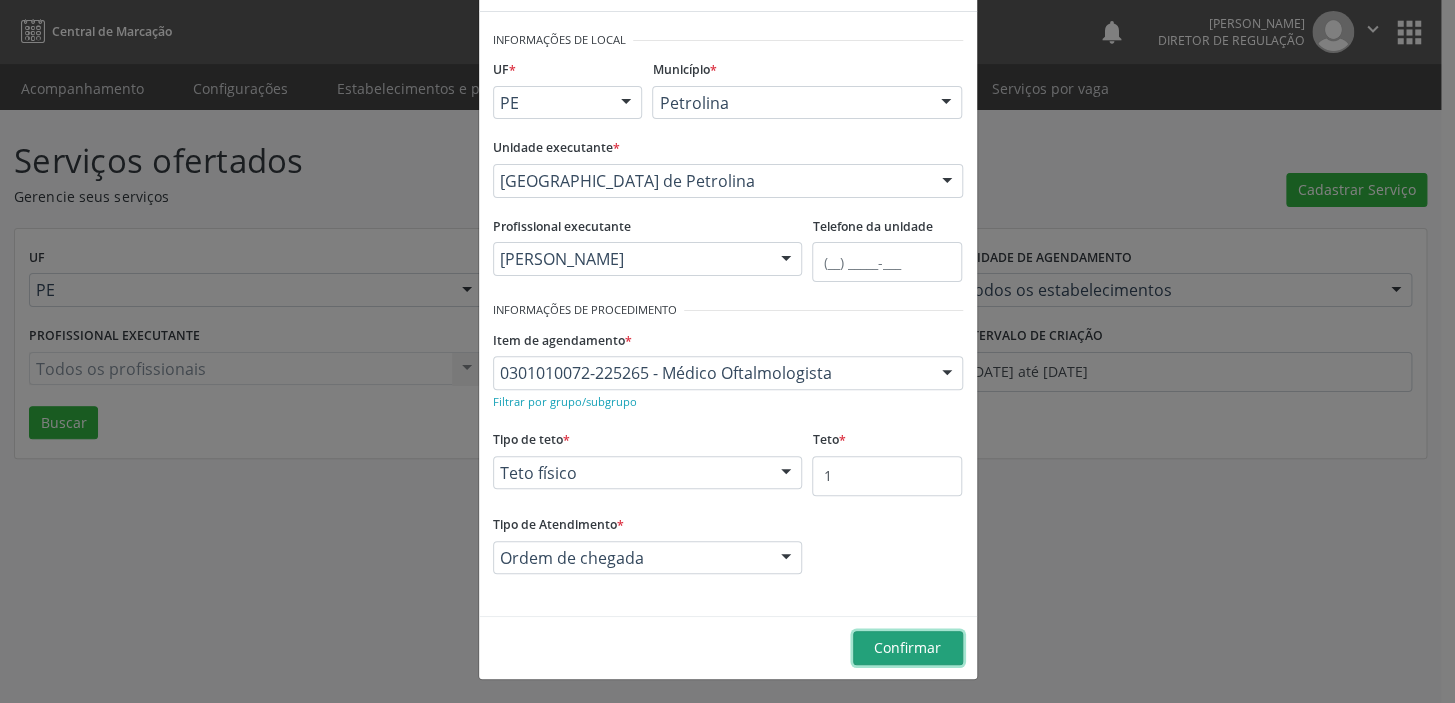click on "Confirmar" at bounding box center [908, 648] 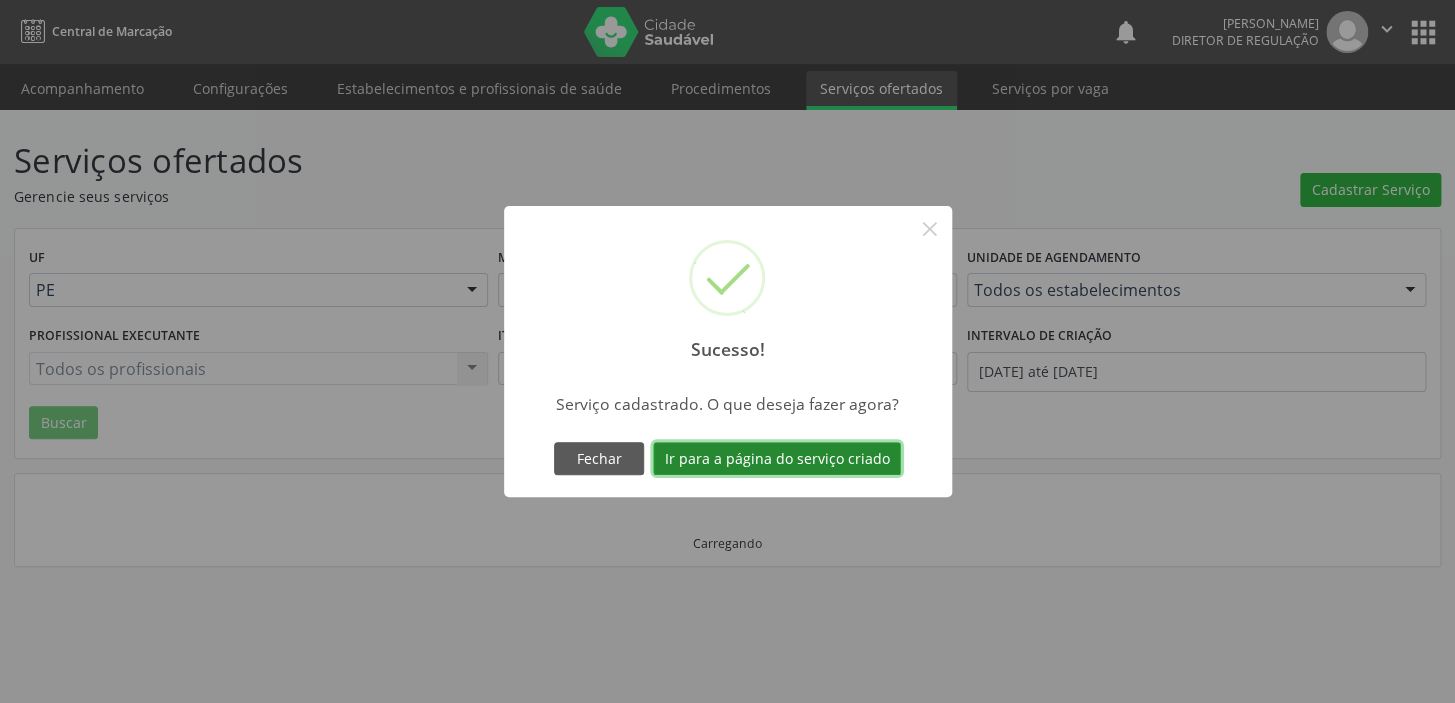 click on "Ir para a página do serviço criado" at bounding box center [777, 459] 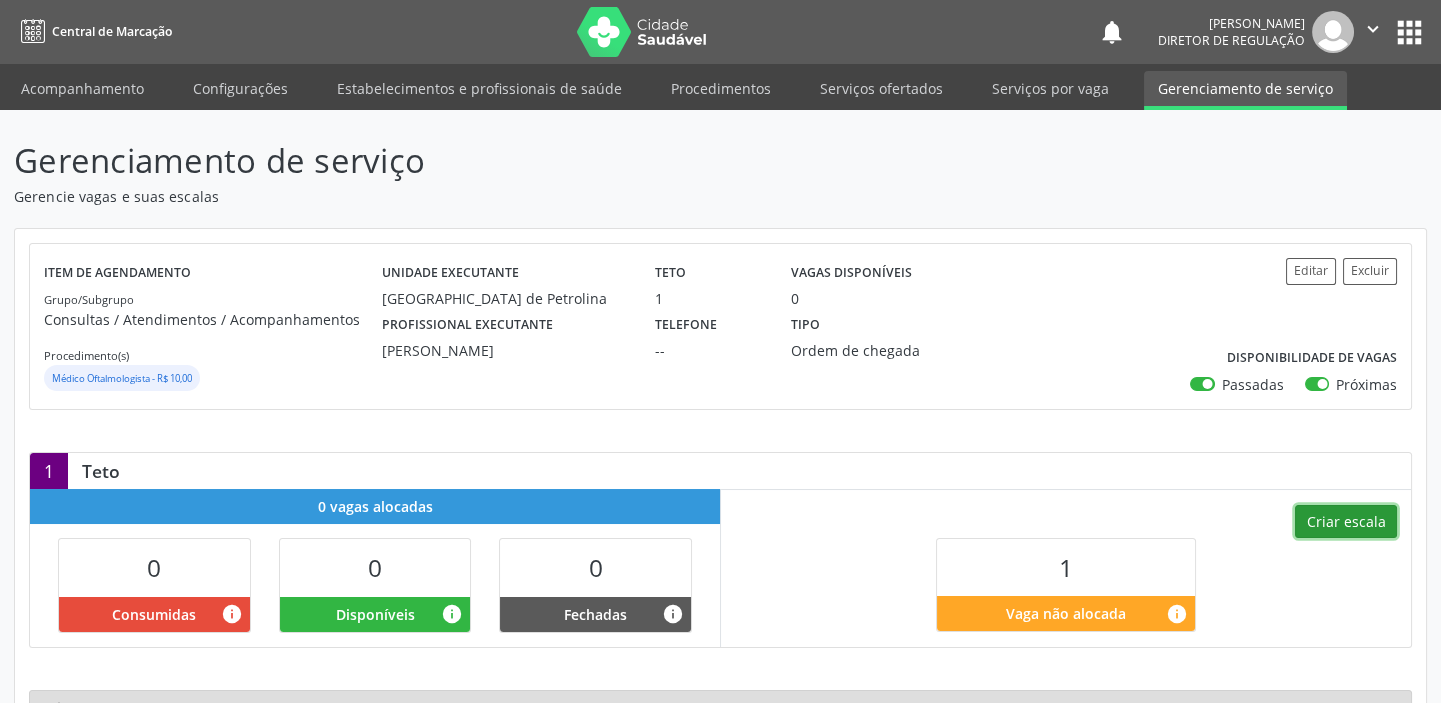 click on "Criar escala" at bounding box center [1346, 522] 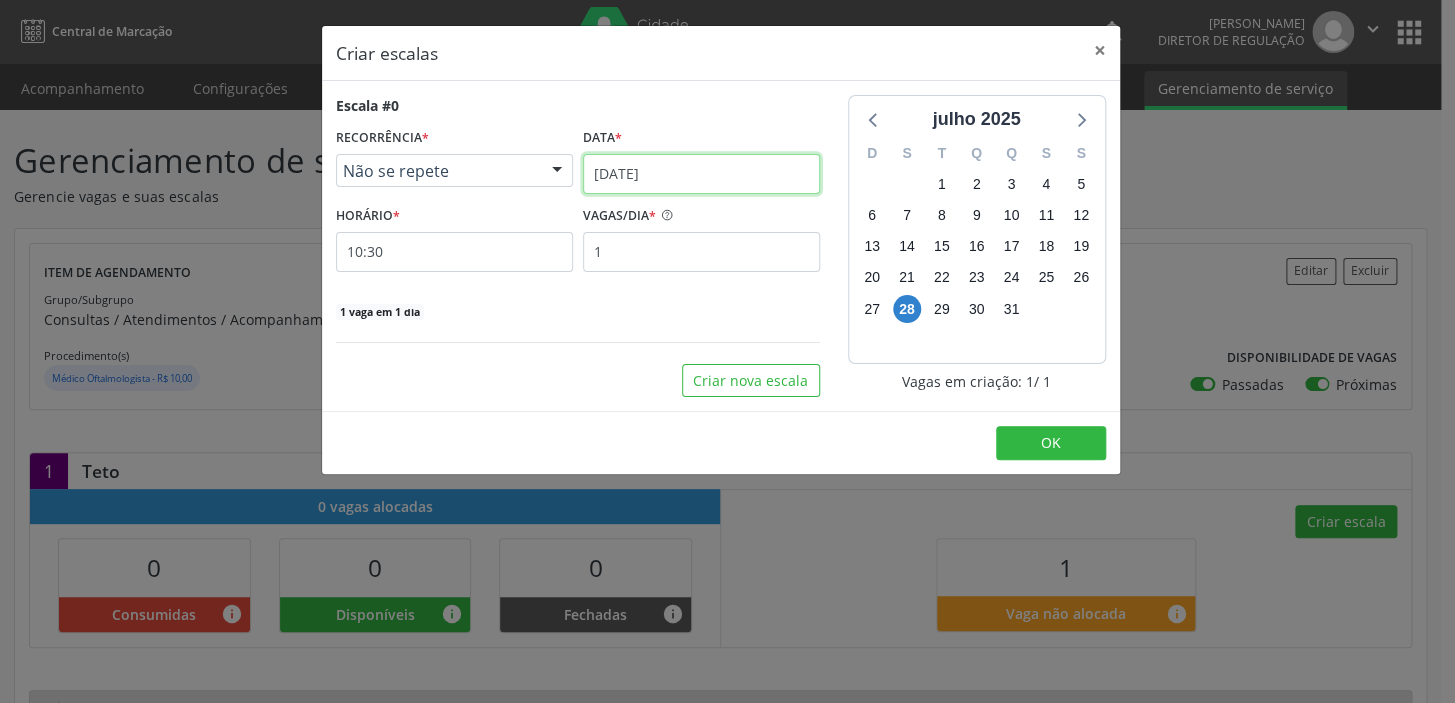 click on "[DATE]" at bounding box center (701, 174) 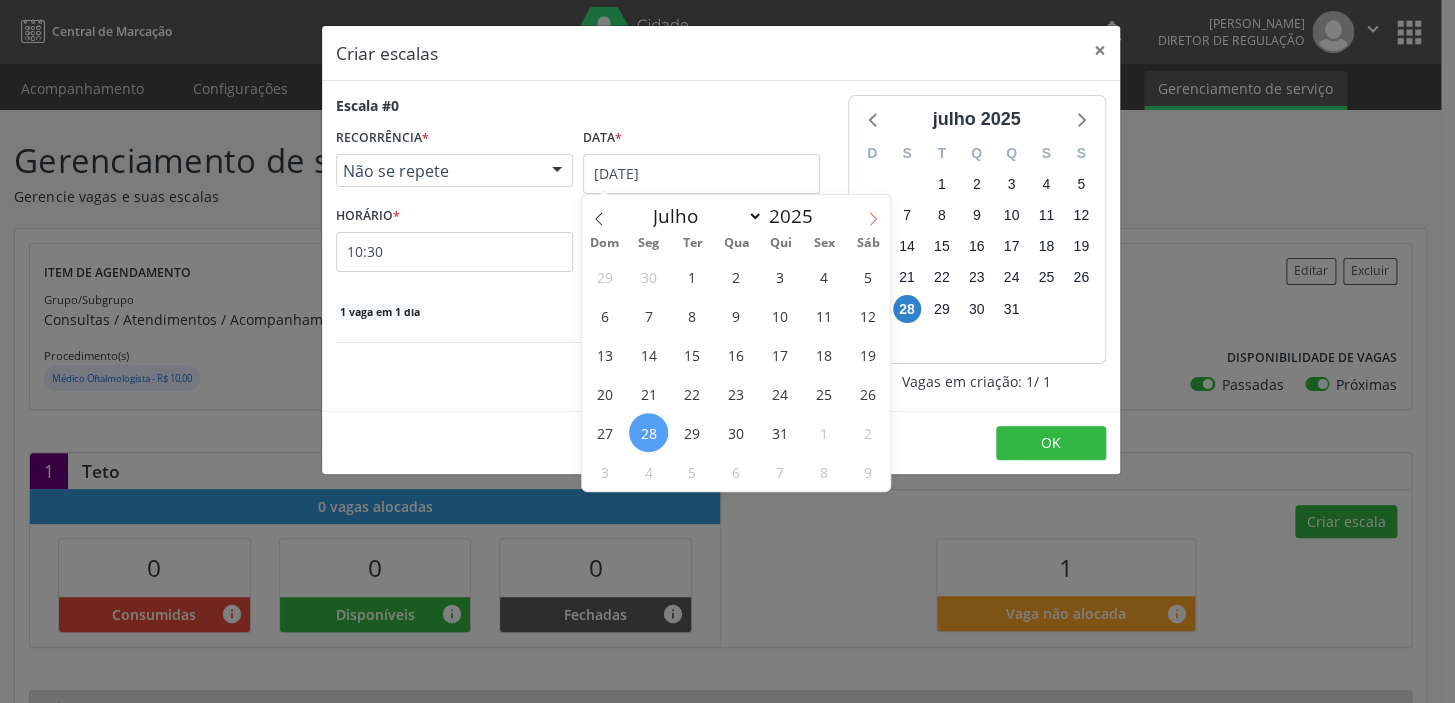click 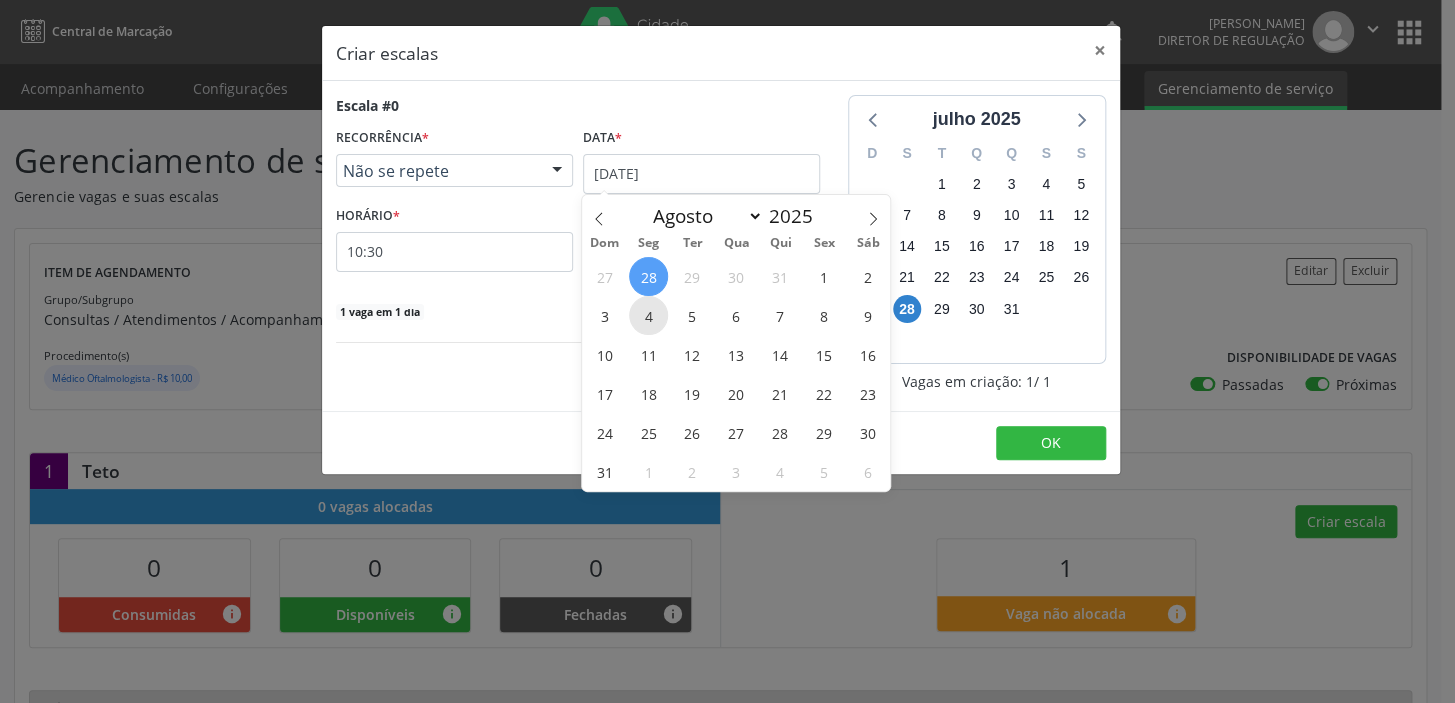 click on "4" at bounding box center [648, 315] 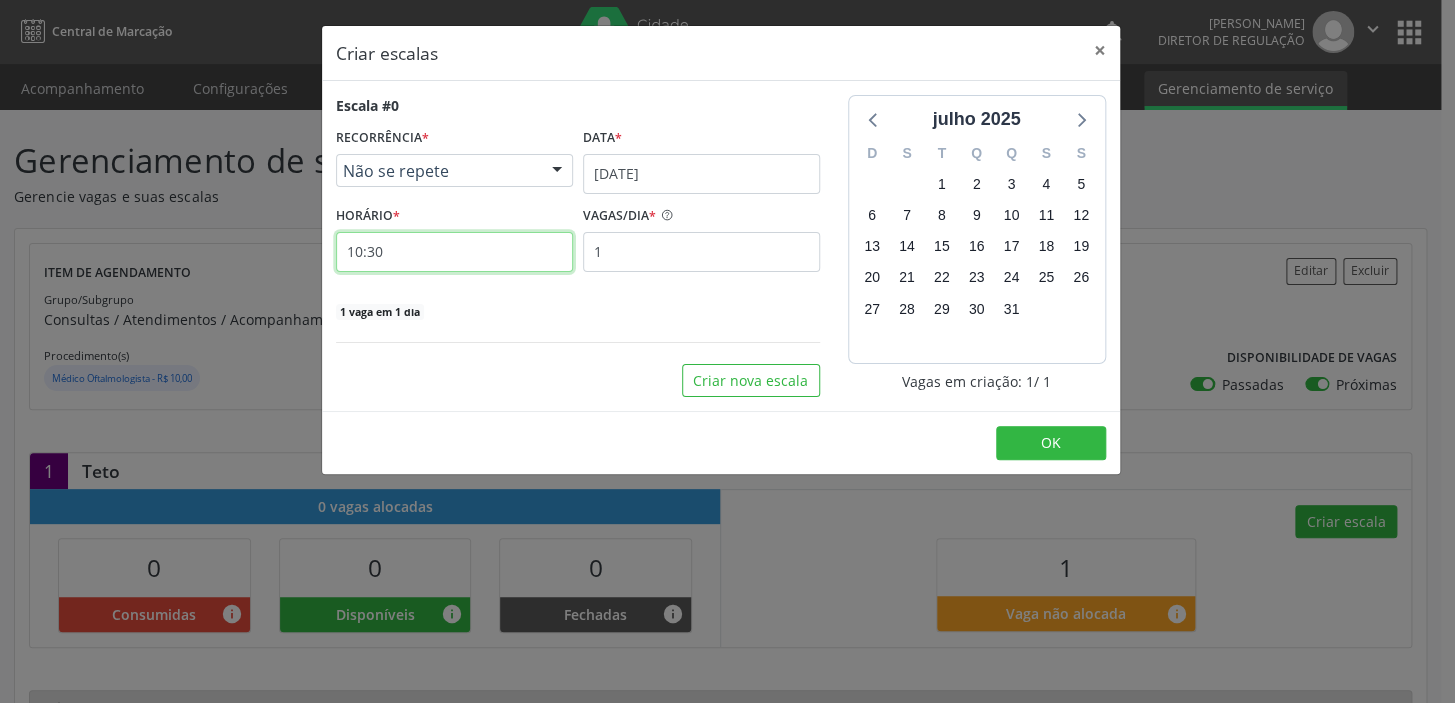 click on "10:30" at bounding box center [454, 252] 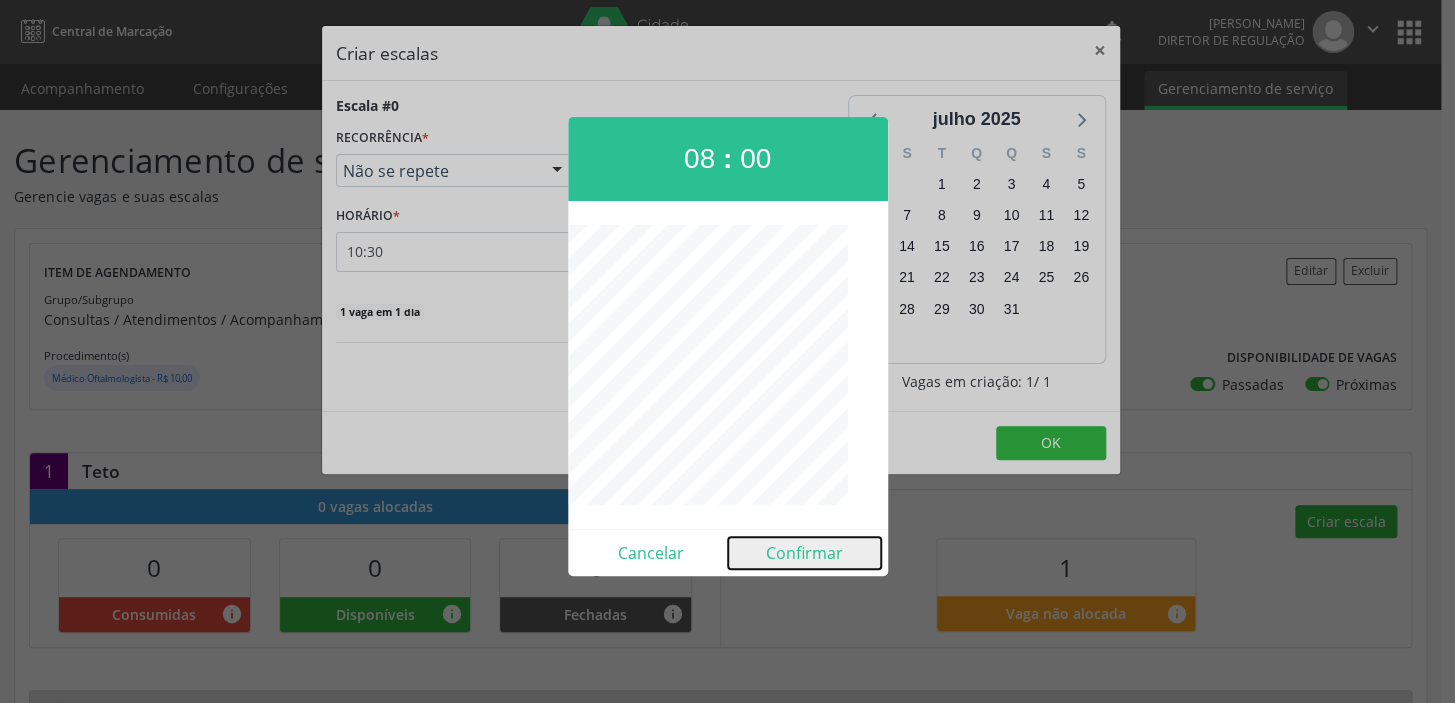 click on "Confirmar" at bounding box center [804, 553] 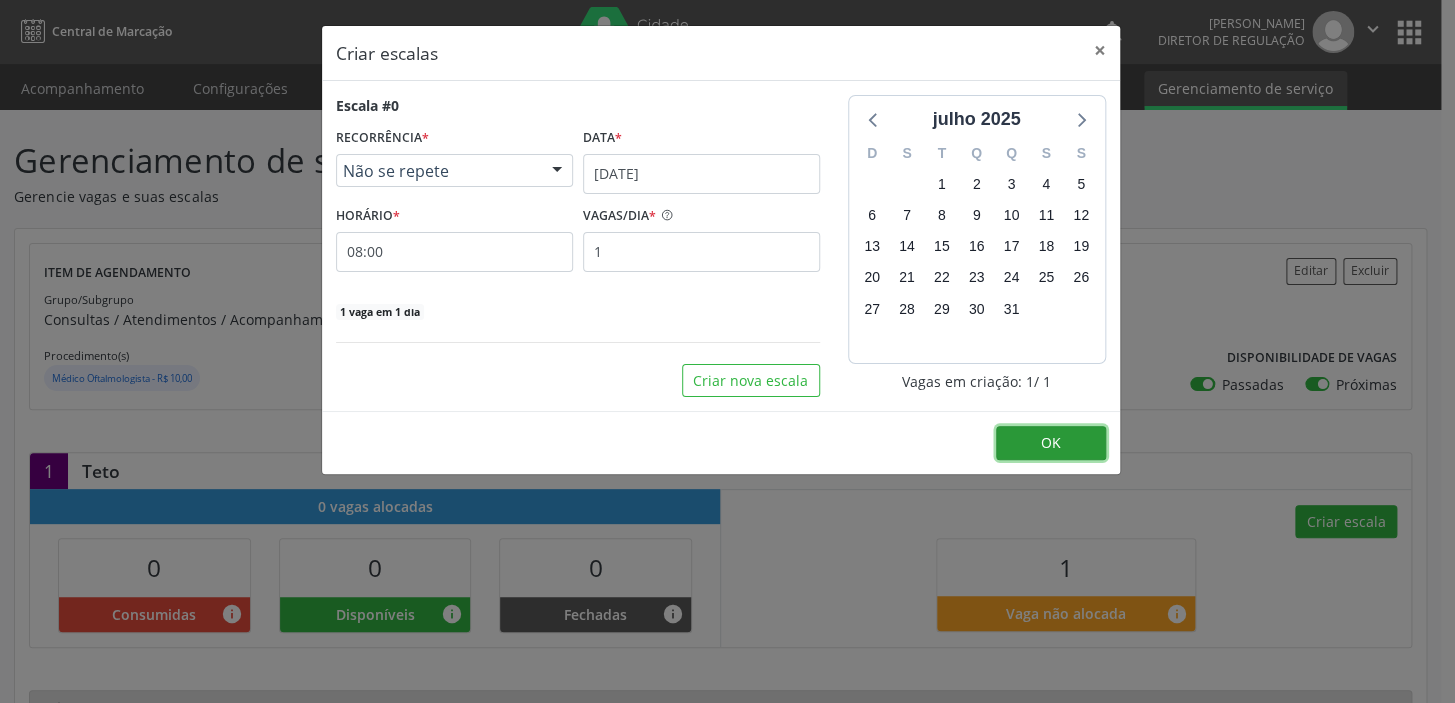 click on "OK" at bounding box center [1051, 443] 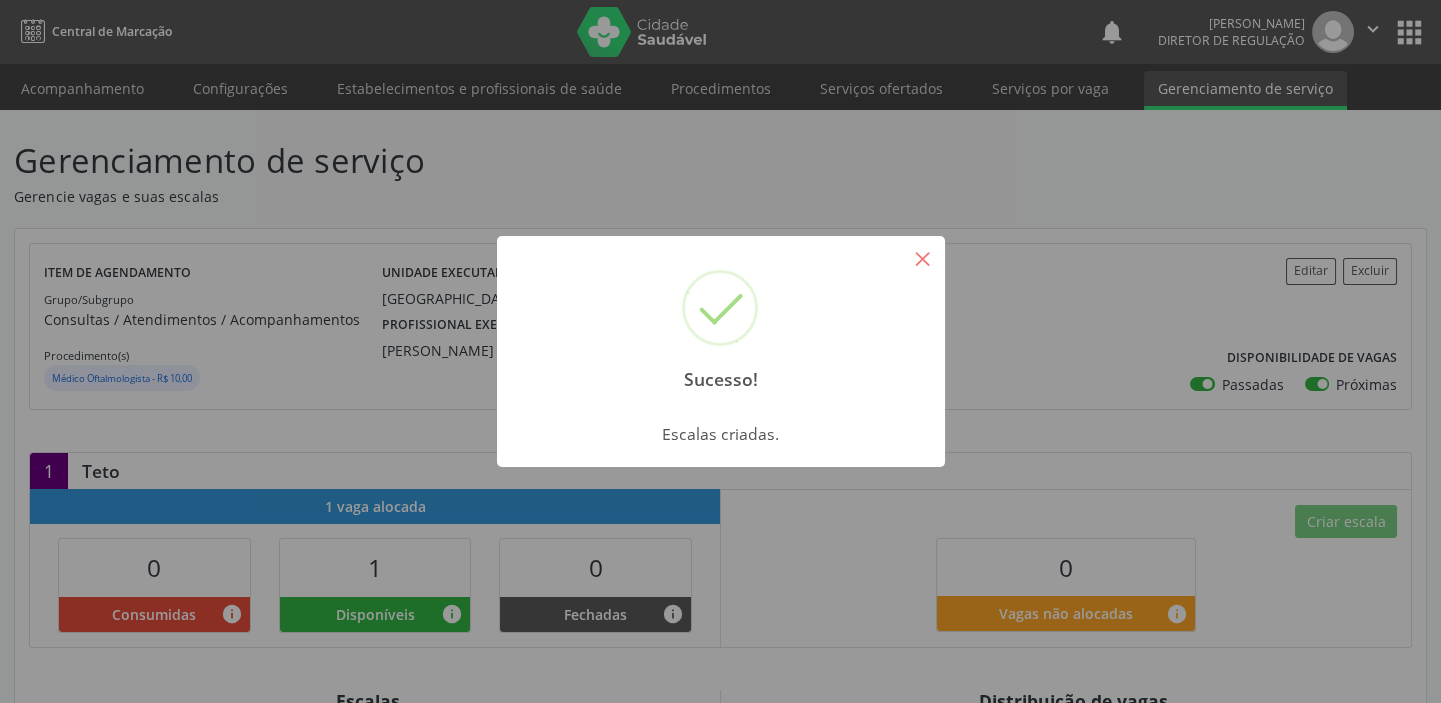 click on "×" at bounding box center [923, 258] 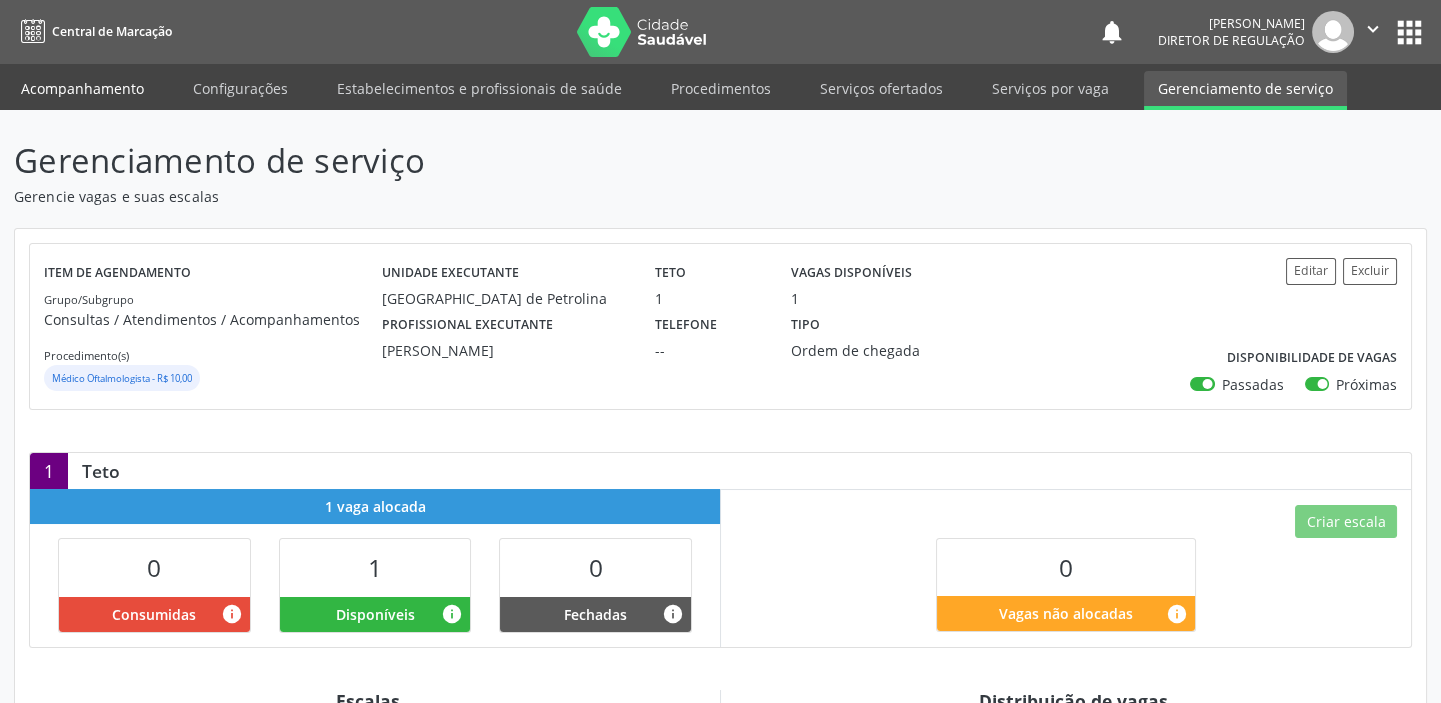click on "Acompanhamento" at bounding box center (82, 88) 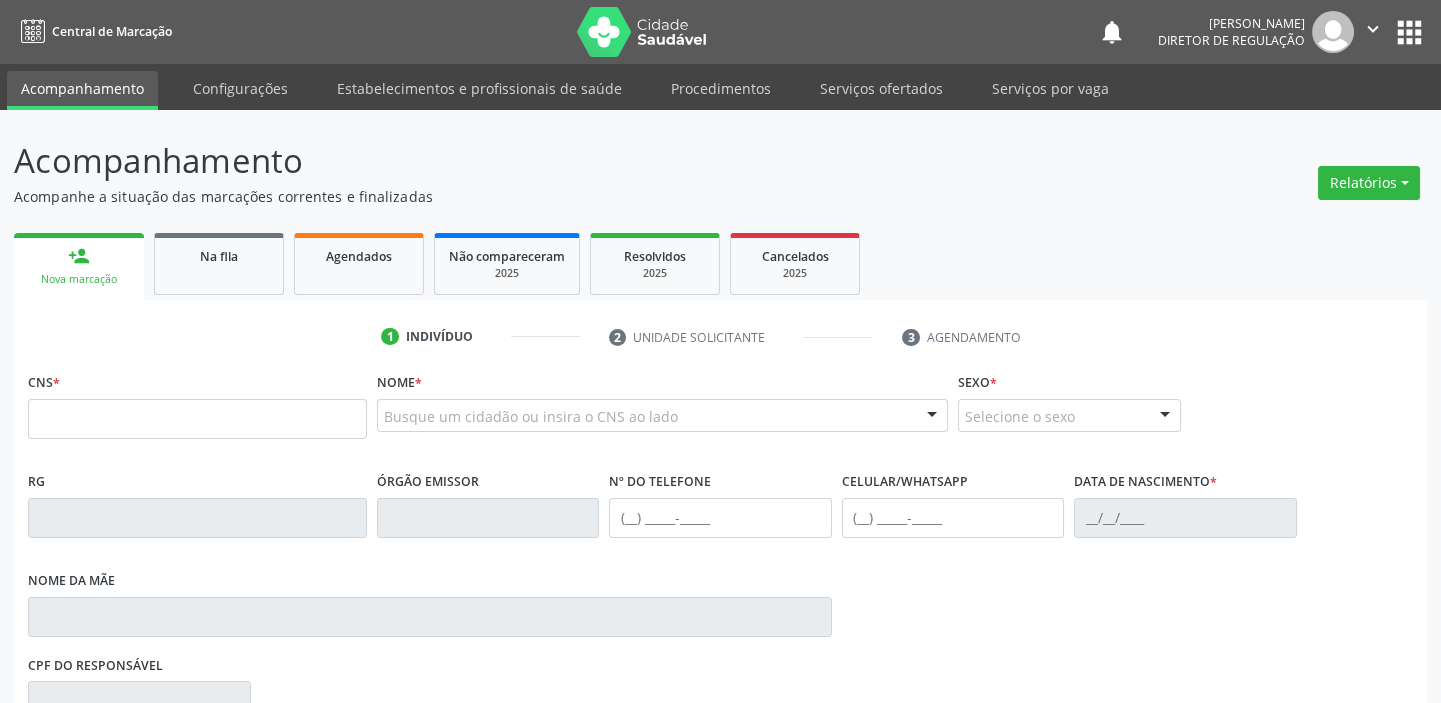 click on "Acompanhamento" at bounding box center (82, 90) 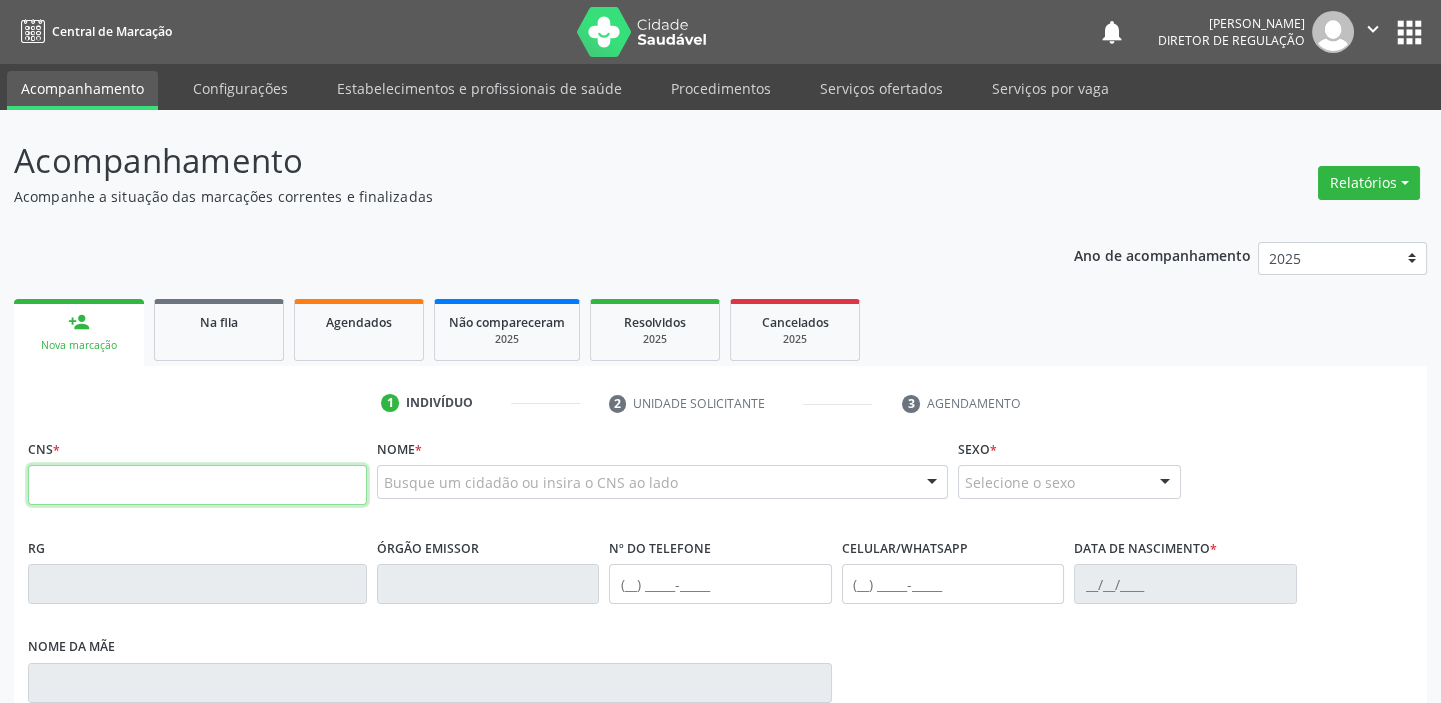 click at bounding box center [197, 485] 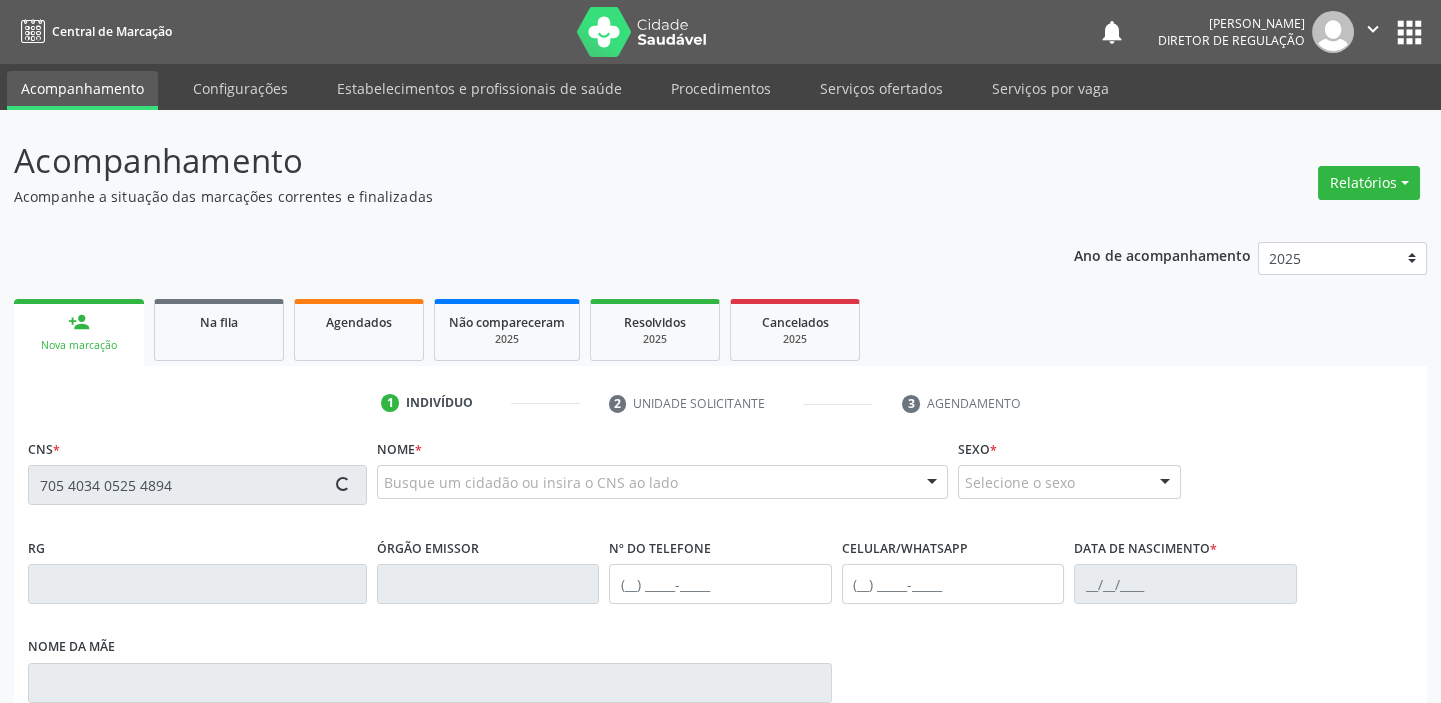 type on "705 4034 0525 4894" 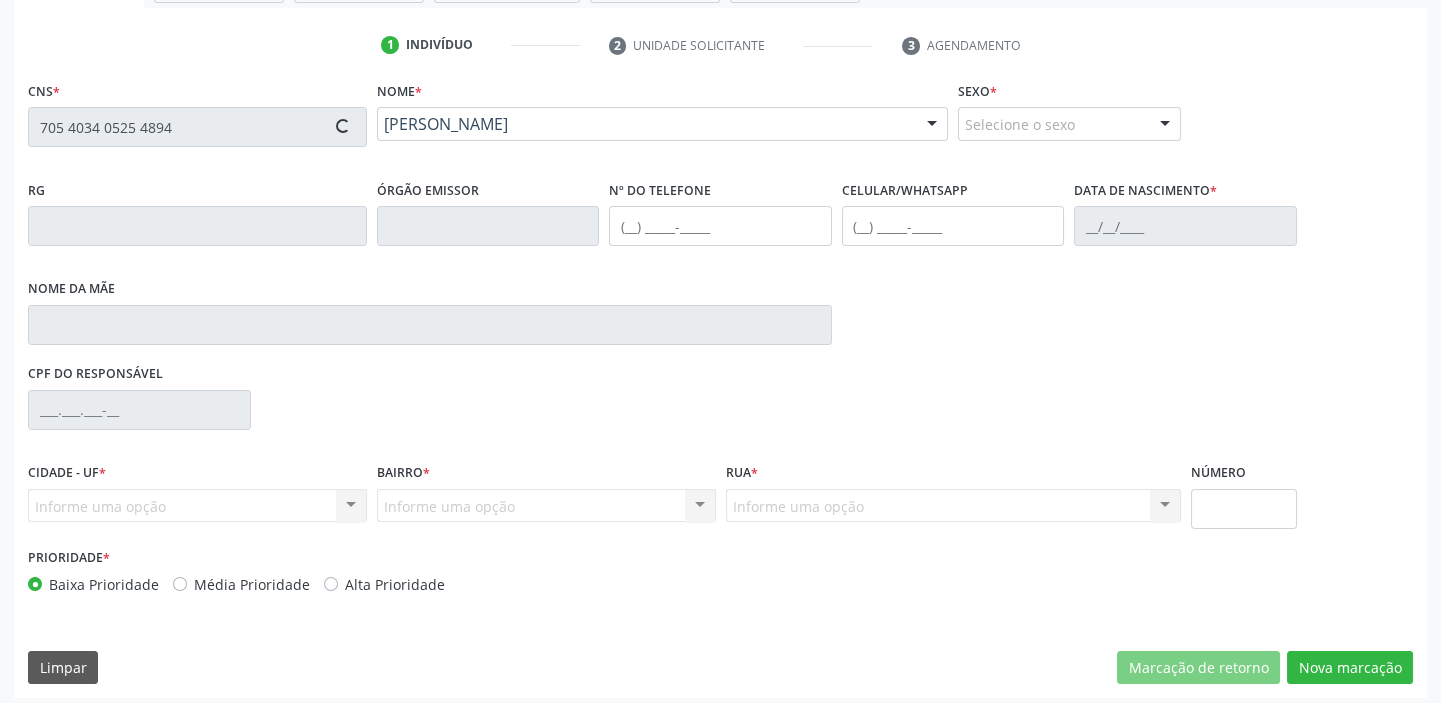 scroll, scrollTop: 366, scrollLeft: 0, axis: vertical 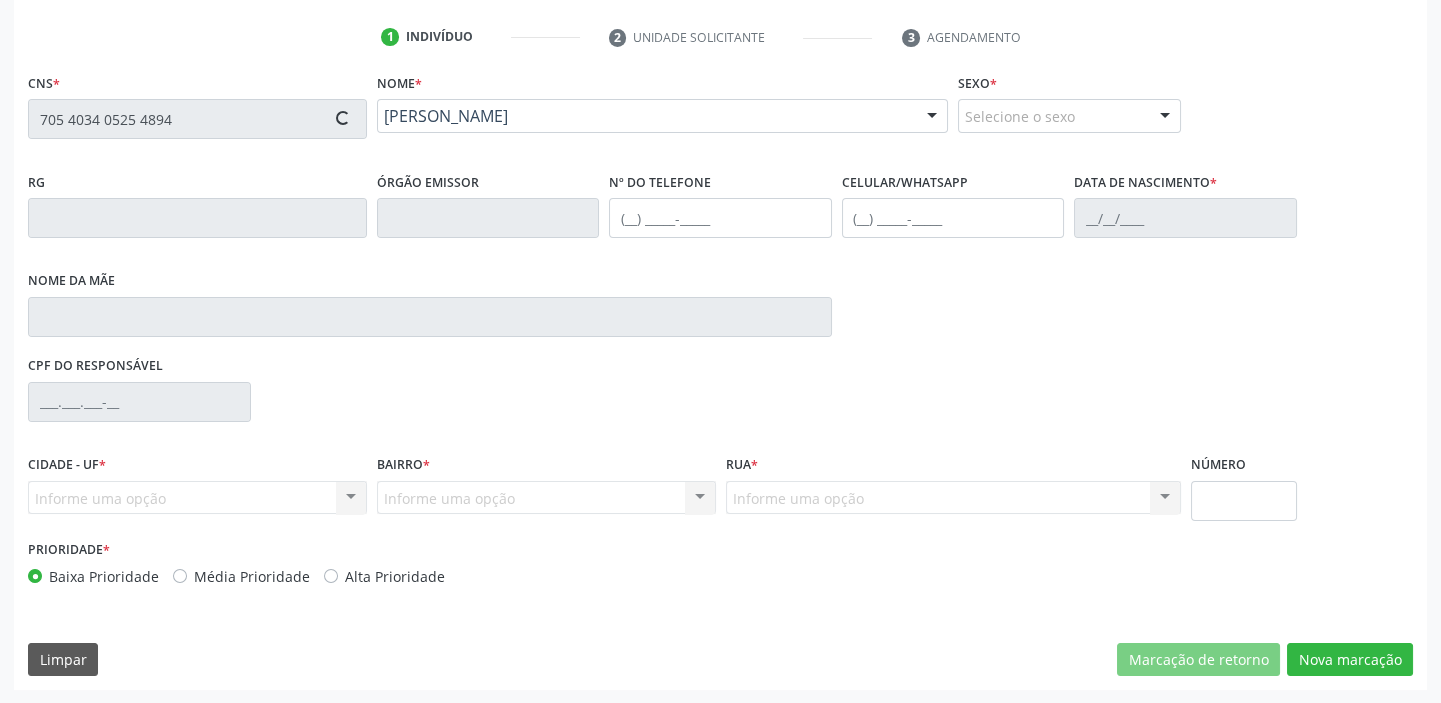 type on "(87) 98864-1093" 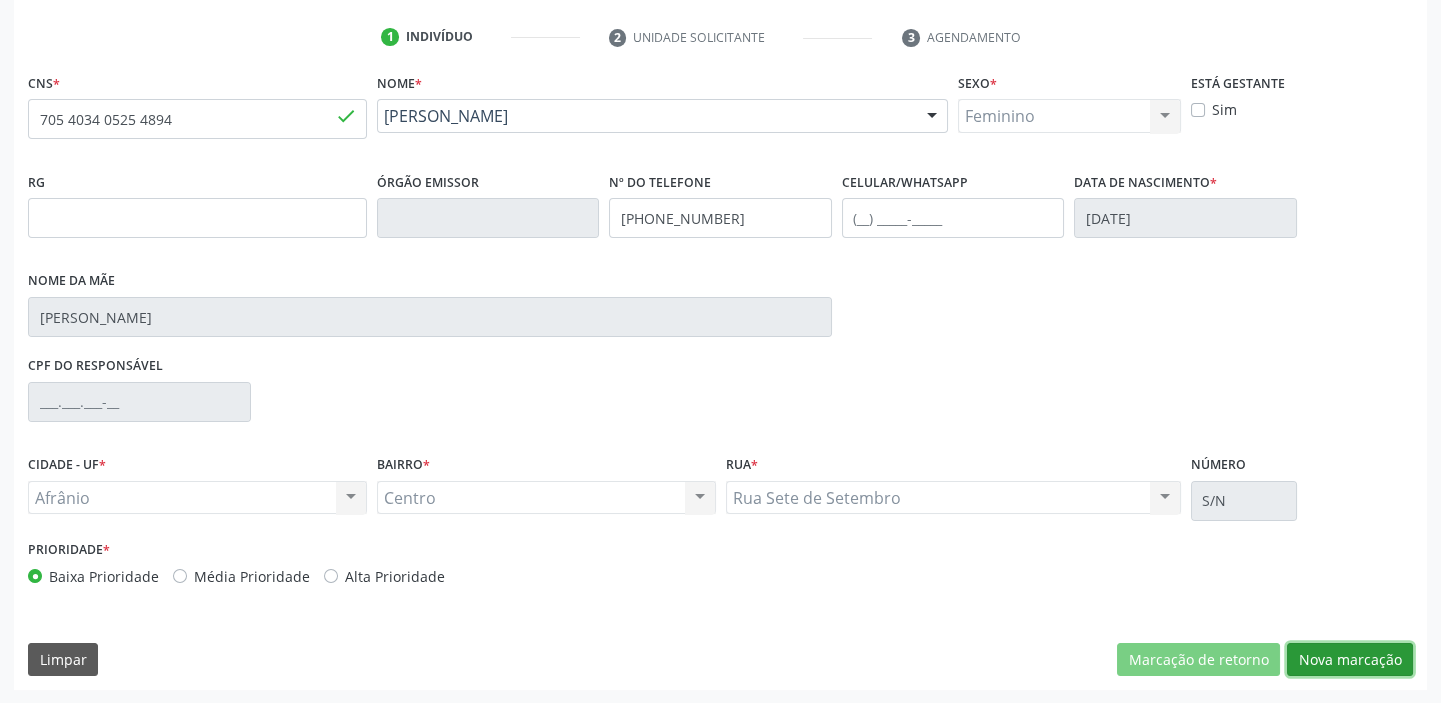 click on "Nova marcação" at bounding box center [1350, 660] 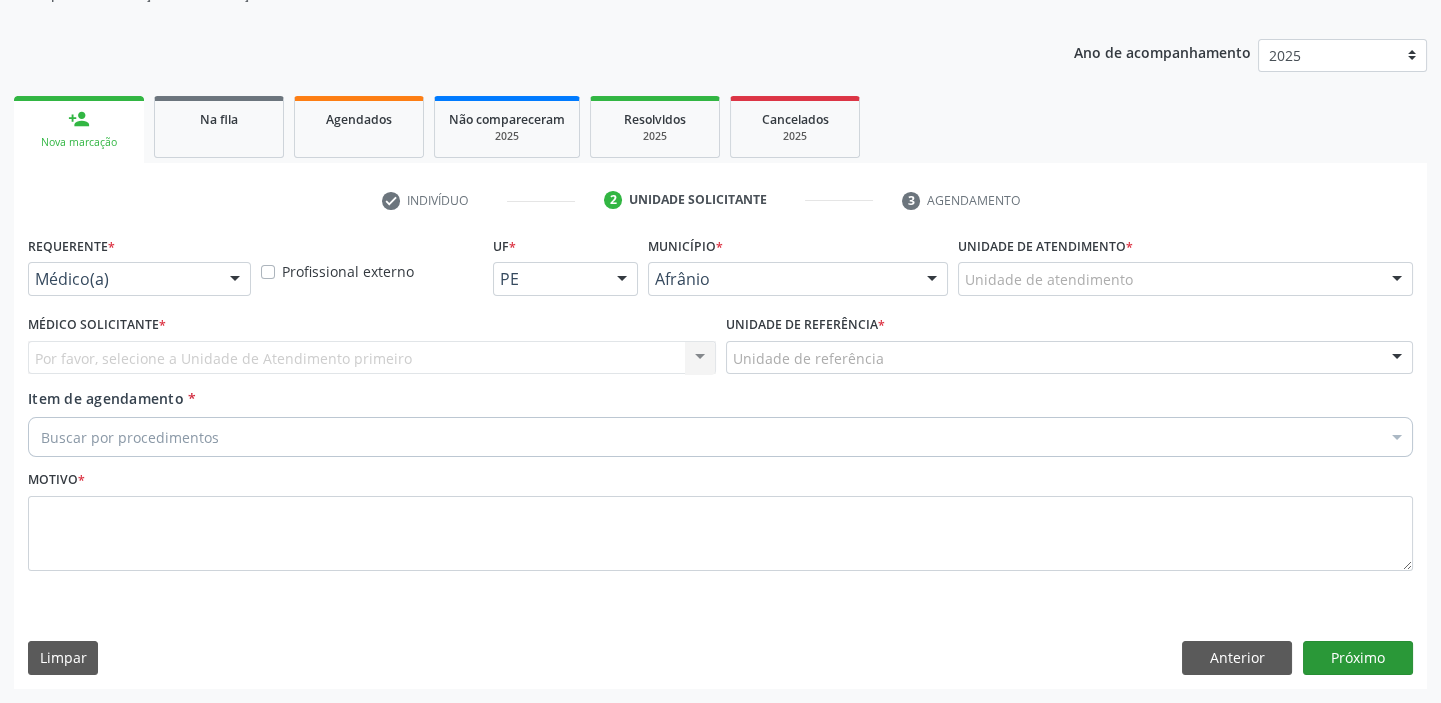 scroll, scrollTop: 201, scrollLeft: 0, axis: vertical 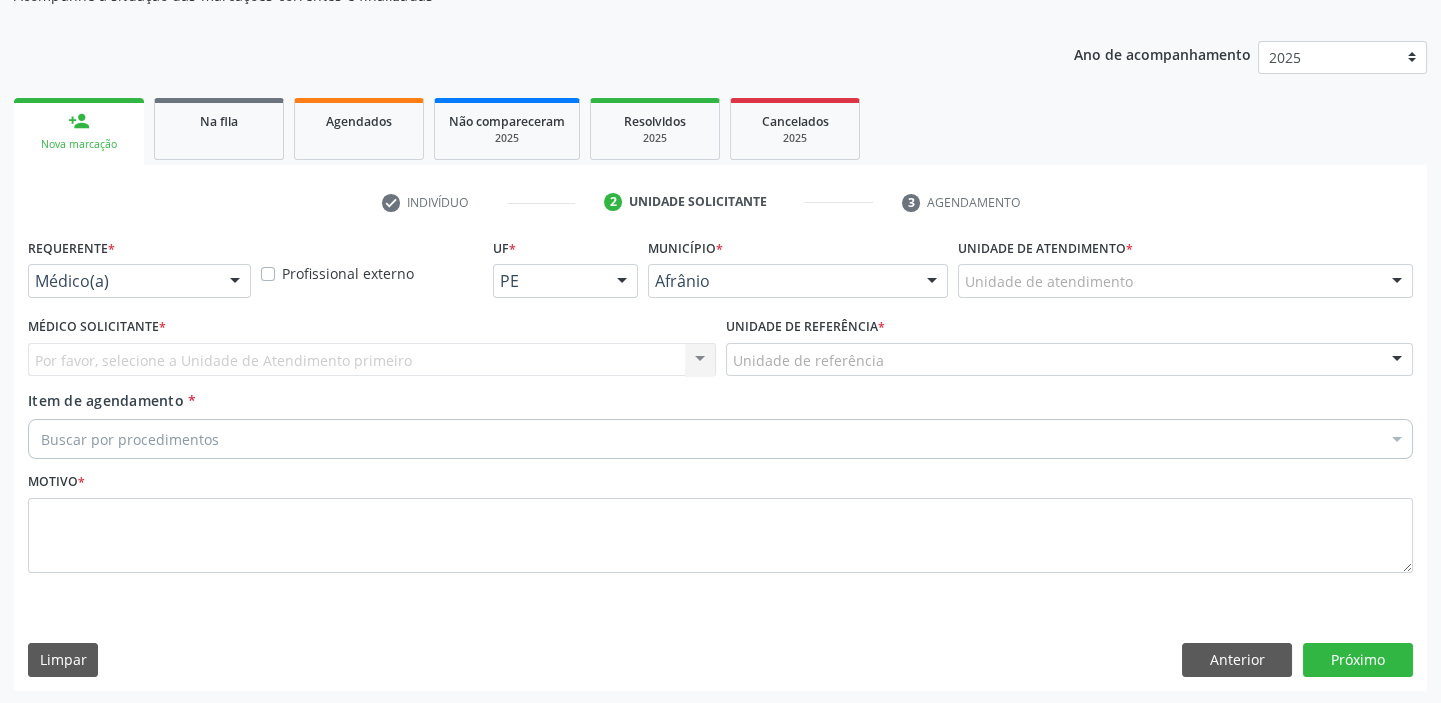 drag, startPoint x: 995, startPoint y: 271, endPoint x: 1007, endPoint y: 361, distance: 90.79648 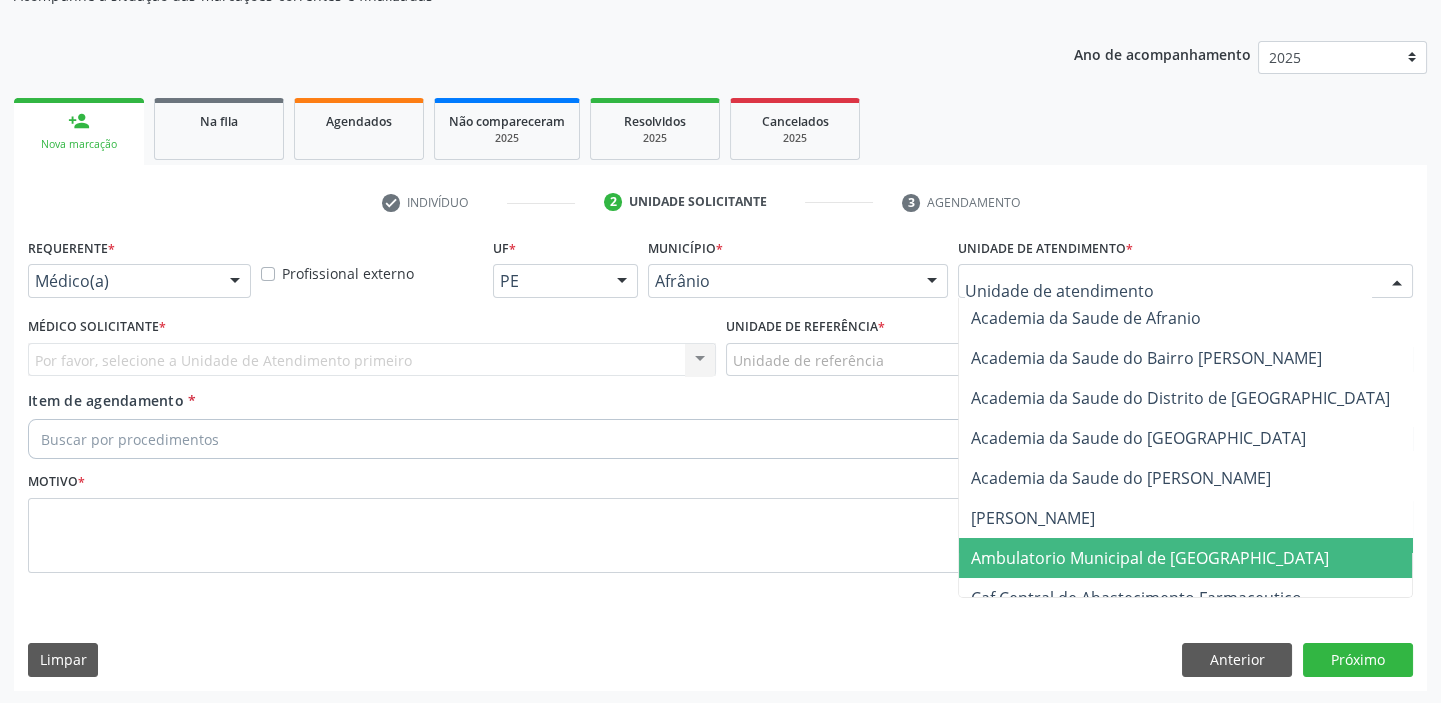 click on "Ambulatorio Municipal de [GEOGRAPHIC_DATA]" at bounding box center (1150, 558) 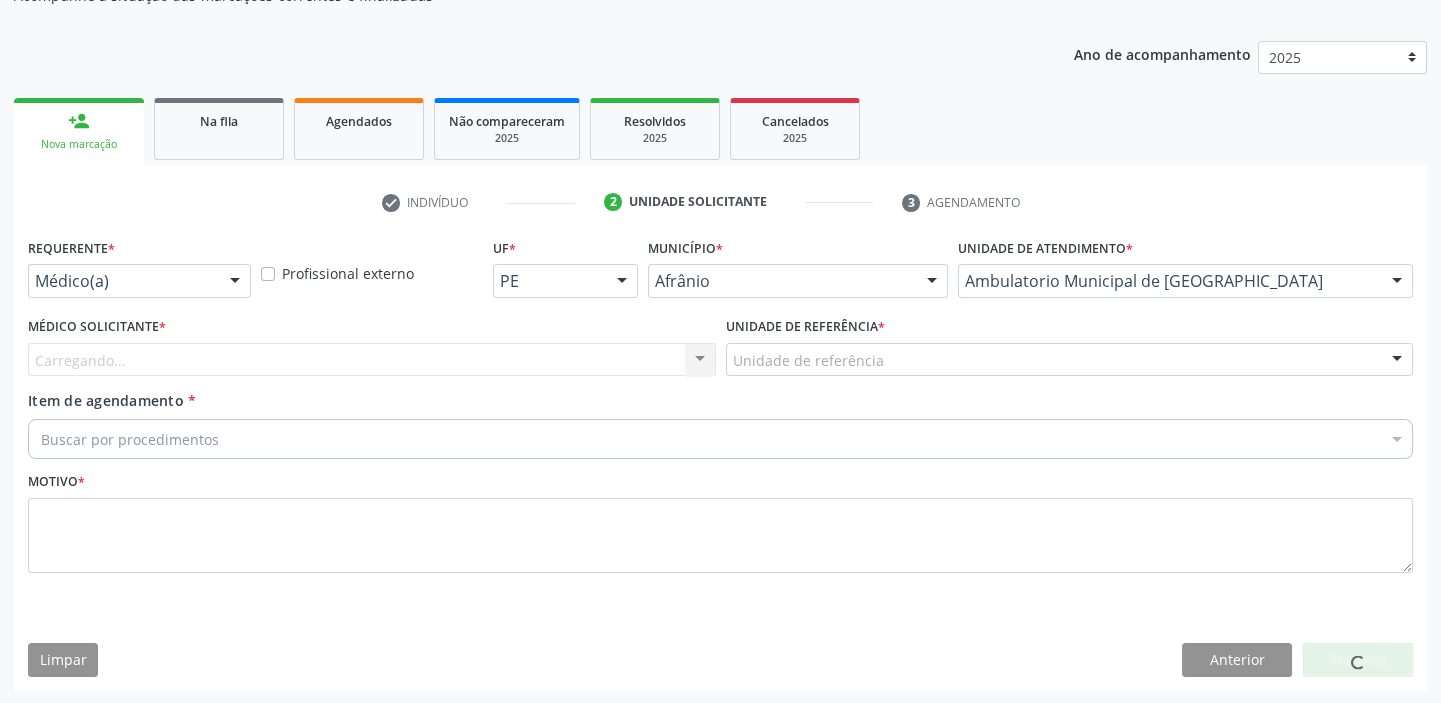 drag, startPoint x: 752, startPoint y: 372, endPoint x: 755, endPoint y: 386, distance: 14.3178215 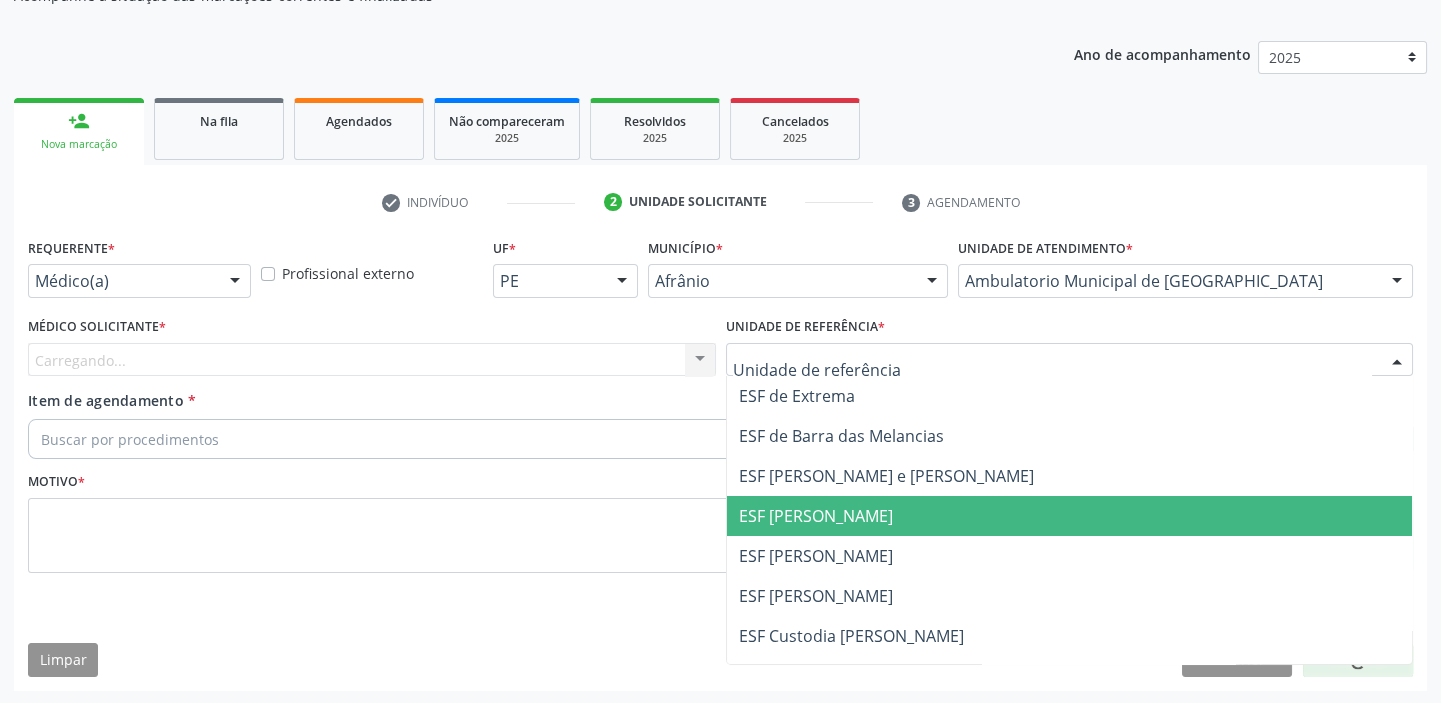 click on "ESF [PERSON_NAME]" at bounding box center [816, 516] 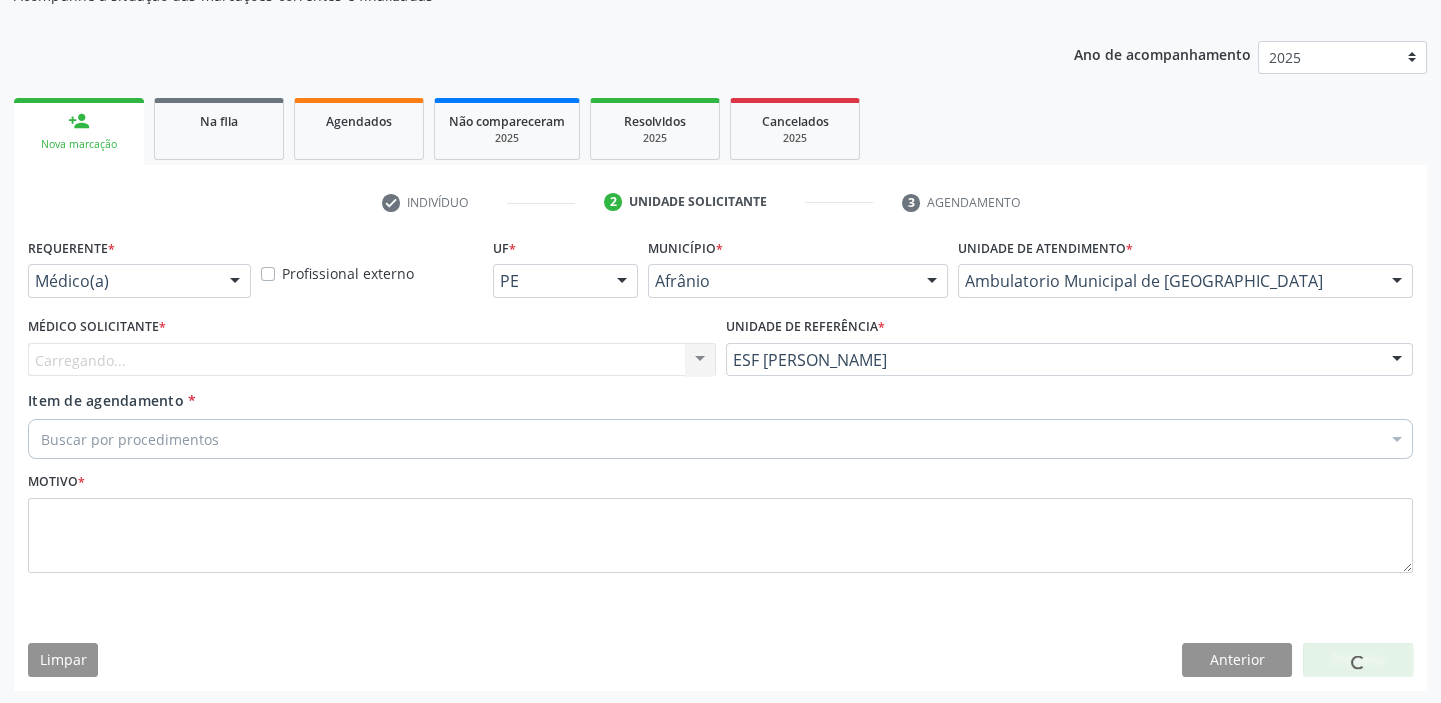 click on "Carregando...
Nenhum resultado encontrado para: "   "
Não há nenhuma opção para ser exibida." at bounding box center [372, 360] 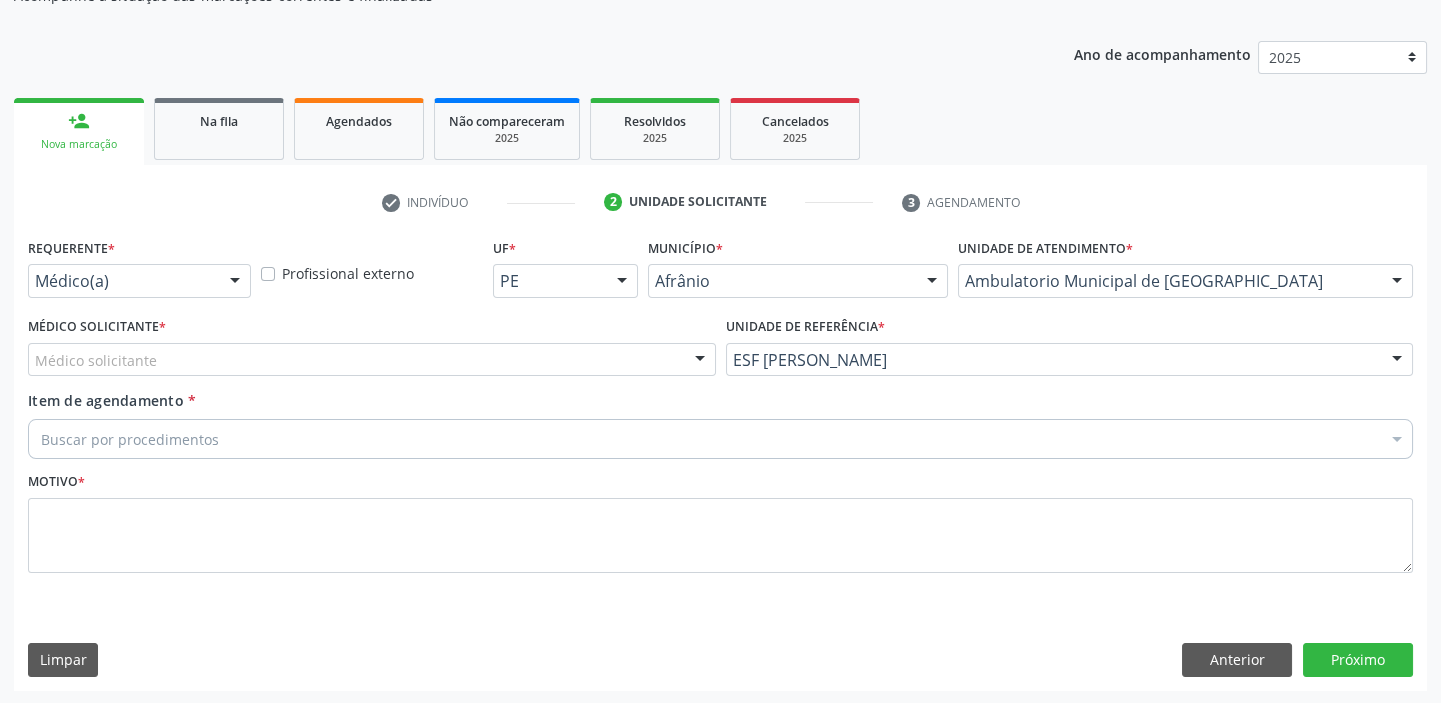 click on "Médico solicitante" at bounding box center [372, 360] 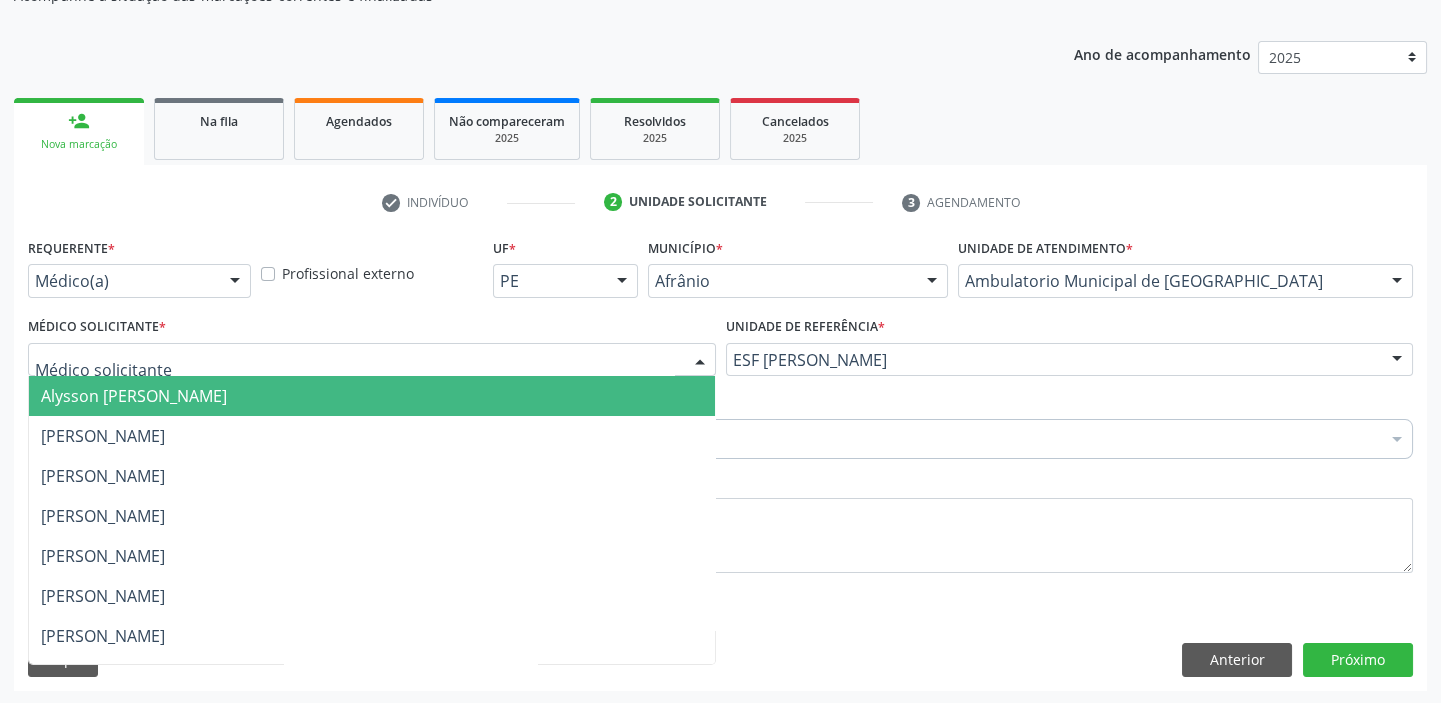 drag, startPoint x: 168, startPoint y: 386, endPoint x: 171, endPoint y: 410, distance: 24.186773 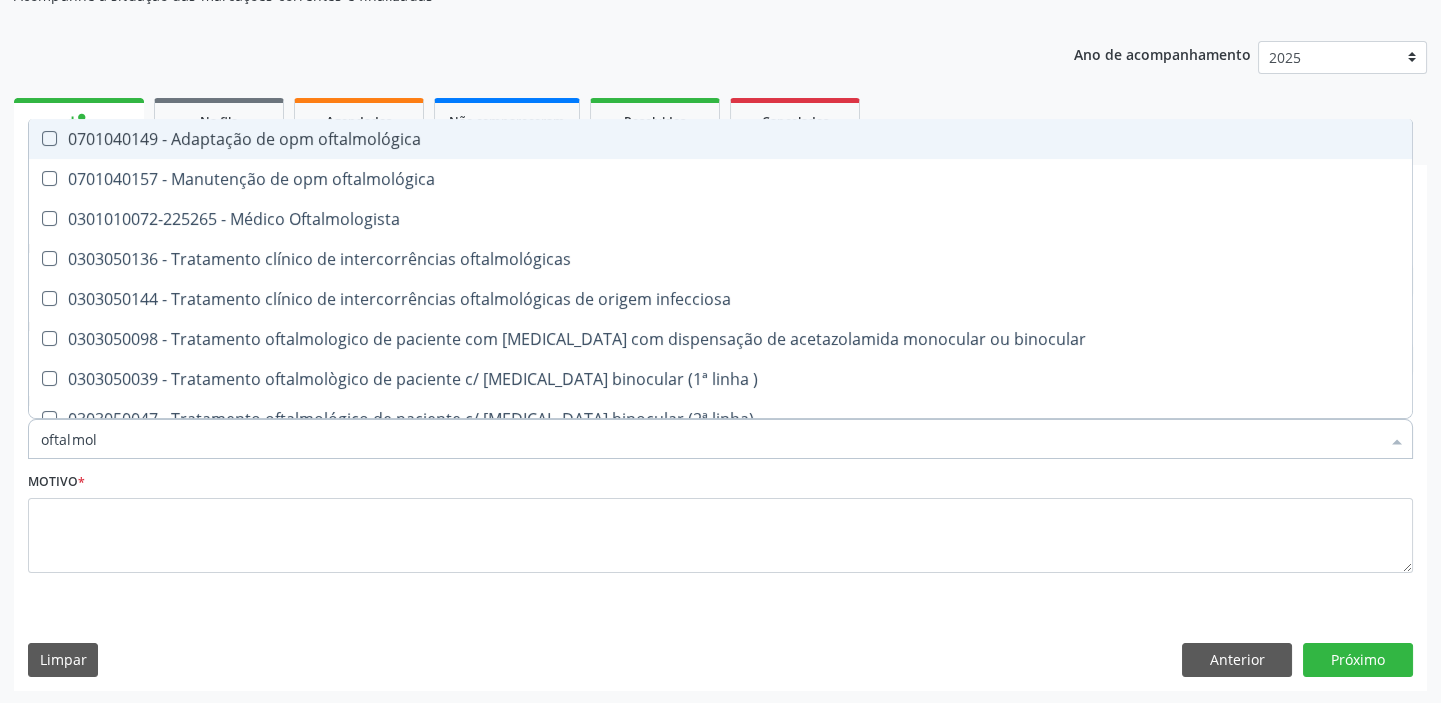 type on "oftalmolo" 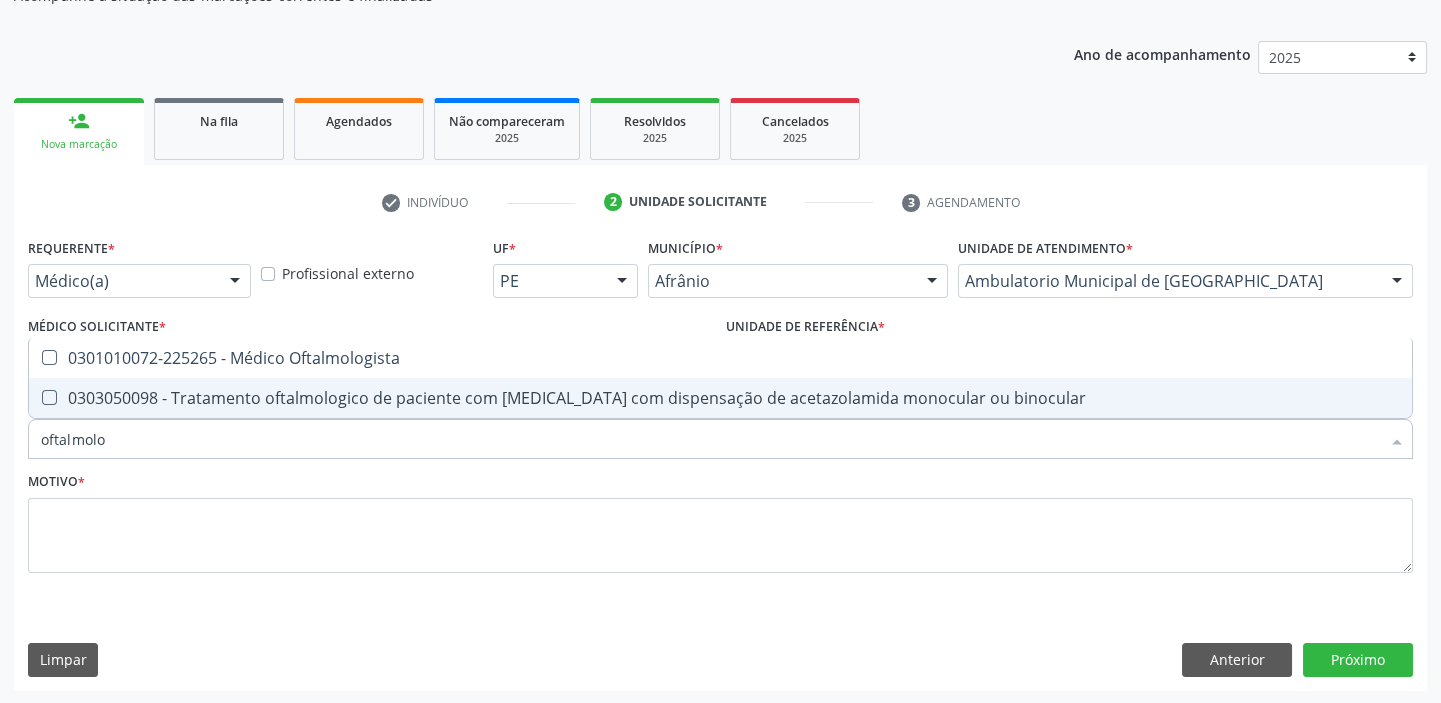 click on "0303050098 - Tratamento oftalmologico de paciente com glaucoma com dispensação de acetazolamida monocular ou binocular" at bounding box center [720, 398] 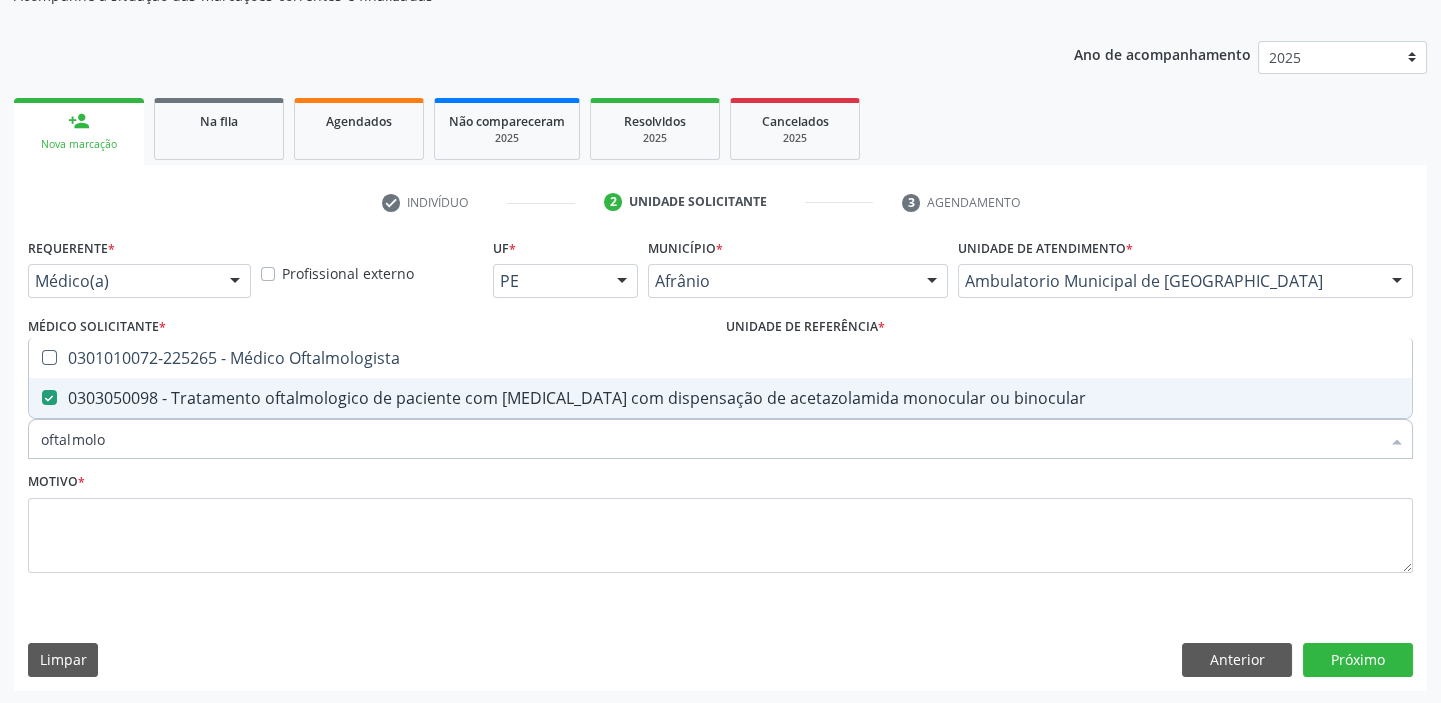 click on "0303050098 - Tratamento oftalmologico de paciente com glaucoma com dispensação de acetazolamida monocular ou binocular" at bounding box center (720, 398) 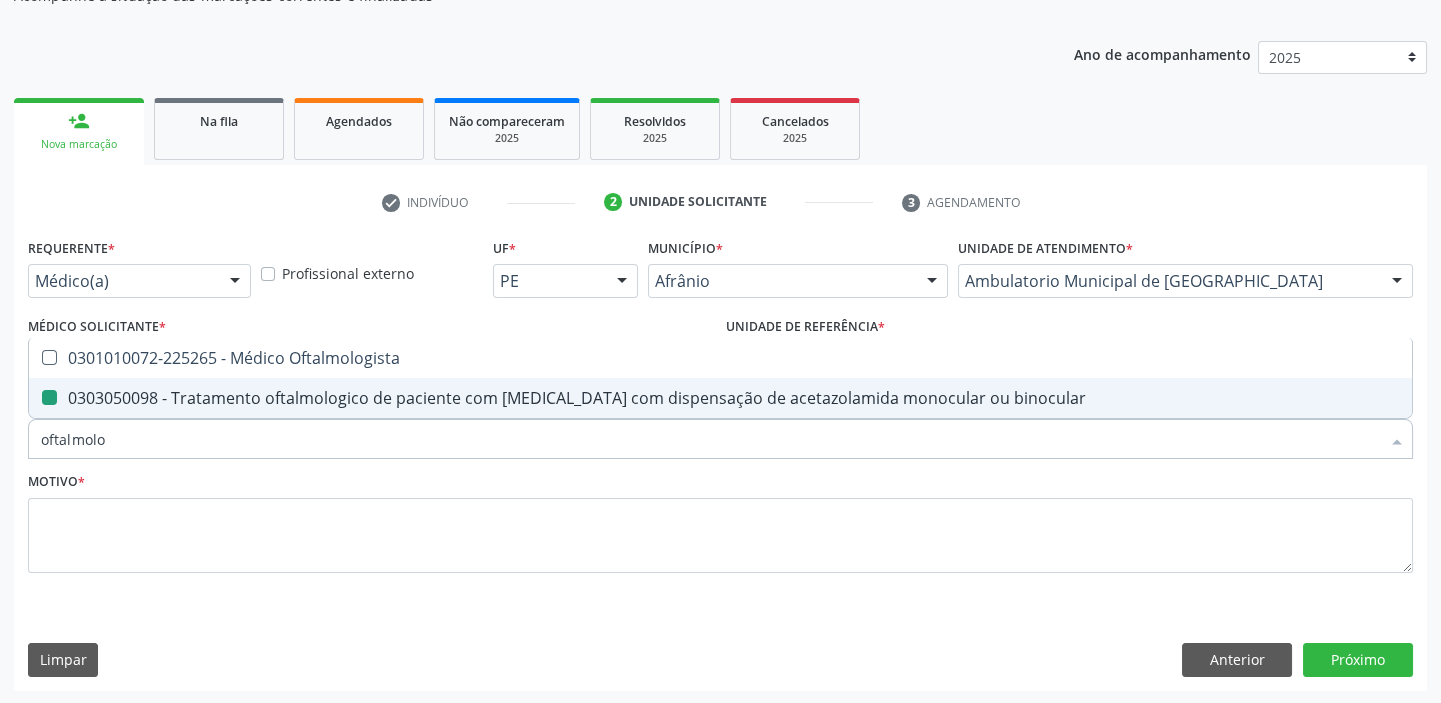 checkbox on "false" 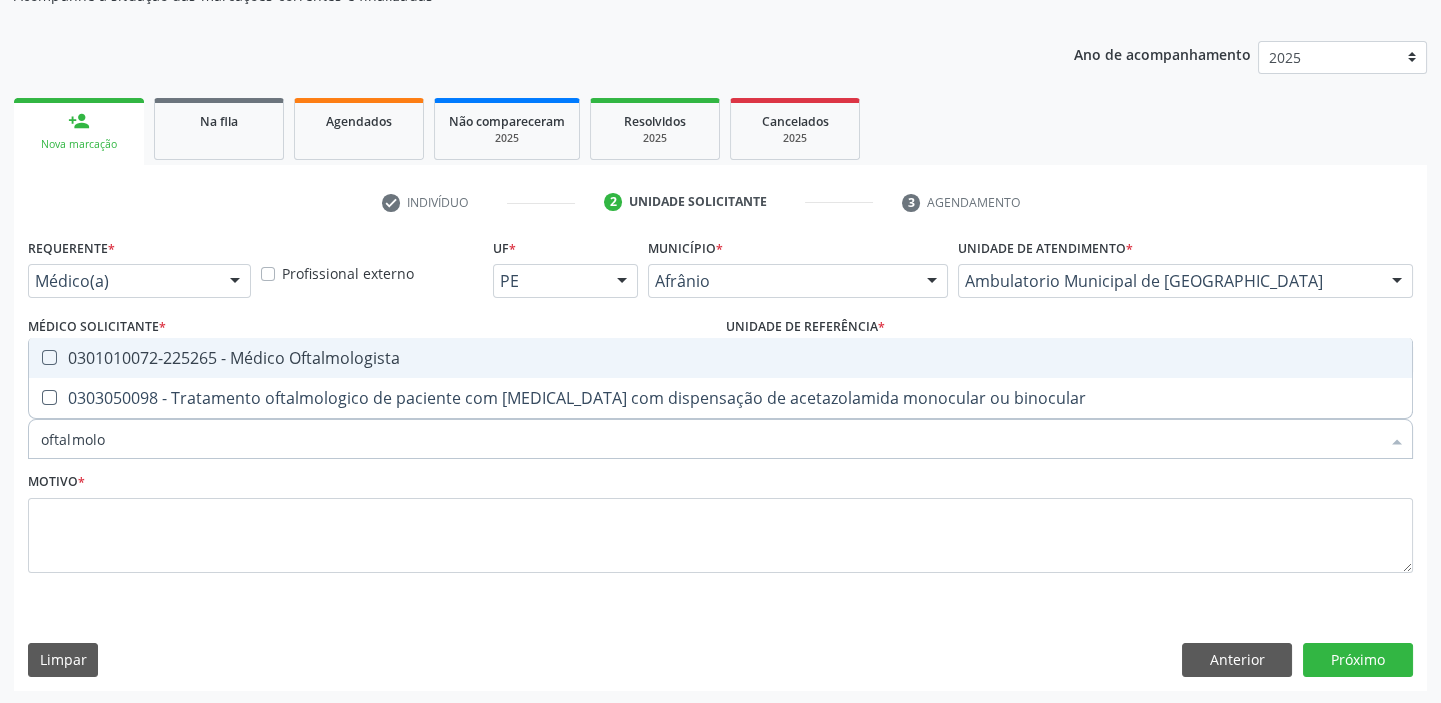 click on "0301010072-225265 - Médico Oftalmologista" at bounding box center (720, 358) 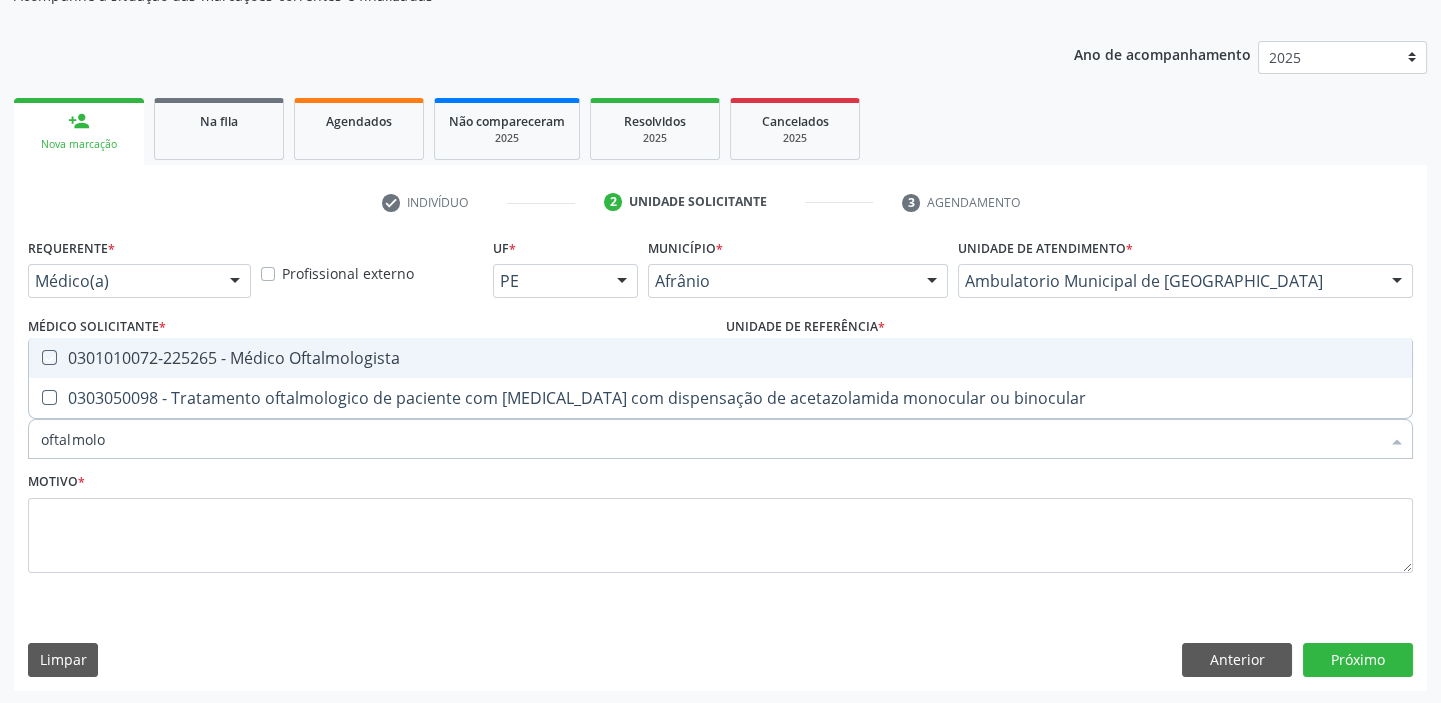checkbox on "true" 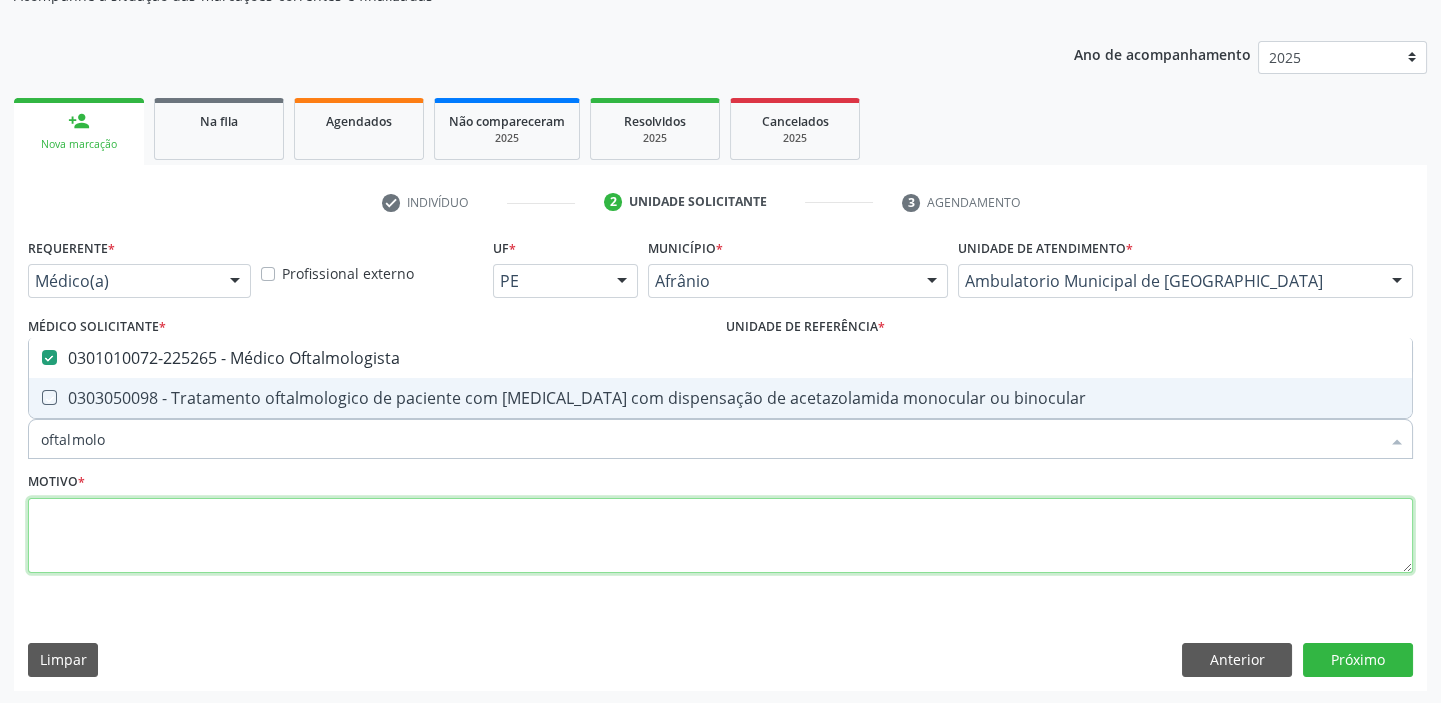 click at bounding box center (720, 536) 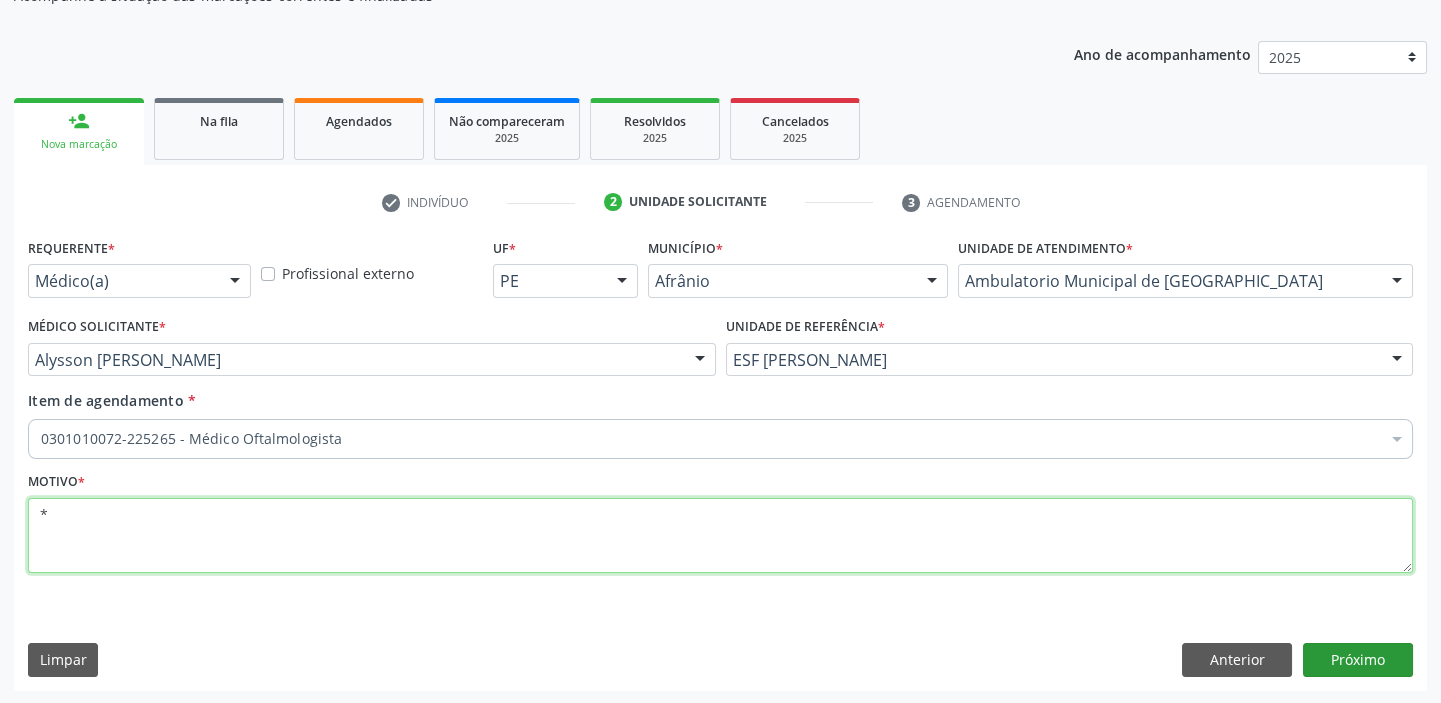 type on "*" 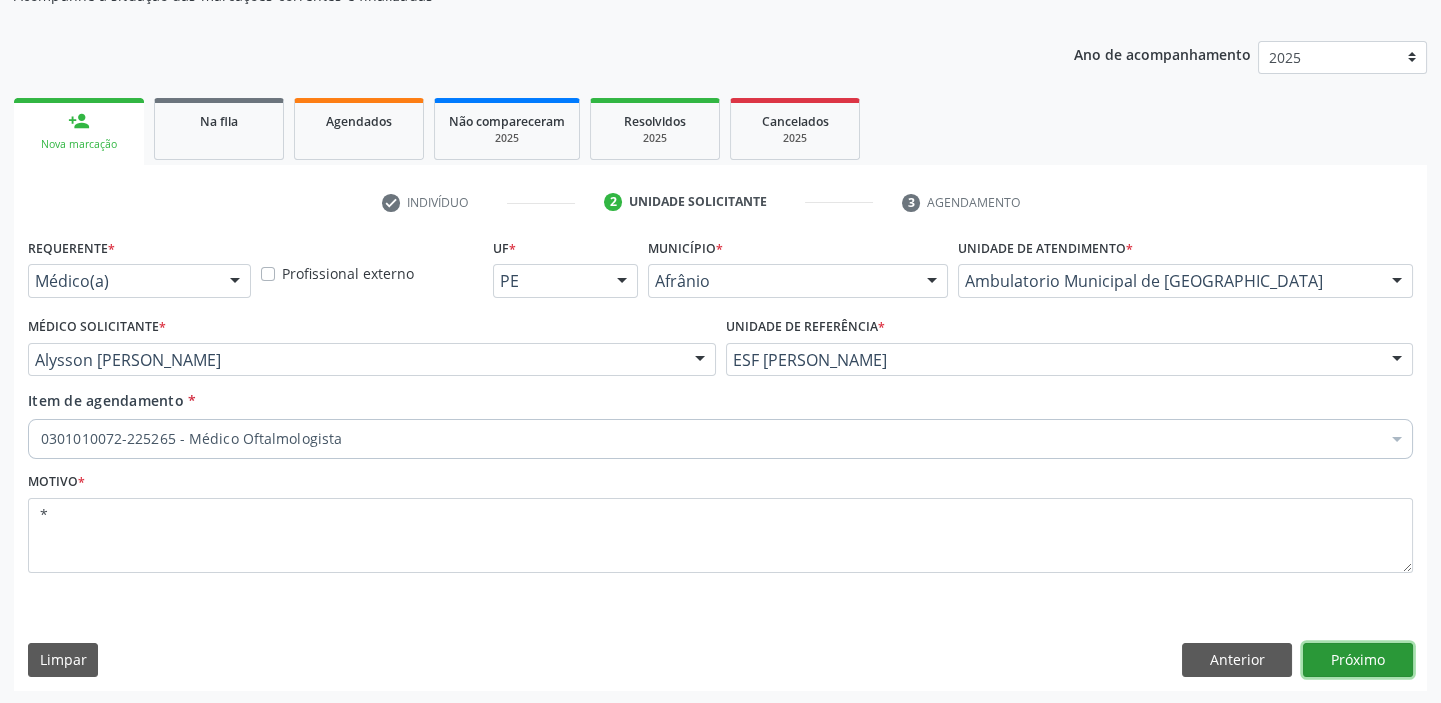 click on "Próximo" at bounding box center [1358, 660] 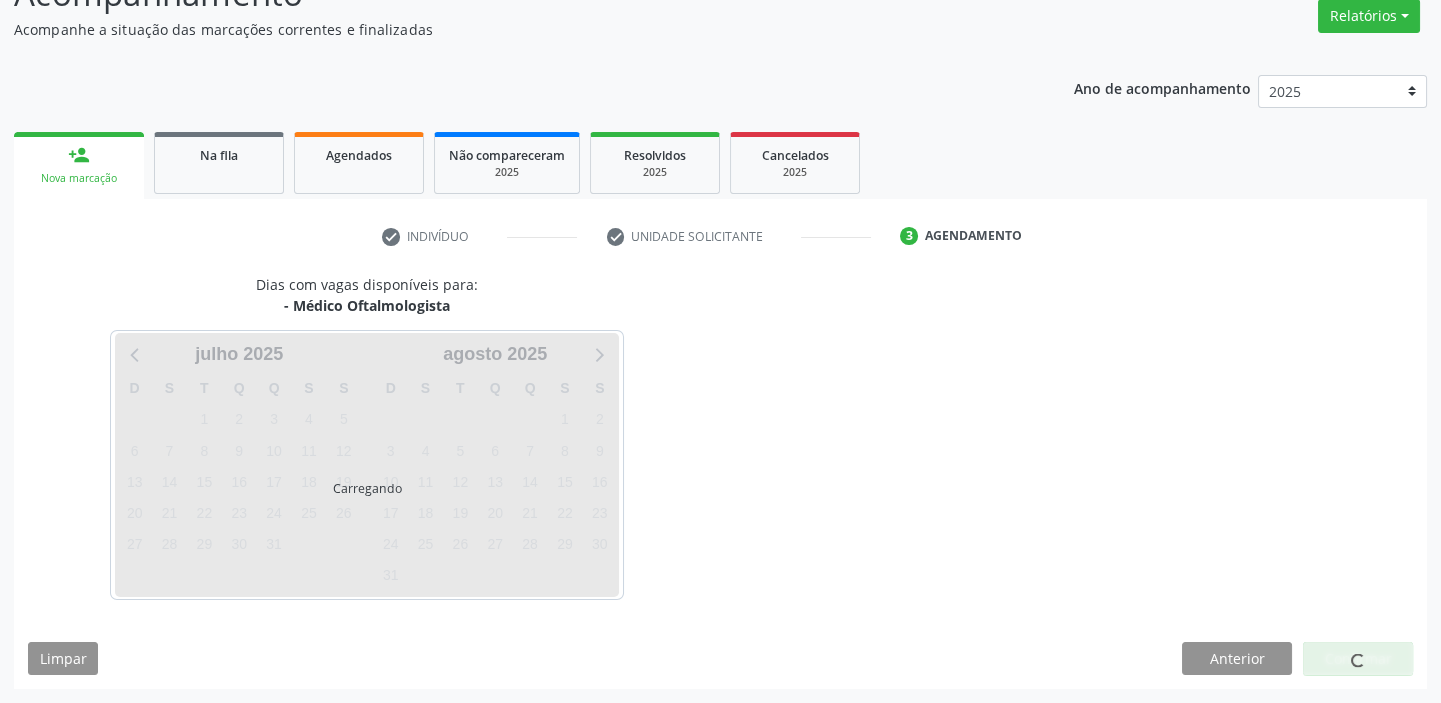scroll, scrollTop: 166, scrollLeft: 0, axis: vertical 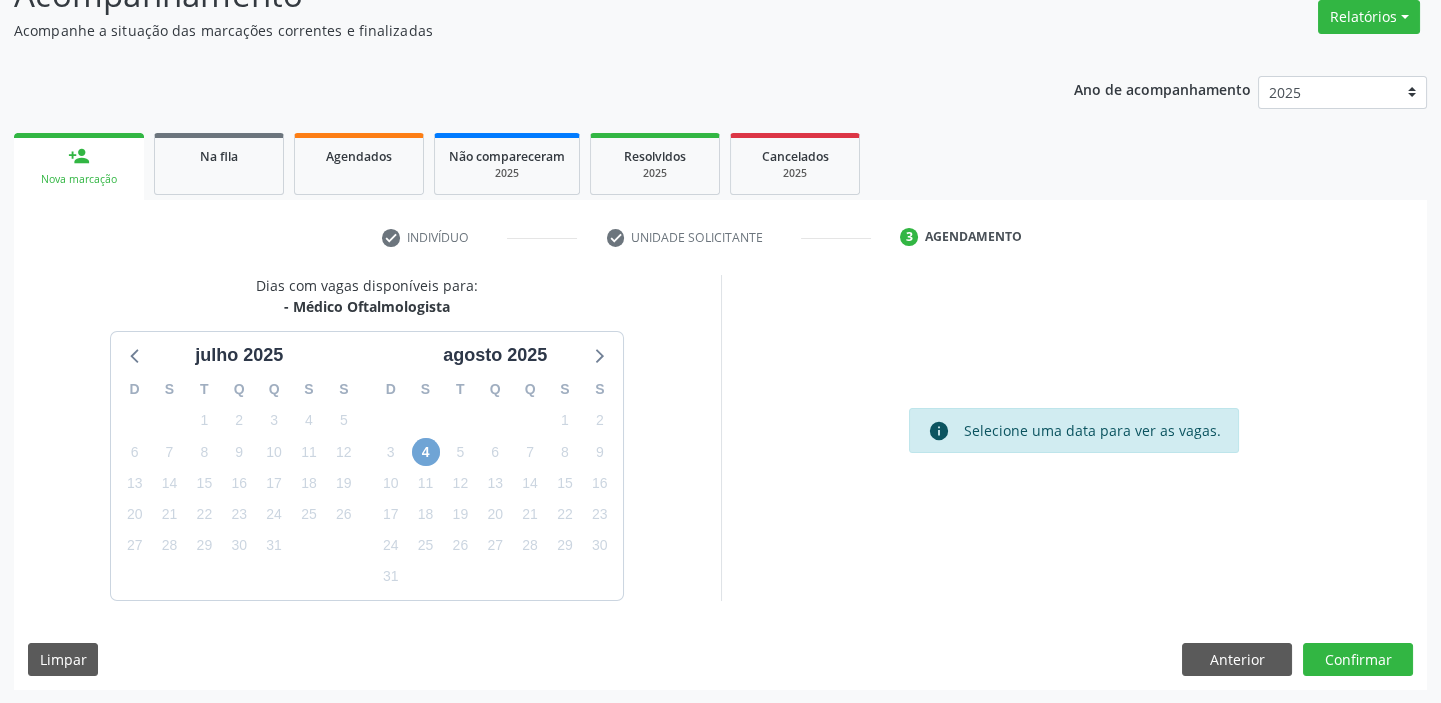 click on "4" at bounding box center (426, 452) 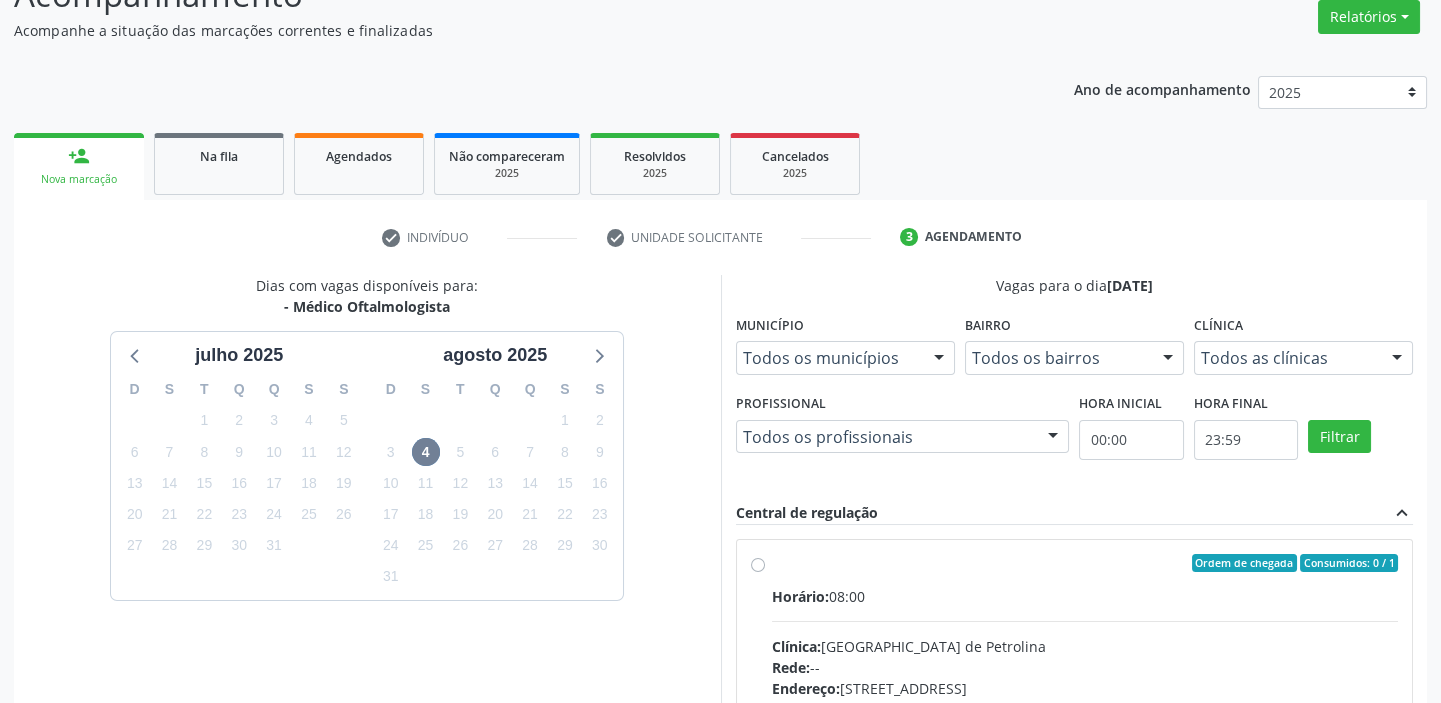 click on "Ordem de chegada
Consumidos: 0 / 1
Horário:   08:00
Clínica:  Hospital de Olhos de Petrolina
Rede:
--
Endereço:   Andar 3, nº 82, Centro, Petrolina - PE
Telefone:   (87) 38610066
Profissional:
Guilherme Lucena Moura
Informações adicionais sobre o atendimento
Idade de atendimento:
de 0 a 120 anos
Gênero(s) atendido(s):
Masculino e Feminino
Informações adicionais:
--" at bounding box center [1085, 707] 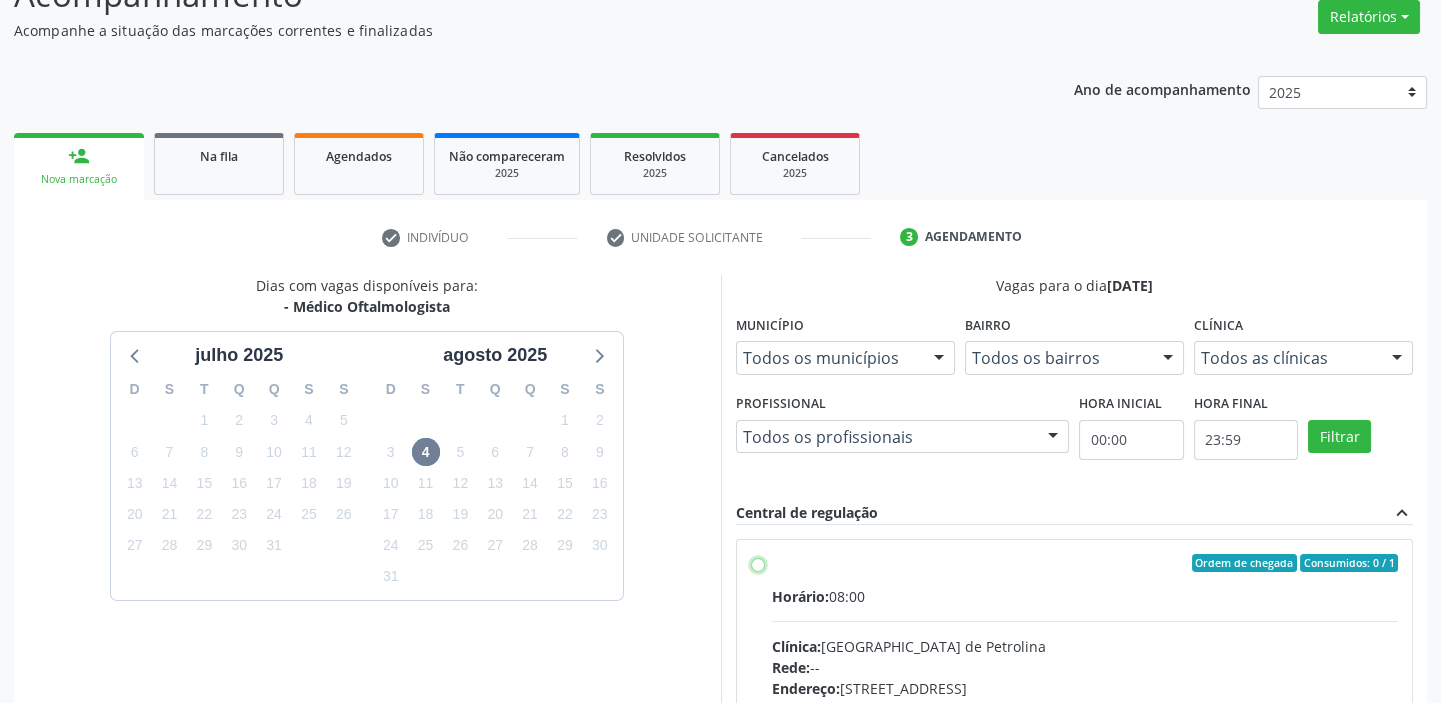 click on "Ordem de chegada
Consumidos: 0 / 1
Horário:   08:00
Clínica:  Hospital de Olhos de Petrolina
Rede:
--
Endereço:   Andar 3, nº 82, Centro, Petrolina - PE
Telefone:   (87) 38610066
Profissional:
Guilherme Lucena Moura
Informações adicionais sobre o atendimento
Idade de atendimento:
de 0 a 120 anos
Gênero(s) atendido(s):
Masculino e Feminino
Informações adicionais:
--" at bounding box center [758, 563] 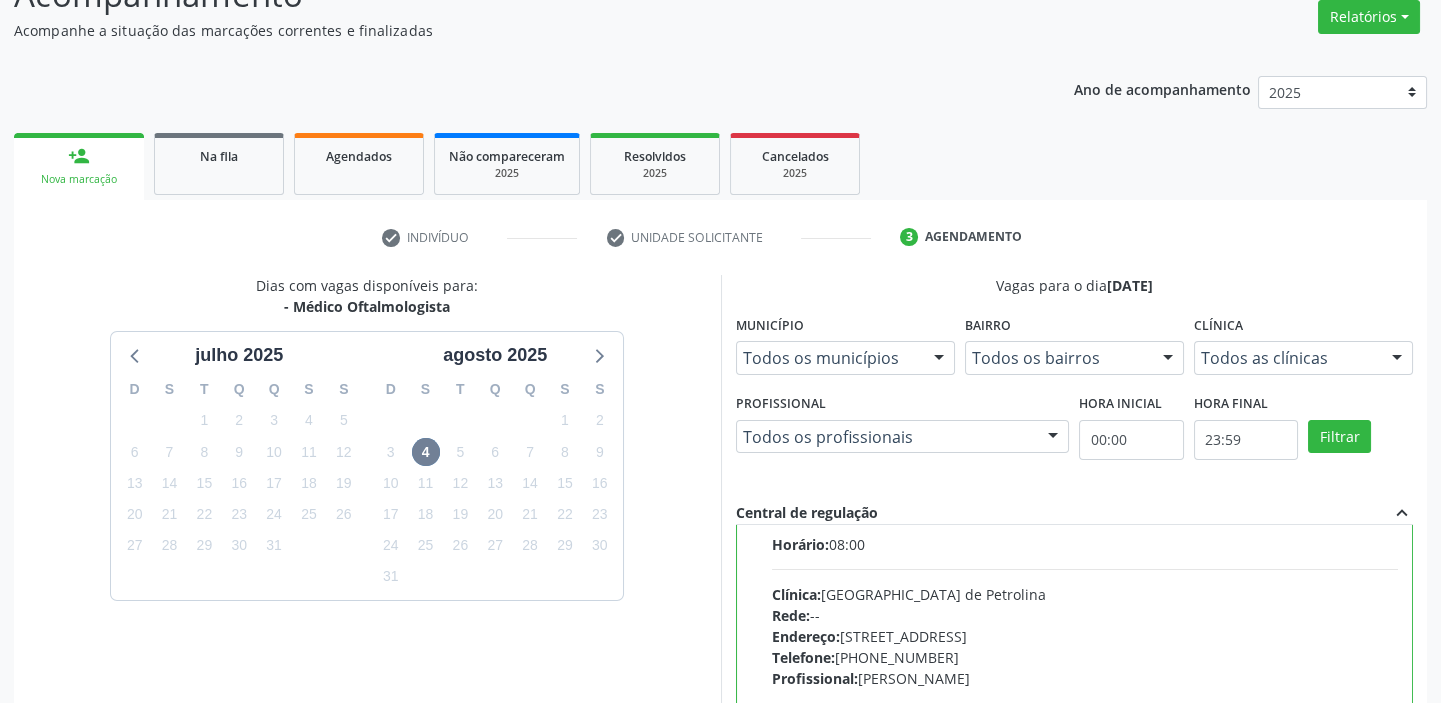 scroll, scrollTop: 99, scrollLeft: 0, axis: vertical 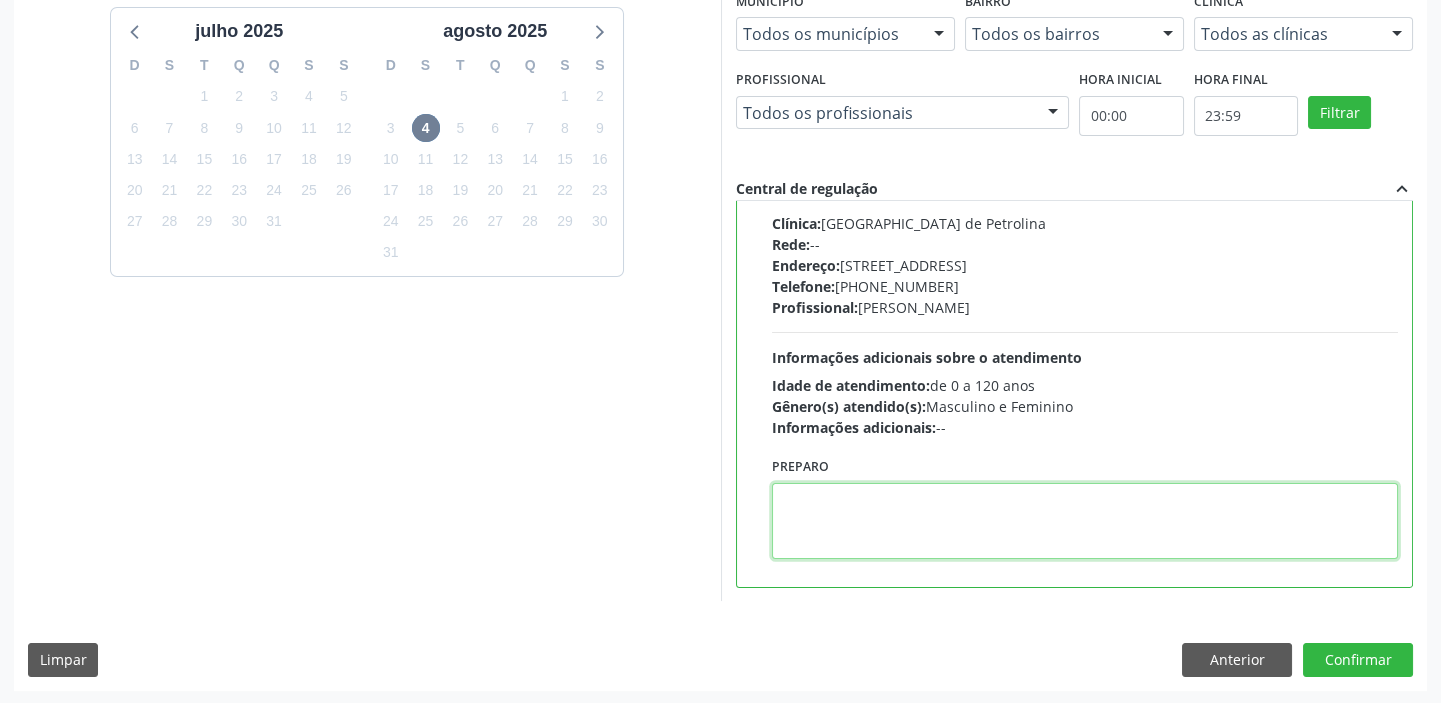 click at bounding box center (1085, 521) 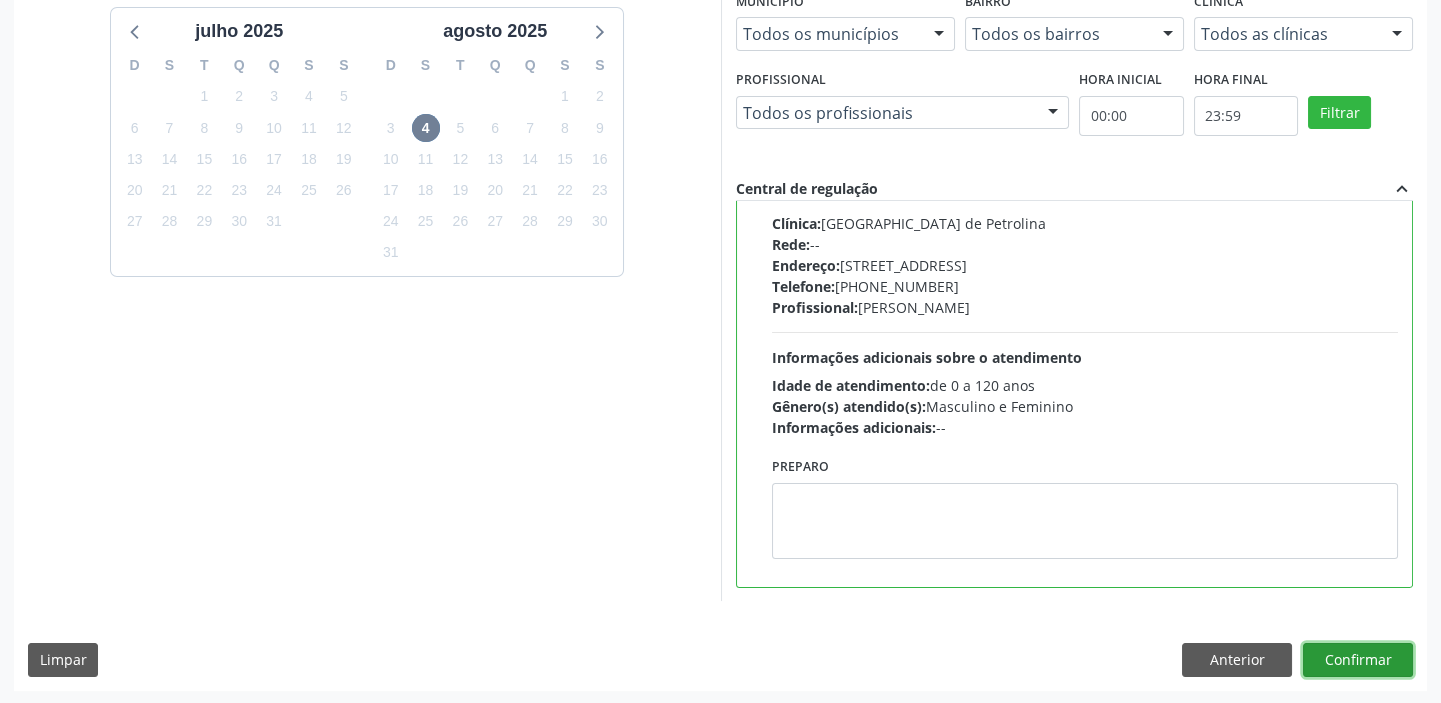 click on "Confirmar" at bounding box center (1358, 660) 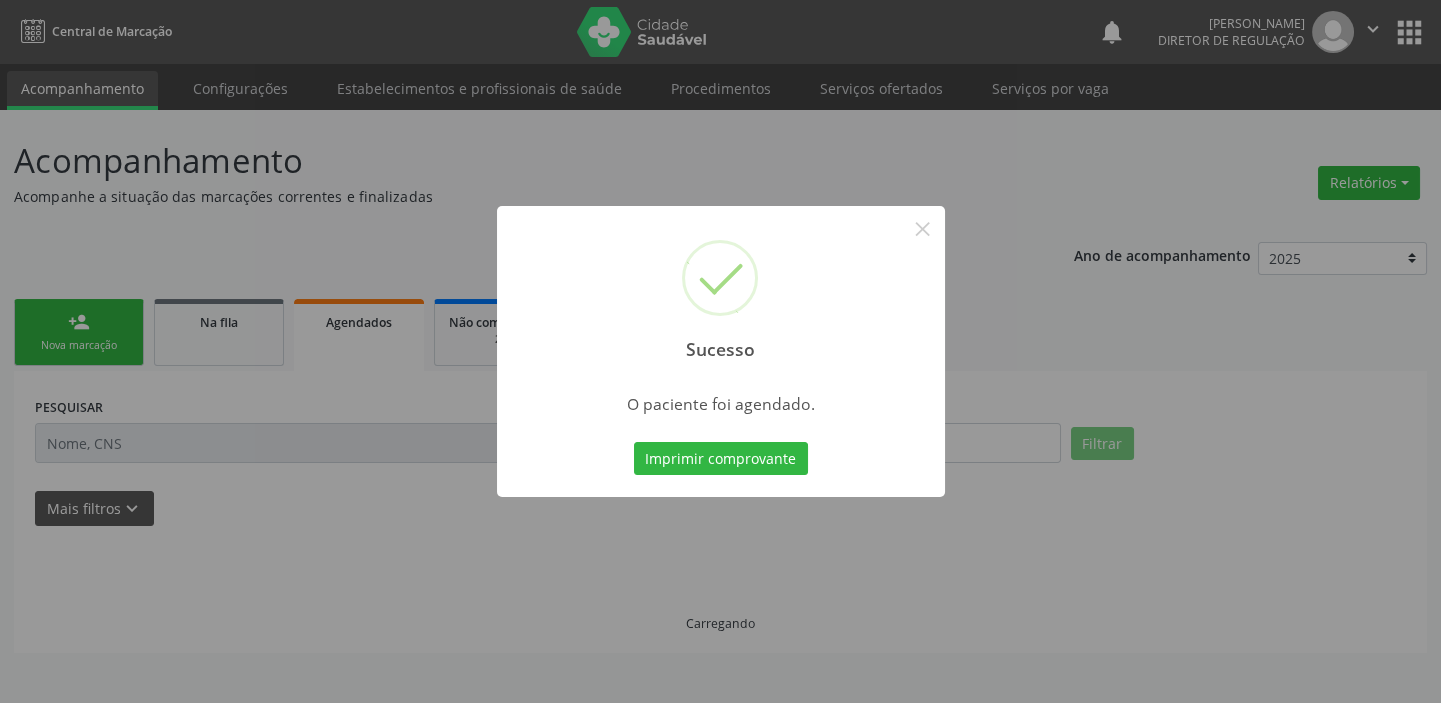scroll, scrollTop: 0, scrollLeft: 0, axis: both 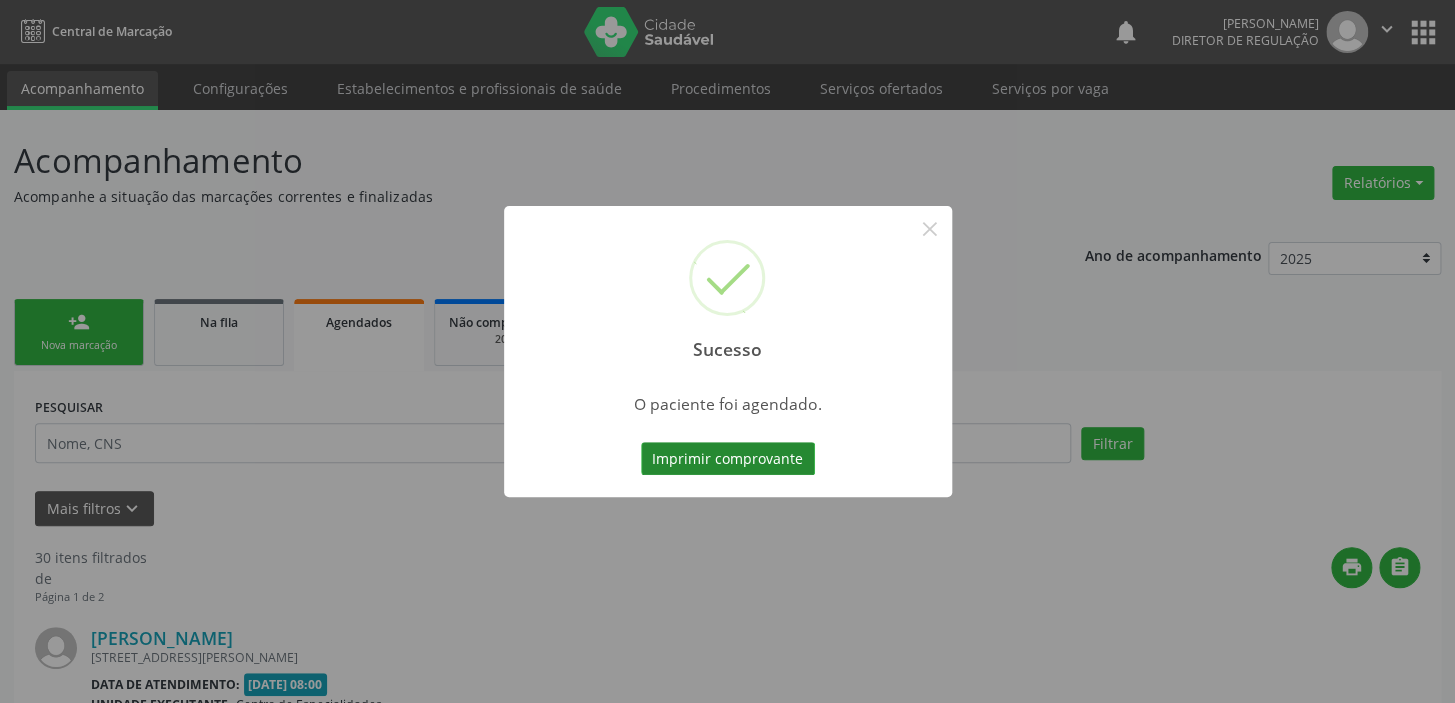 click on "Imprimir comprovante" at bounding box center [728, 459] 